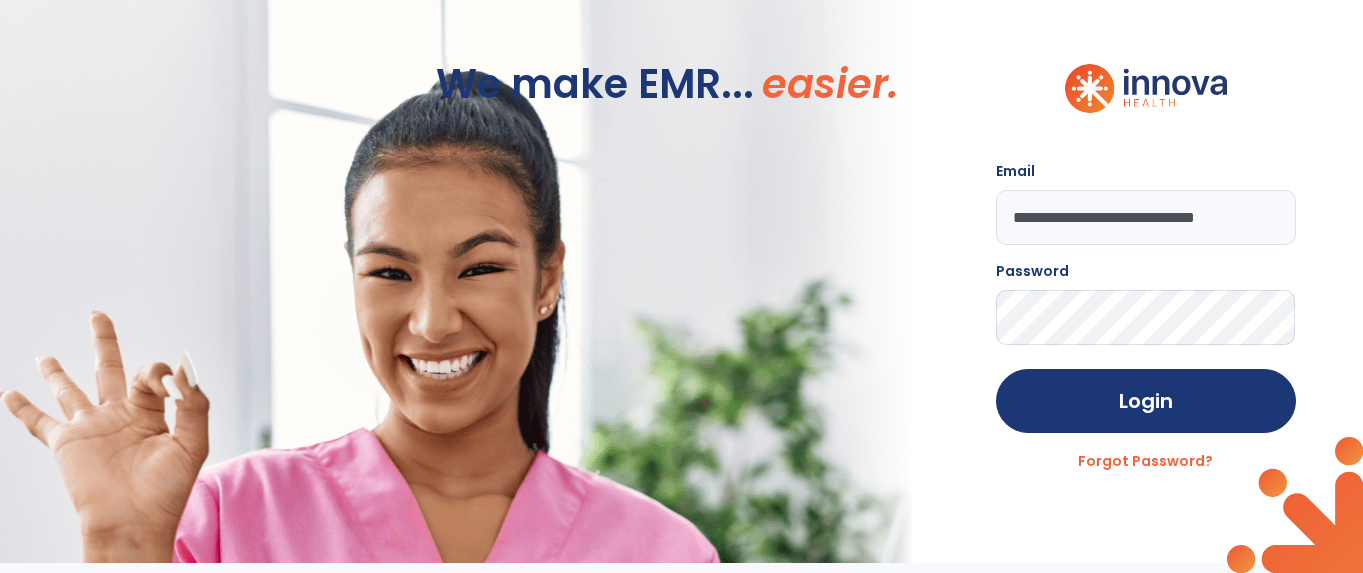 scroll, scrollTop: 0, scrollLeft: 0, axis: both 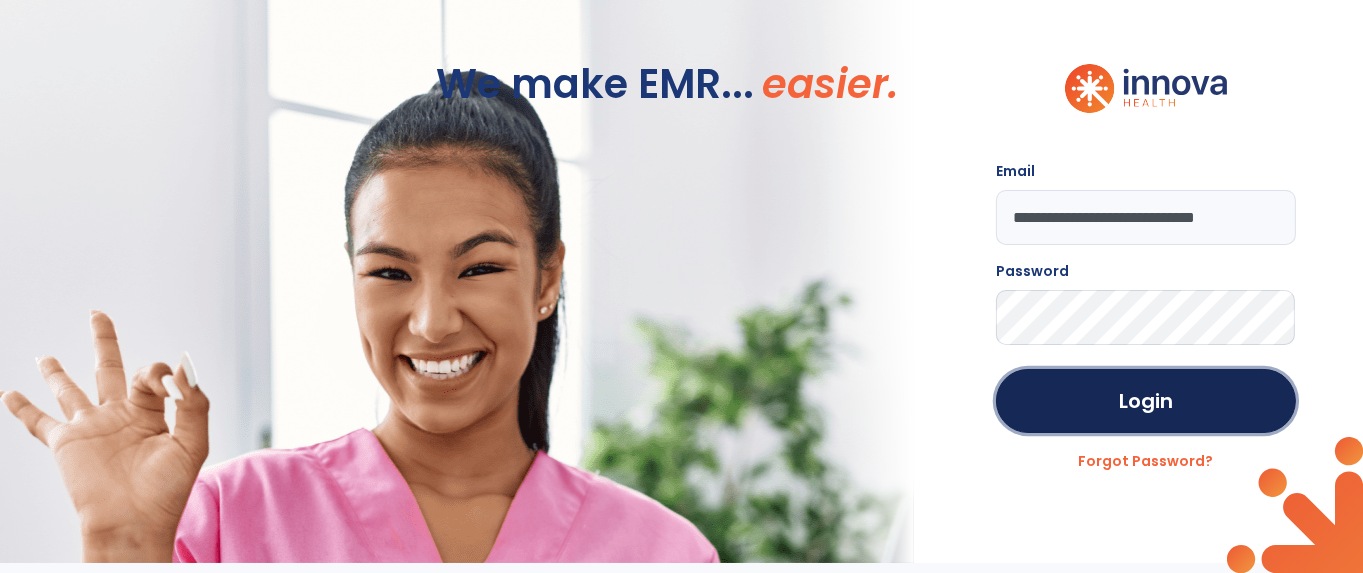 click on "Login" 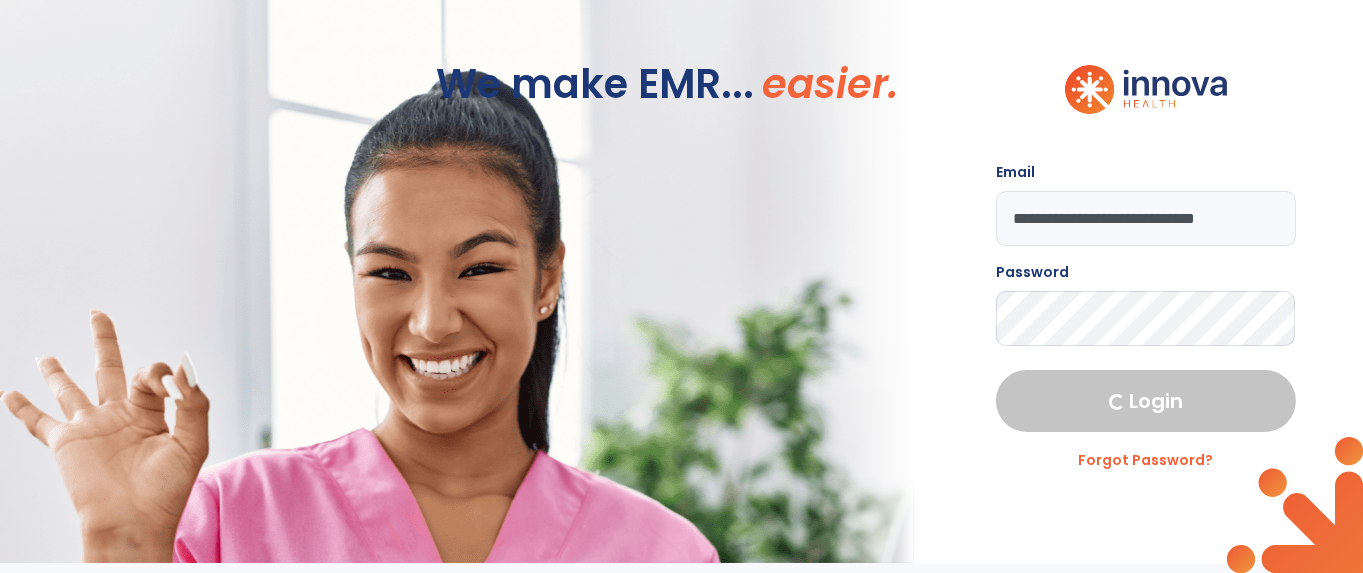 select on "****" 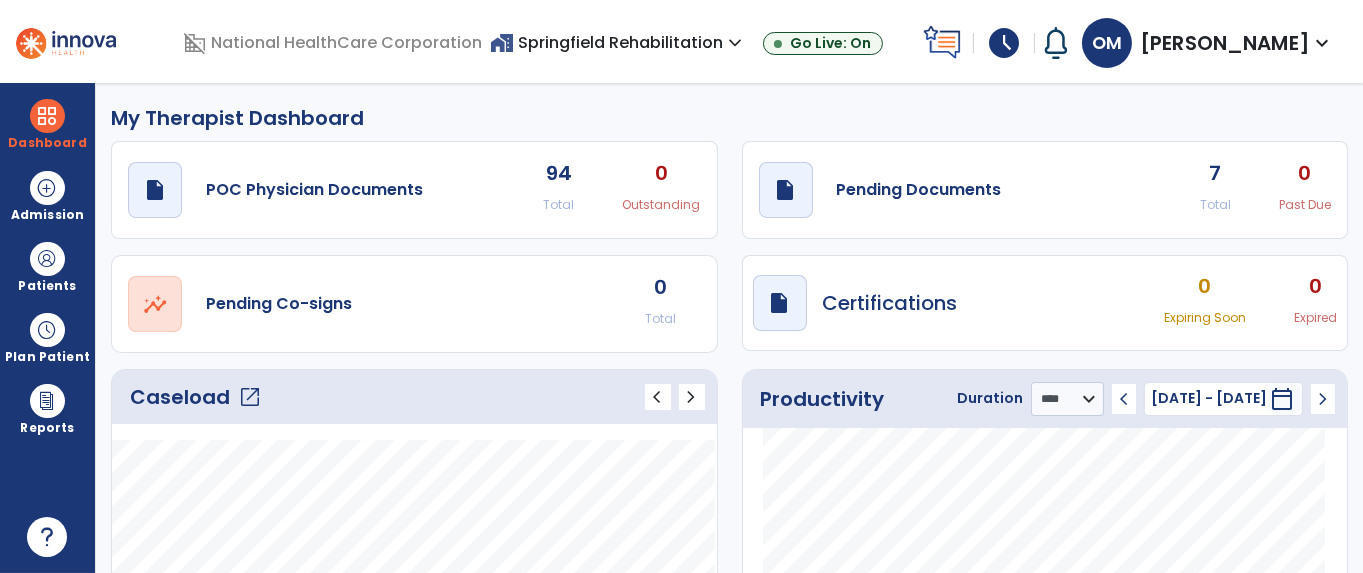 click on "draft   open_in_new  Pending Documents" 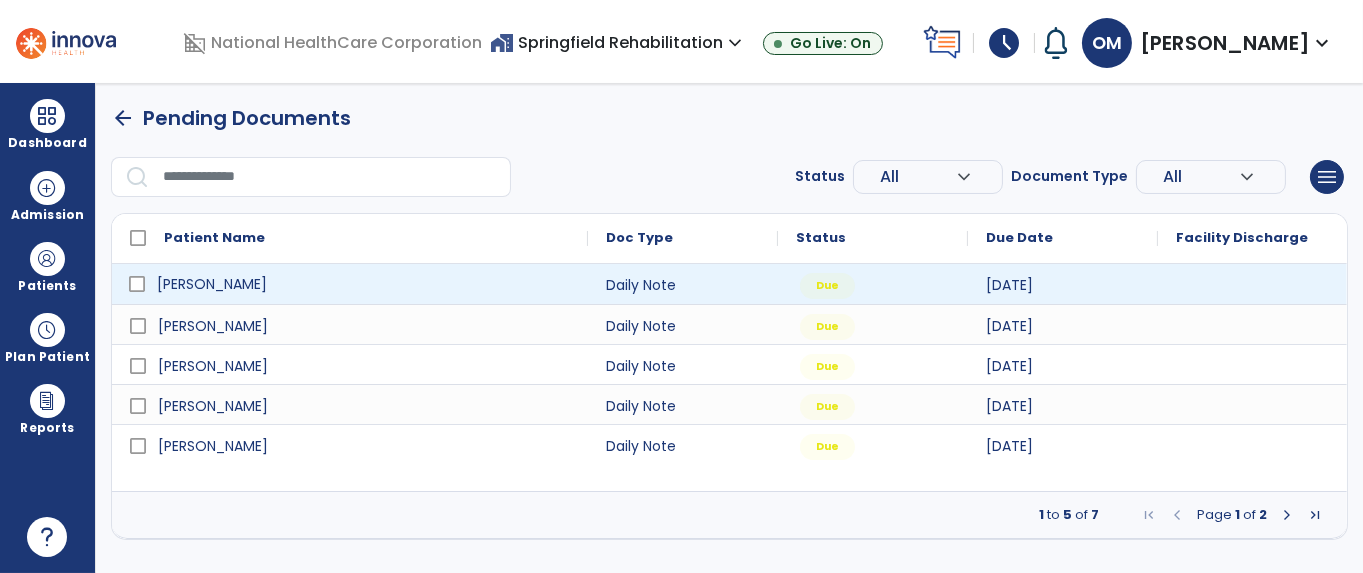 click on "[PERSON_NAME]" at bounding box center [212, 284] 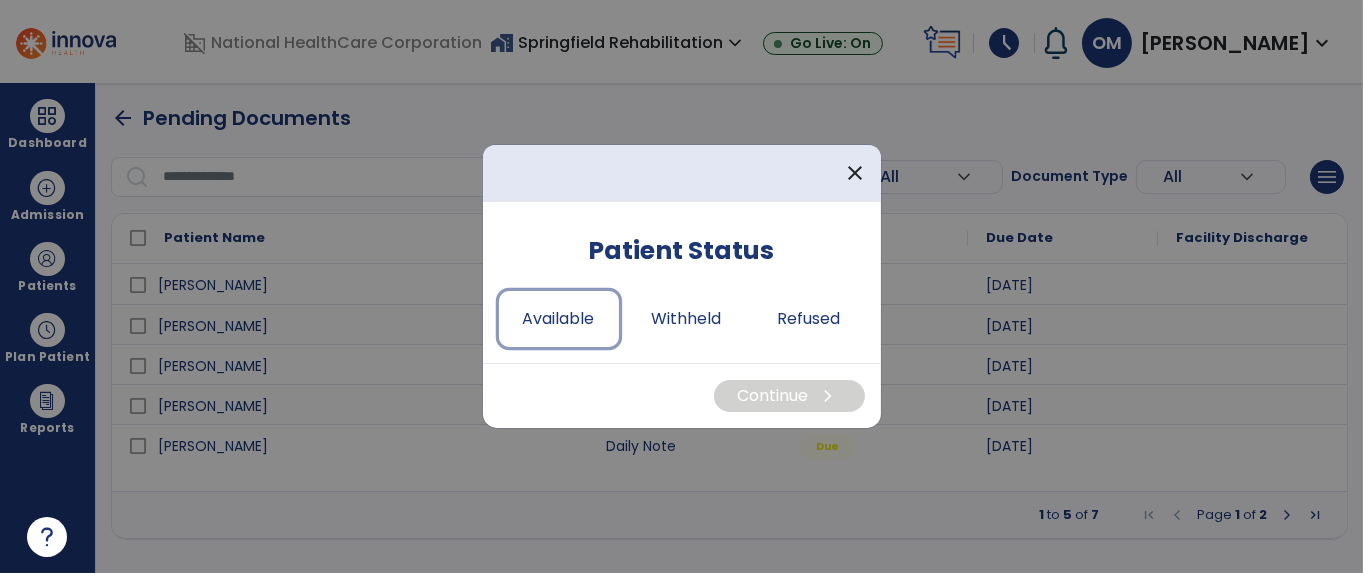 click on "Available" at bounding box center [559, 319] 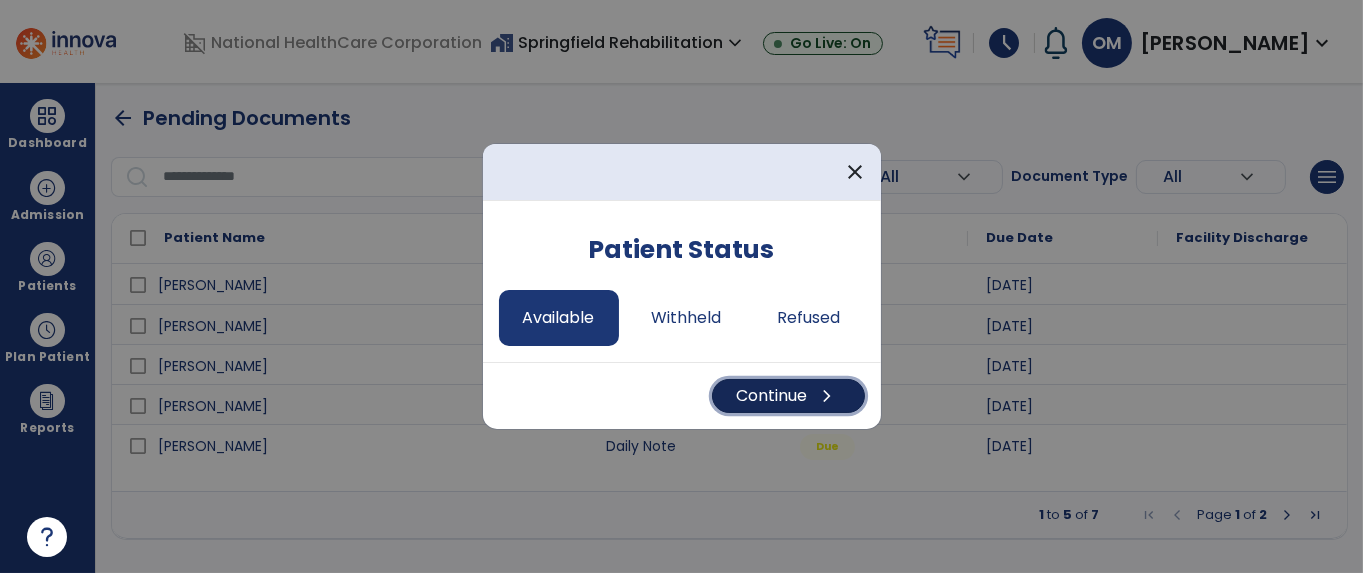 click on "Continue   chevron_right" at bounding box center [788, 396] 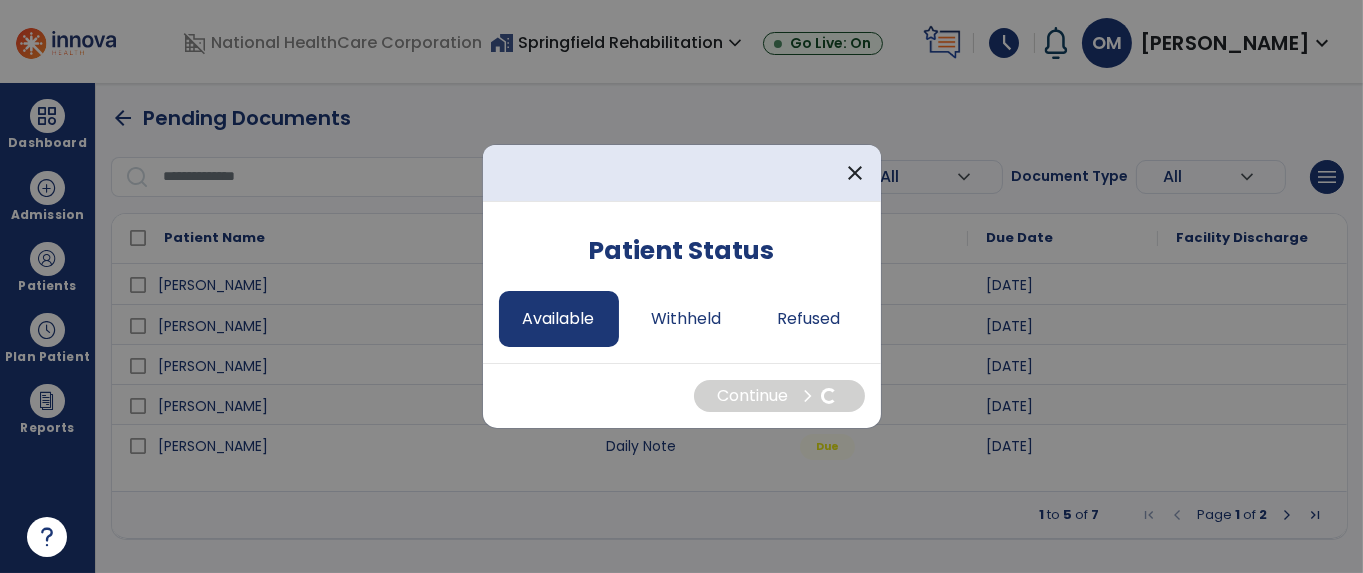 select on "*" 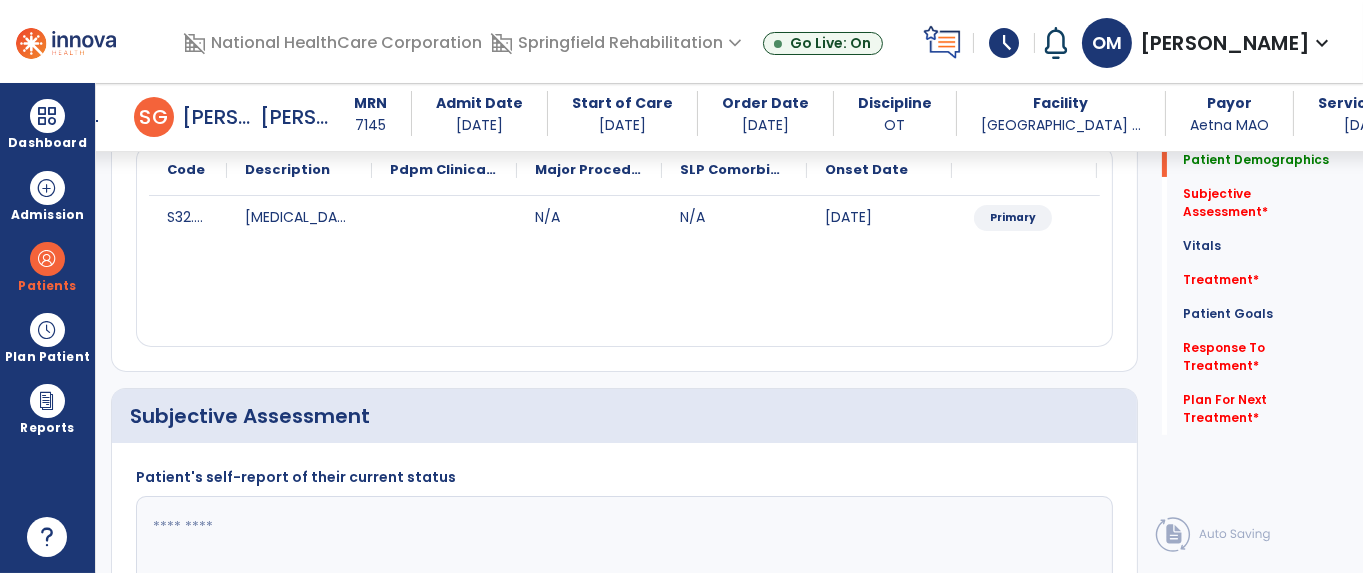 scroll, scrollTop: 375, scrollLeft: 0, axis: vertical 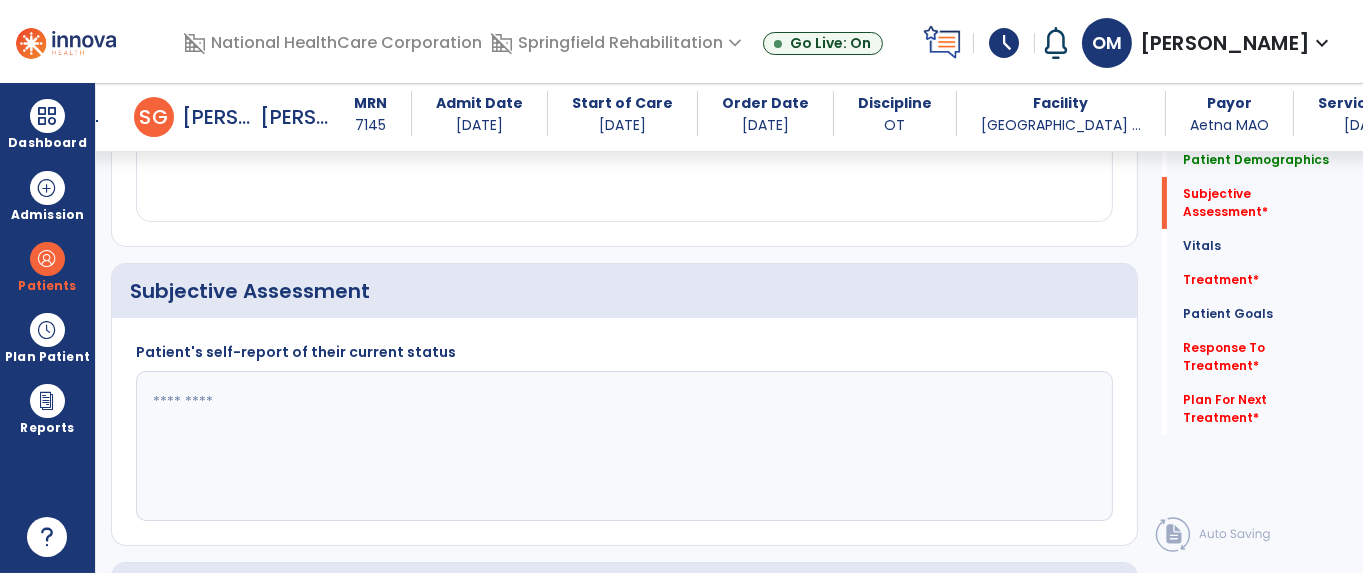 drag, startPoint x: 417, startPoint y: 382, endPoint x: 439, endPoint y: 384, distance: 22.090721 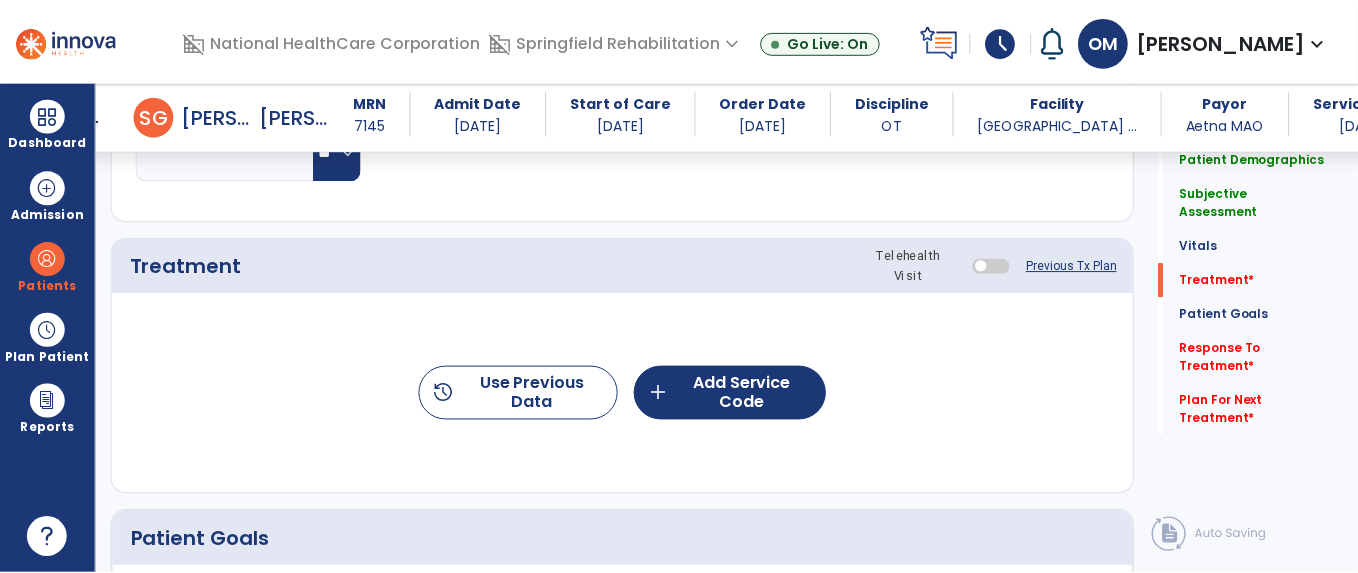 scroll, scrollTop: 1124, scrollLeft: 0, axis: vertical 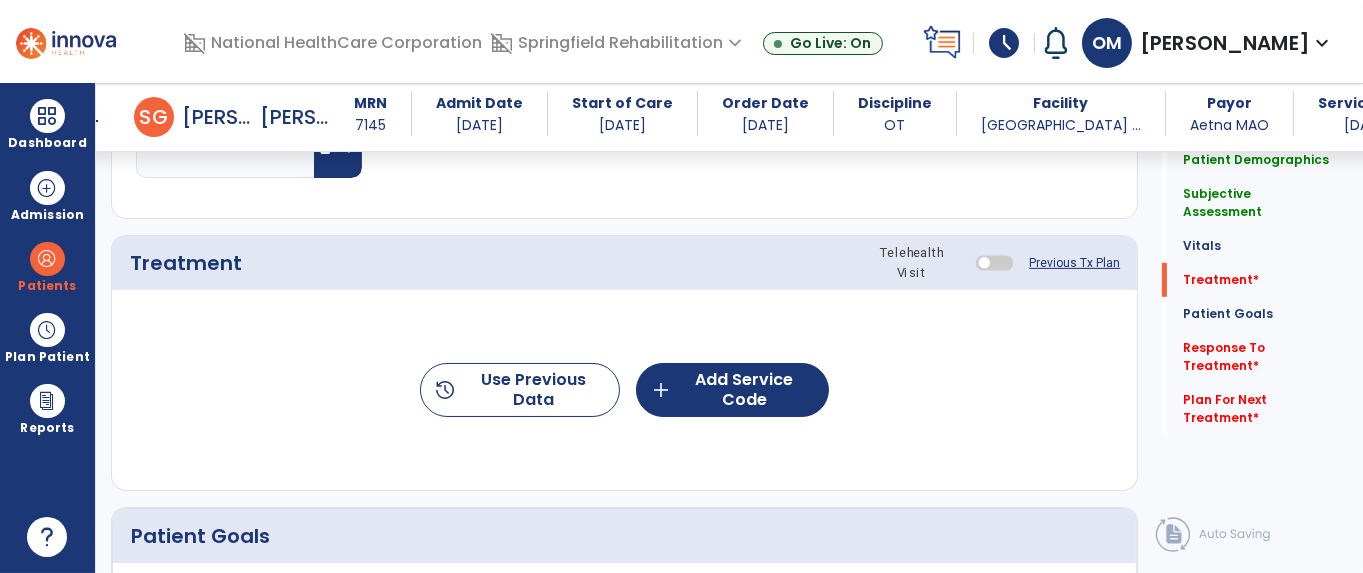 type on "**********" 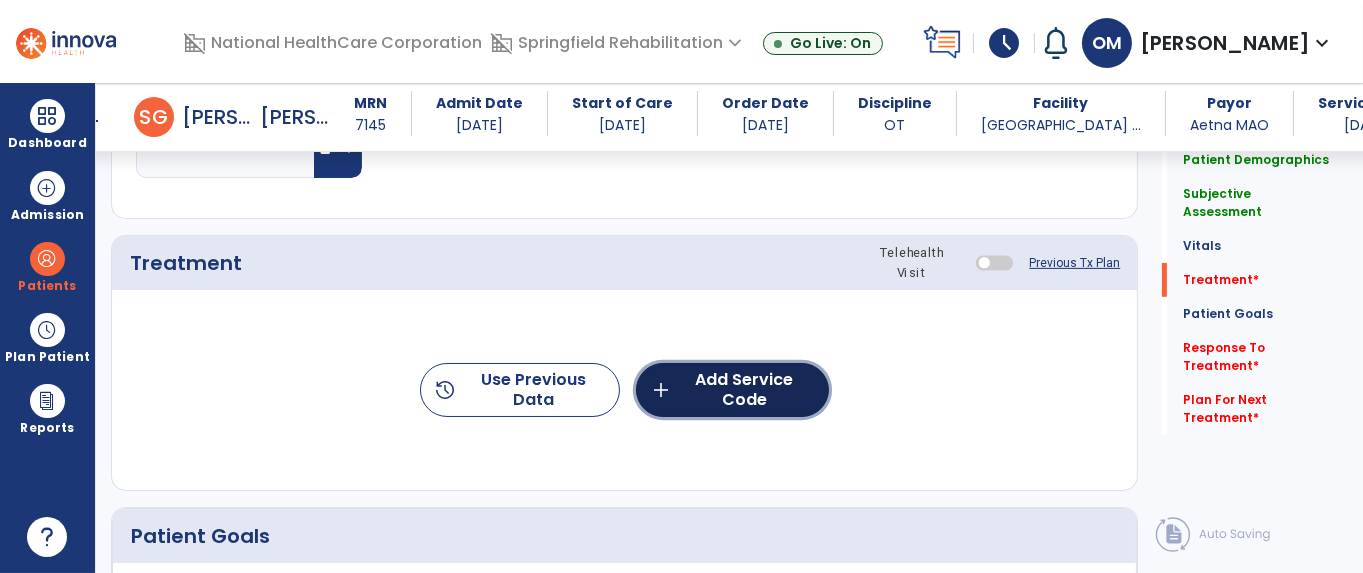 click on "add  Add Service Code" 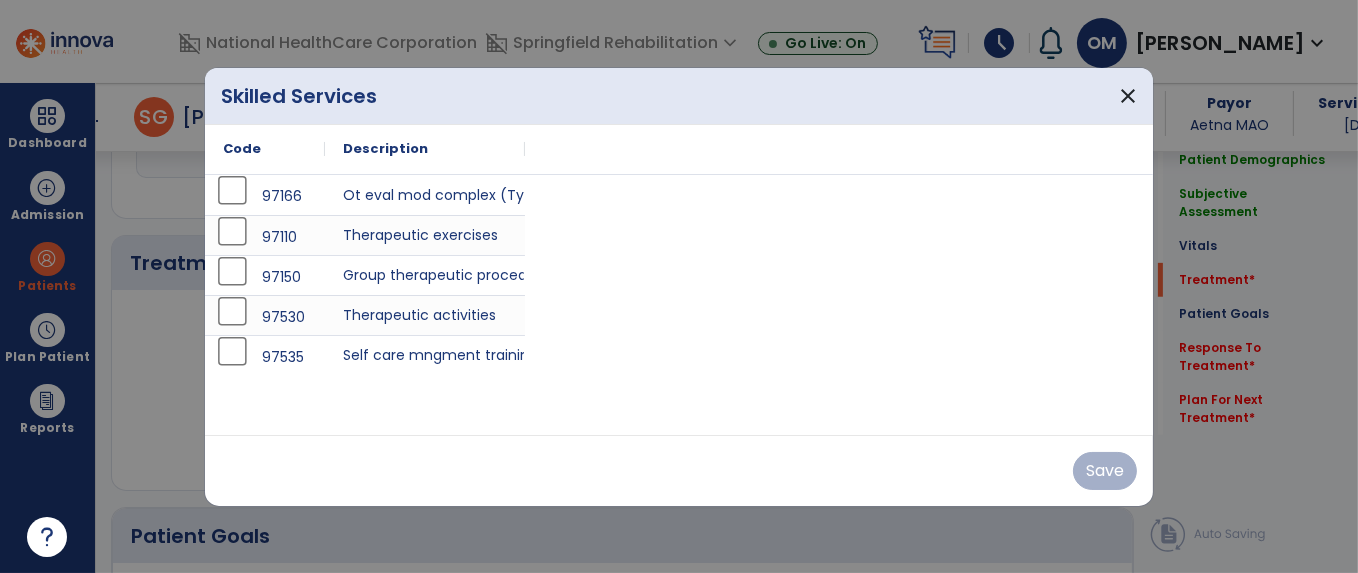 scroll, scrollTop: 1124, scrollLeft: 0, axis: vertical 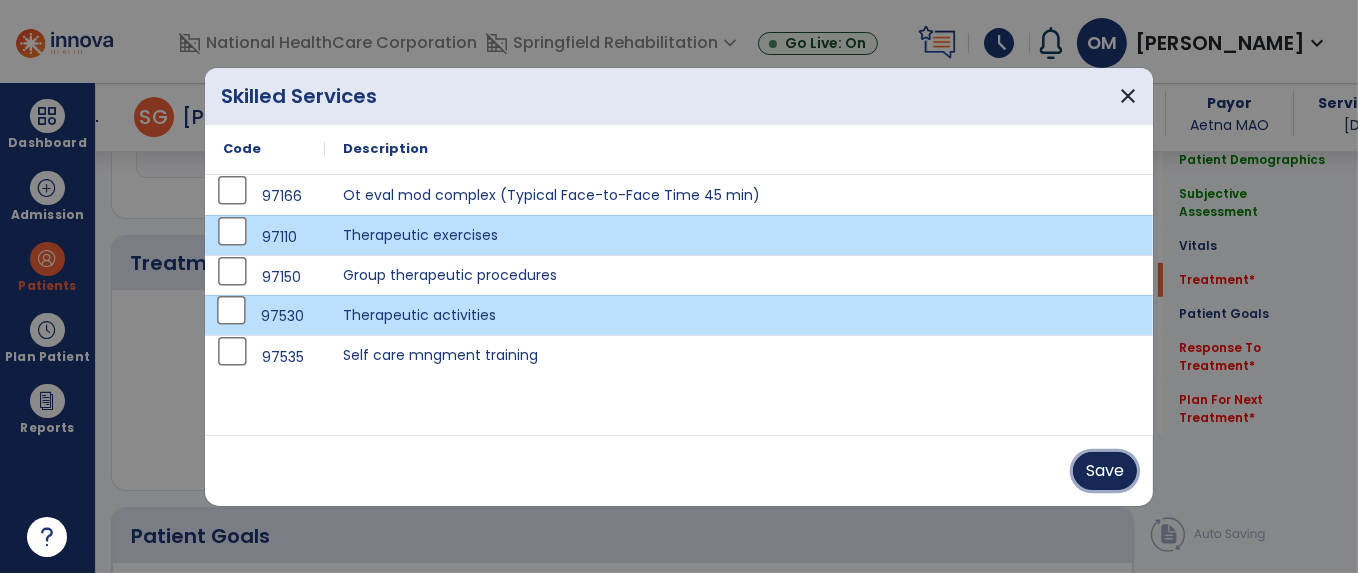 click on "Save" at bounding box center (1105, 471) 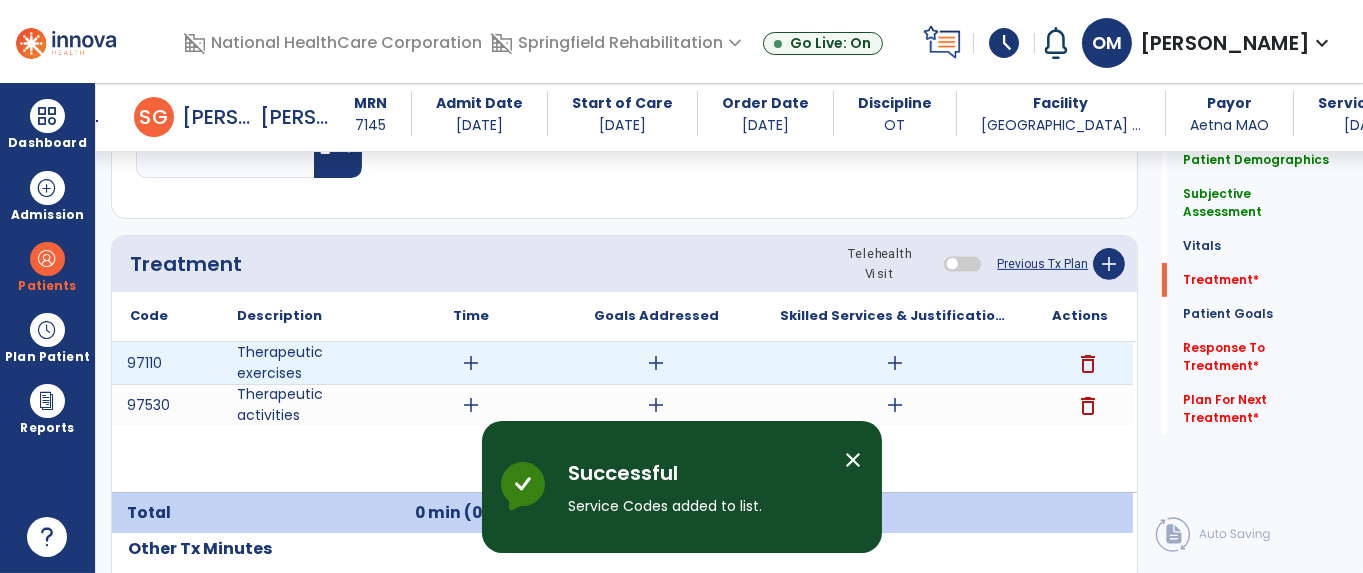 click on "add" at bounding box center (470, 363) 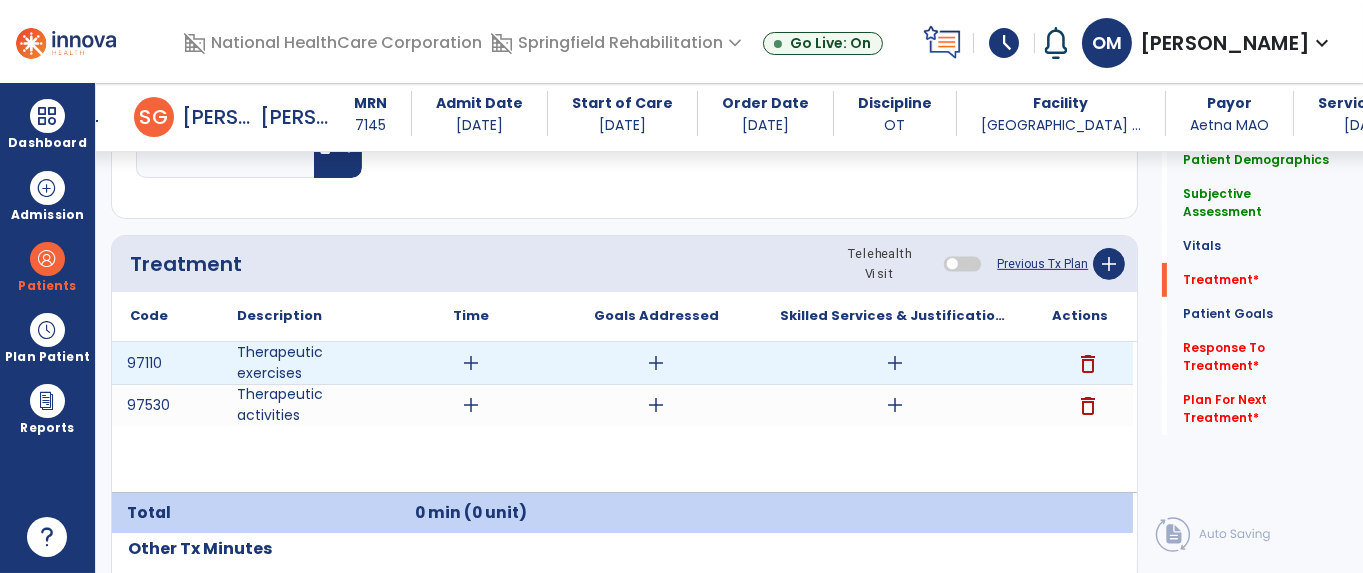 click on "add" at bounding box center [471, 363] 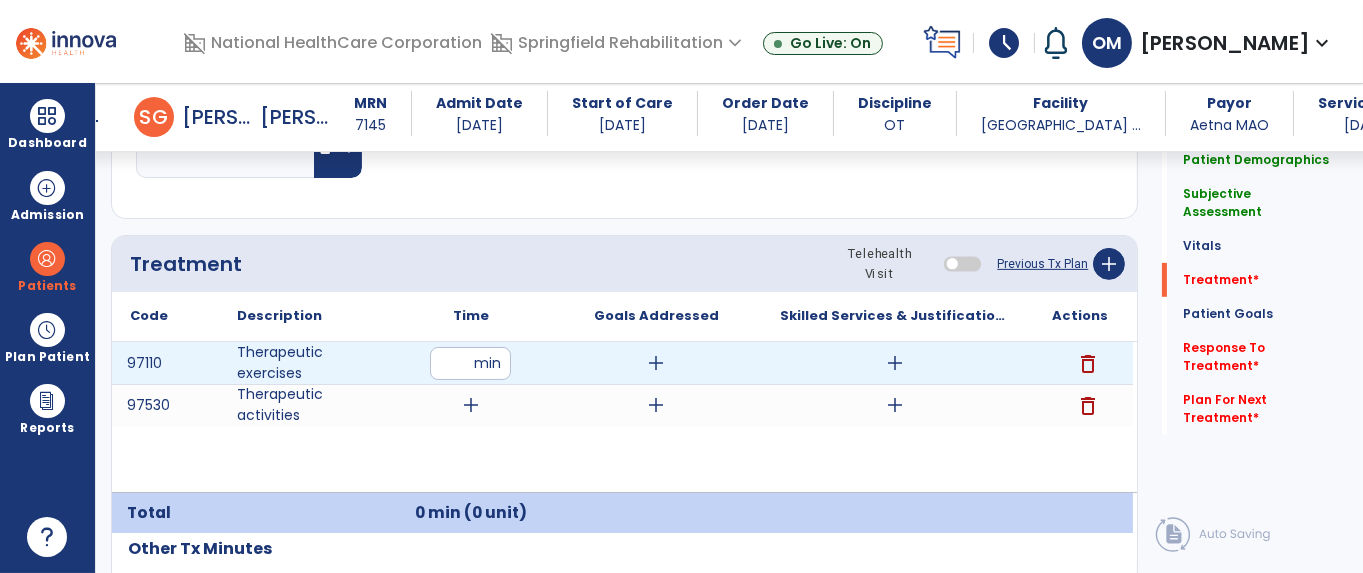 type on "**" 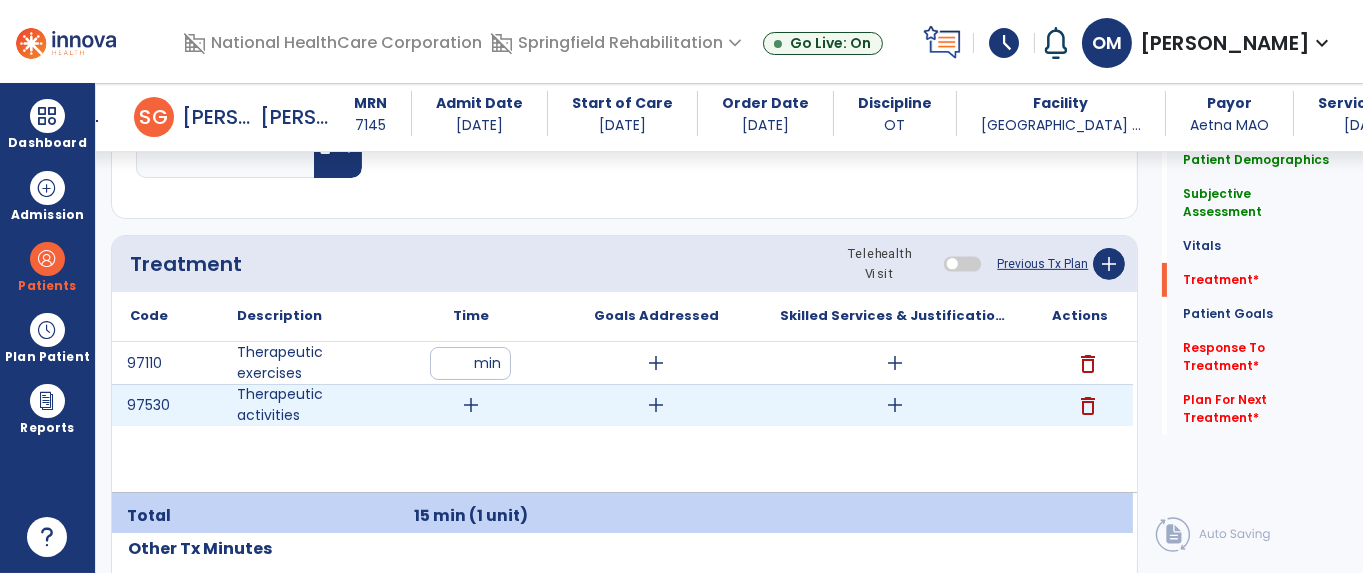 click on "add" at bounding box center [471, 405] 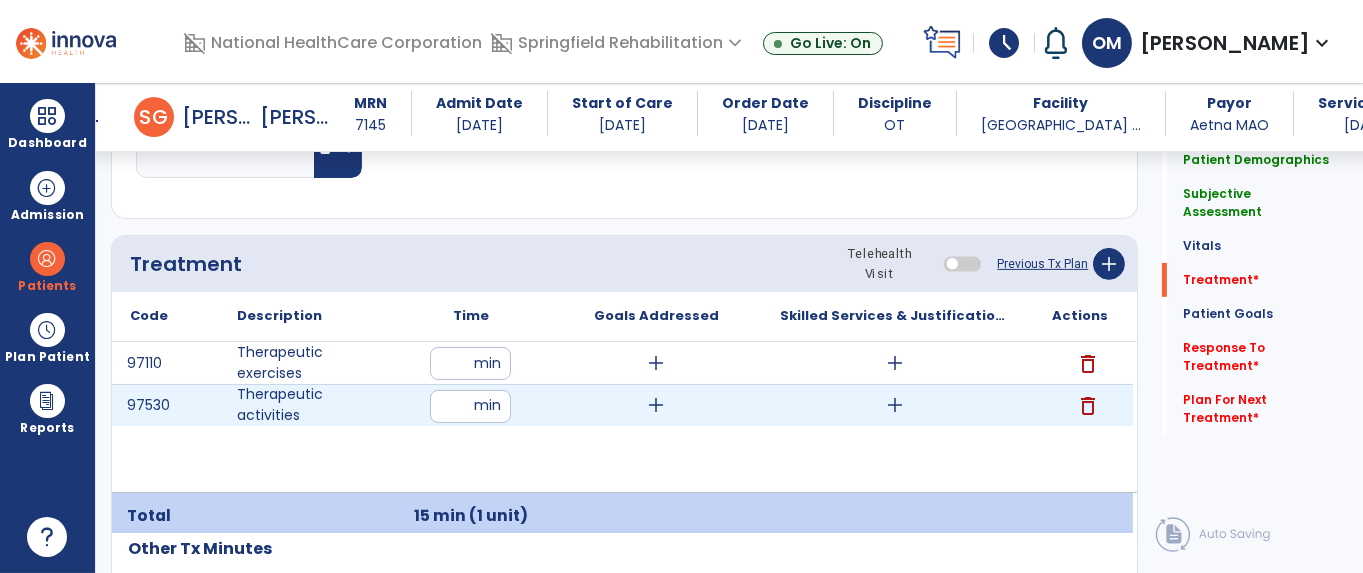 type on "**" 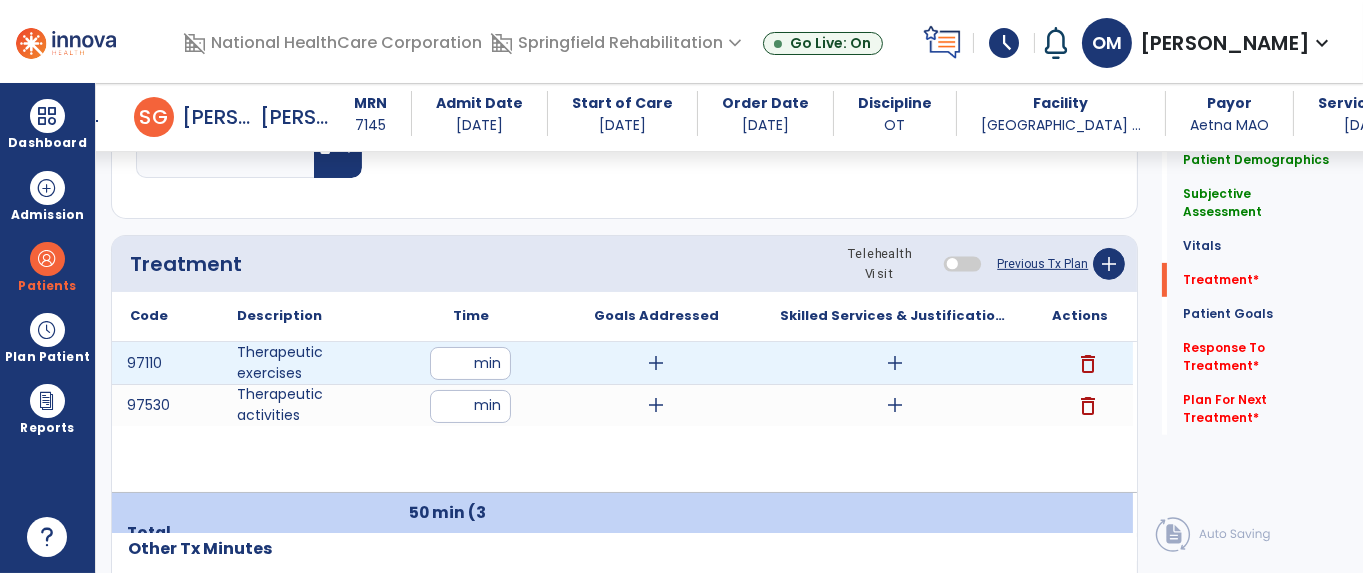 click on "add" at bounding box center (656, 363) 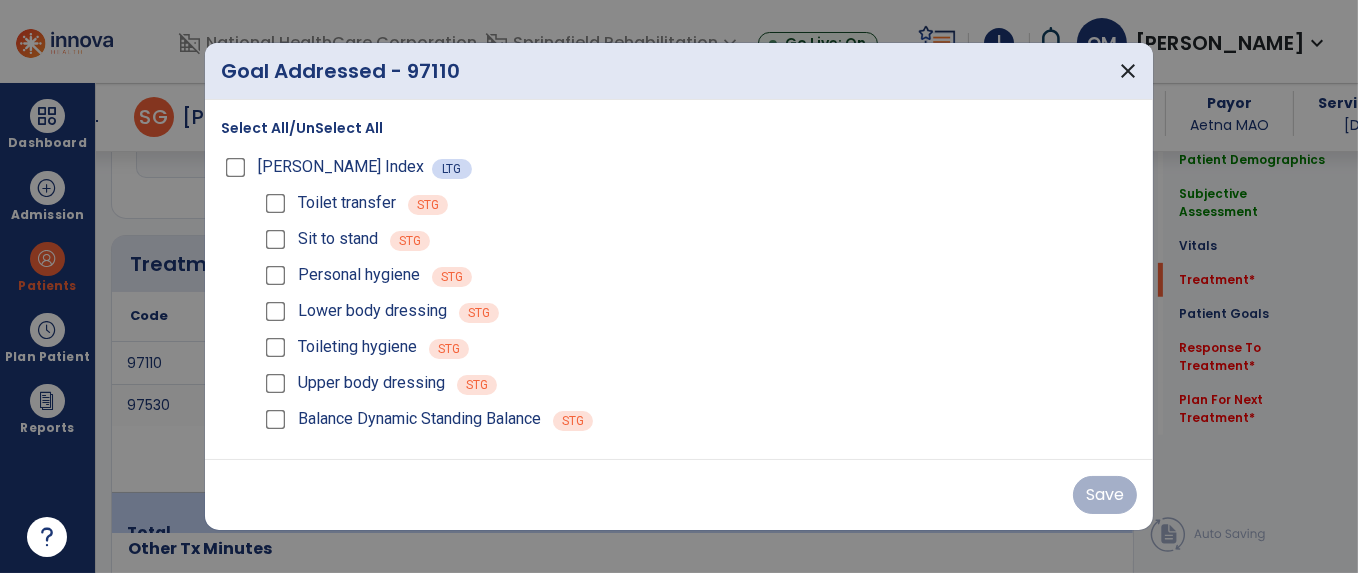 scroll, scrollTop: 1124, scrollLeft: 0, axis: vertical 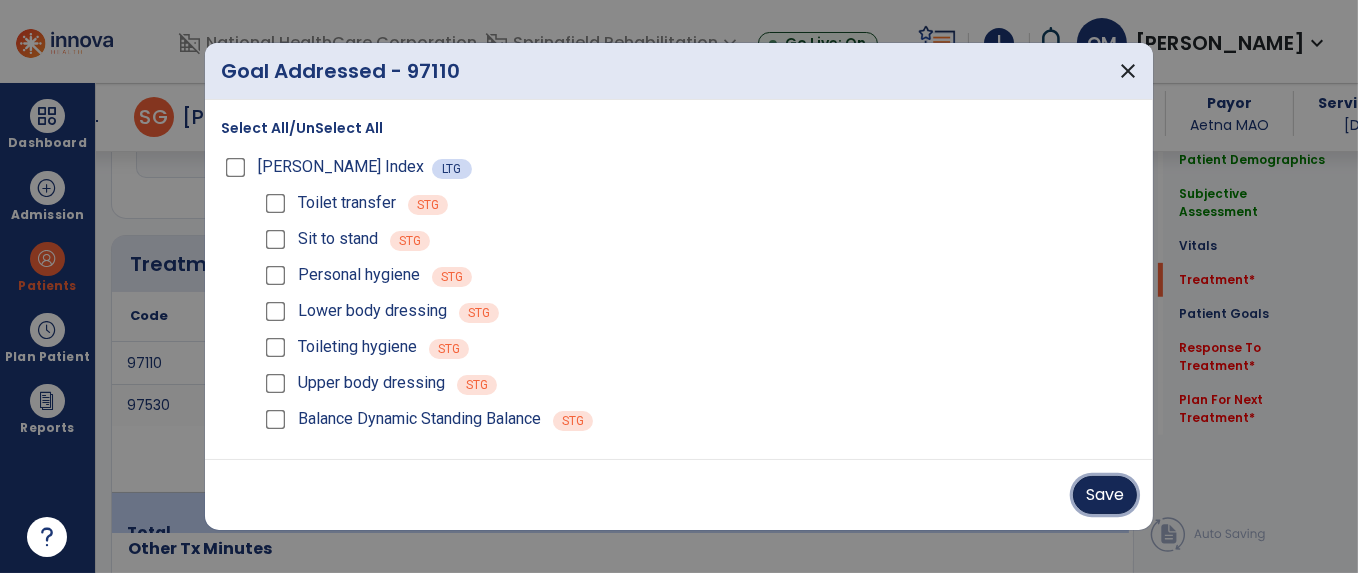 click on "Save" at bounding box center (1105, 495) 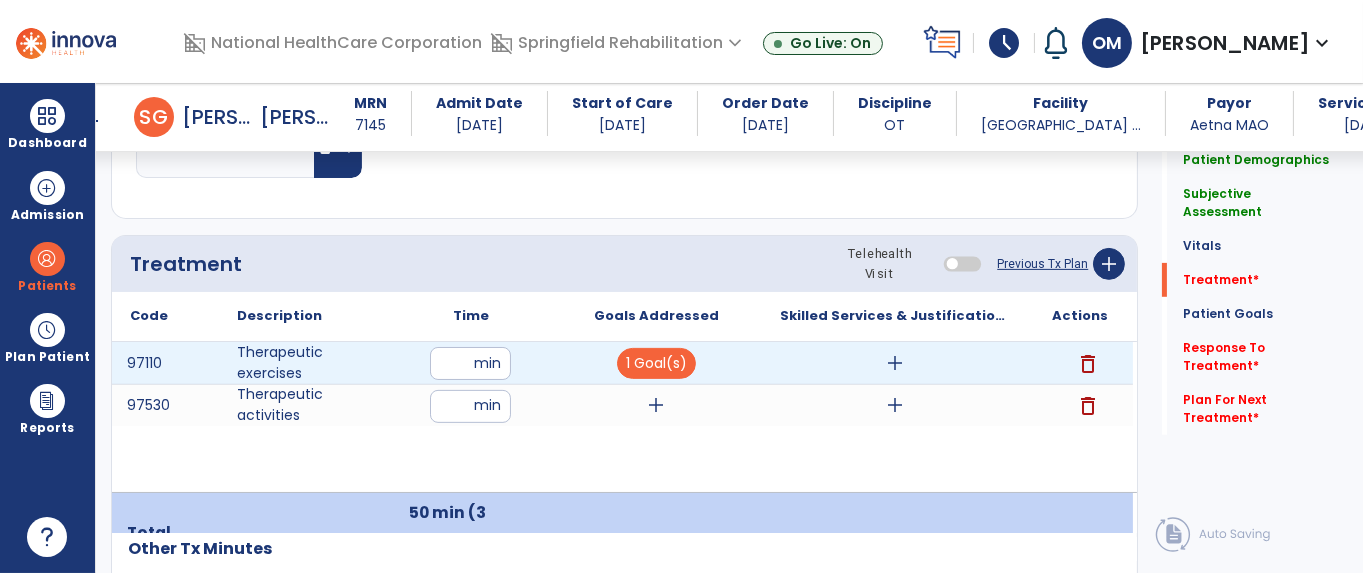 click on "add" at bounding box center [895, 363] 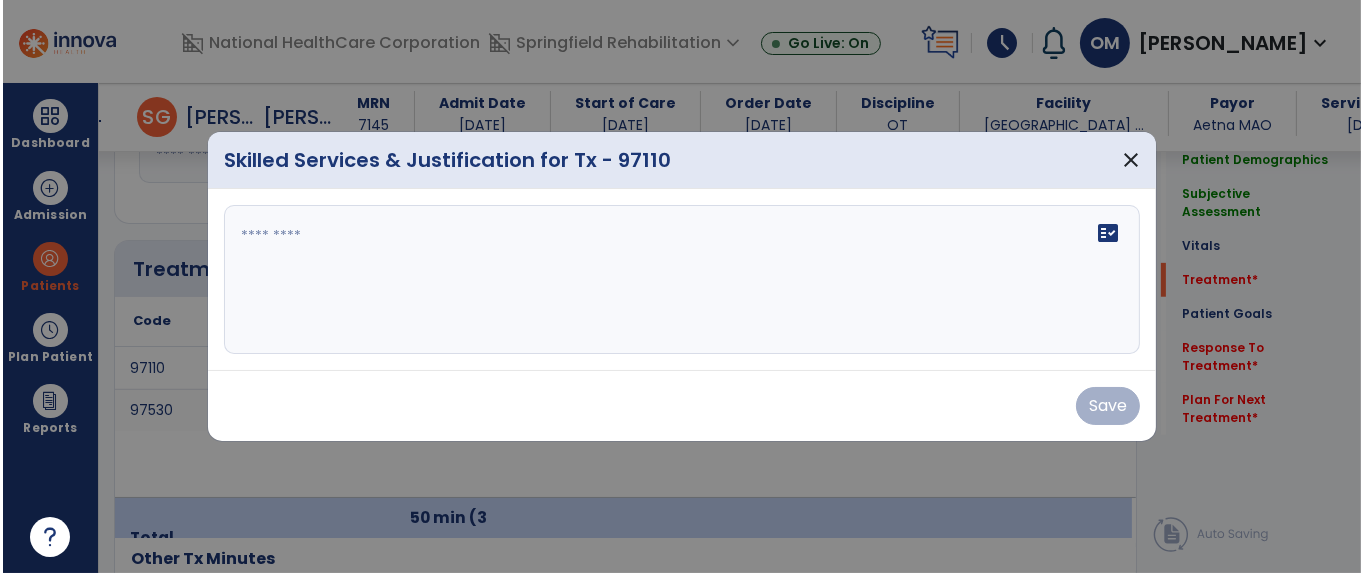 scroll, scrollTop: 1124, scrollLeft: 0, axis: vertical 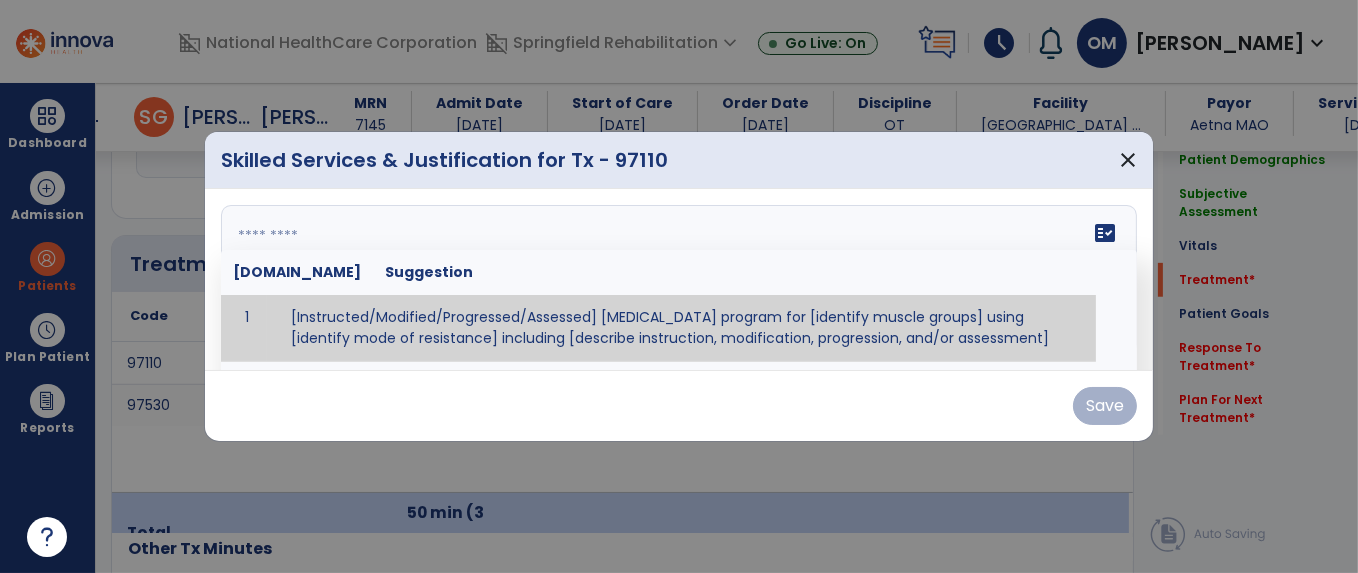 drag, startPoint x: 519, startPoint y: 274, endPoint x: 1029, endPoint y: 250, distance: 510.5644 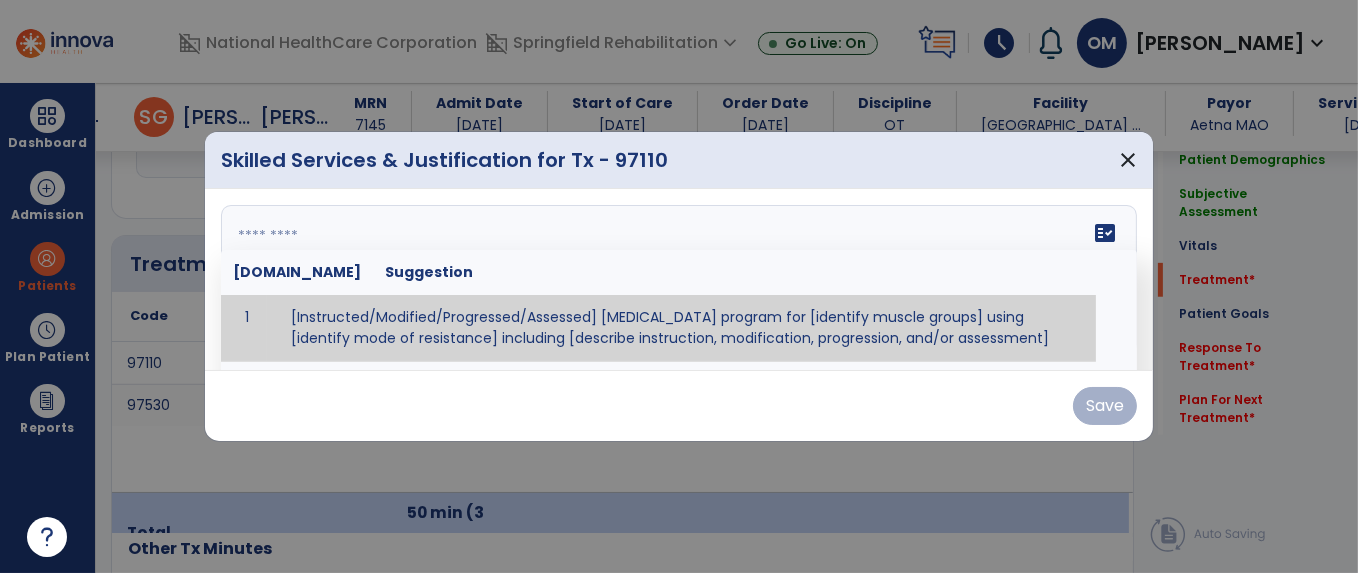 click on "fact_check  [DOMAIN_NAME] Suggestion 1 [Instructed/Modified/Progressed/Assessed] [MEDICAL_DATA] program for [identify muscle groups] using [identify mode of resistance] including [describe instruction, modification, progression, and/or assessment] 2 [Instructed/Modified/Progressed/Assessed] aerobic exercise program using [identify equipment/mode] including [describe instruction, modification,progression, and/or assessment] 3 [Instructed/Modified/Progressed/Assessed] [PROM/A/AROM/AROM] program for [identify joint movements] using [contract-relax, over-pressure, inhibitory techniques, other] 4 [Assessed/Tested] aerobic capacity with administration of [aerobic capacity test]" at bounding box center [679, 280] 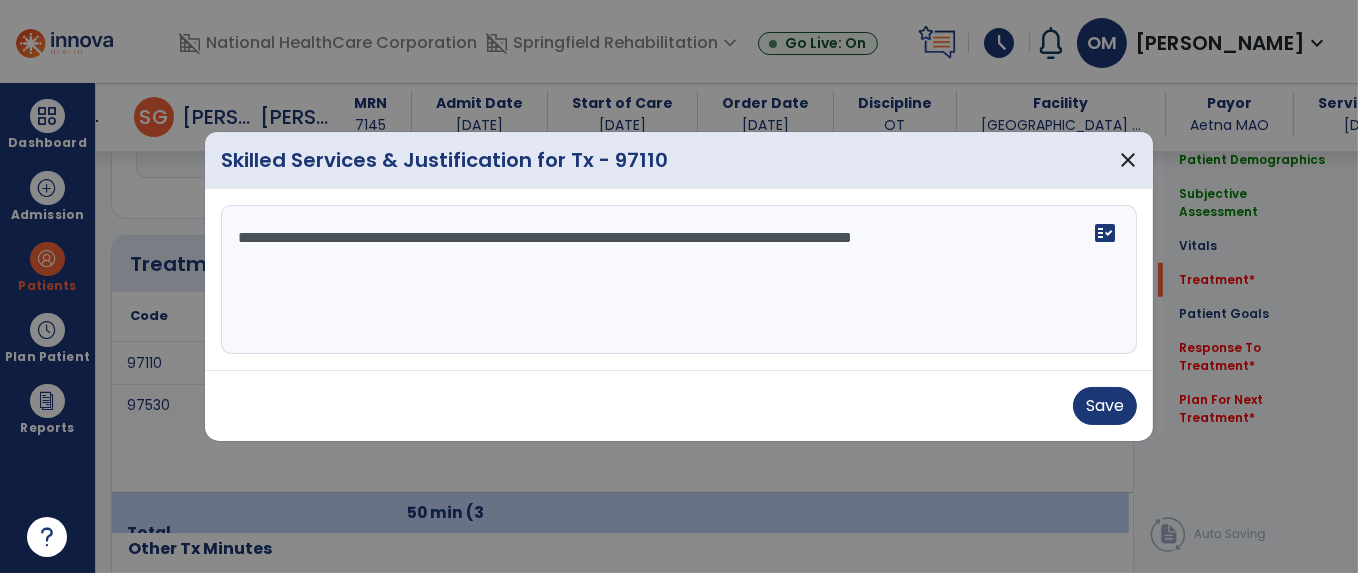 drag, startPoint x: 234, startPoint y: 235, endPoint x: 1079, endPoint y: 245, distance: 845.05914 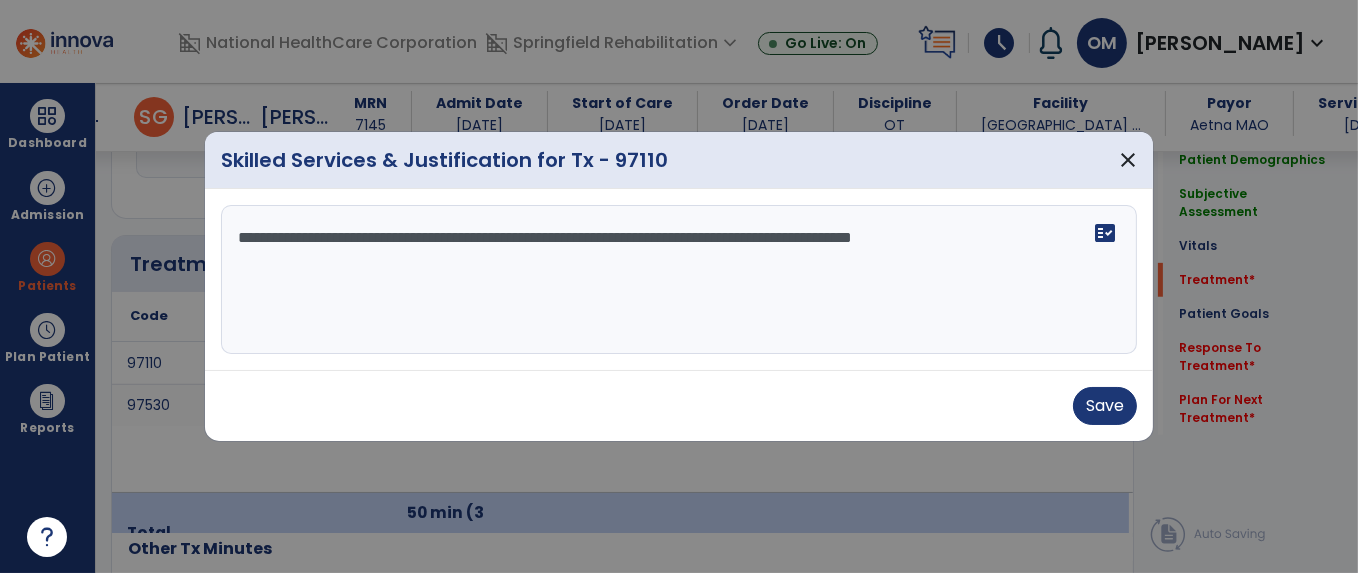 type on "**********" 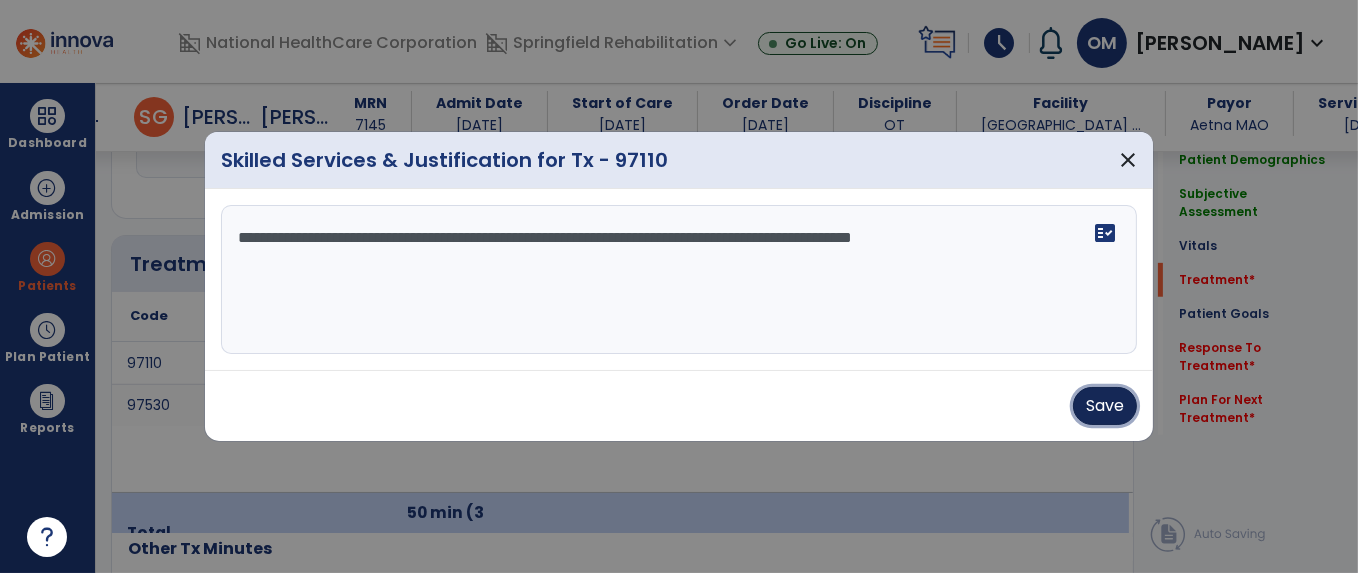 click on "Save" at bounding box center (1105, 406) 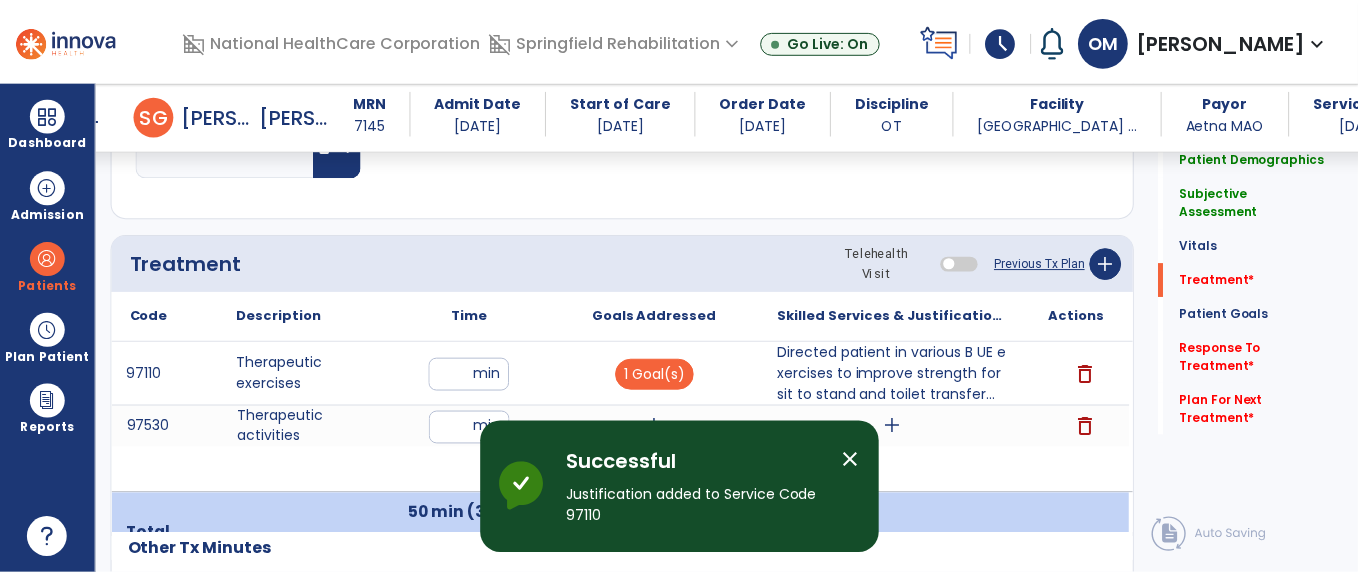 scroll, scrollTop: 1250, scrollLeft: 0, axis: vertical 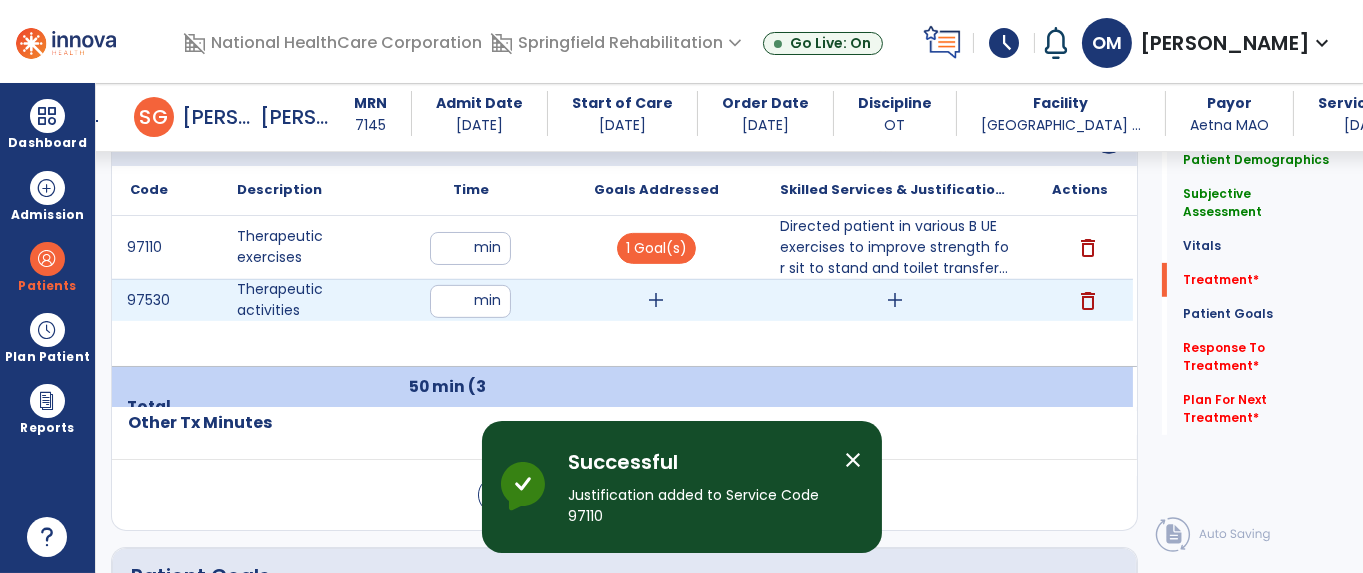 click on "add" at bounding box center [895, 300] 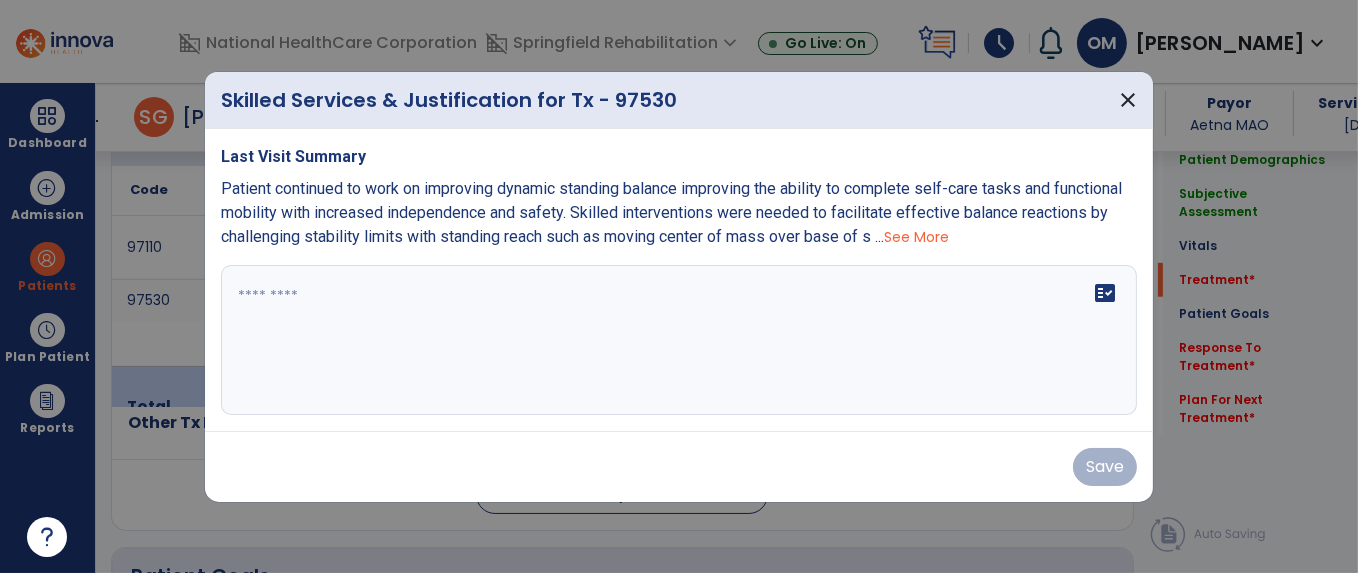 scroll, scrollTop: 1250, scrollLeft: 0, axis: vertical 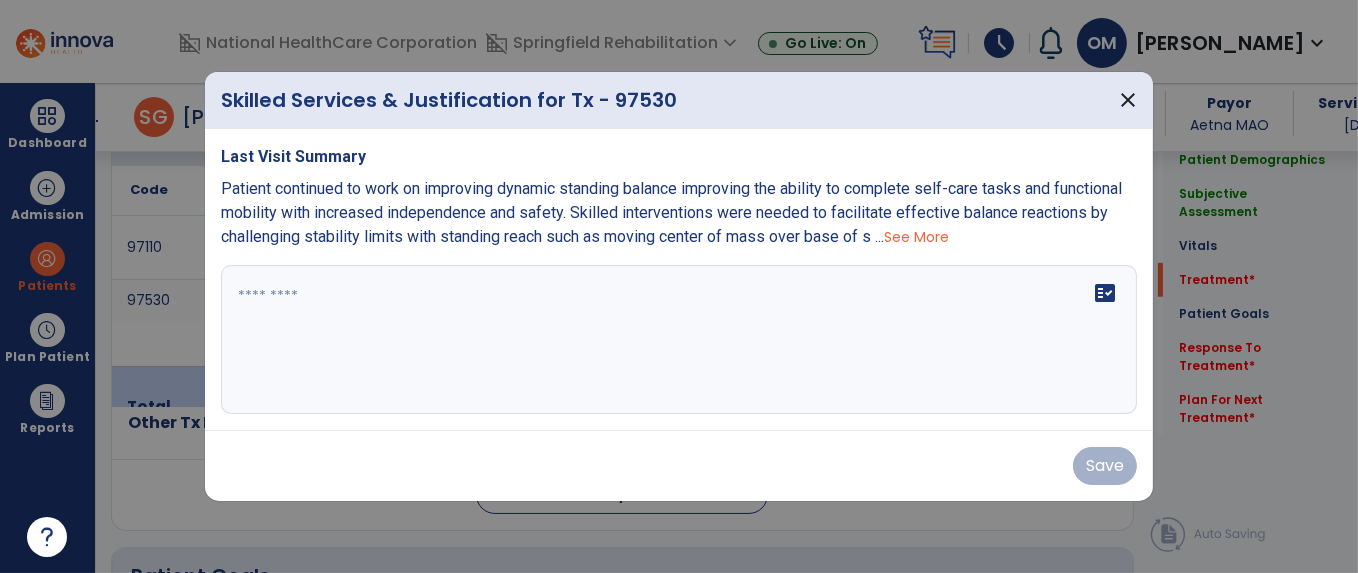 drag, startPoint x: 487, startPoint y: 299, endPoint x: 621, endPoint y: 277, distance: 135.79396 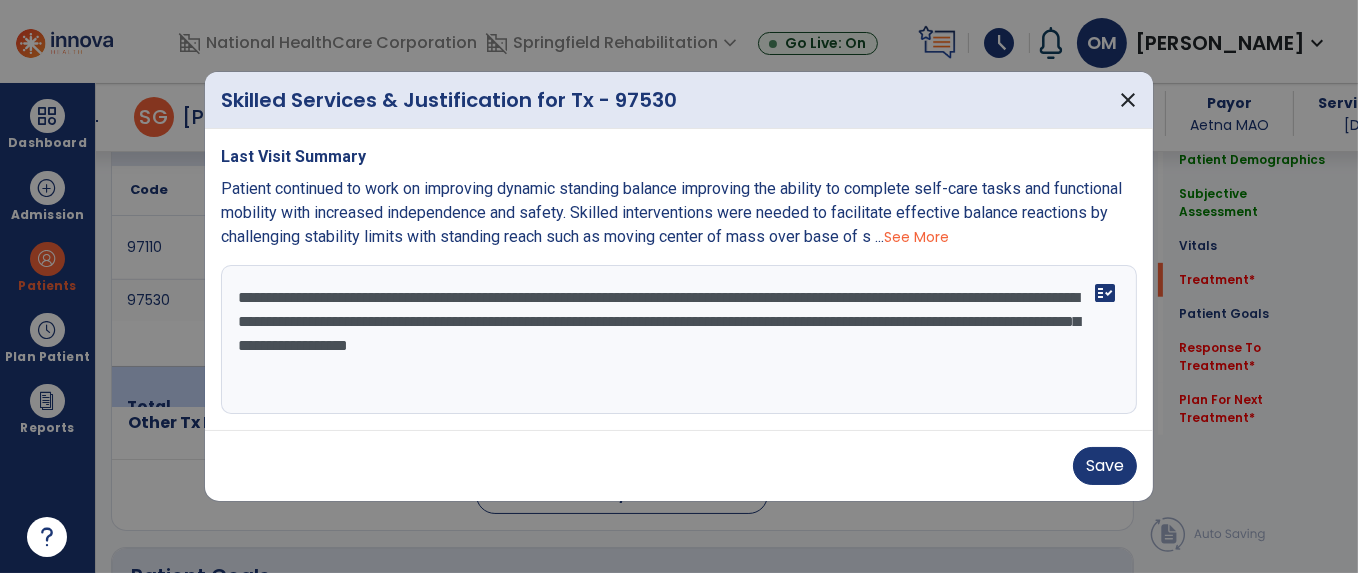 type on "**********" 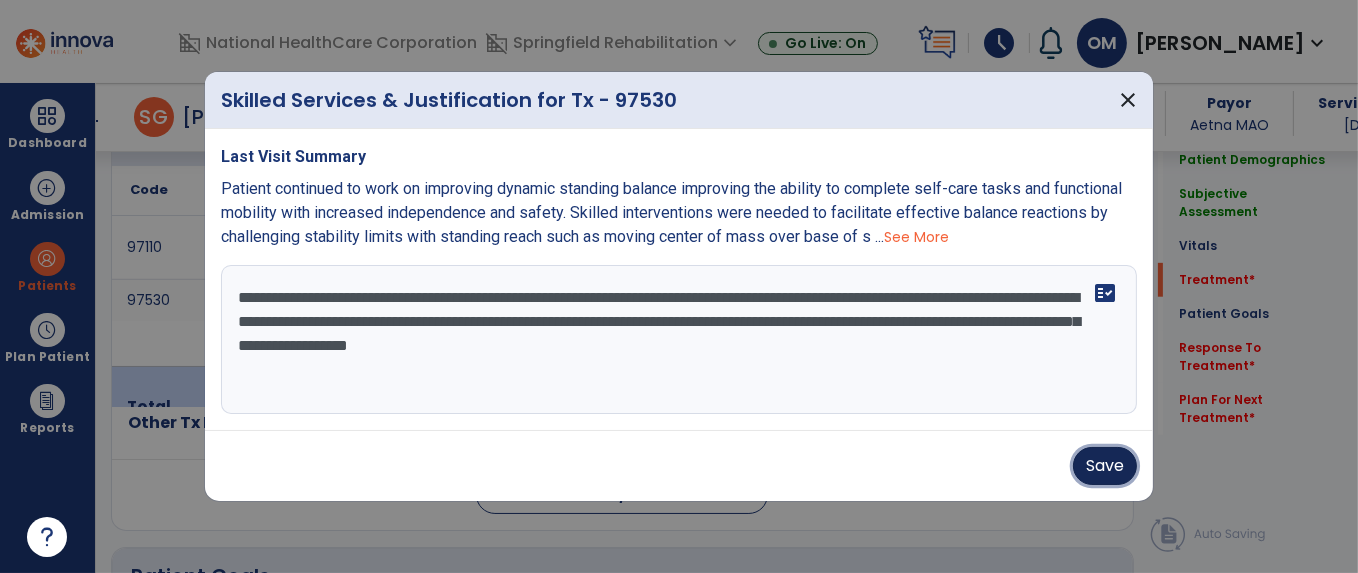 click on "Save" at bounding box center [1105, 466] 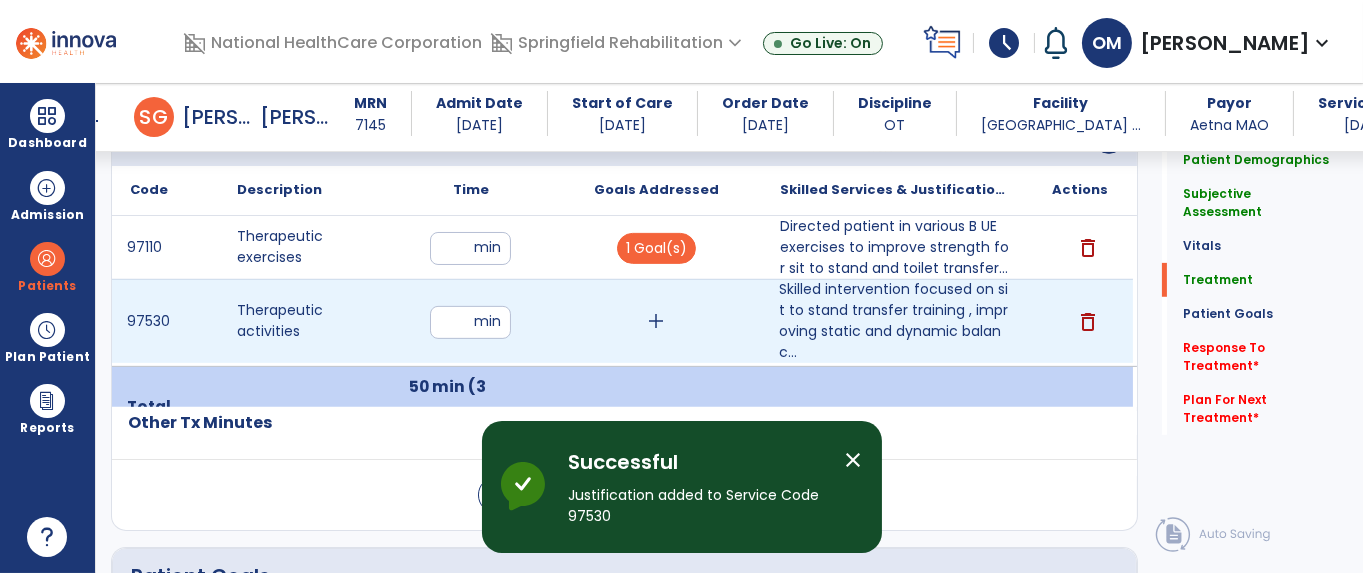 click on "add" at bounding box center (656, 321) 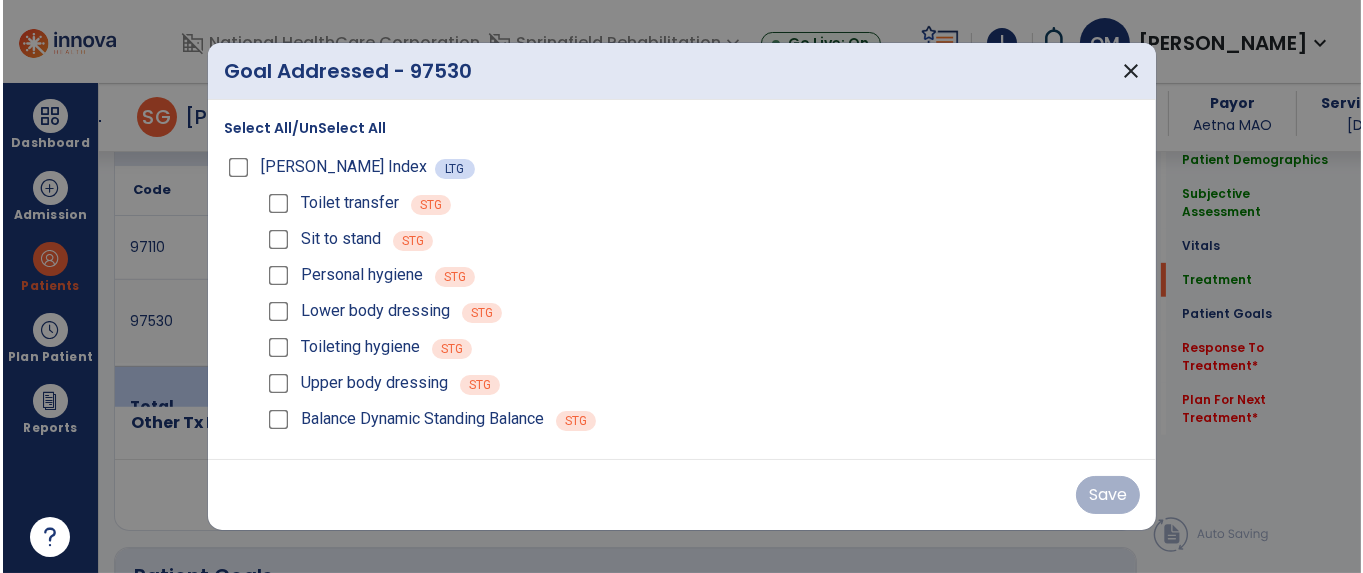 scroll, scrollTop: 1250, scrollLeft: 0, axis: vertical 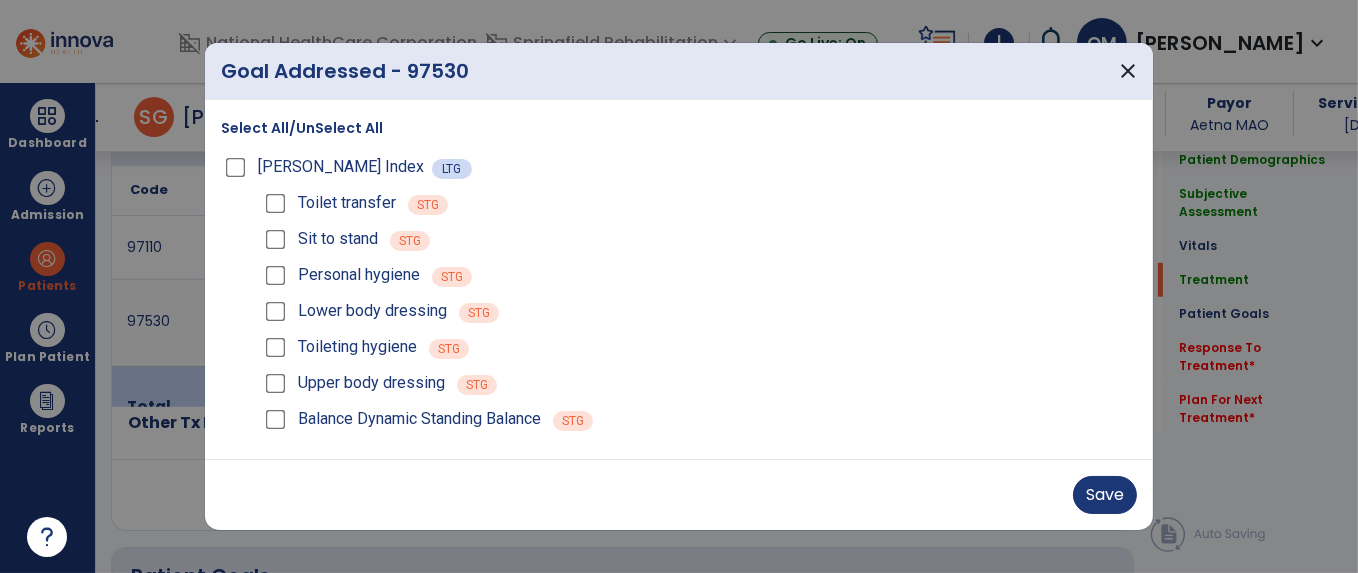 click on "Toilet transfer  STG  Sit to stand  STG  Personal hygiene  STG  Lower body dressing  STG  Toileting hygiene  STG  Upper body dressing  STG  Balance  Dynamic Standing Balance  STG" at bounding box center [695, 311] 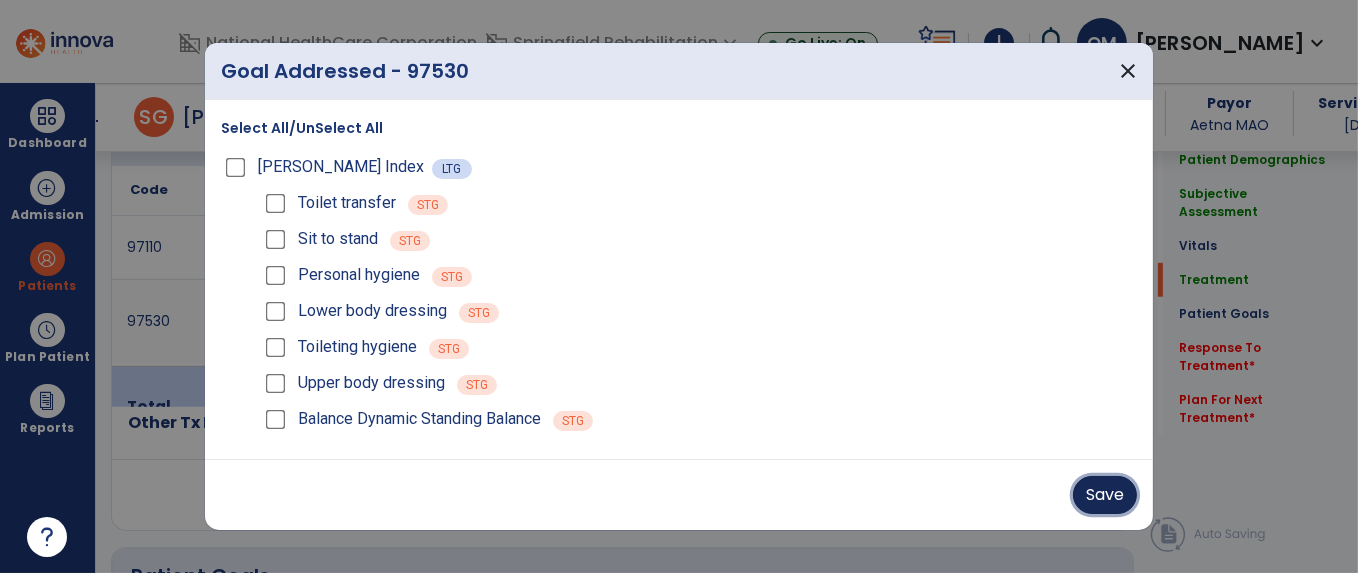 click on "Save" at bounding box center [1105, 495] 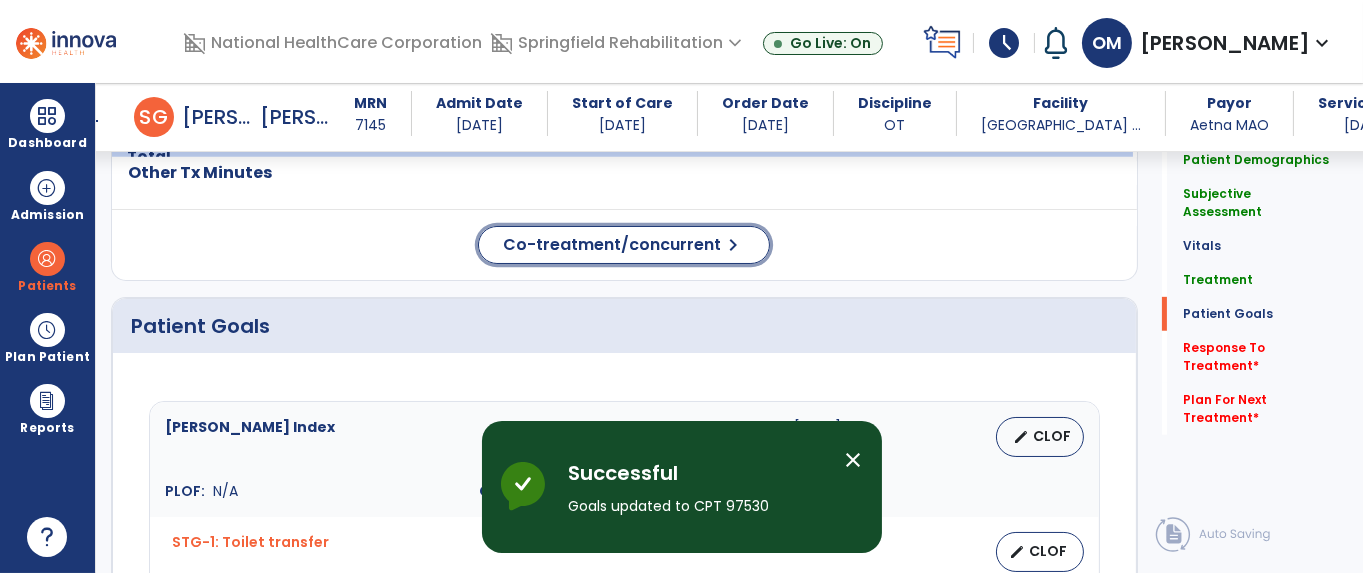 click on "chevron_right" 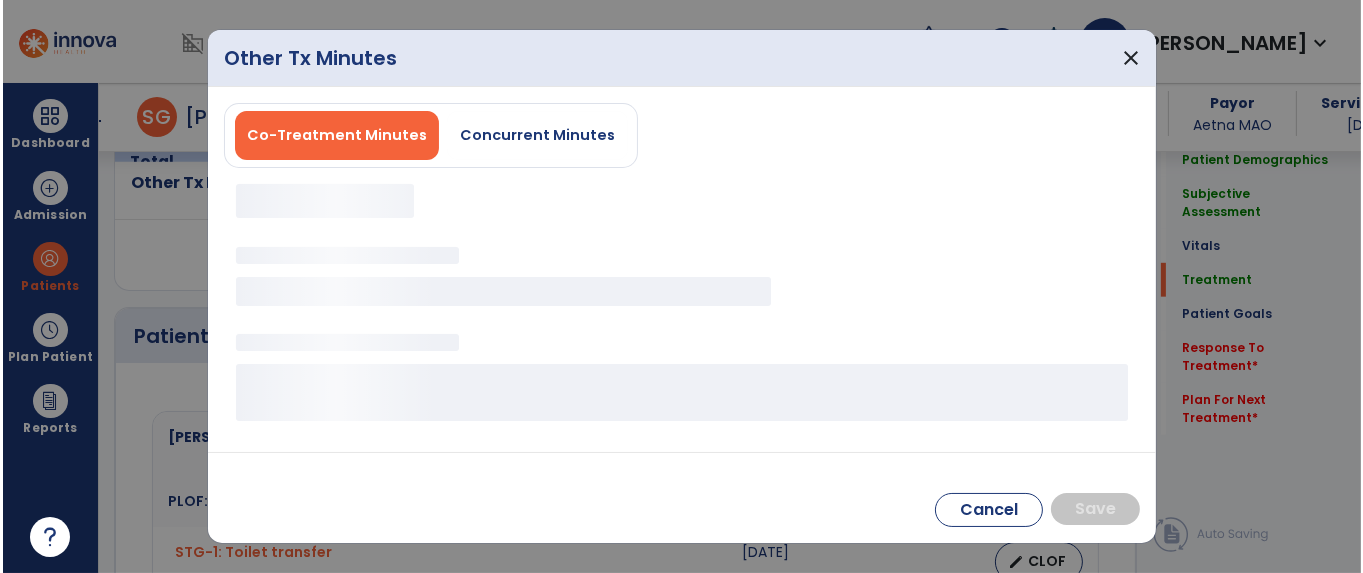 scroll, scrollTop: 1494, scrollLeft: 0, axis: vertical 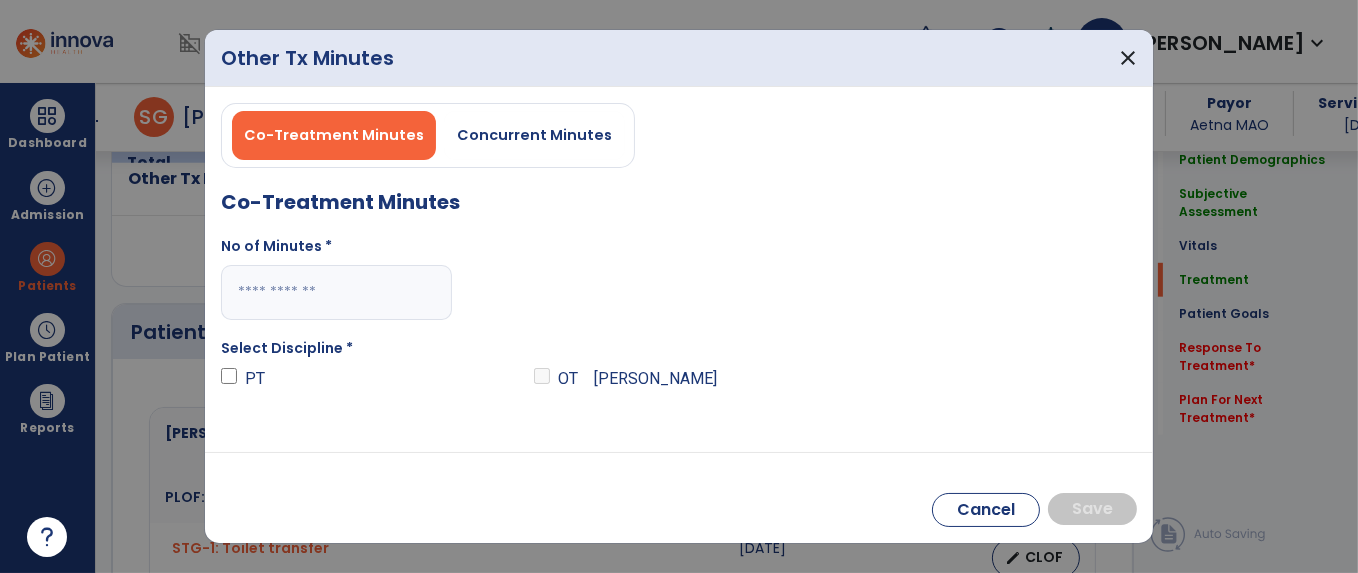 click on "Concurrent Minutes" at bounding box center (534, 135) 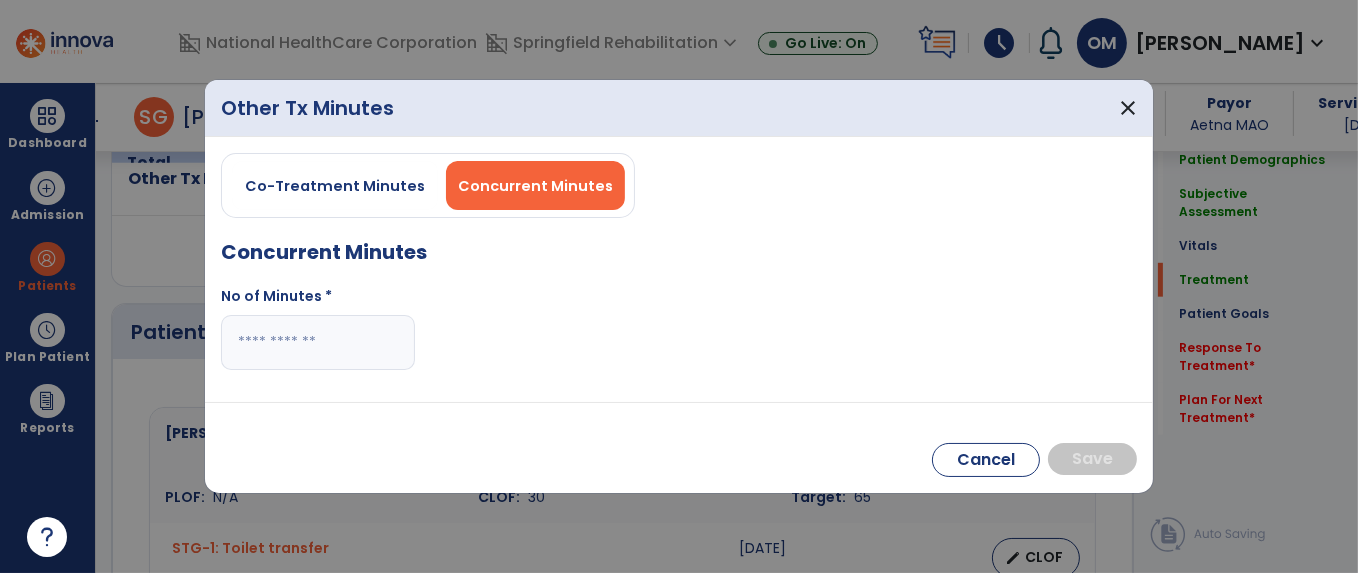 click at bounding box center (318, 342) 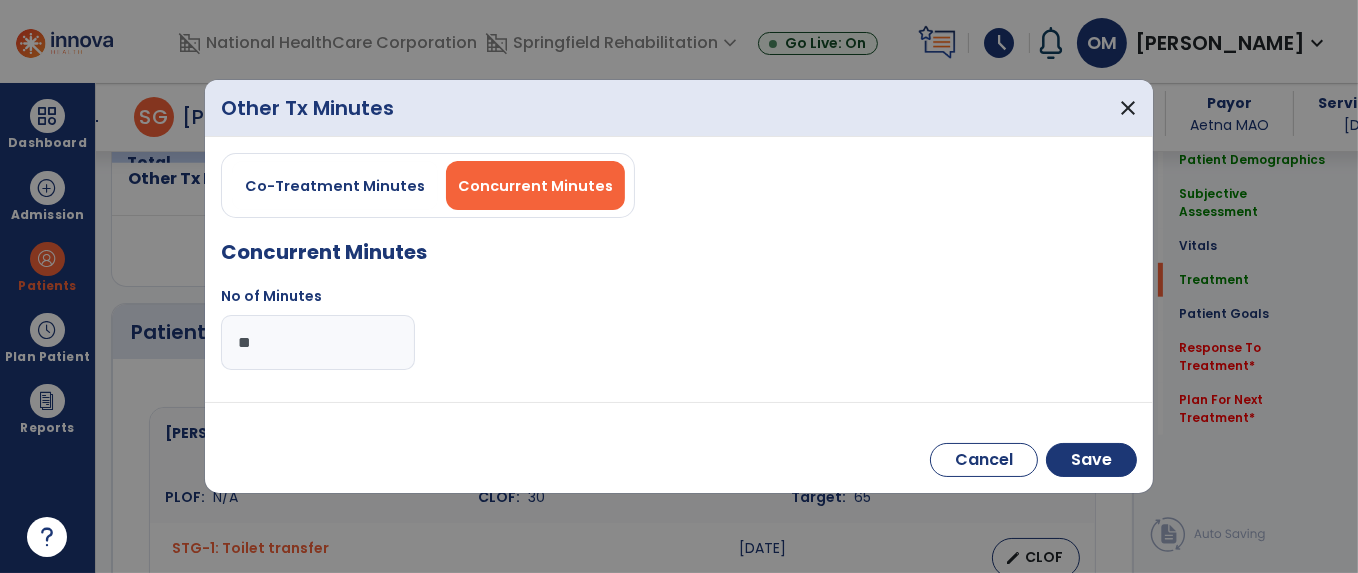type on "**" 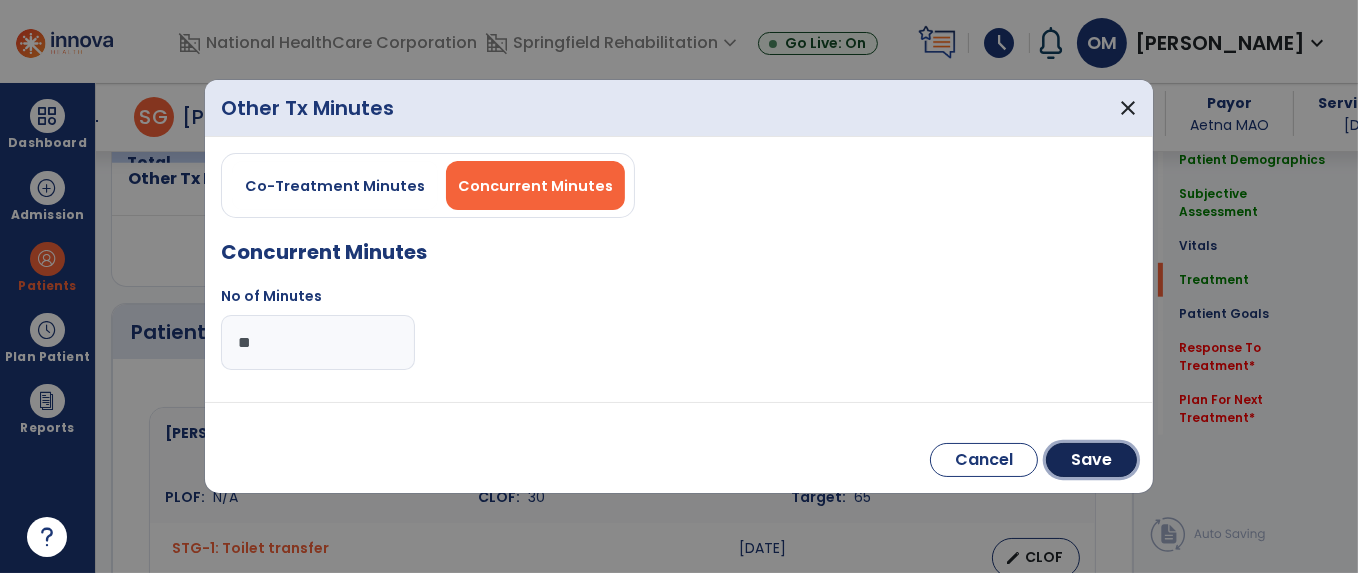 click on "Save" at bounding box center [1091, 460] 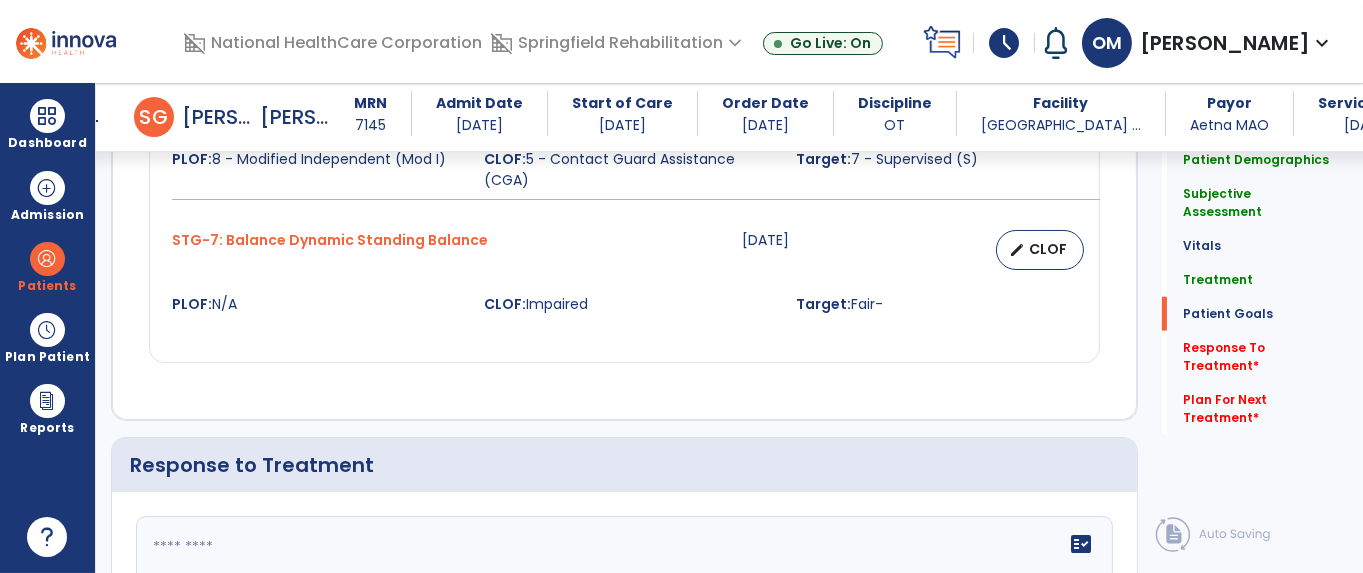 scroll, scrollTop: 2994, scrollLeft: 0, axis: vertical 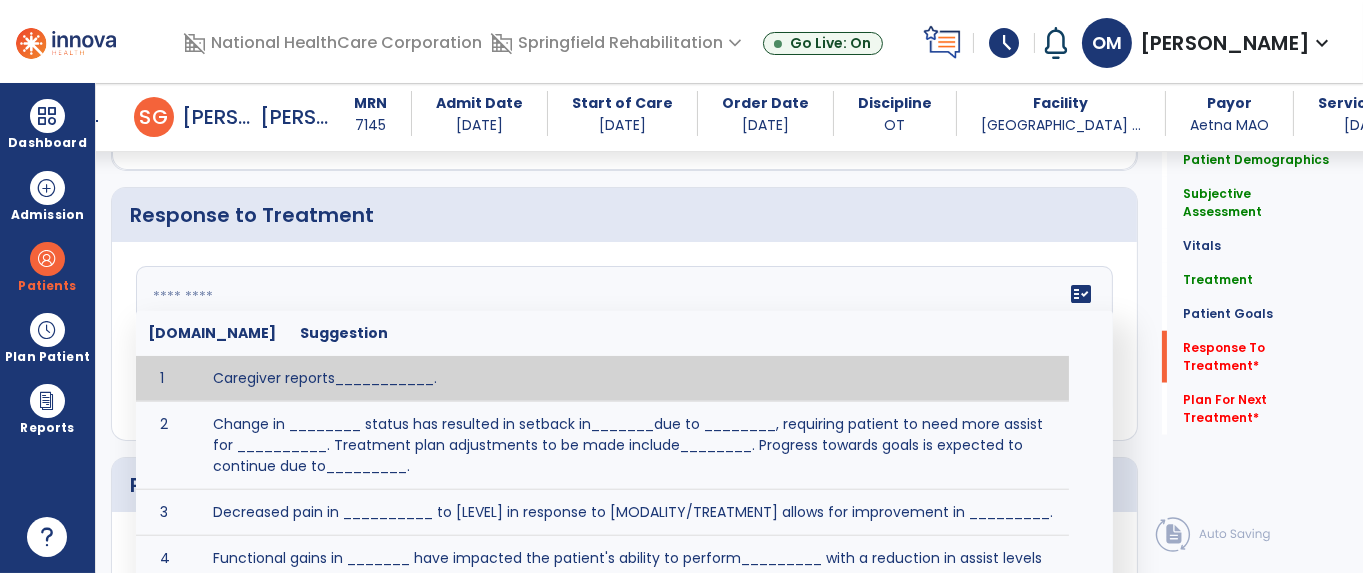 click on "fact_check  [DOMAIN_NAME] Suggestion 1 Caregiver reports___________. 2 Change in ________ status has resulted in setback in_______due to ________, requiring patient to need more assist for __________.   Treatment plan adjustments to be made include________.  Progress towards goals is expected to continue due to_________. 3 Decreased pain in __________ to [LEVEL] in response to [MODALITY/TREATMENT] allows for improvement in _________. 4 Functional gains in _______ have impacted the patient's ability to perform_________ with a reduction in assist levels to_________. 5 Functional progress this week has been significant due to__________. 6 Gains in ________ have improved the patient's ability to perform ______with decreased levels of assist to___________. 7 Improvement in ________allows patient to tolerate higher levels of challenges in_________. 8 Pain in [AREA] has decreased to [LEVEL] in response to [TREATMENT/MODALITY], allowing fore ease in completing__________. 9 10 11 12 13 14 15 16 17 18 19 20 21" 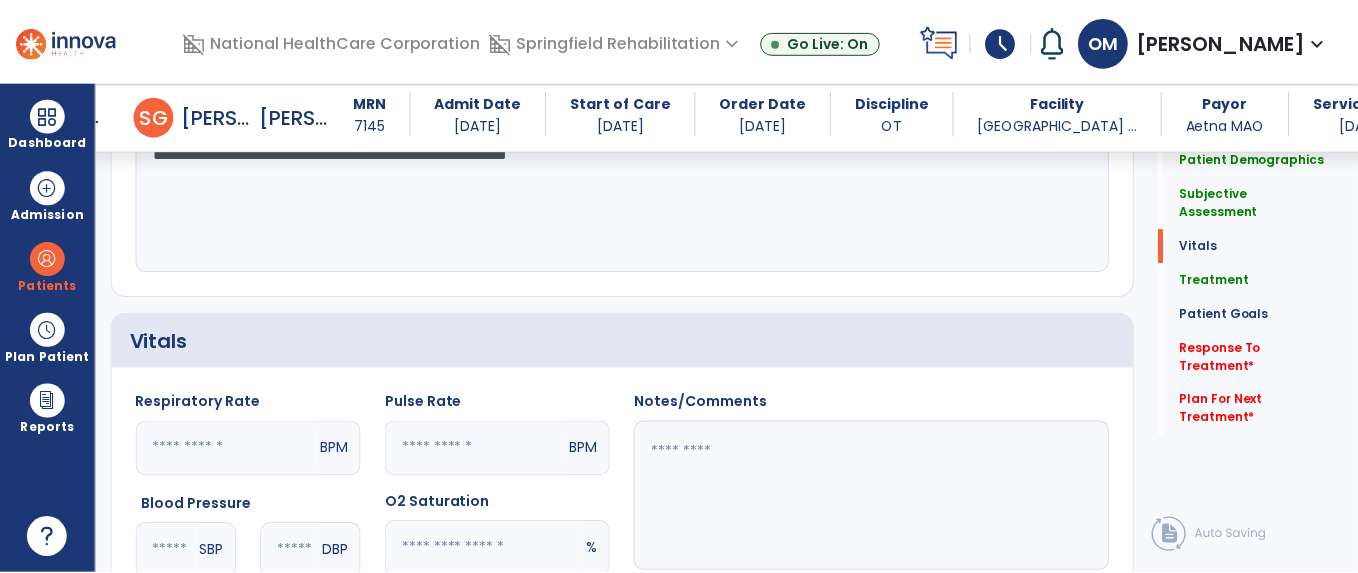 scroll, scrollTop: 1250, scrollLeft: 0, axis: vertical 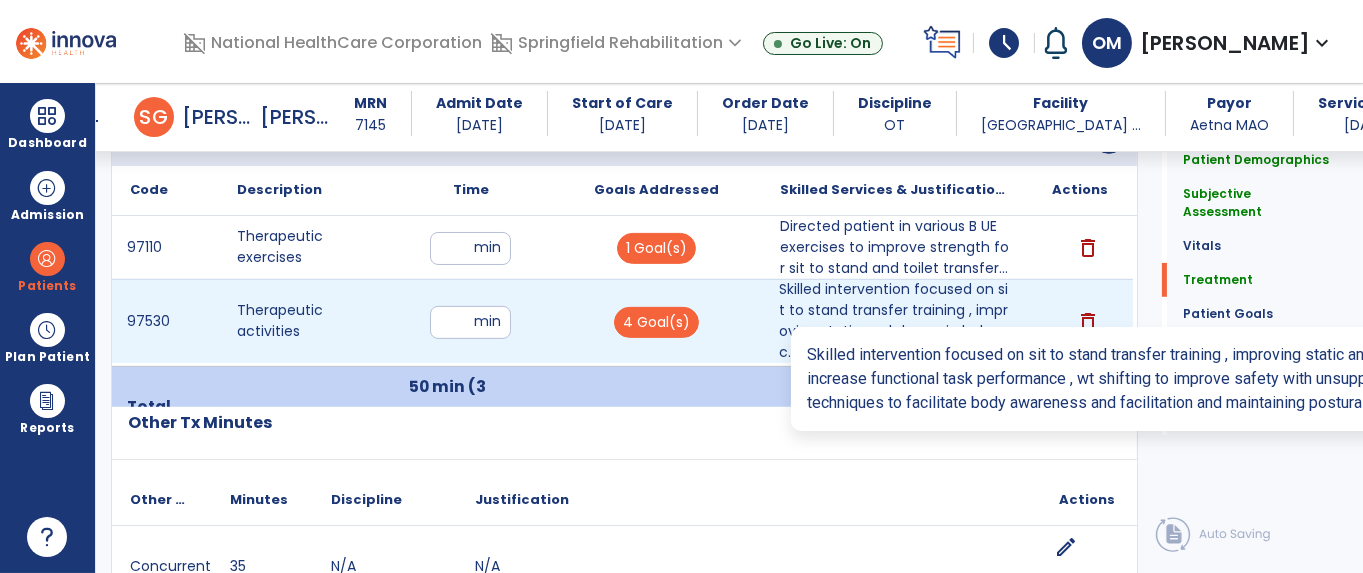 click on "Skilled intervention focused on sit to stand transfer training , improving static and dynamic balanc..." at bounding box center [894, 321] 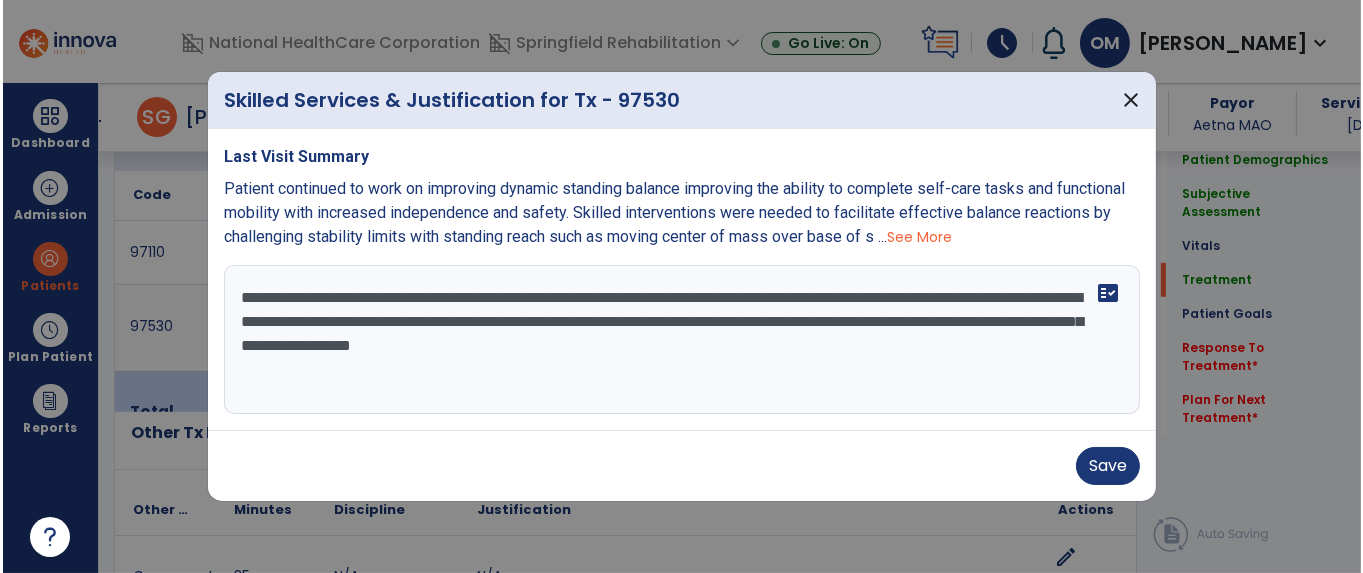 scroll, scrollTop: 1250, scrollLeft: 0, axis: vertical 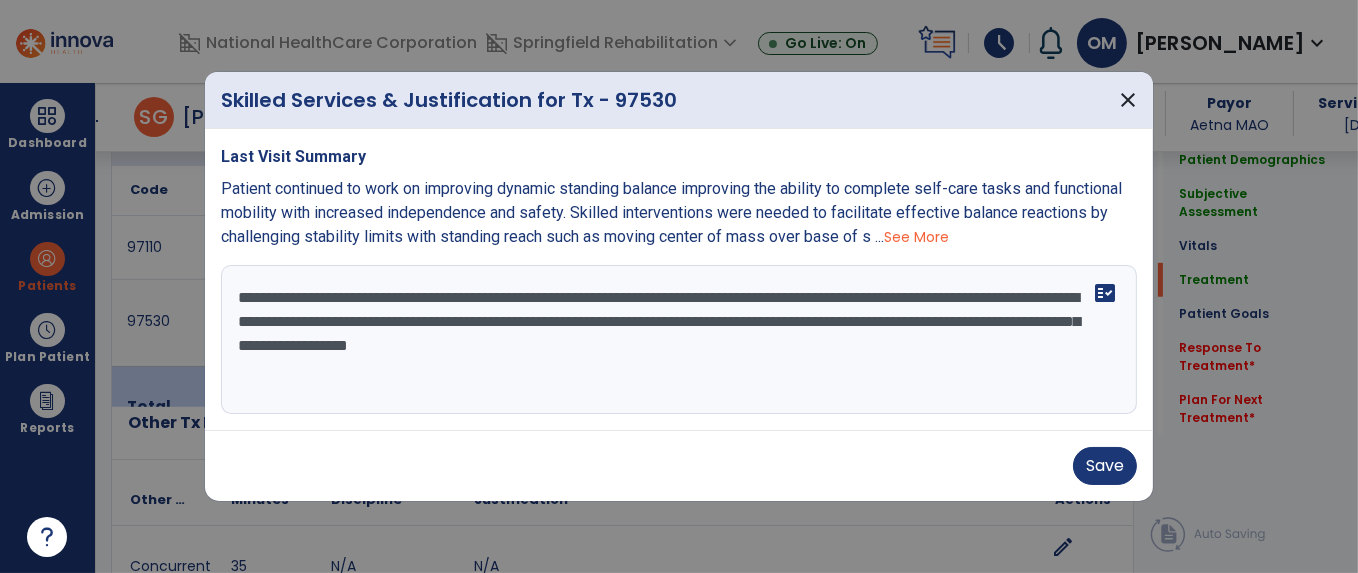 drag, startPoint x: 233, startPoint y: 295, endPoint x: 993, endPoint y: 406, distance: 768.0632 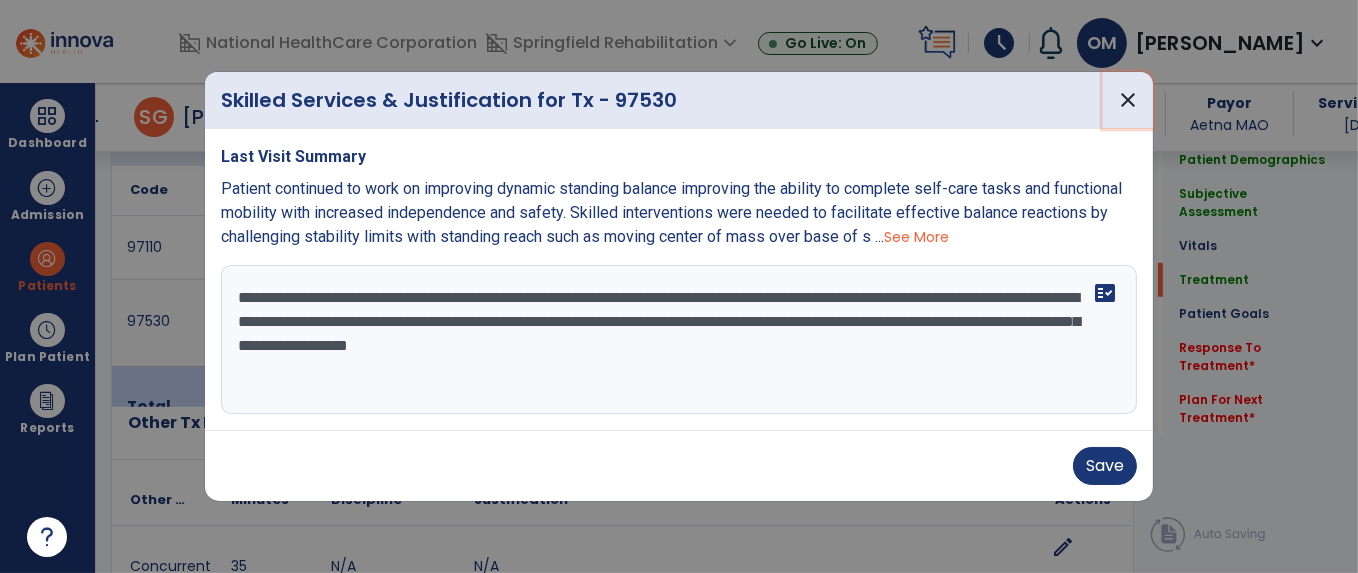 click on "close" at bounding box center (1128, 100) 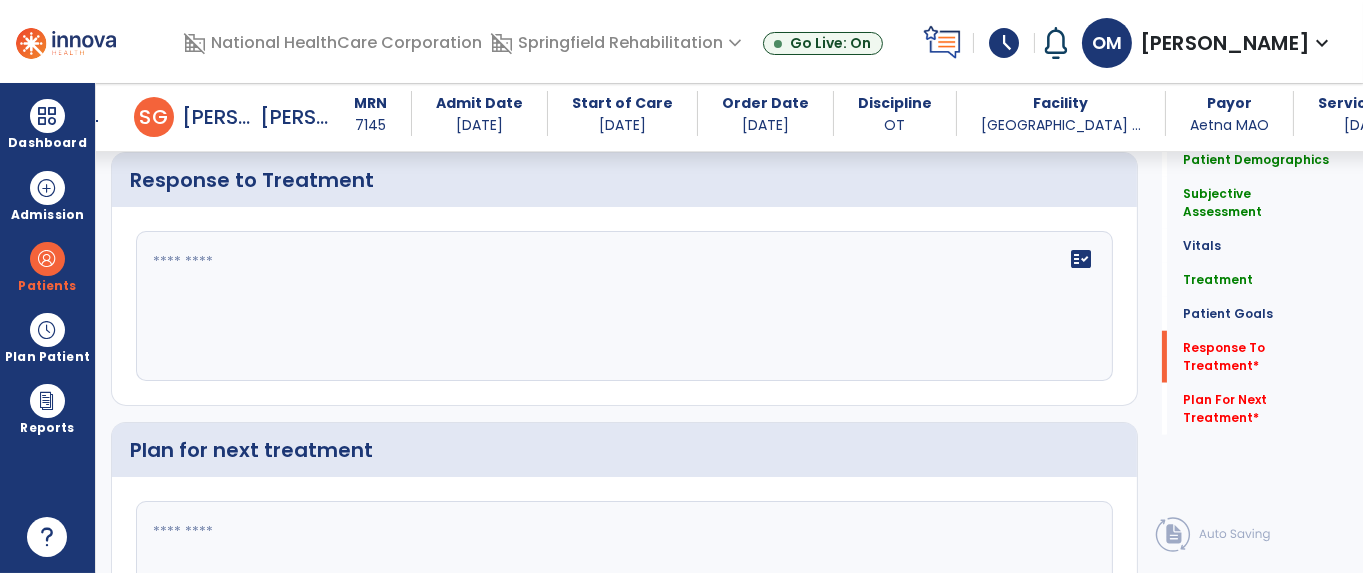 scroll, scrollTop: 3000, scrollLeft: 0, axis: vertical 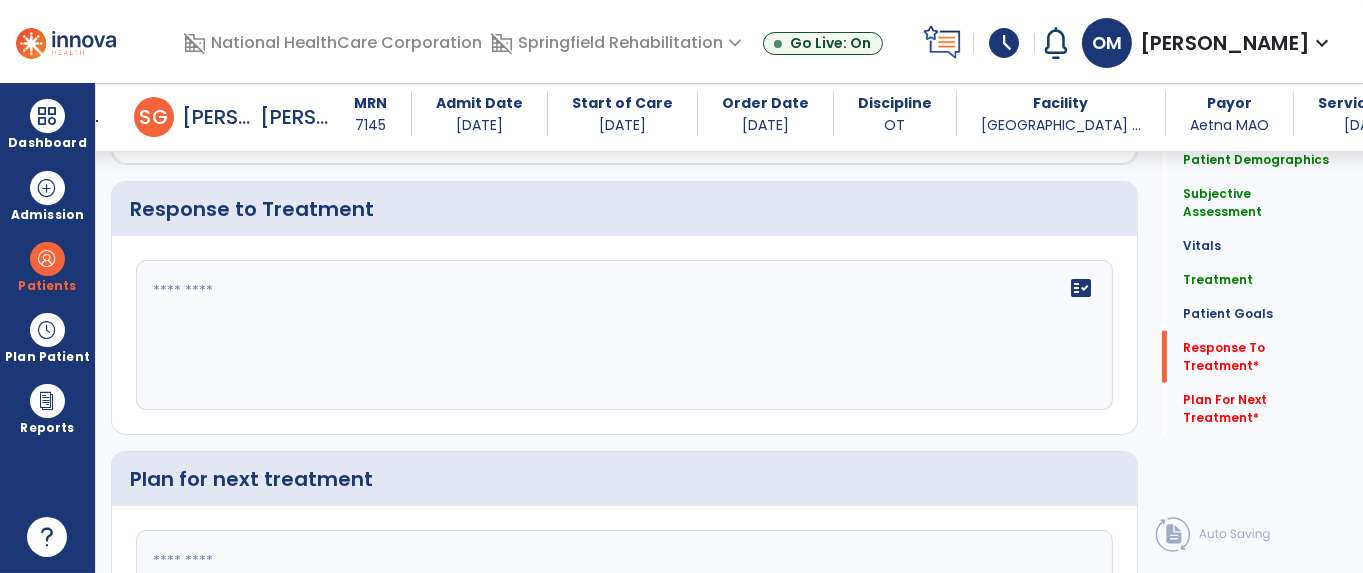 click 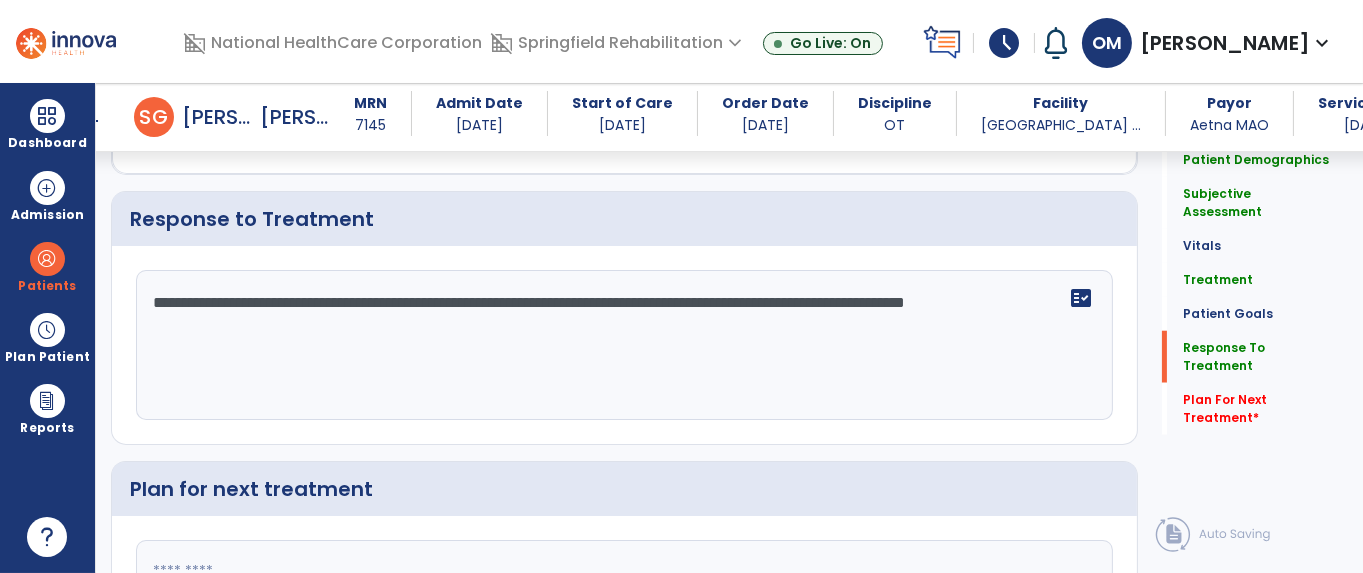 scroll, scrollTop: 3000, scrollLeft: 0, axis: vertical 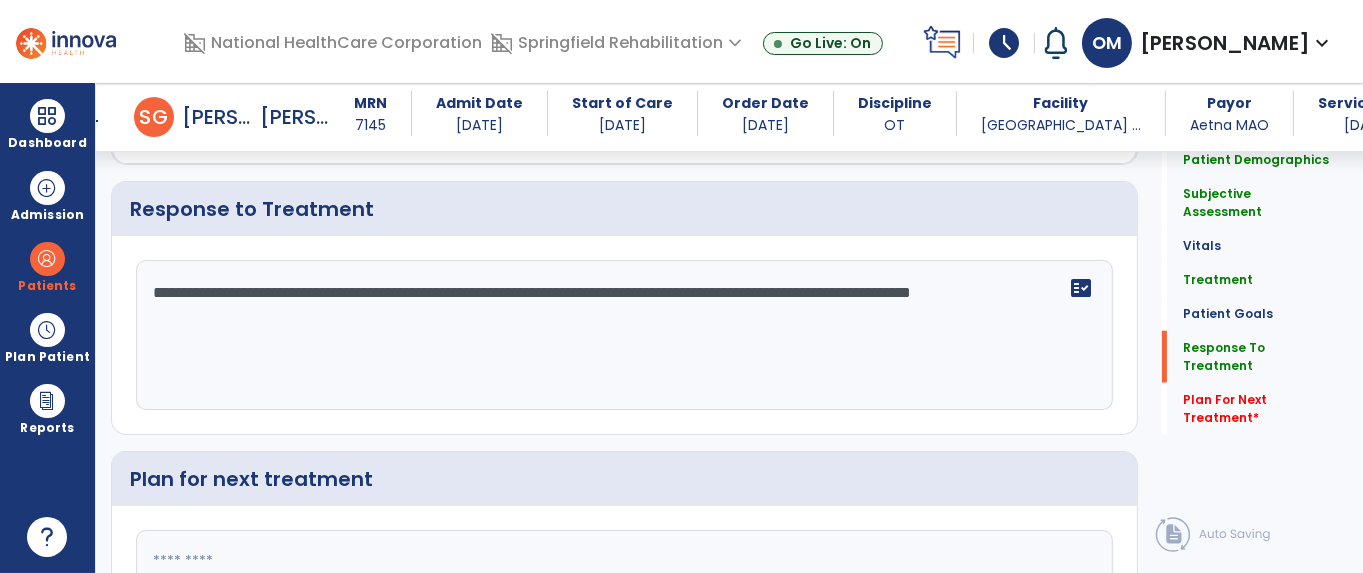 drag, startPoint x: 149, startPoint y: 288, endPoint x: 246, endPoint y: 316, distance: 100.96039 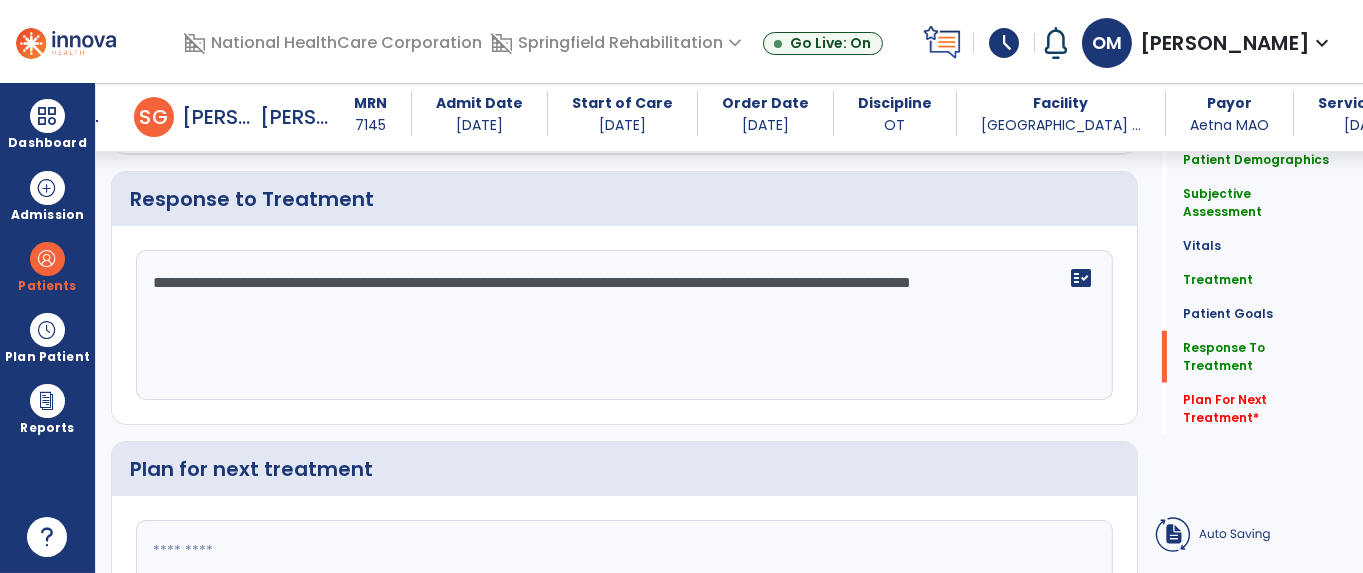 type on "**********" 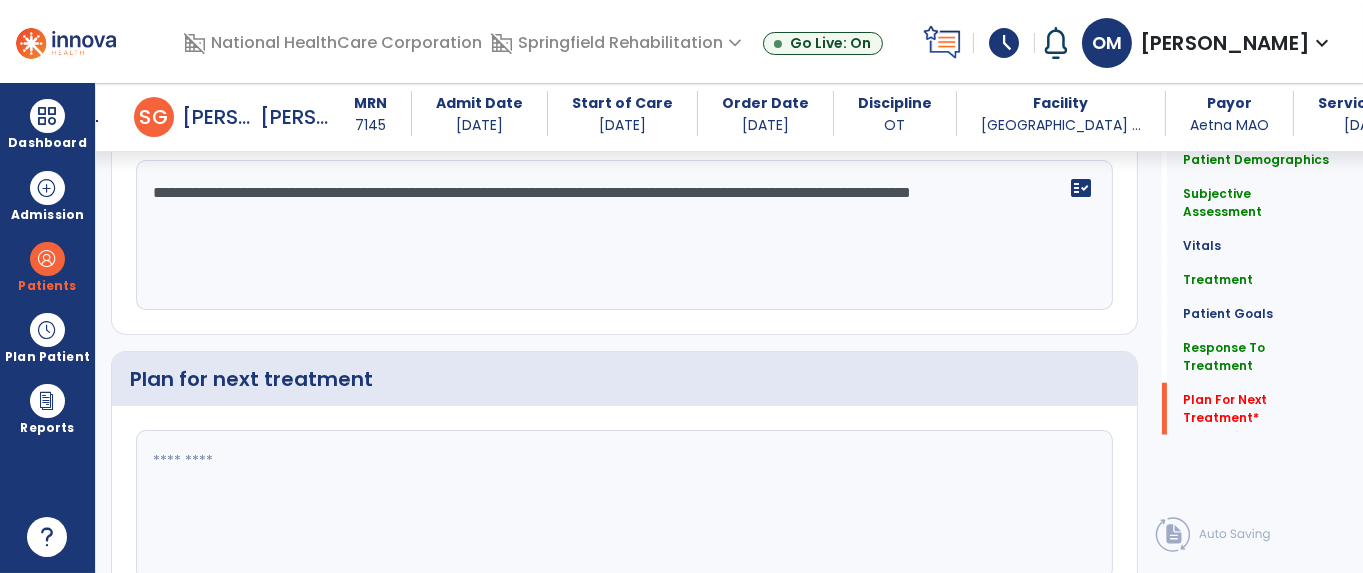 scroll, scrollTop: 3187, scrollLeft: 0, axis: vertical 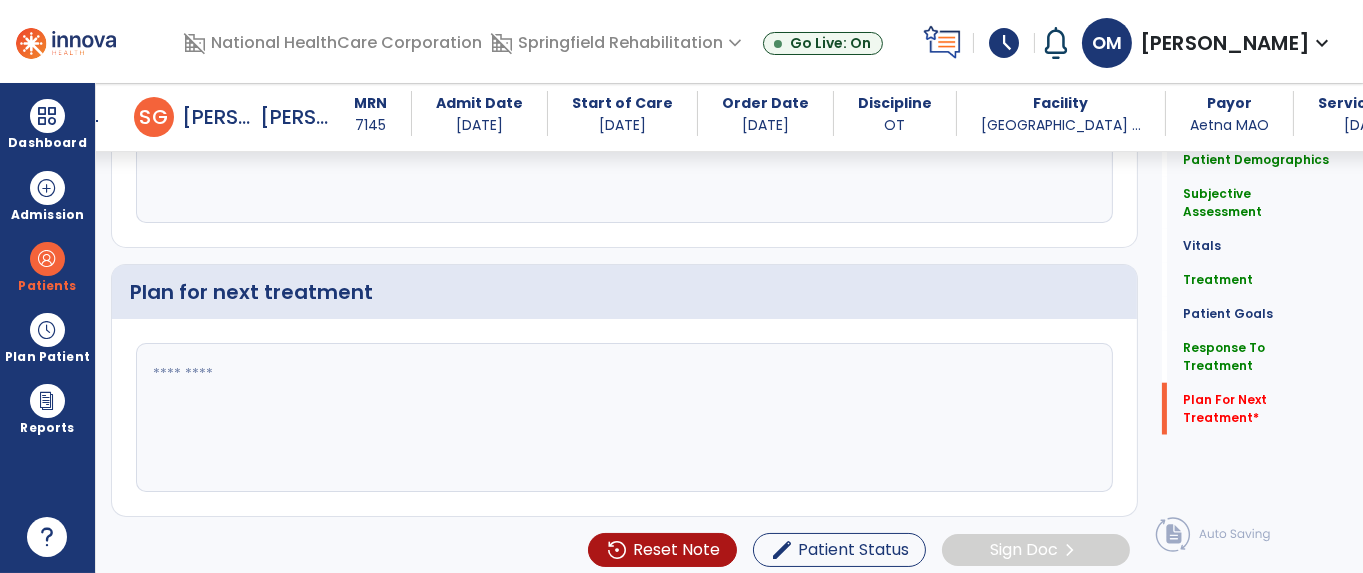 click 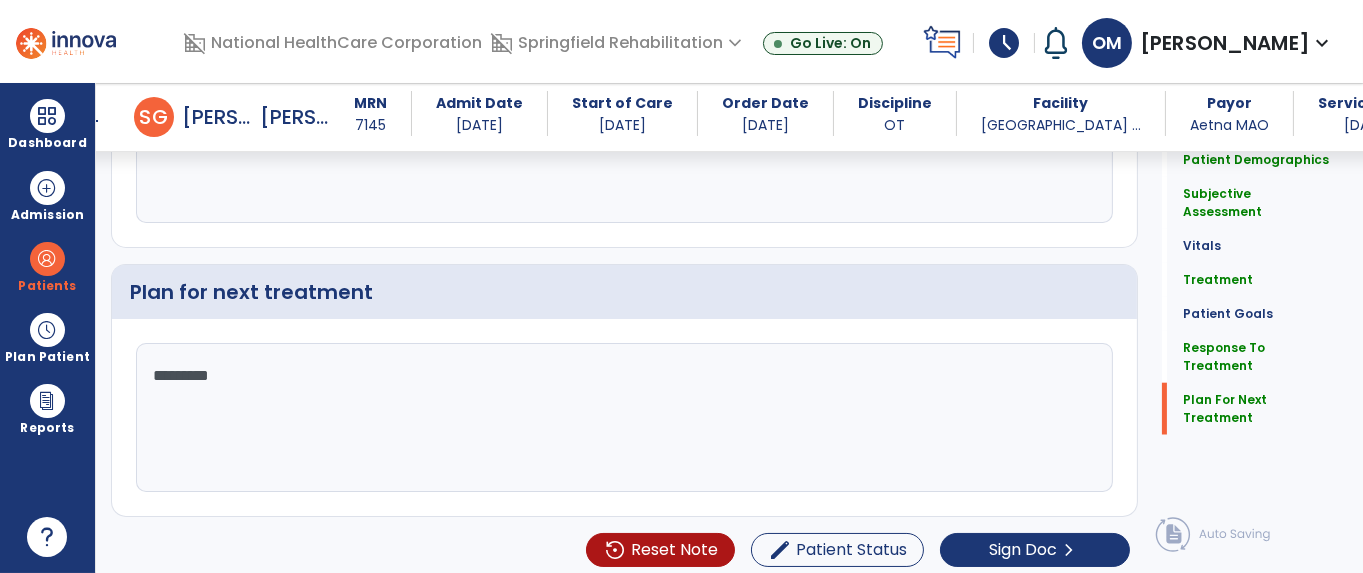 scroll, scrollTop: 3187, scrollLeft: 0, axis: vertical 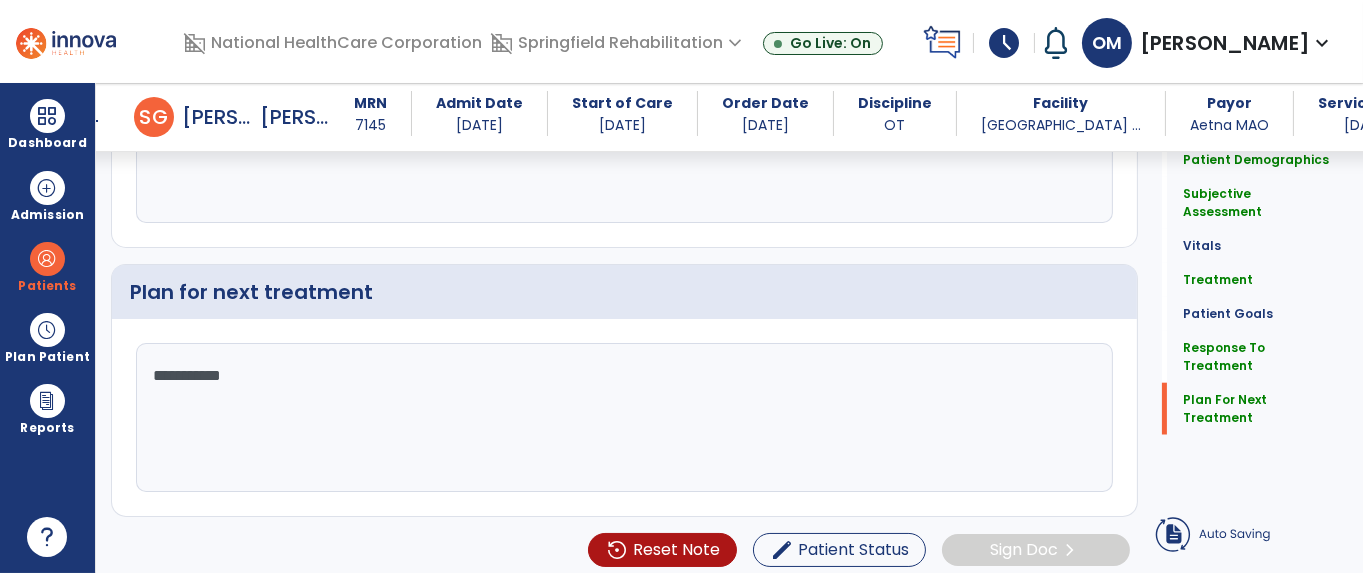 type on "**********" 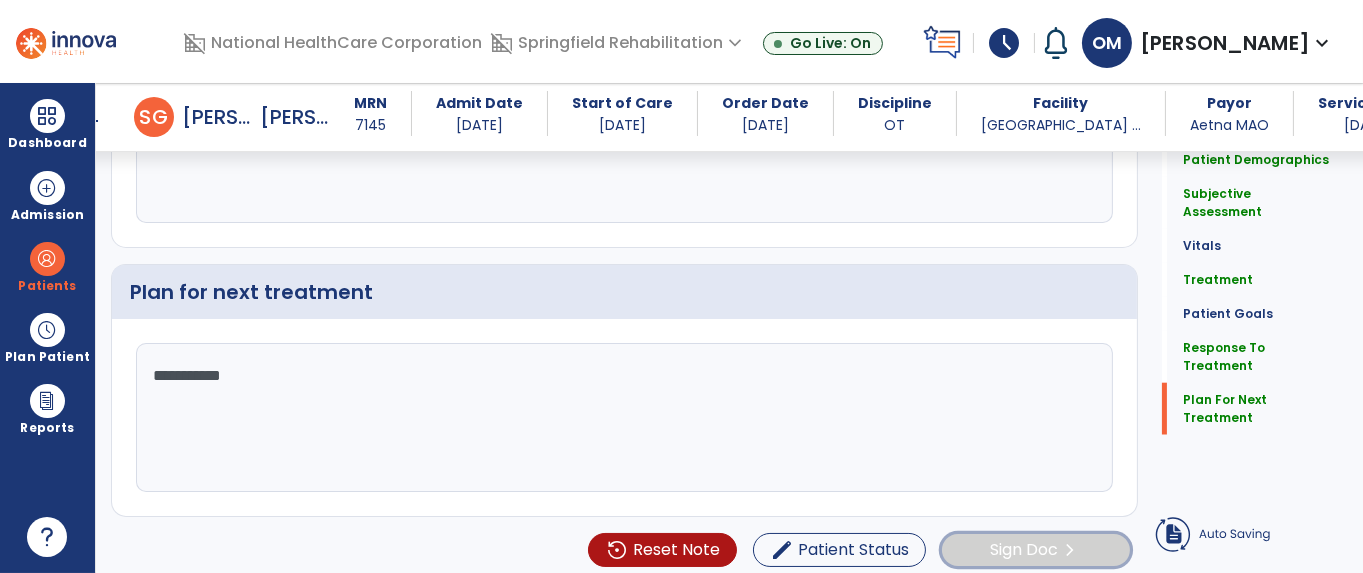 click on "chevron_right" 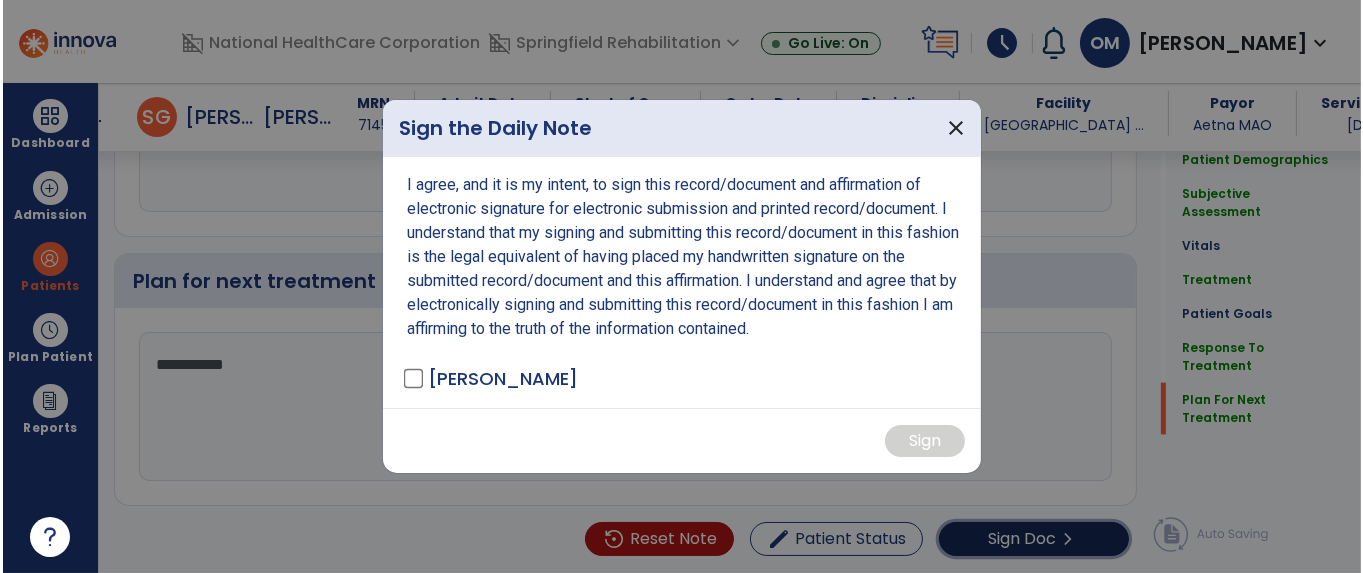 scroll, scrollTop: 3187, scrollLeft: 0, axis: vertical 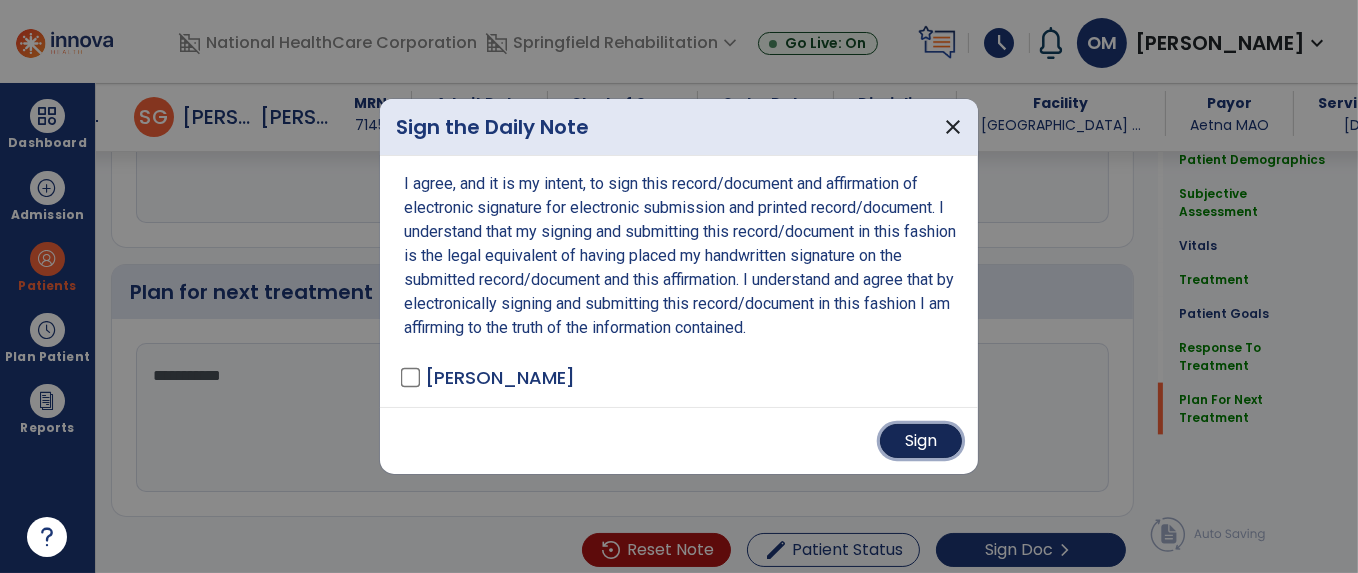 click on "Sign" at bounding box center [921, 441] 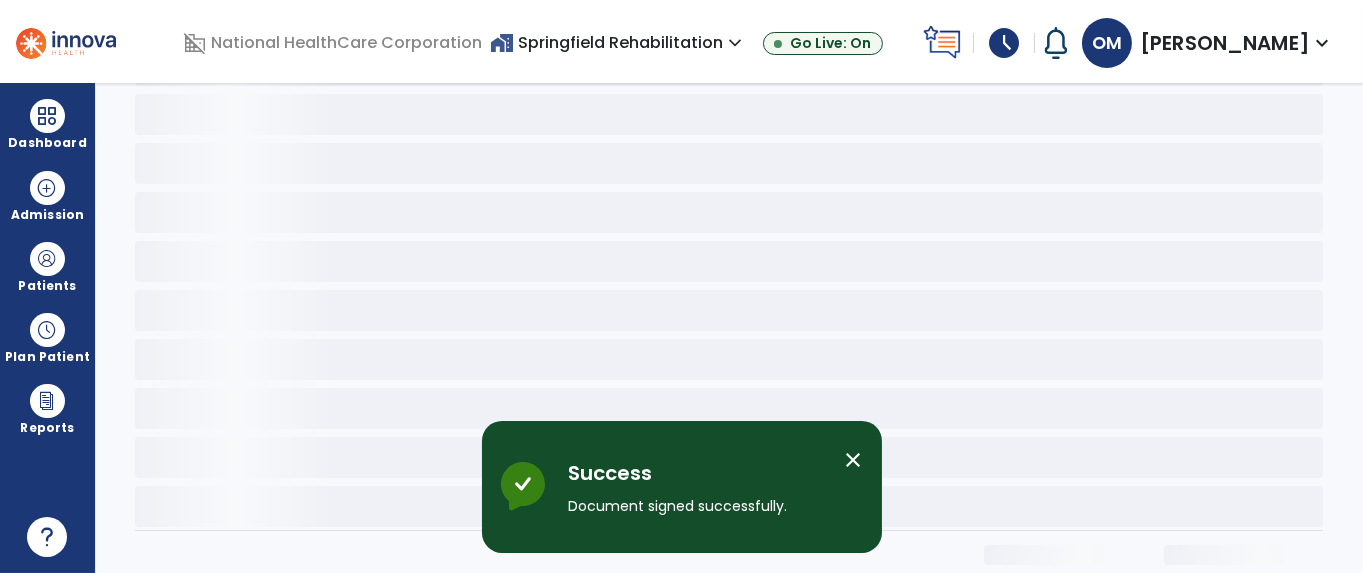 scroll, scrollTop: 0, scrollLeft: 0, axis: both 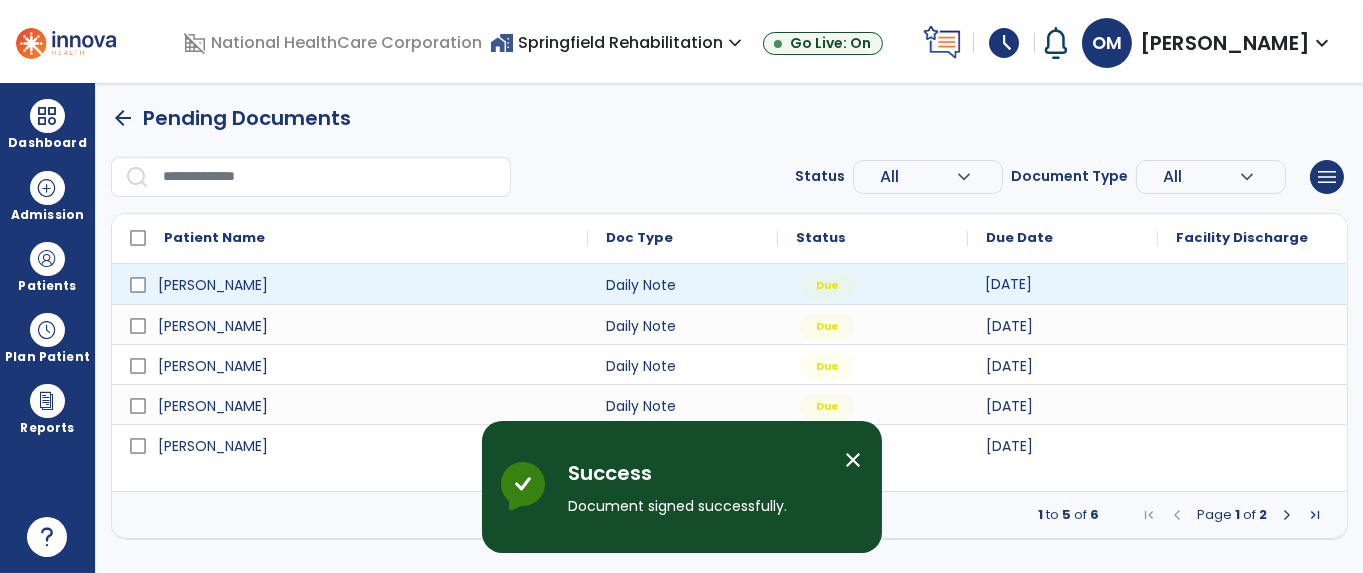 click on "[DATE]" at bounding box center [1008, 284] 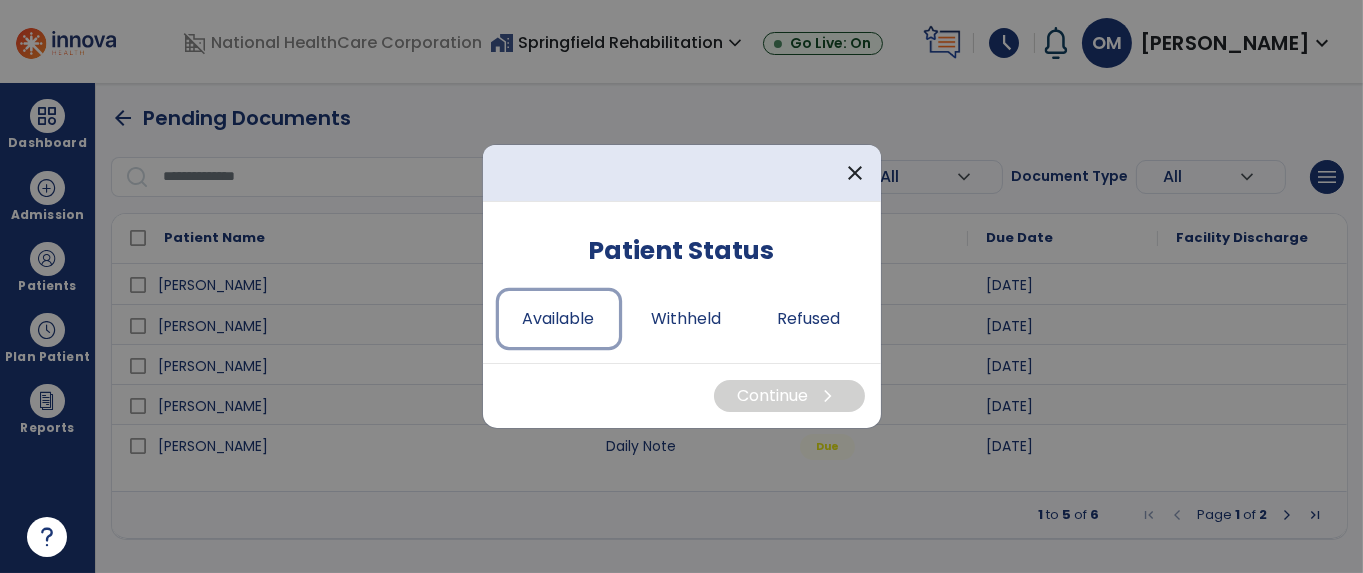 click on "Available" at bounding box center [559, 319] 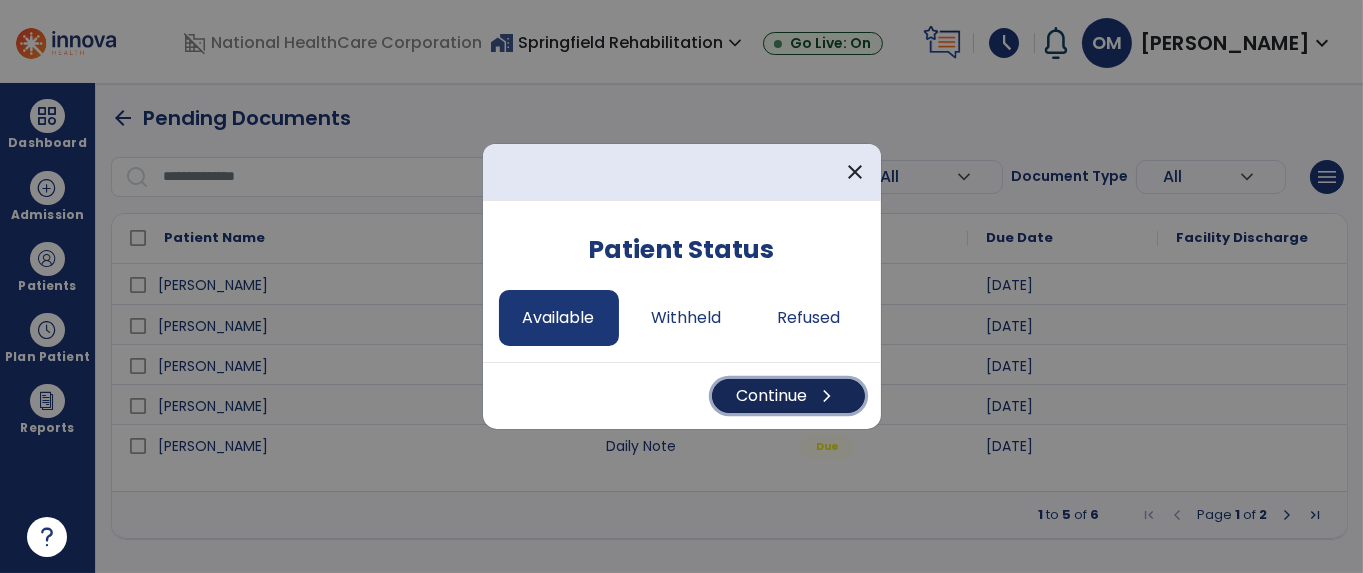 click on "Continue   chevron_right" at bounding box center [788, 396] 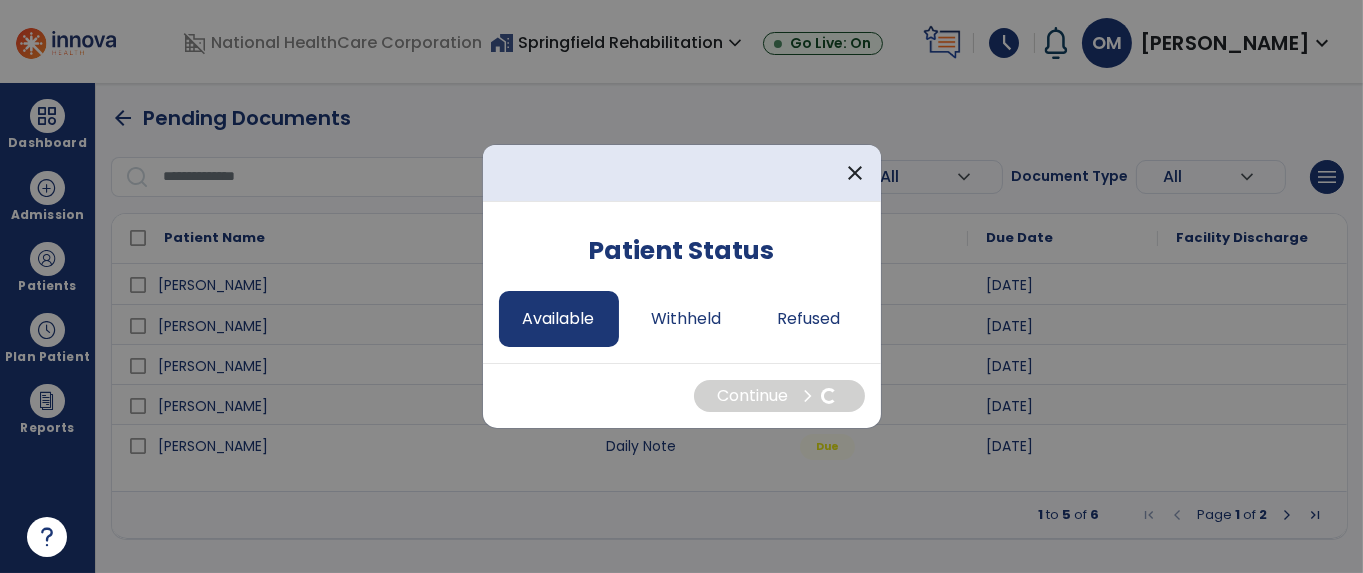 select on "*" 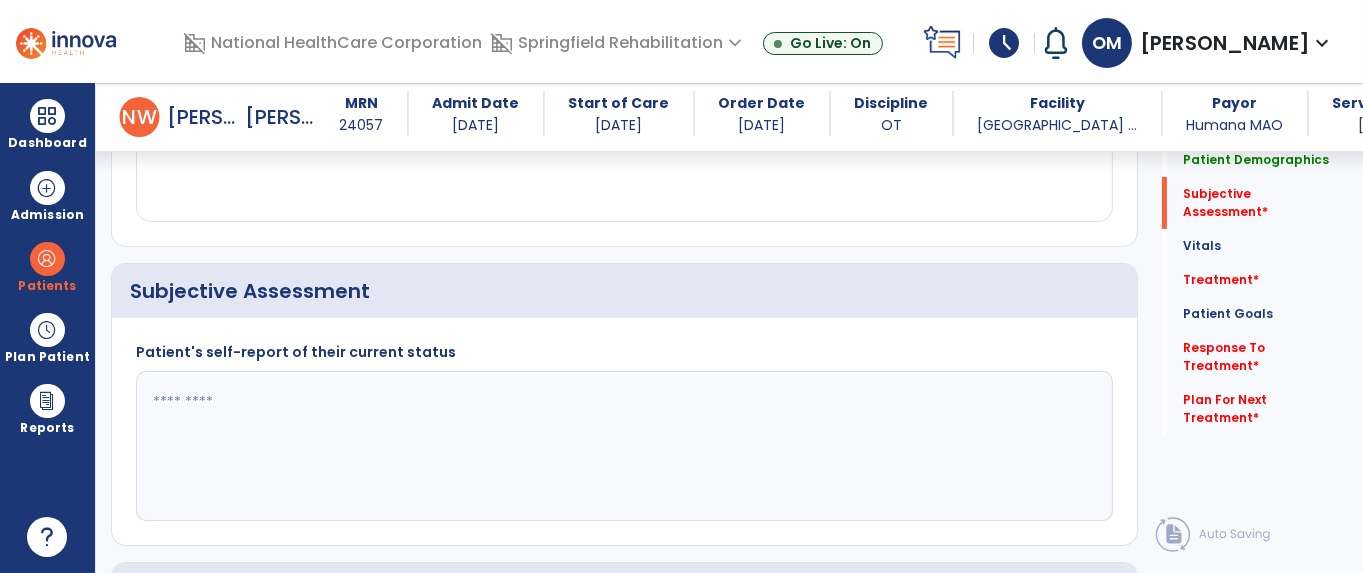 scroll, scrollTop: 500, scrollLeft: 0, axis: vertical 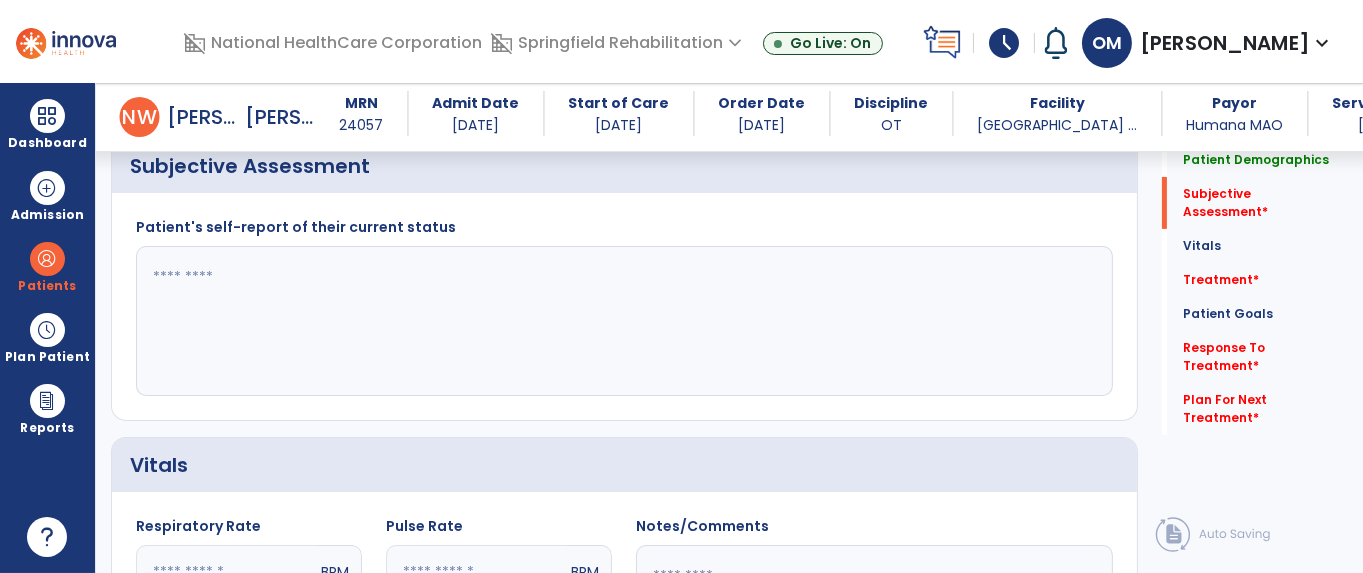 drag, startPoint x: 479, startPoint y: 303, endPoint x: 712, endPoint y: 228, distance: 244.77336 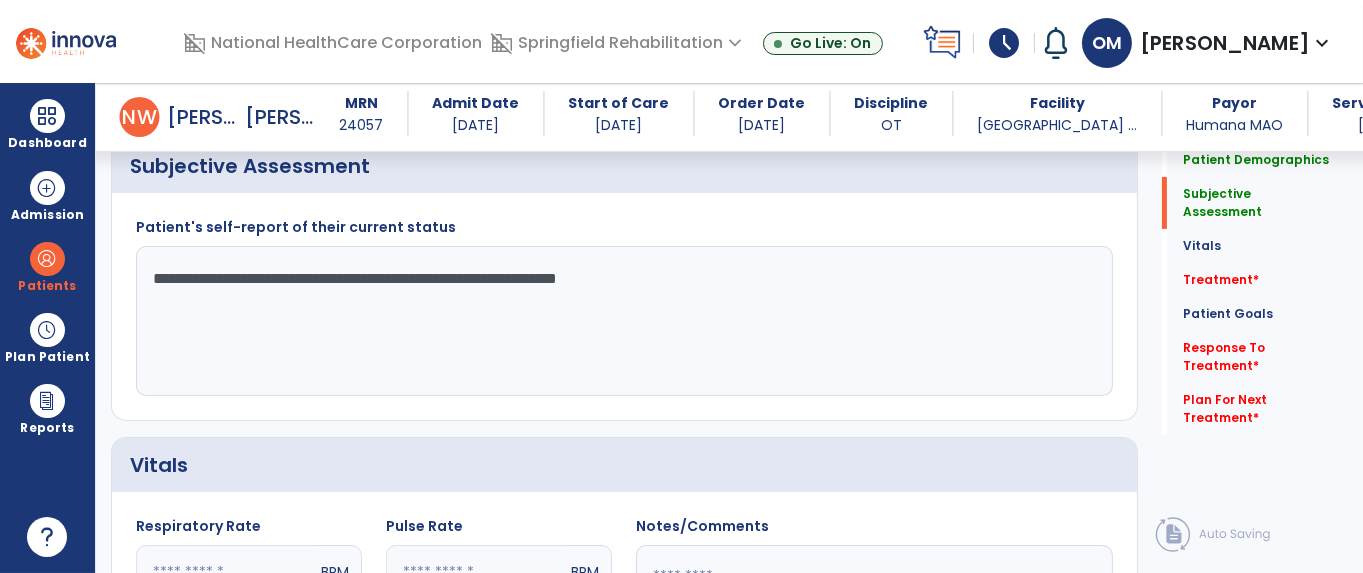 click on "**********" 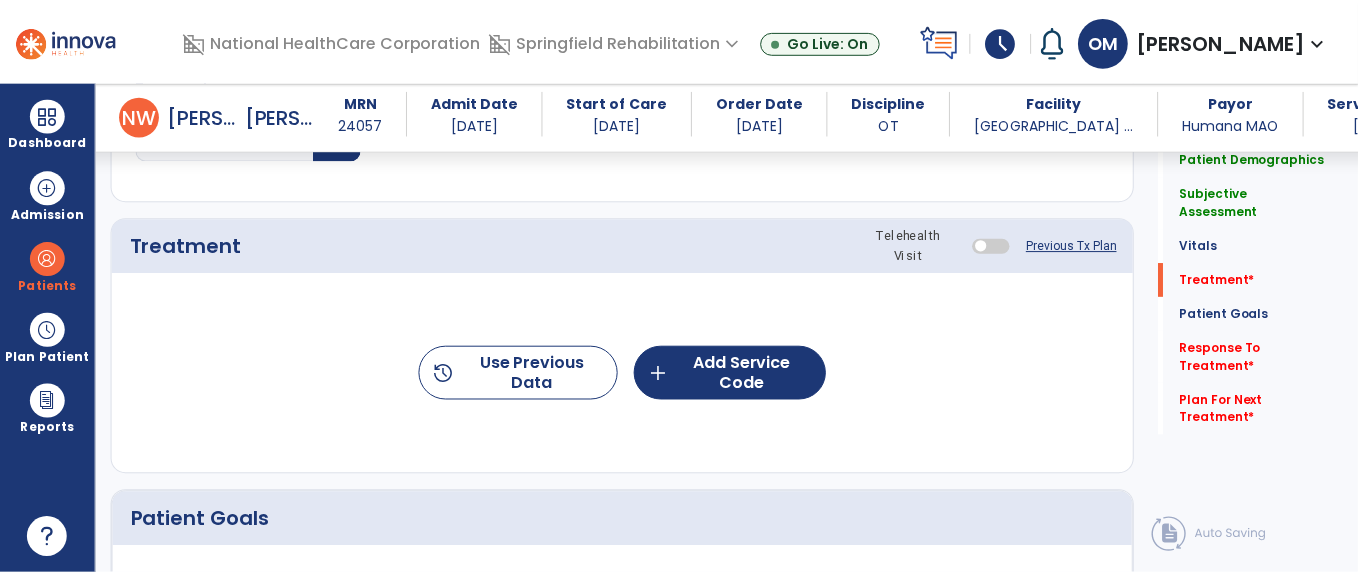 scroll, scrollTop: 1250, scrollLeft: 0, axis: vertical 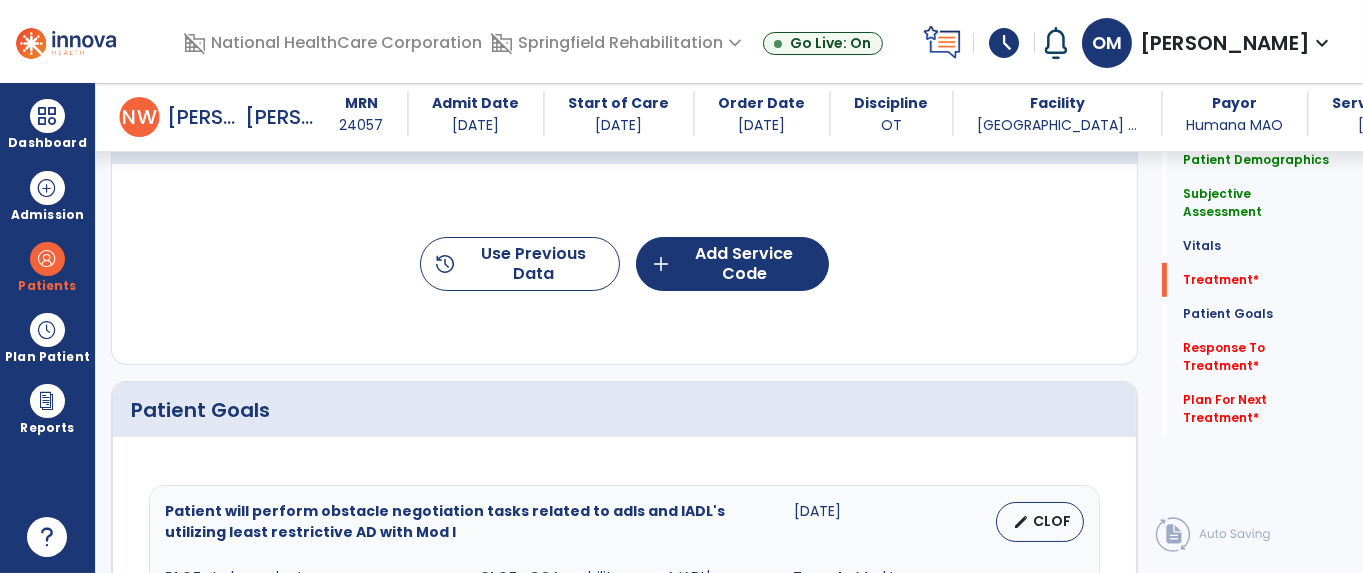 type on "**********" 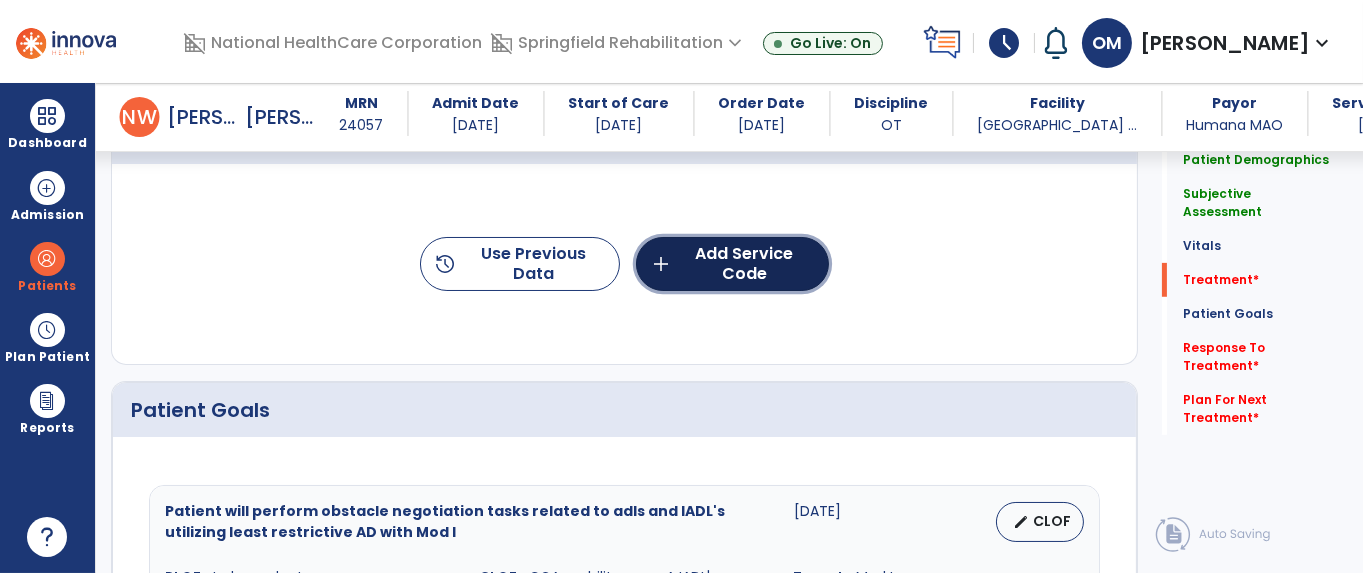 click on "add  Add Service Code" 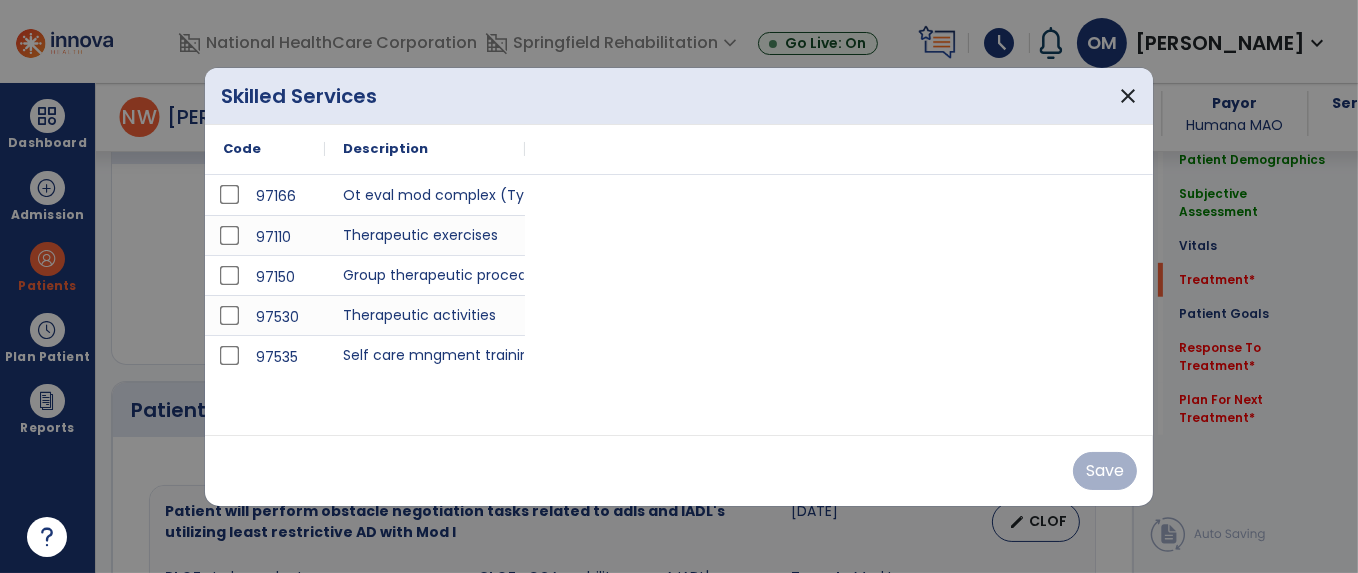 scroll, scrollTop: 1250, scrollLeft: 0, axis: vertical 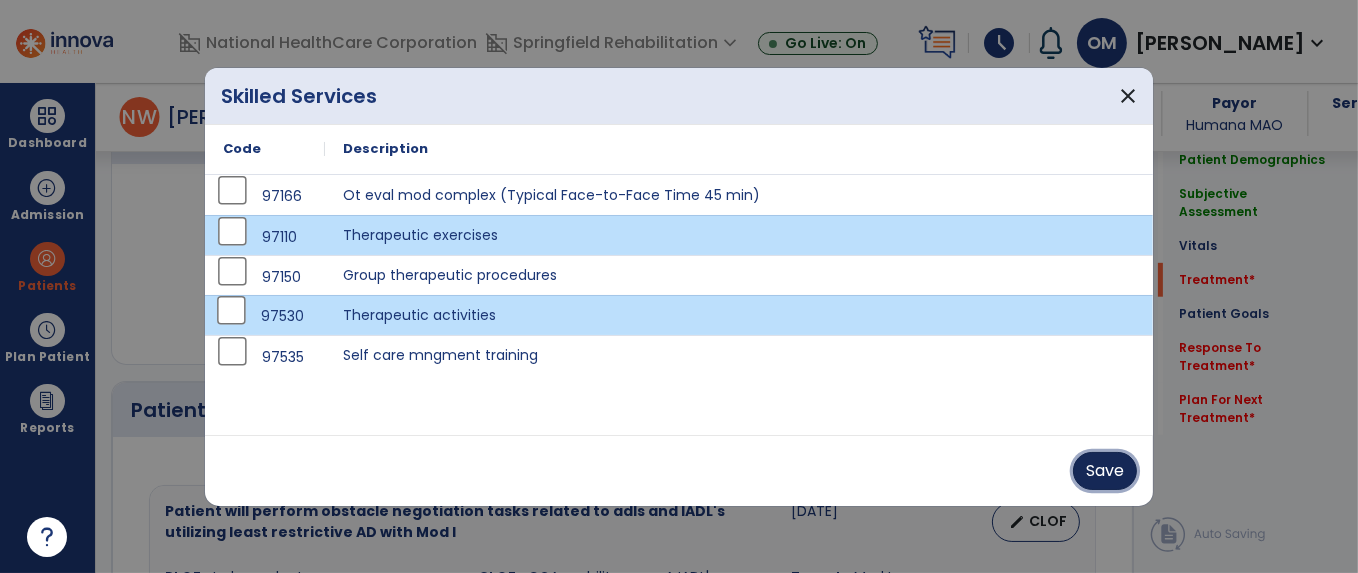 click on "Save" at bounding box center [1105, 471] 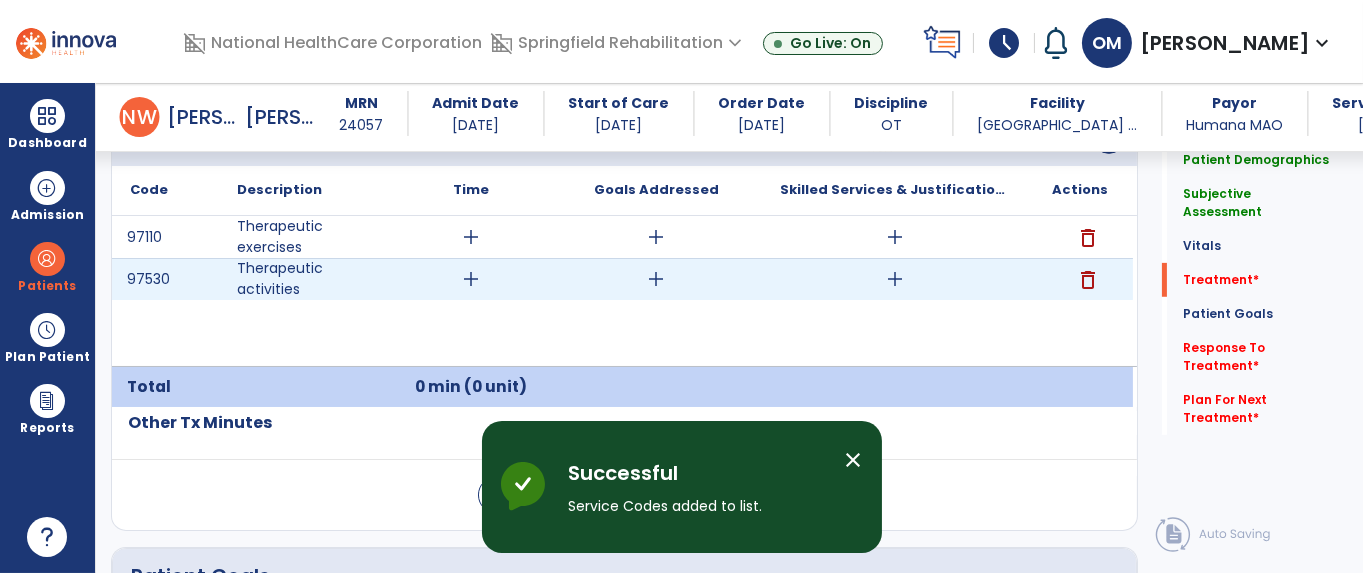 click on "add" at bounding box center [471, 279] 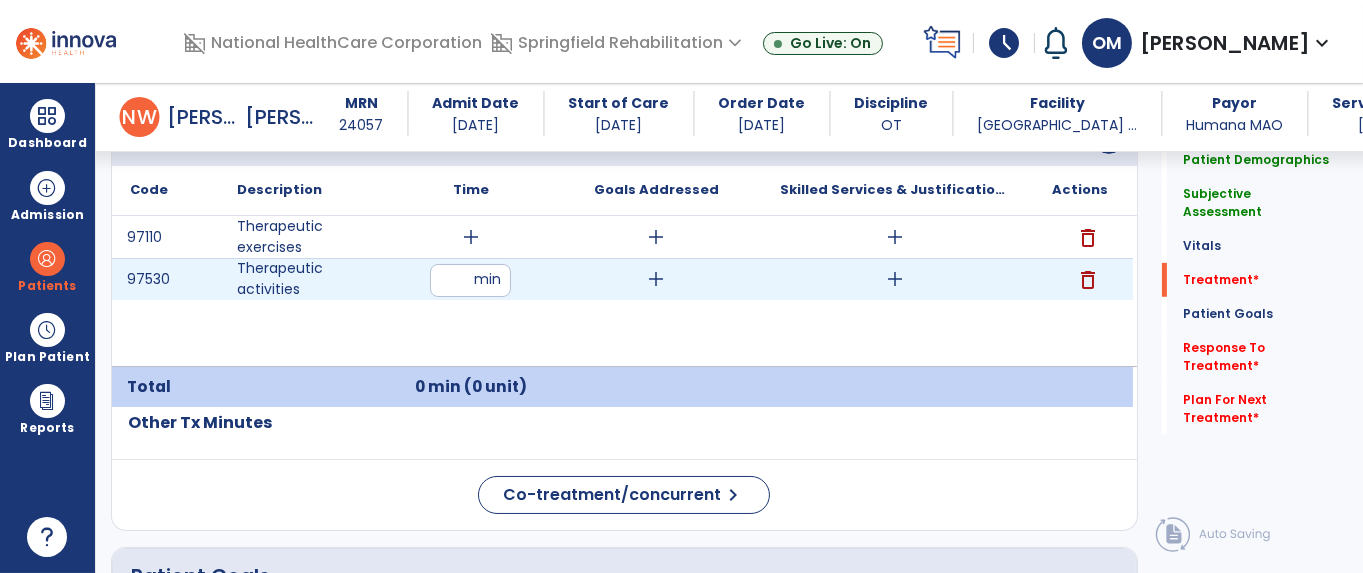 type on "**" 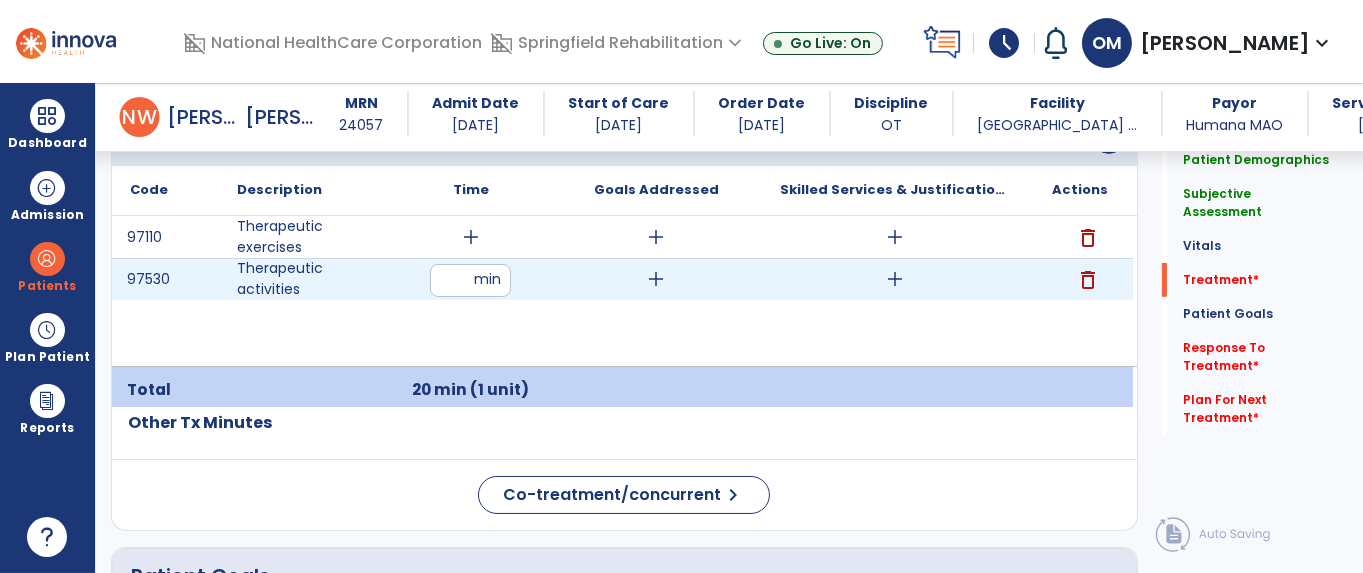 click on "add" at bounding box center (656, 279) 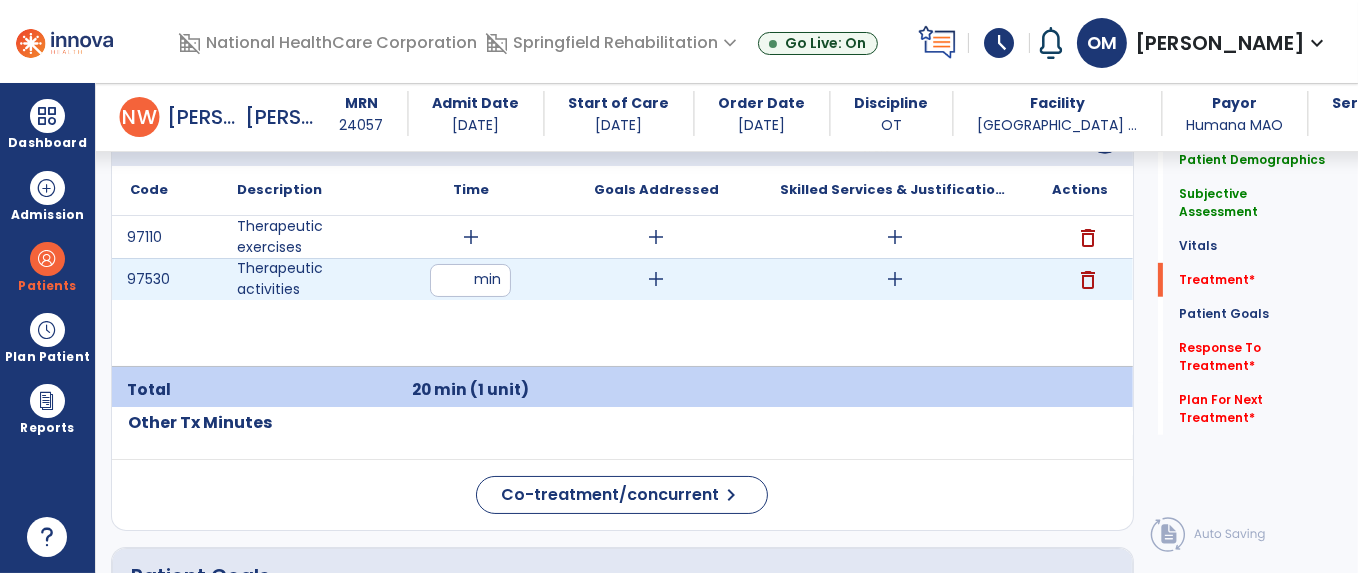 scroll, scrollTop: 1250, scrollLeft: 0, axis: vertical 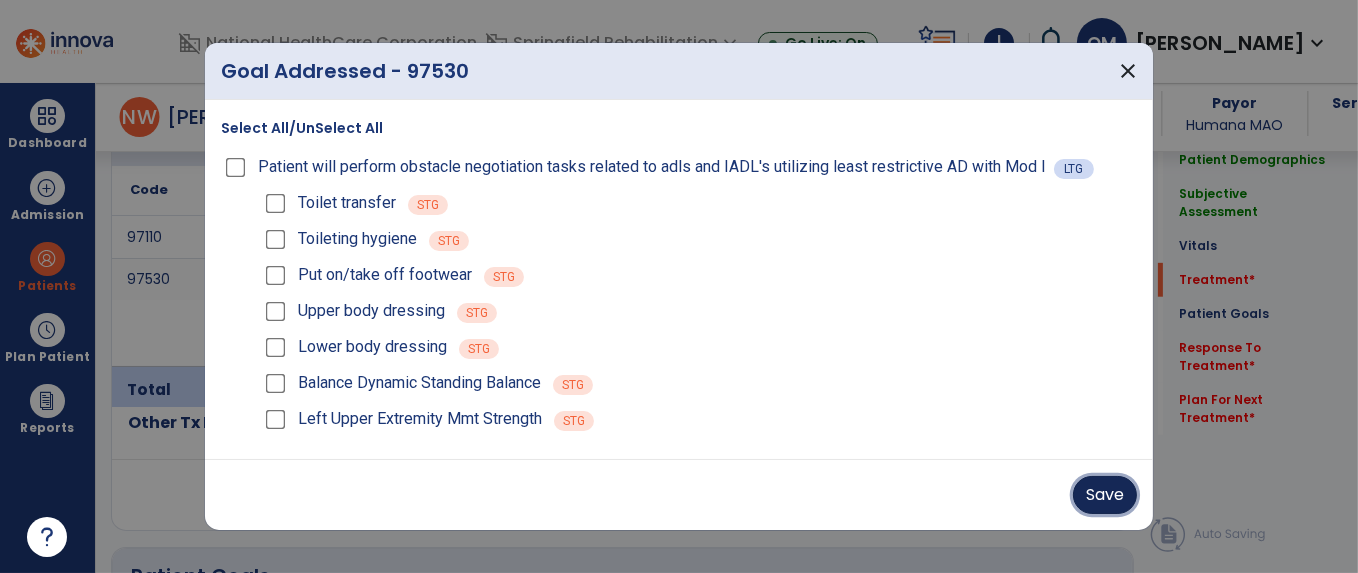 click on "Save" at bounding box center [1105, 495] 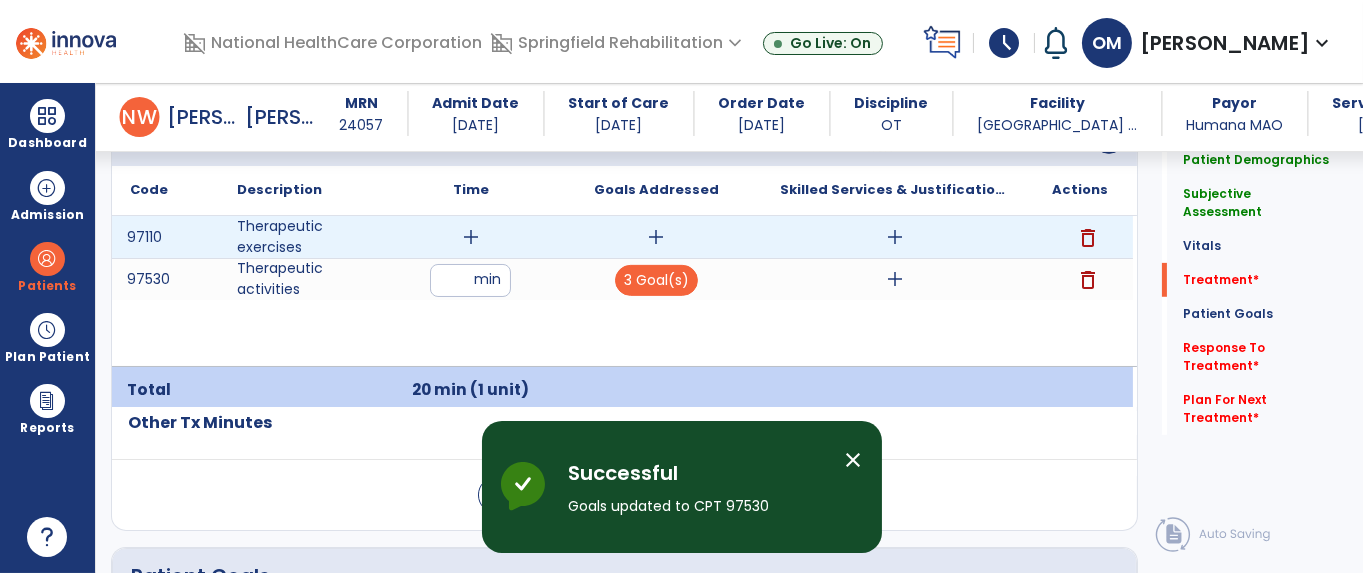 click on "add" at bounding box center [471, 237] 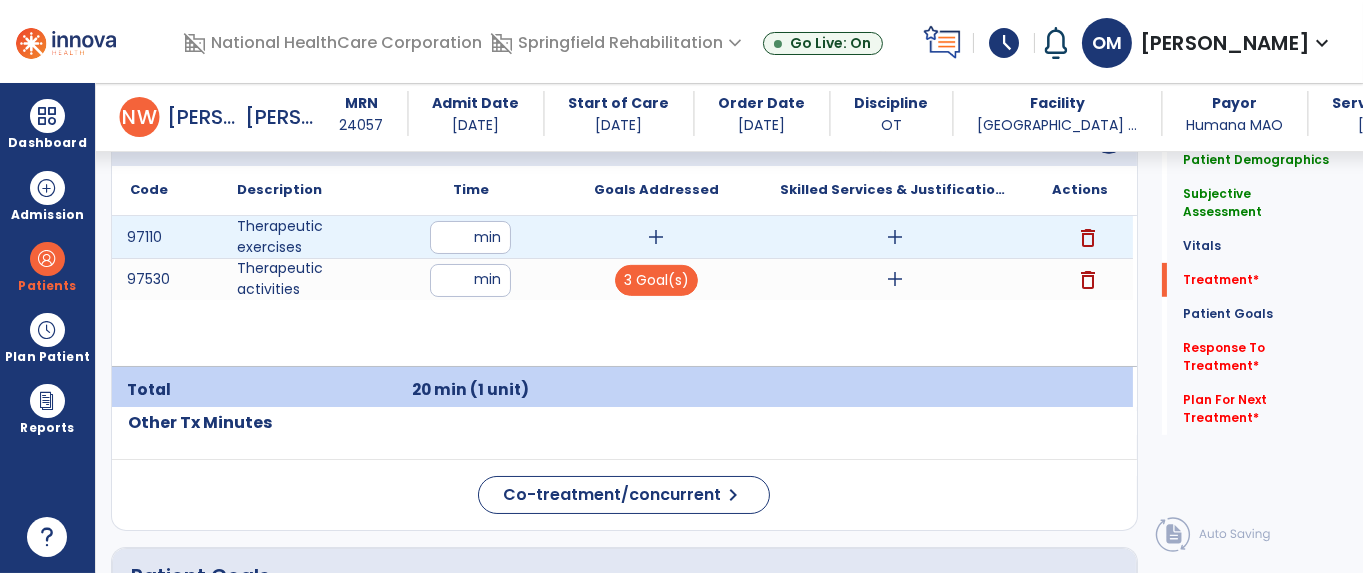 type on "**" 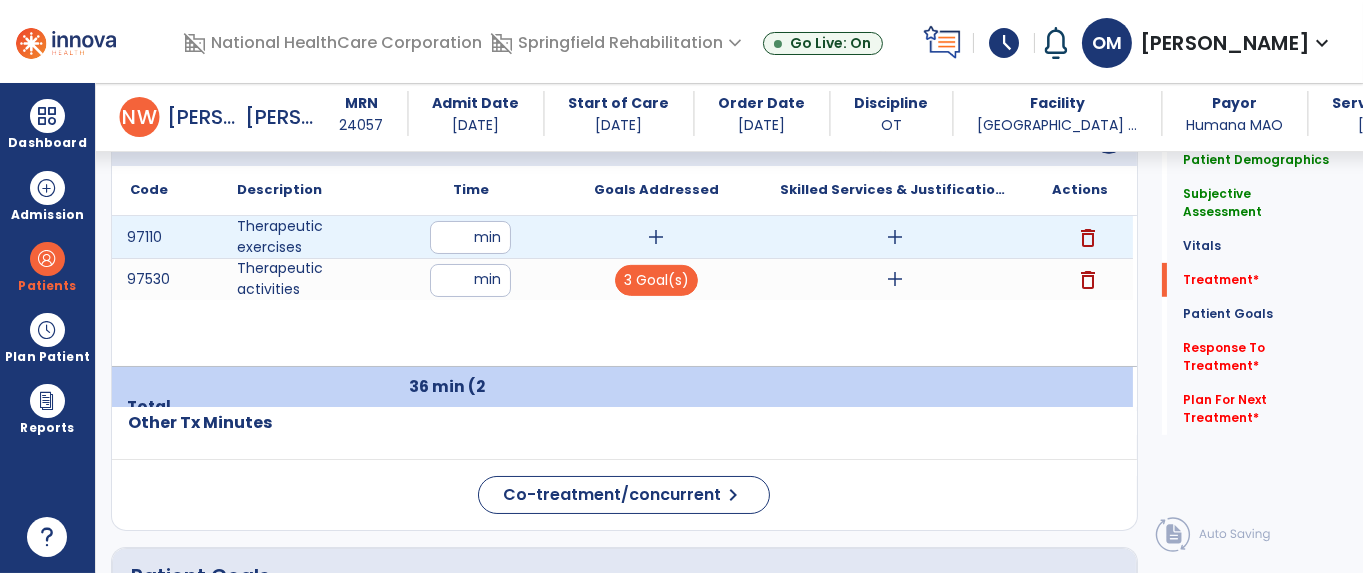 click on "add" at bounding box center (656, 237) 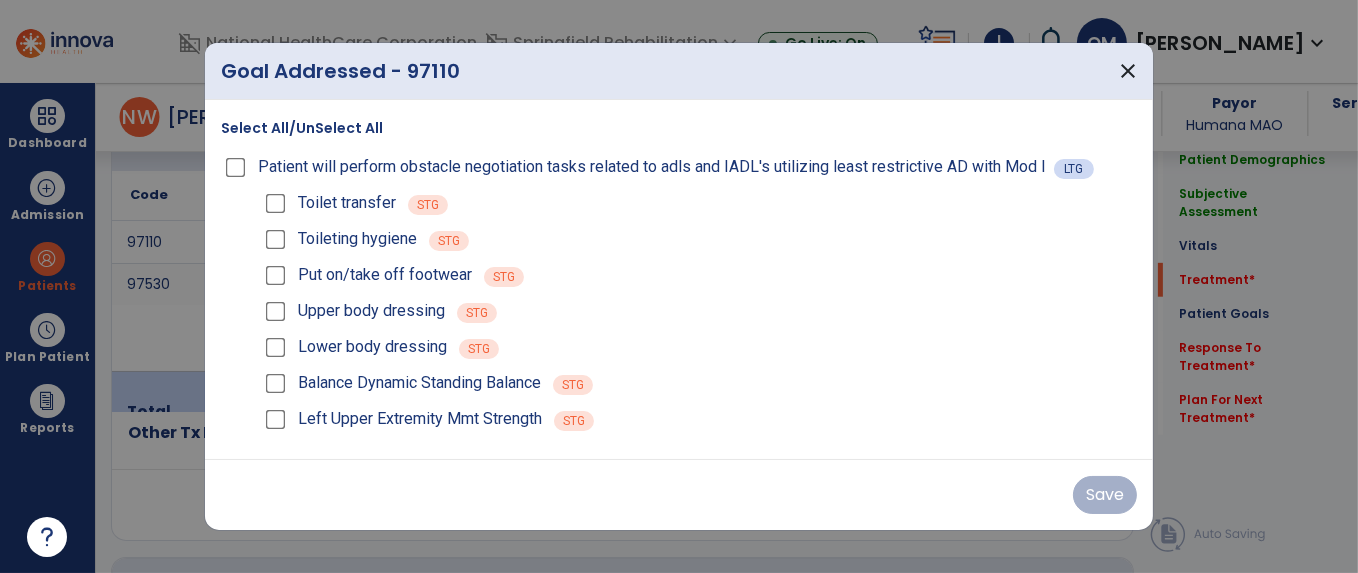 scroll, scrollTop: 1250, scrollLeft: 0, axis: vertical 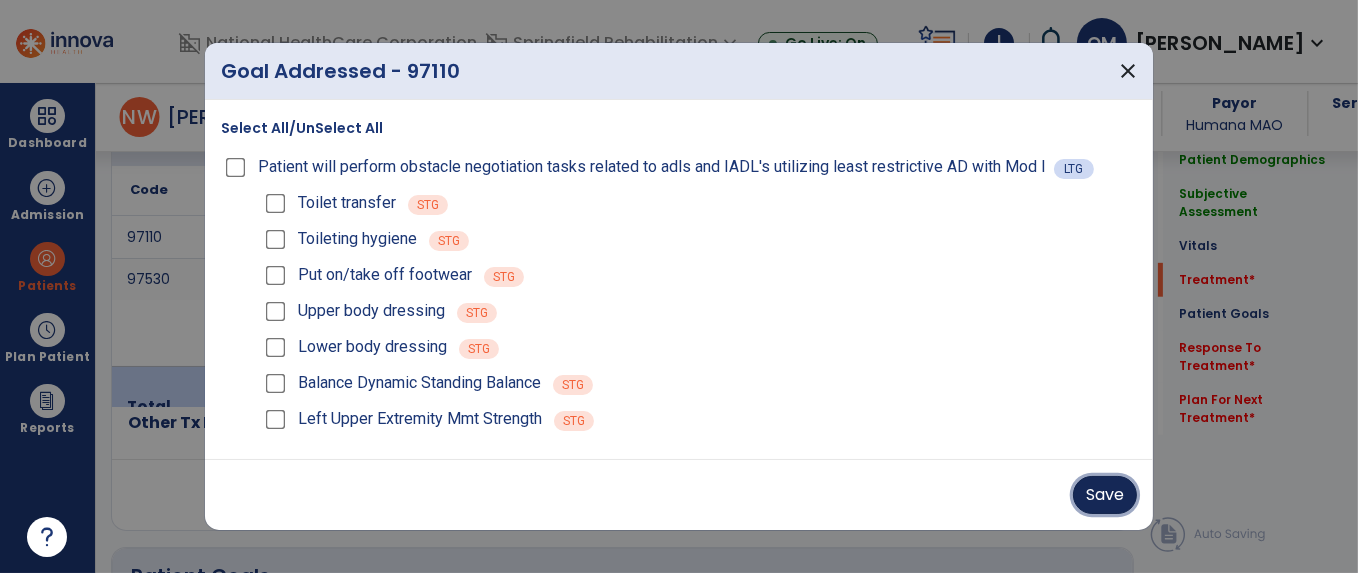 click on "Save" at bounding box center (1105, 495) 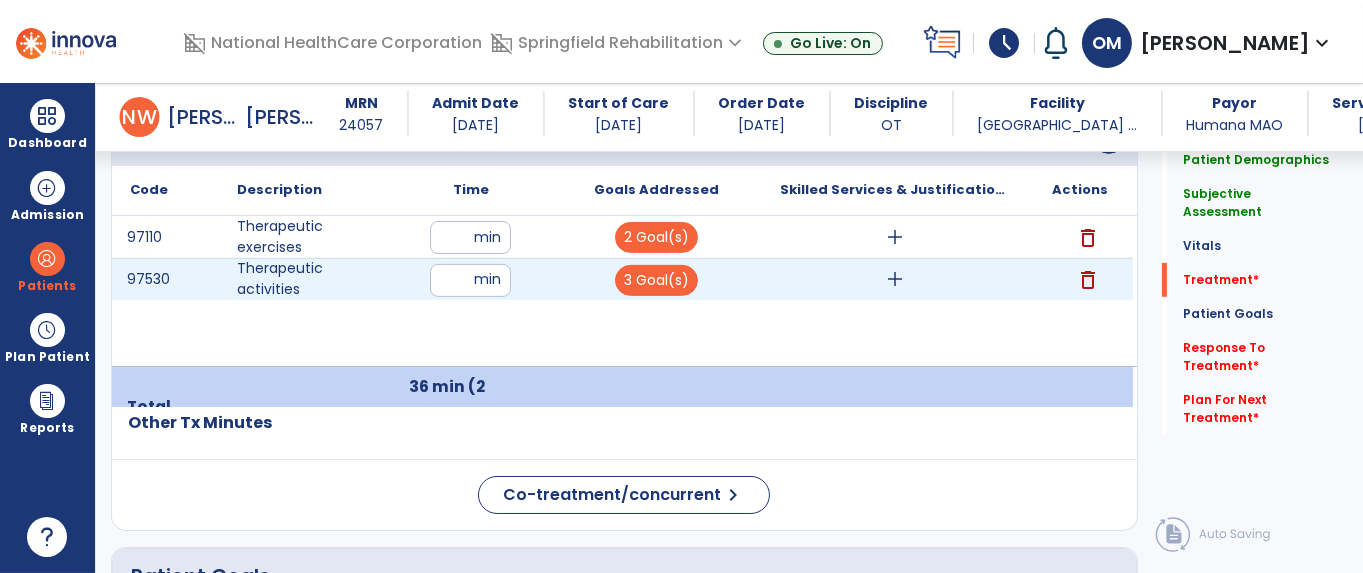 click on "add" at bounding box center (895, 279) 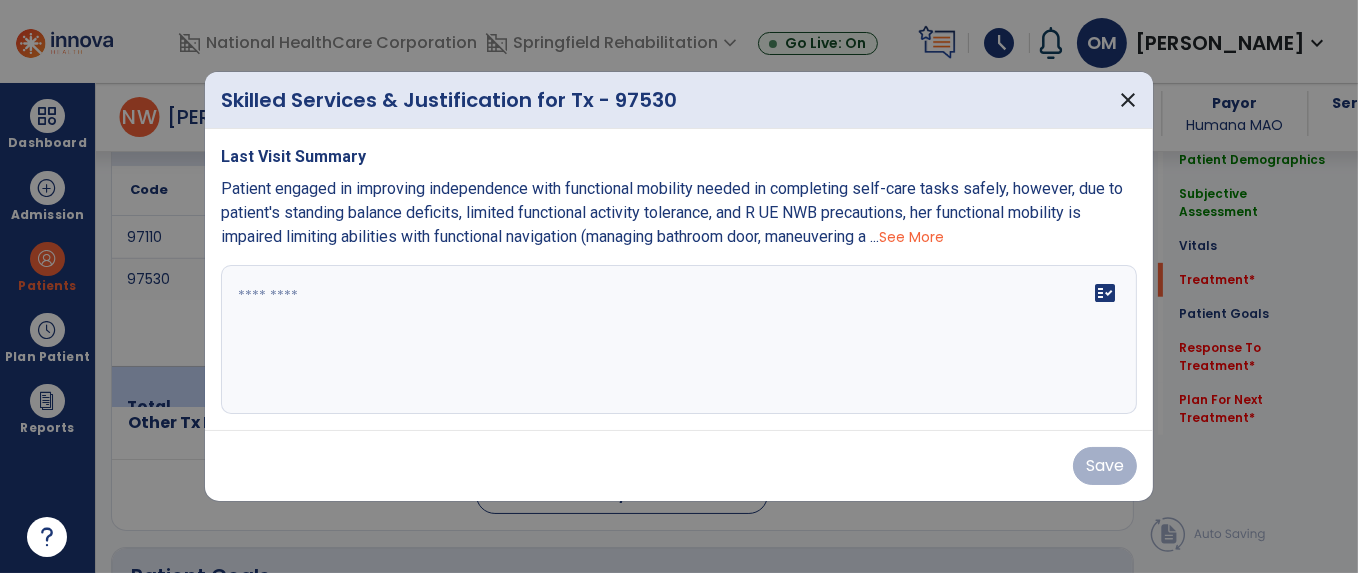 scroll, scrollTop: 1250, scrollLeft: 0, axis: vertical 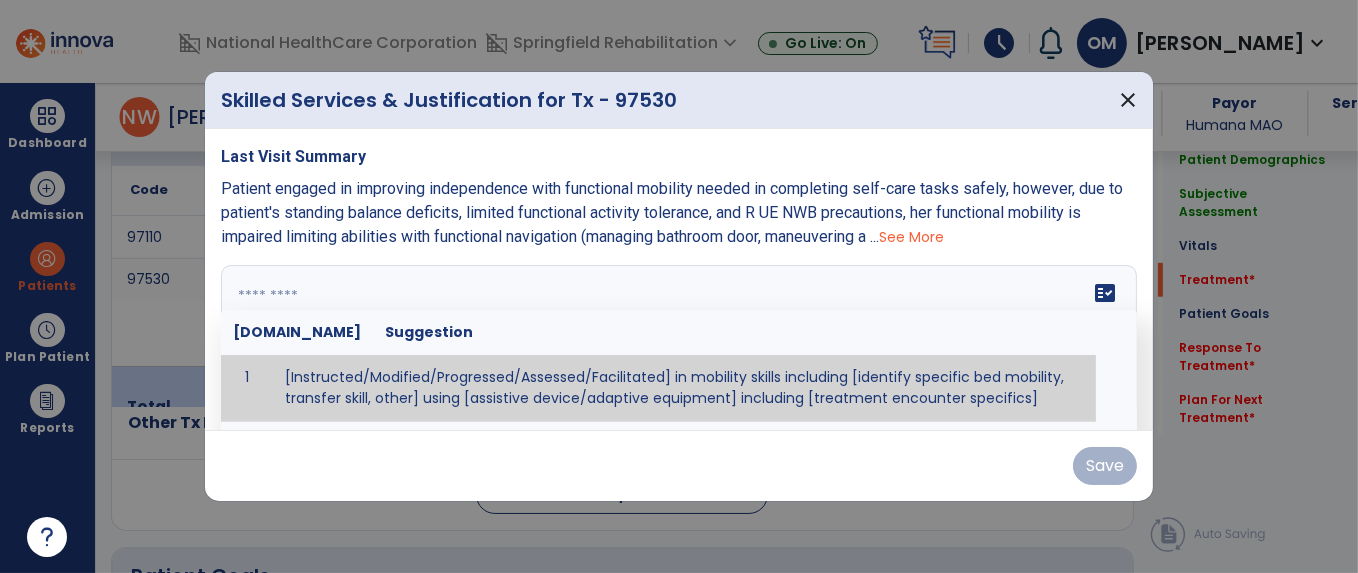 click on "fact_check  [DOMAIN_NAME] Suggestion 1 [Instructed/Modified/Progressed/Assessed/Facilitated] in mobility skills including [identify specific bed mobility, transfer skill, other] using [assistive device/adaptive equipment] including [treatment encounter specifics]" at bounding box center (679, 340) 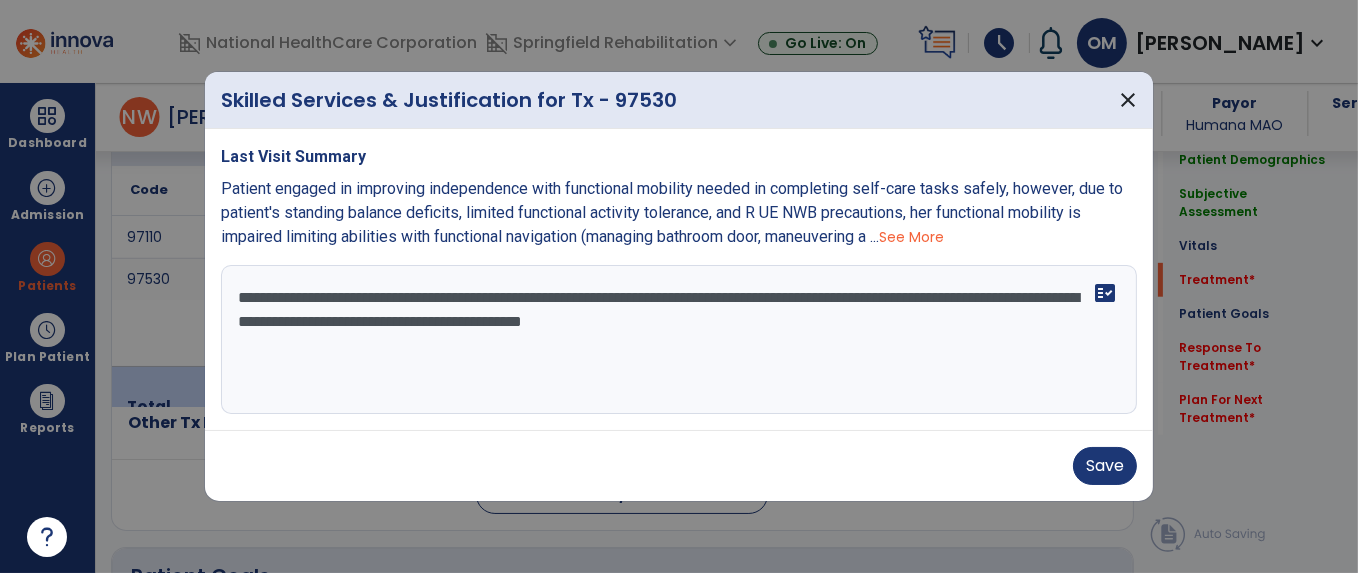 drag, startPoint x: 229, startPoint y: 293, endPoint x: 921, endPoint y: 335, distance: 693.2734 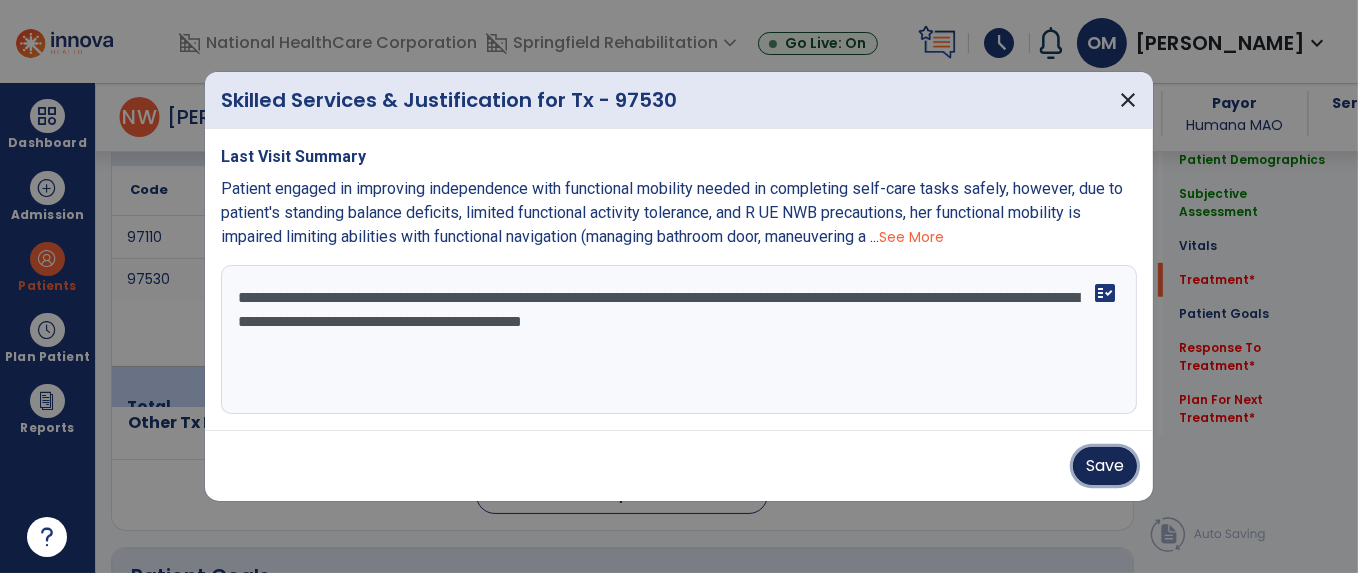 click on "Save" at bounding box center [1105, 466] 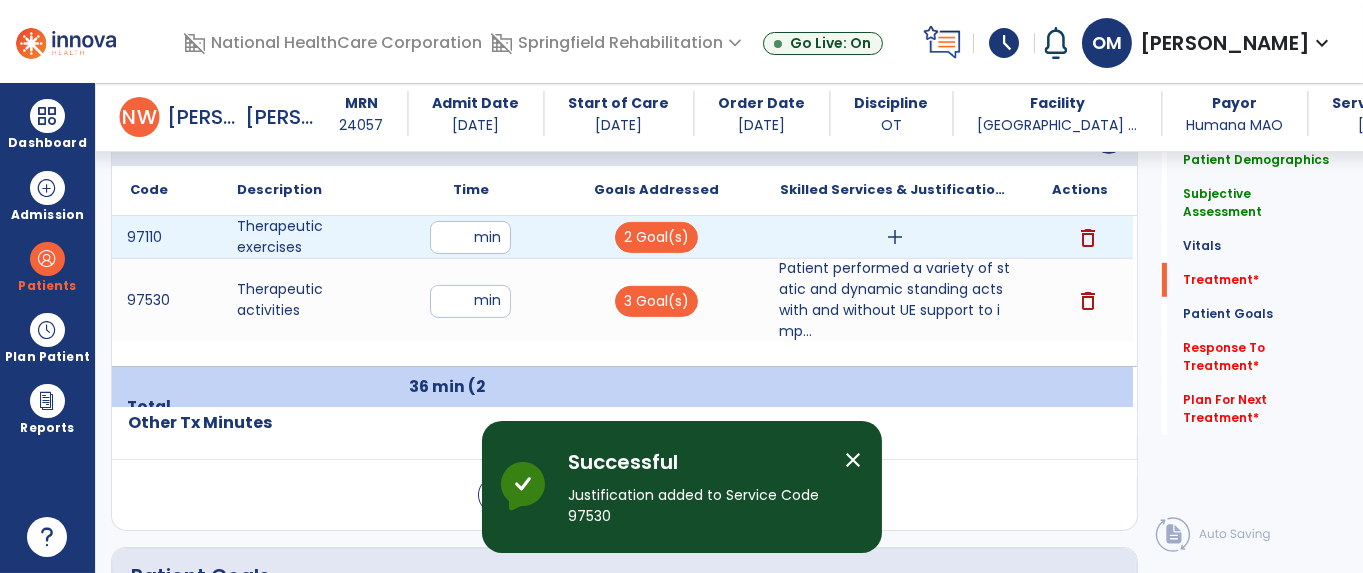 click on "add" at bounding box center (895, 237) 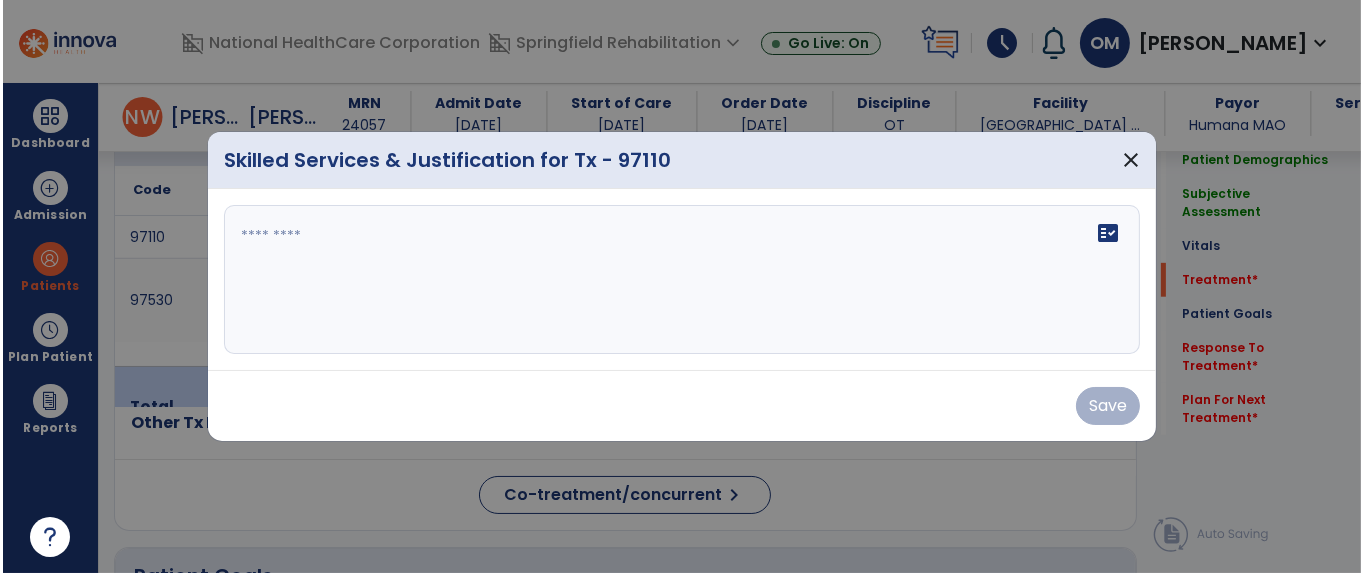 scroll, scrollTop: 1250, scrollLeft: 0, axis: vertical 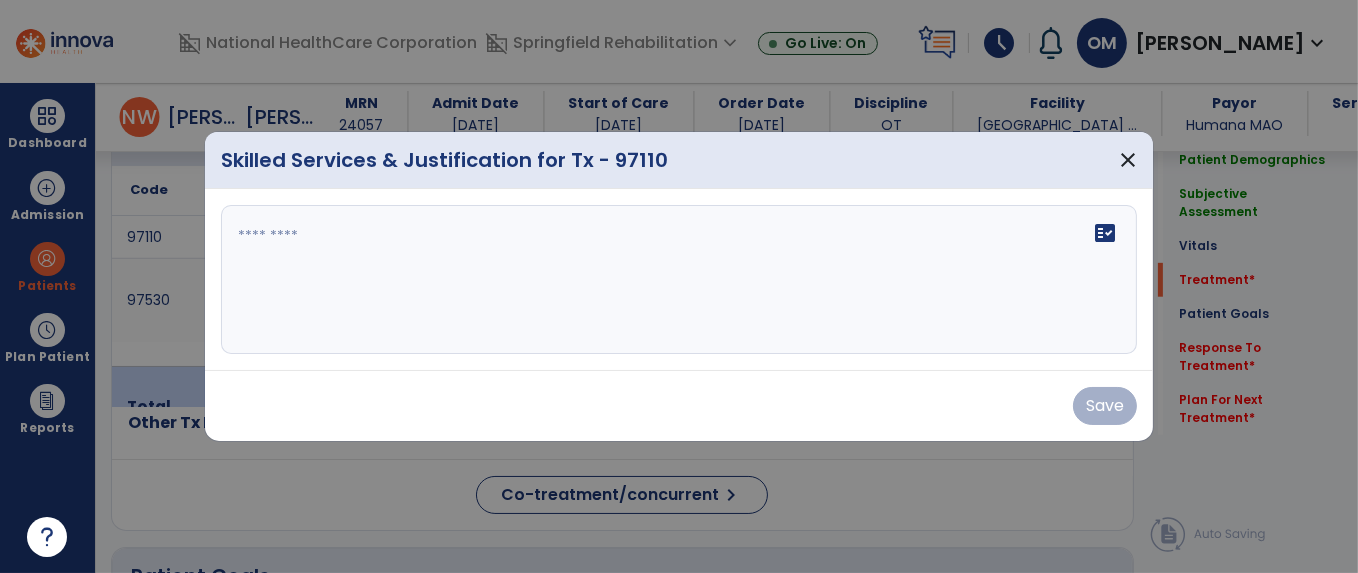 click on "fact_check" at bounding box center [679, 280] 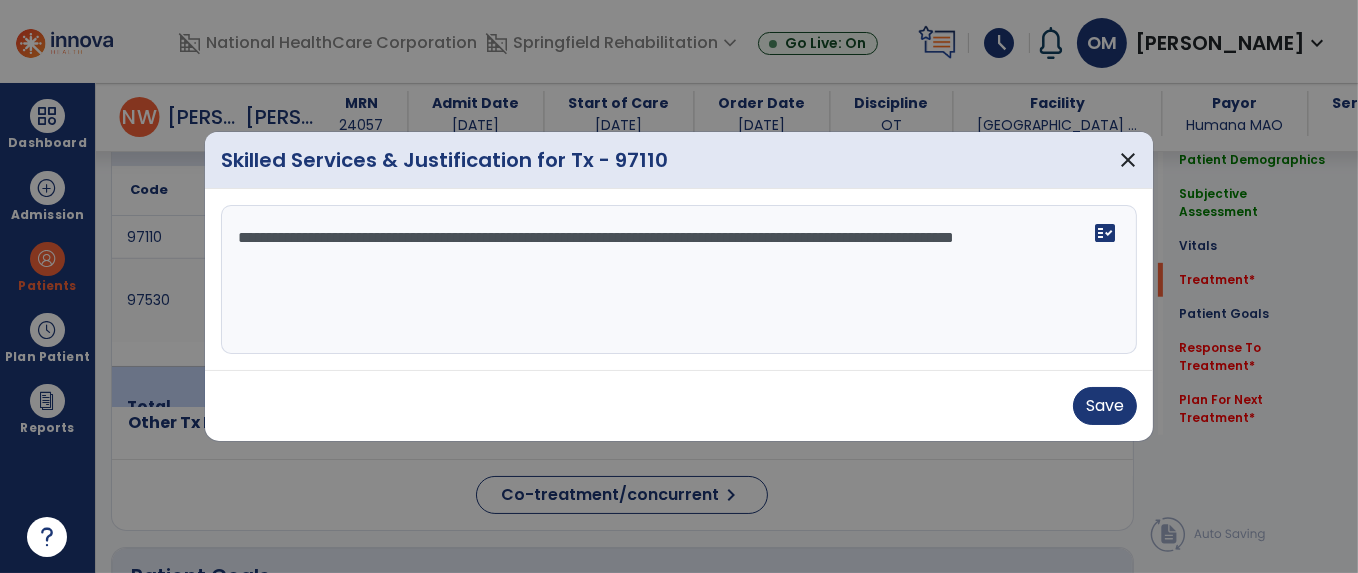 type on "**********" 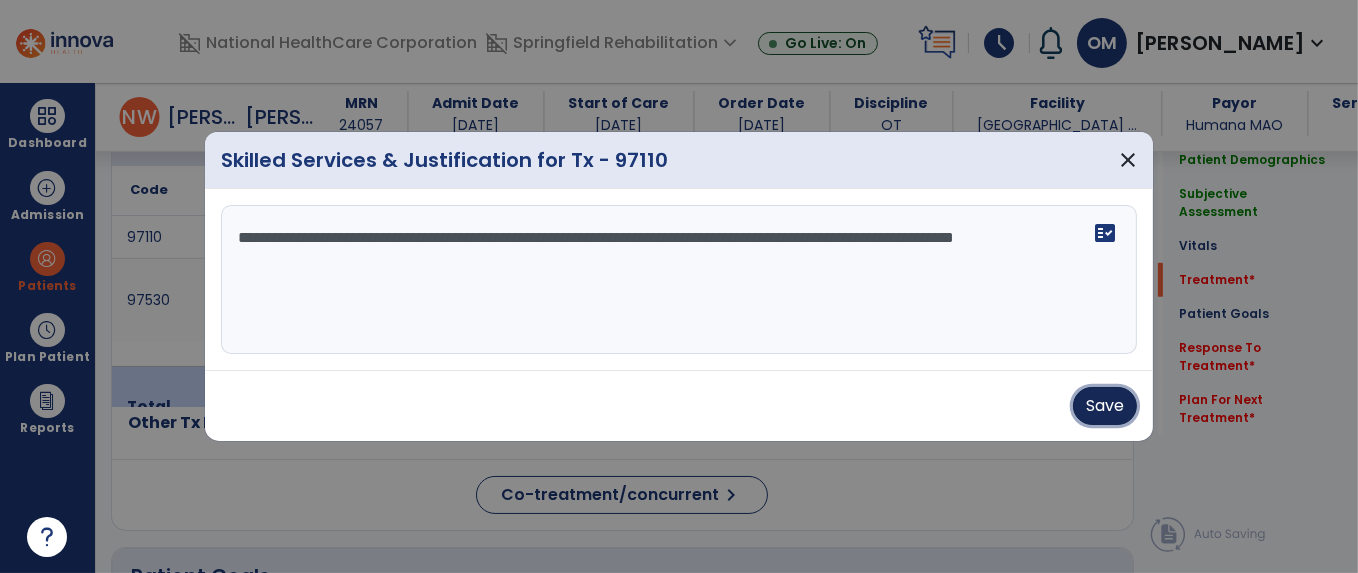 click on "Save" at bounding box center (1105, 406) 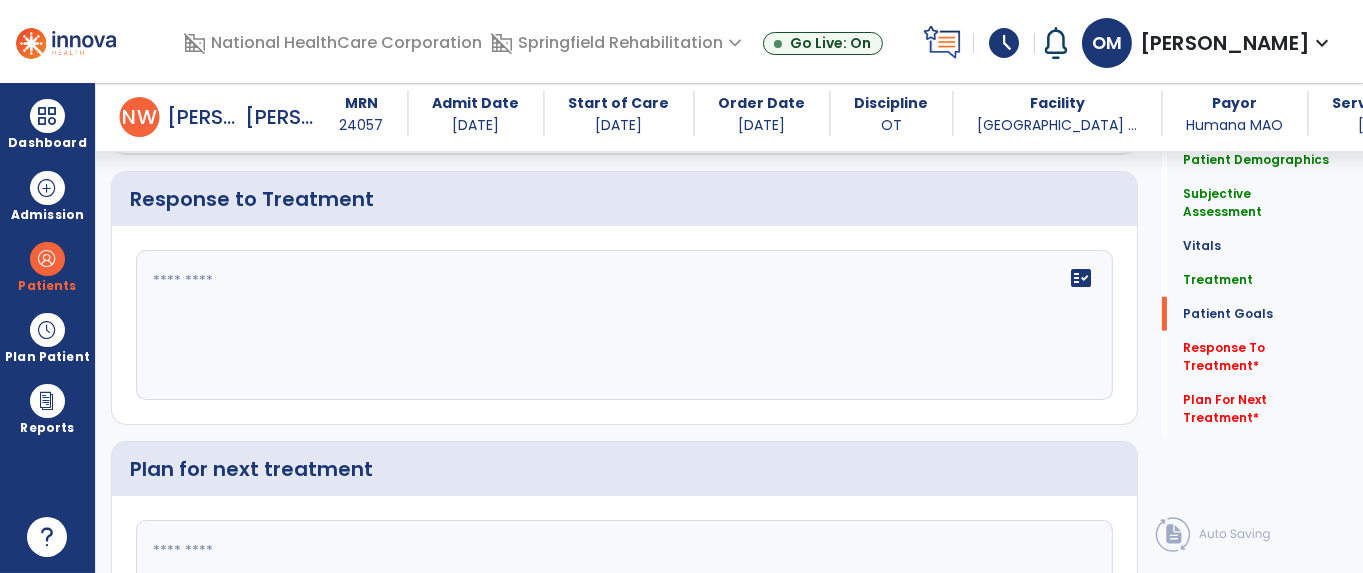 scroll, scrollTop: 2925, scrollLeft: 0, axis: vertical 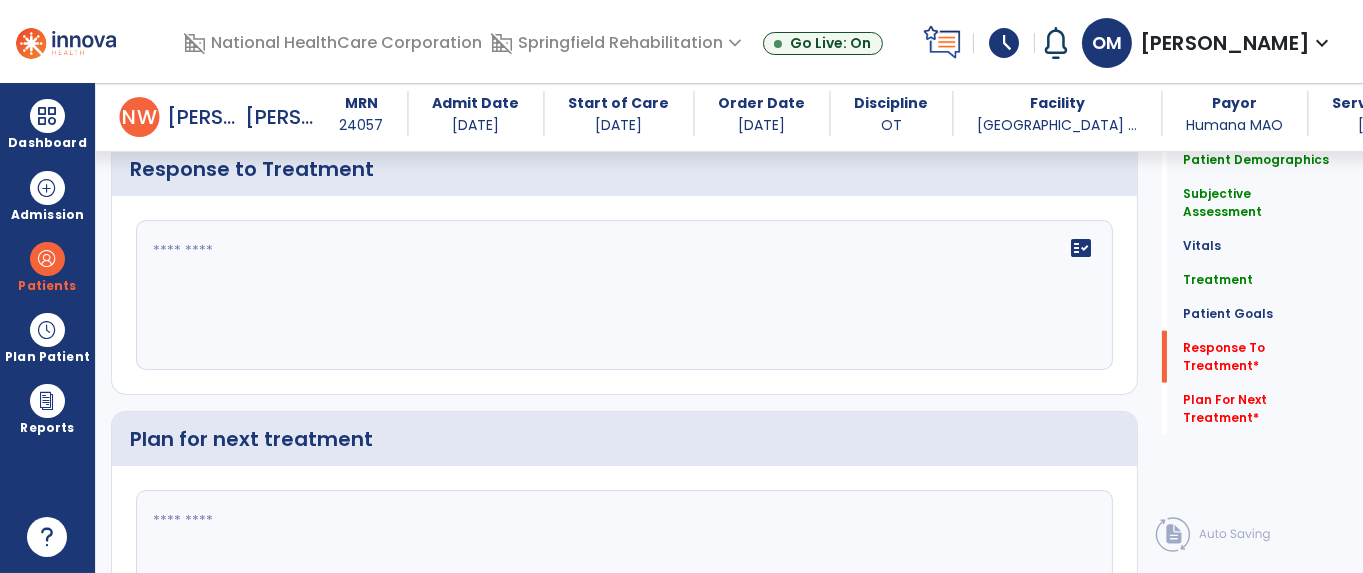 click on "fact_check" 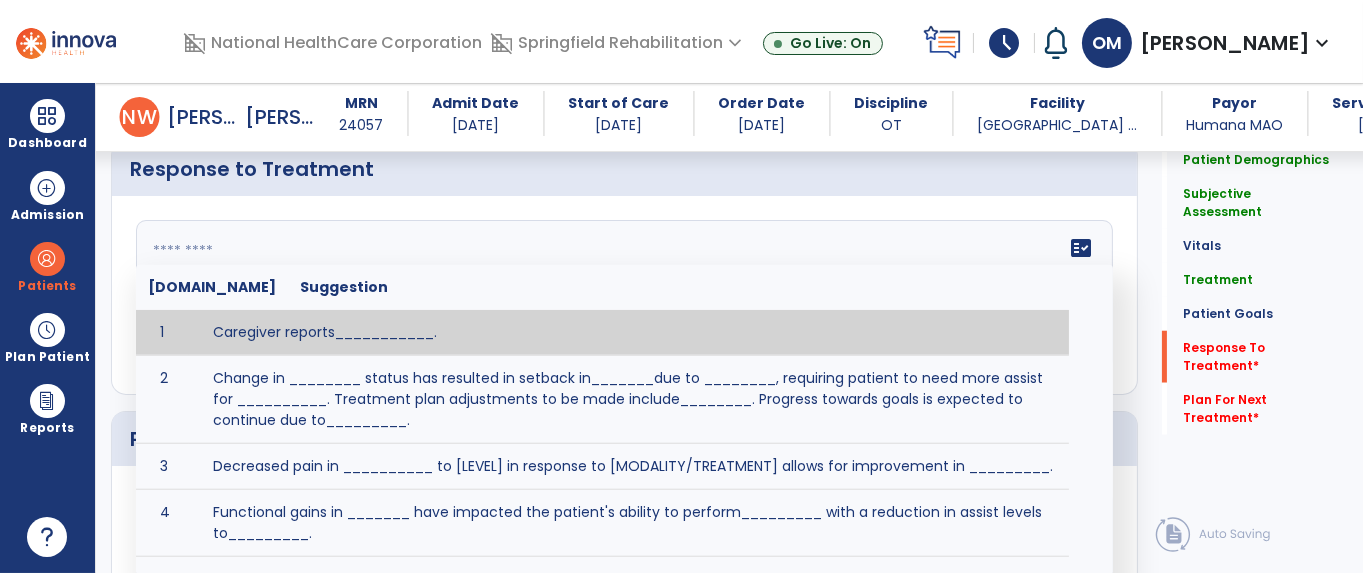 click 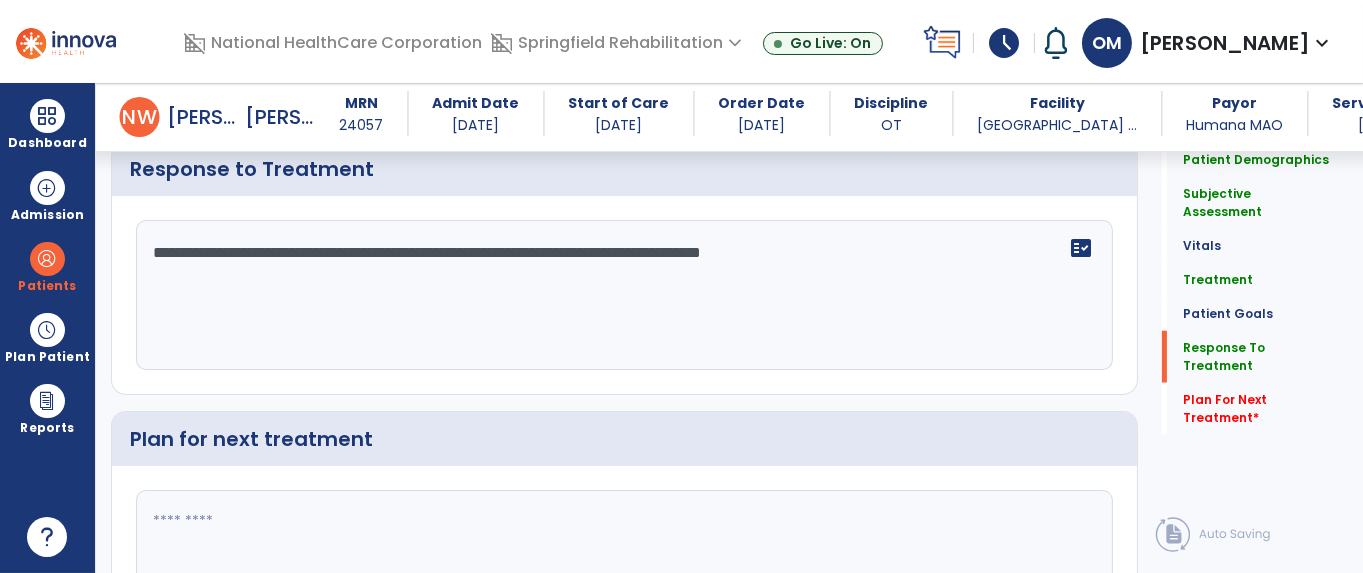 scroll, scrollTop: 2925, scrollLeft: 0, axis: vertical 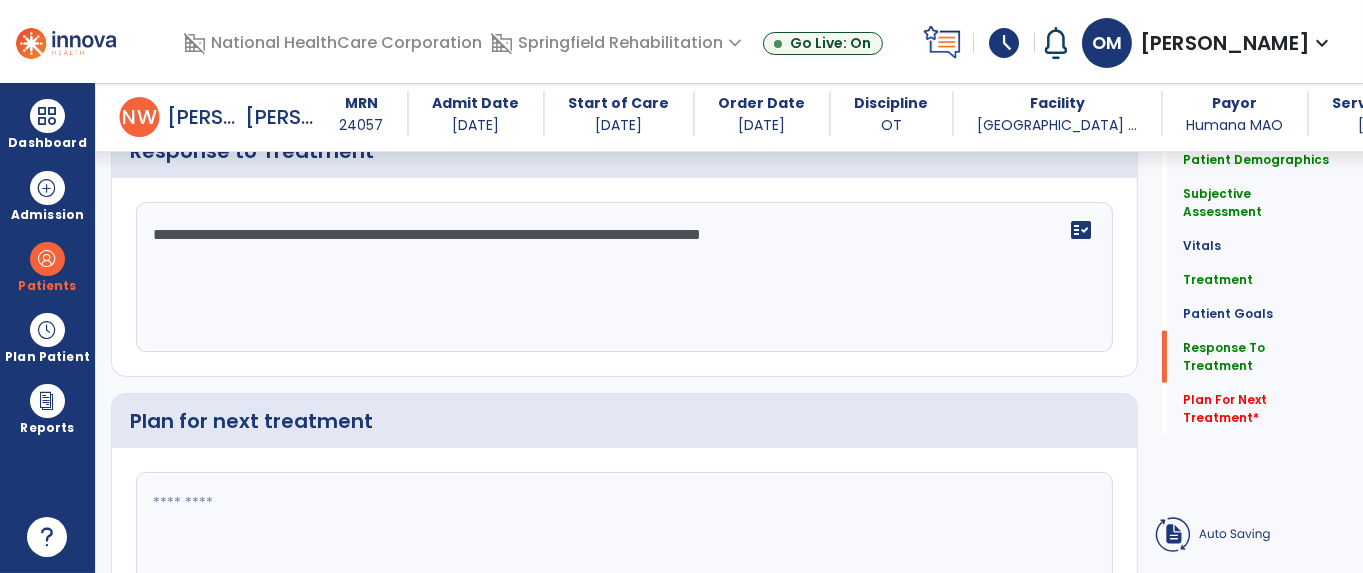 click on "**********" 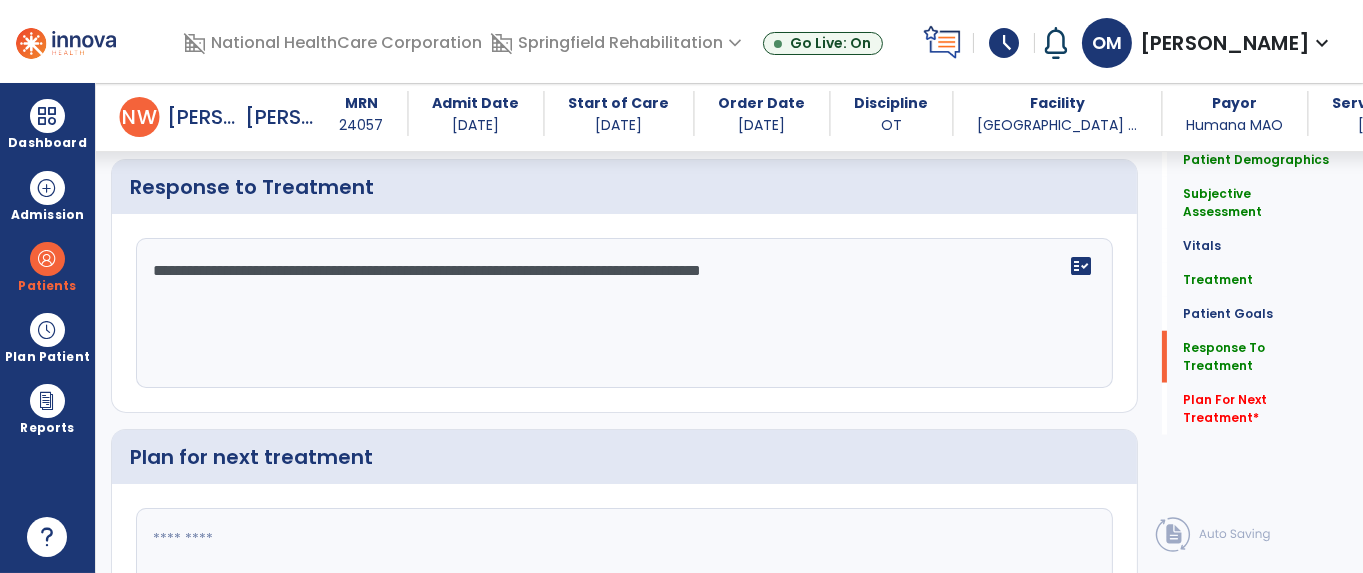 scroll, scrollTop: 2925, scrollLeft: 0, axis: vertical 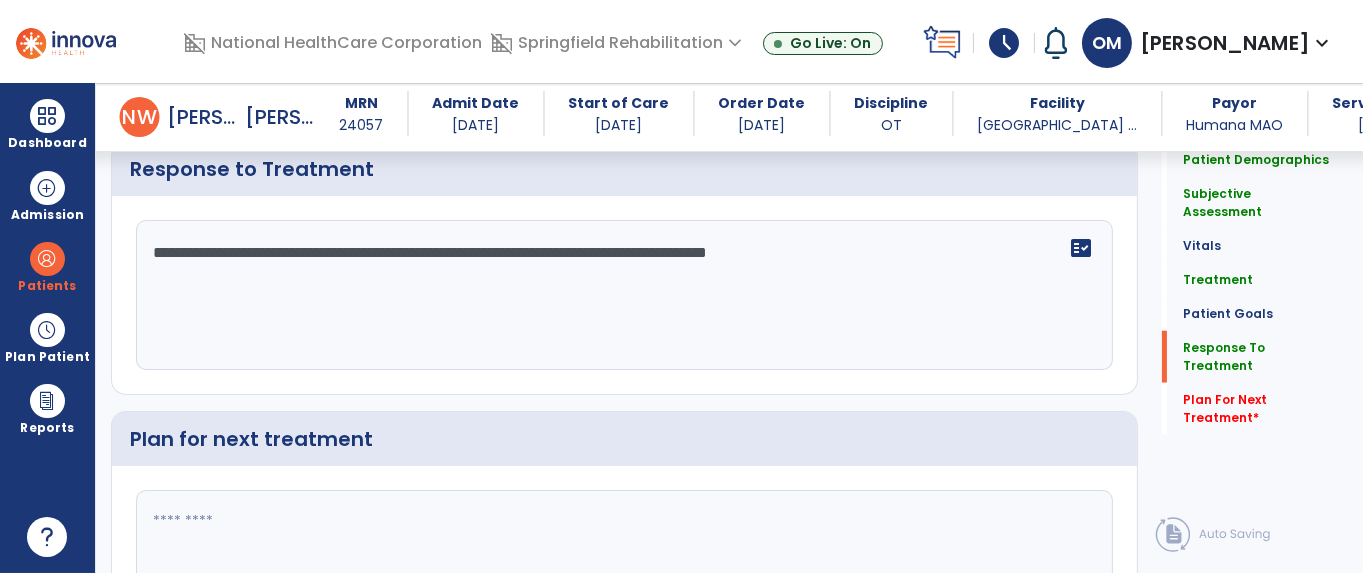 click on "**********" 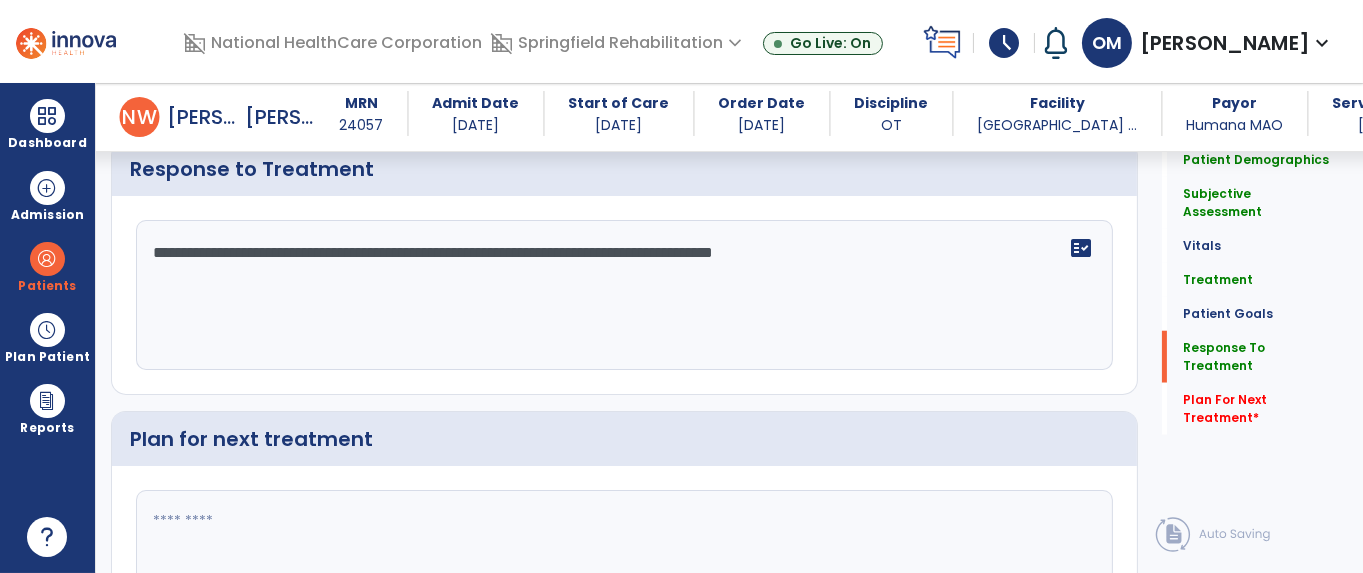 scroll, scrollTop: 2925, scrollLeft: 0, axis: vertical 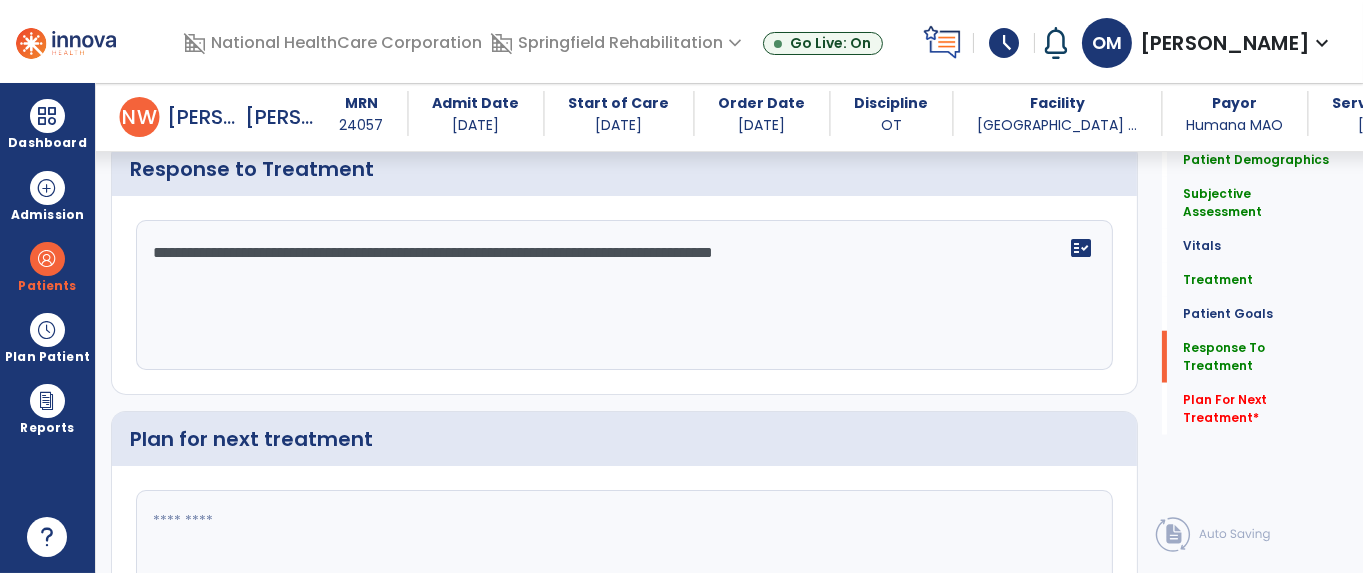 drag, startPoint x: 882, startPoint y: 228, endPoint x: 840, endPoint y: 228, distance: 42 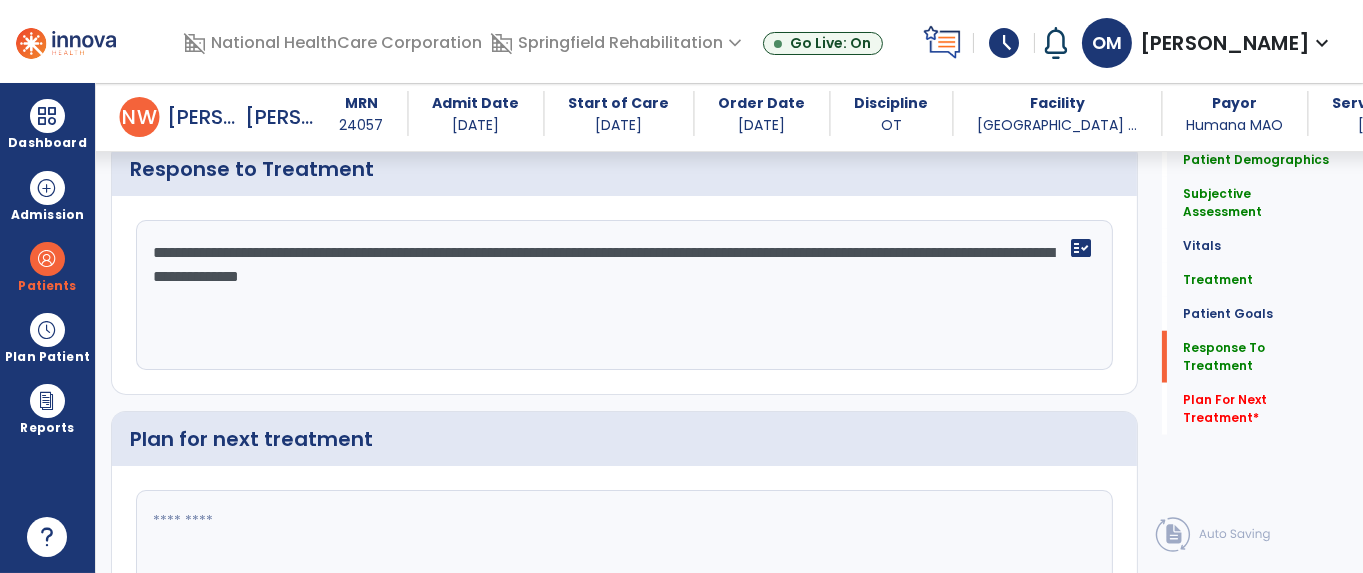scroll, scrollTop: 2925, scrollLeft: 0, axis: vertical 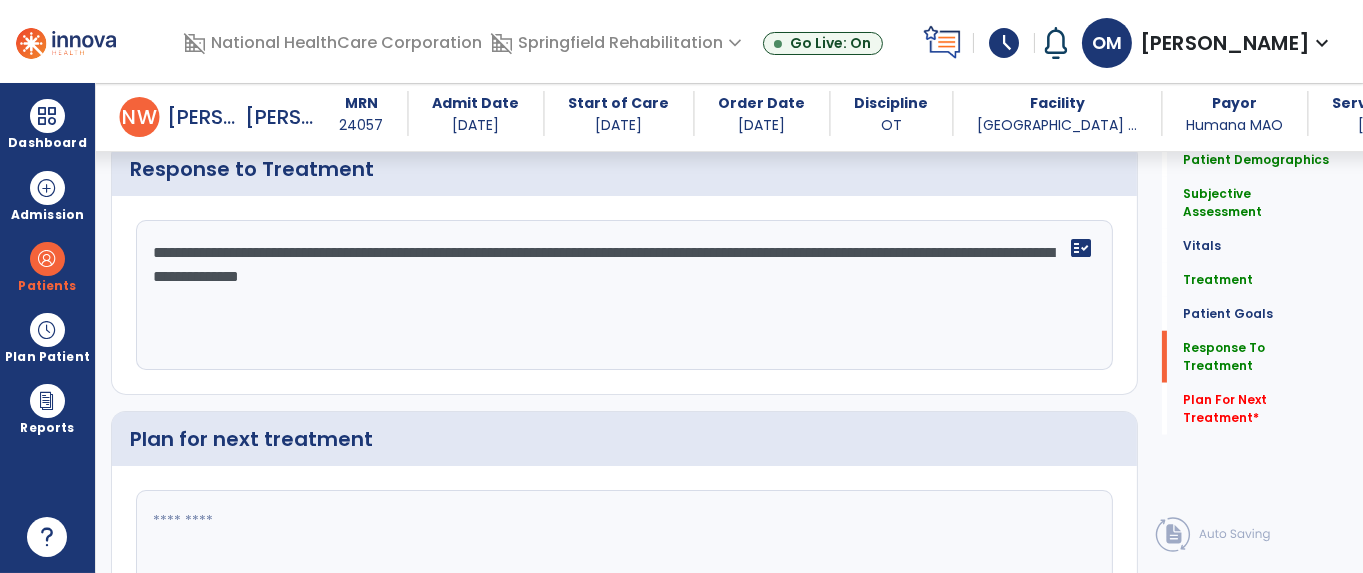 drag, startPoint x: 148, startPoint y: 223, endPoint x: 618, endPoint y: 271, distance: 472.4447 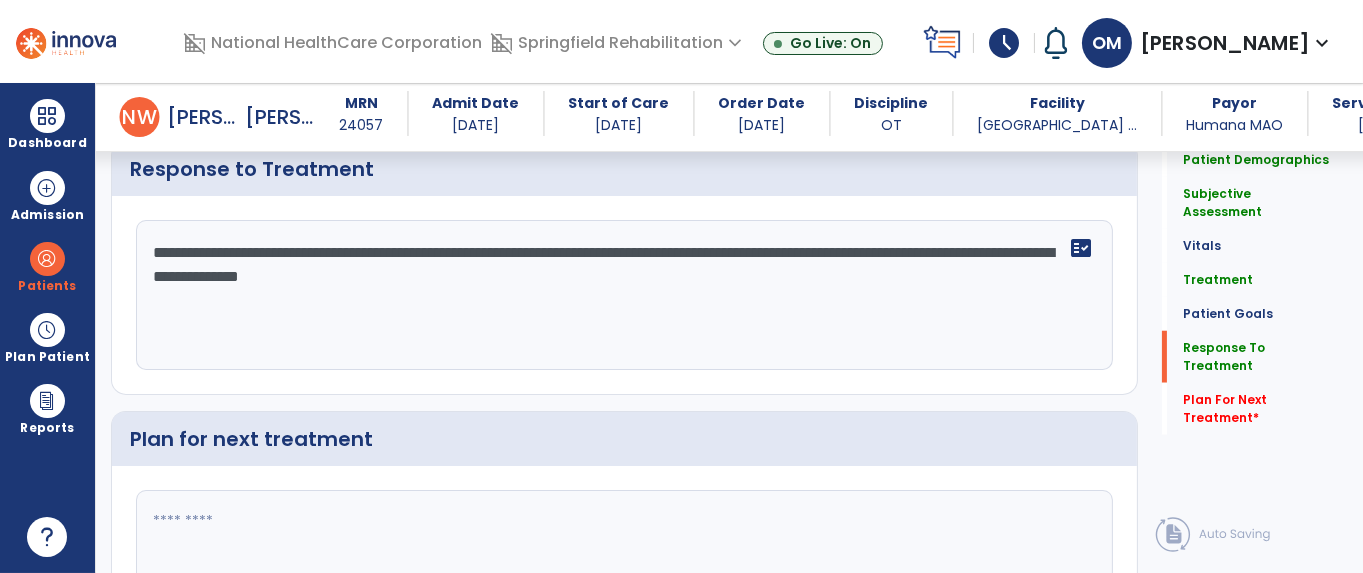 scroll, scrollTop: 2925, scrollLeft: 0, axis: vertical 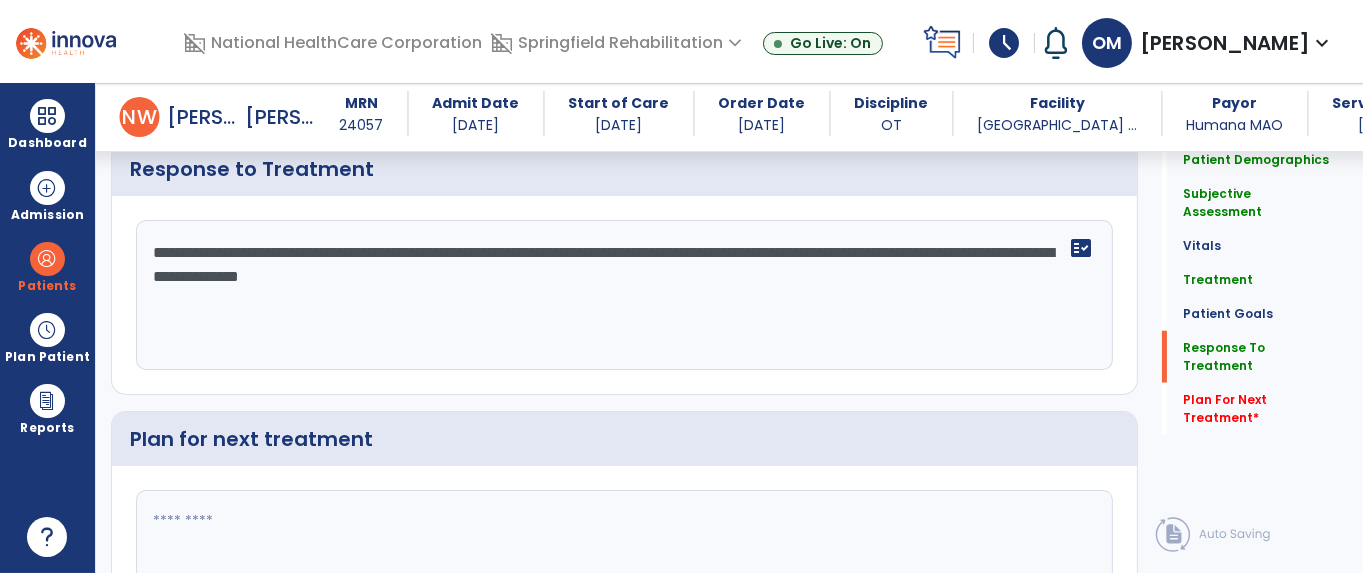 click on "domain_disabled   National HealthCare Corporation   domain_disabled   Springfield Rehabilitation    expand_more   [GEOGRAPHIC_DATA] Rehabilitation   Springfield Rehabilitation   Go Live: On schedule My Time:   [DATE]    ***** stop  Stop   Open your timecard  arrow_right Notifications [PERSON_NAME] as read Co-Treatment Conflict: [PERSON_NAME][DATE] 7:10 AM | [GEOGRAPHIC_DATA] Rehabilitation See all Notifications  [PERSON_NAME]   expand_more   home   Home   person   Profile   help   Help   logout   Log out" at bounding box center (759, 41) 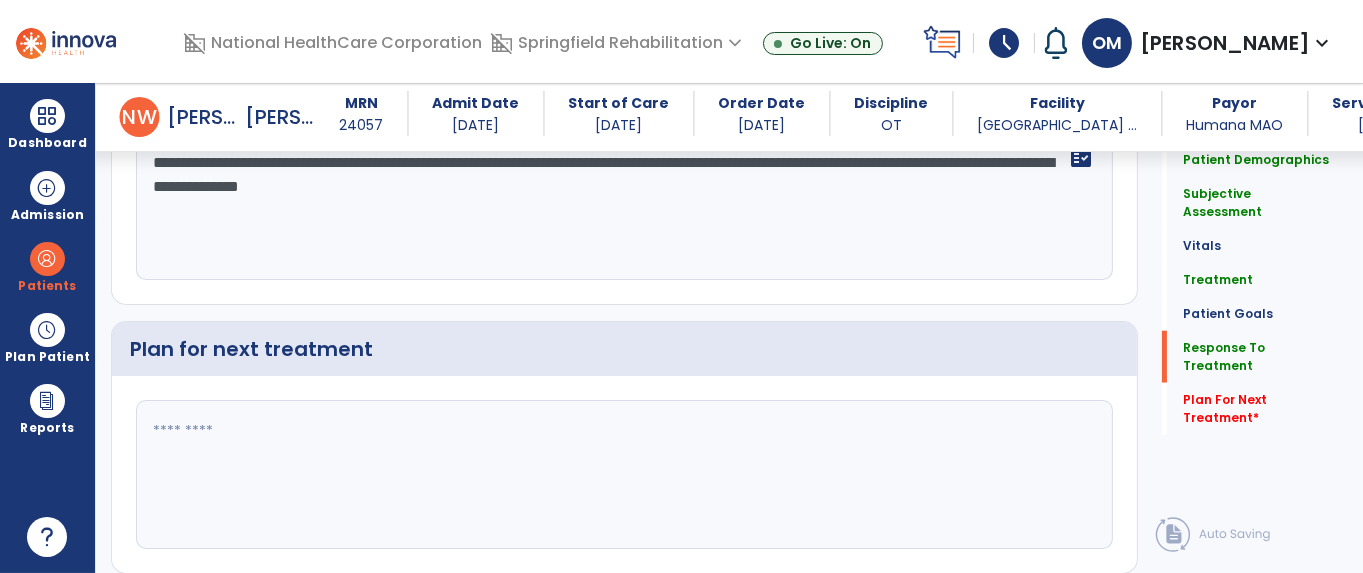 scroll, scrollTop: 3050, scrollLeft: 0, axis: vertical 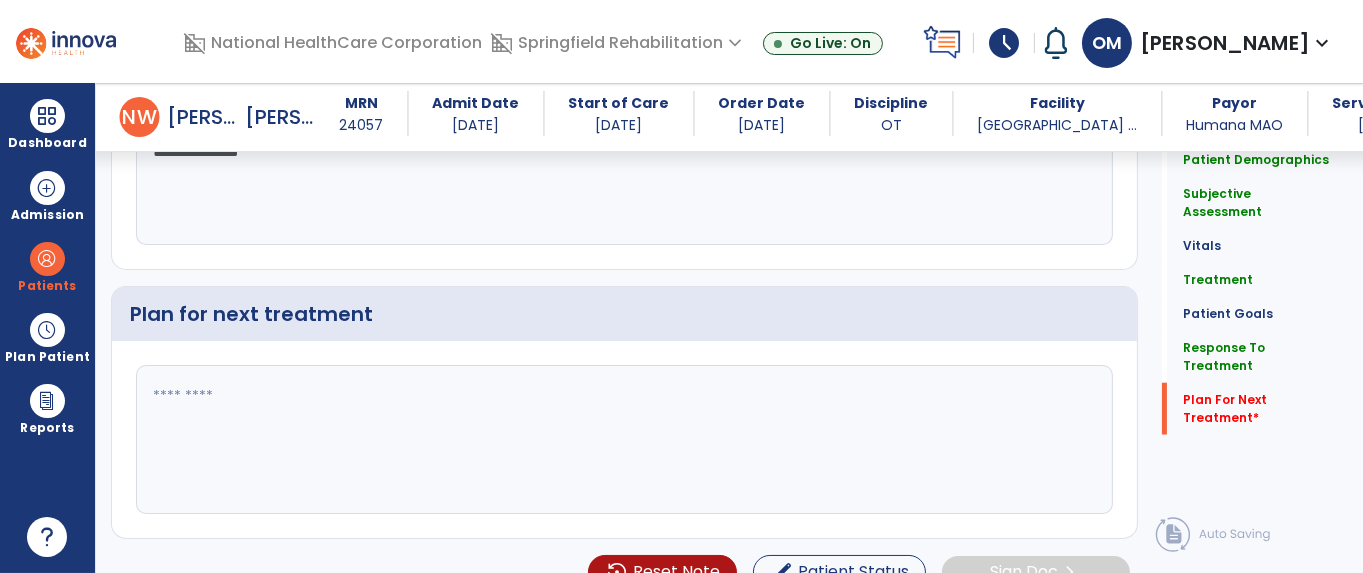 click 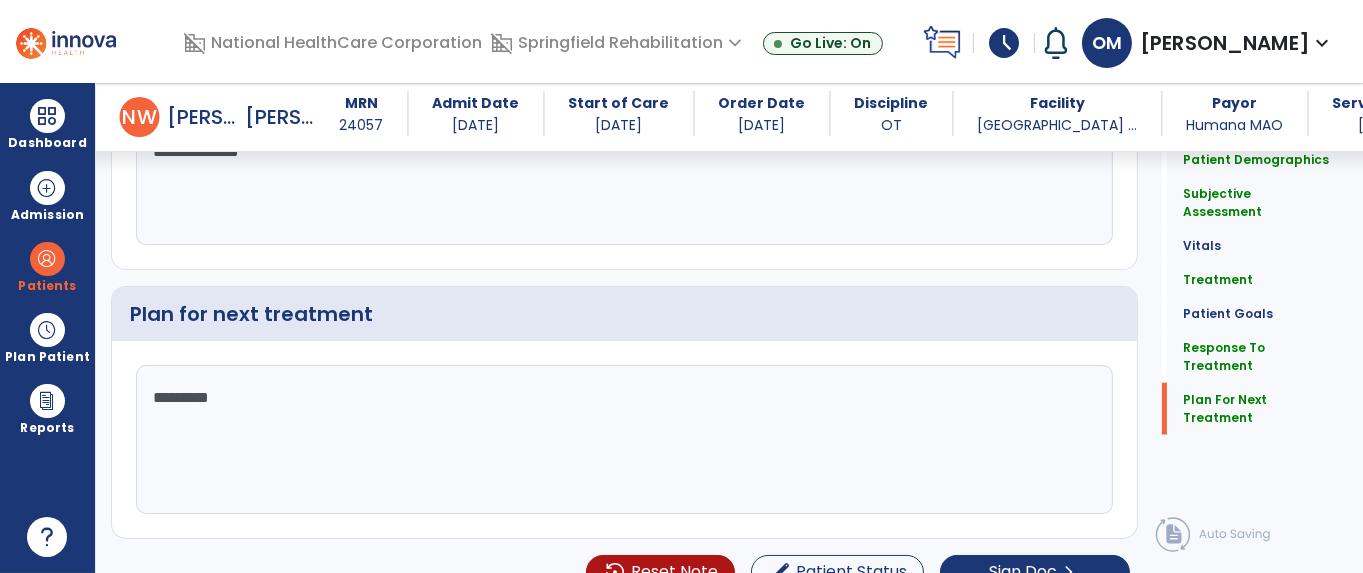 scroll, scrollTop: 3050, scrollLeft: 0, axis: vertical 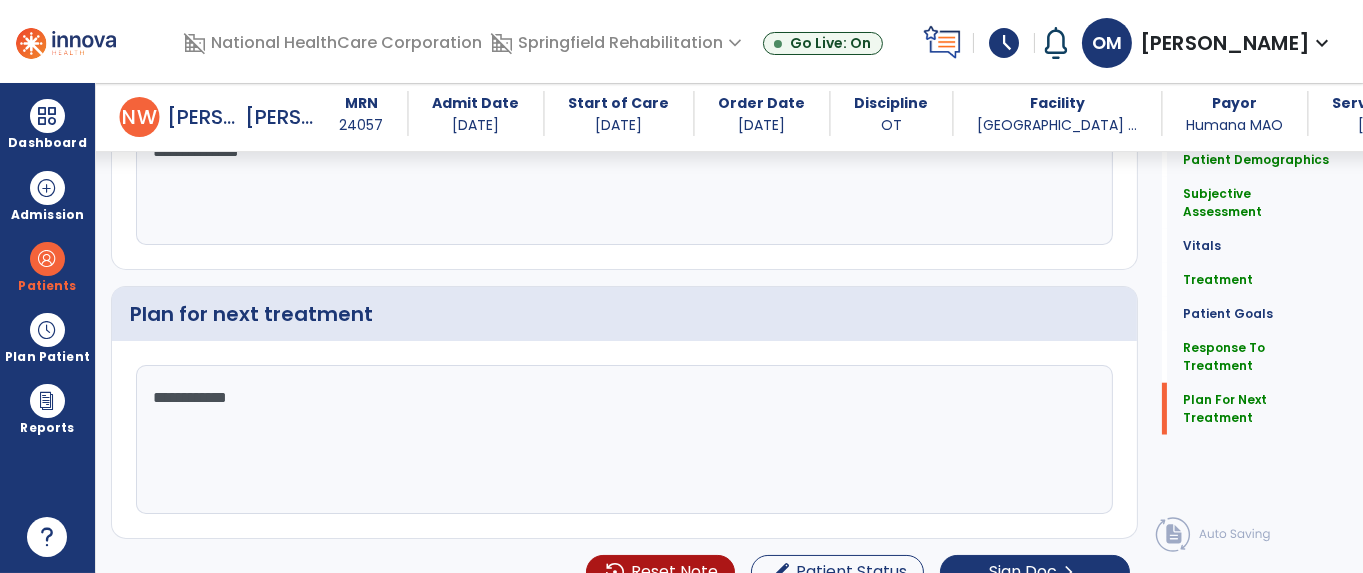 type on "**********" 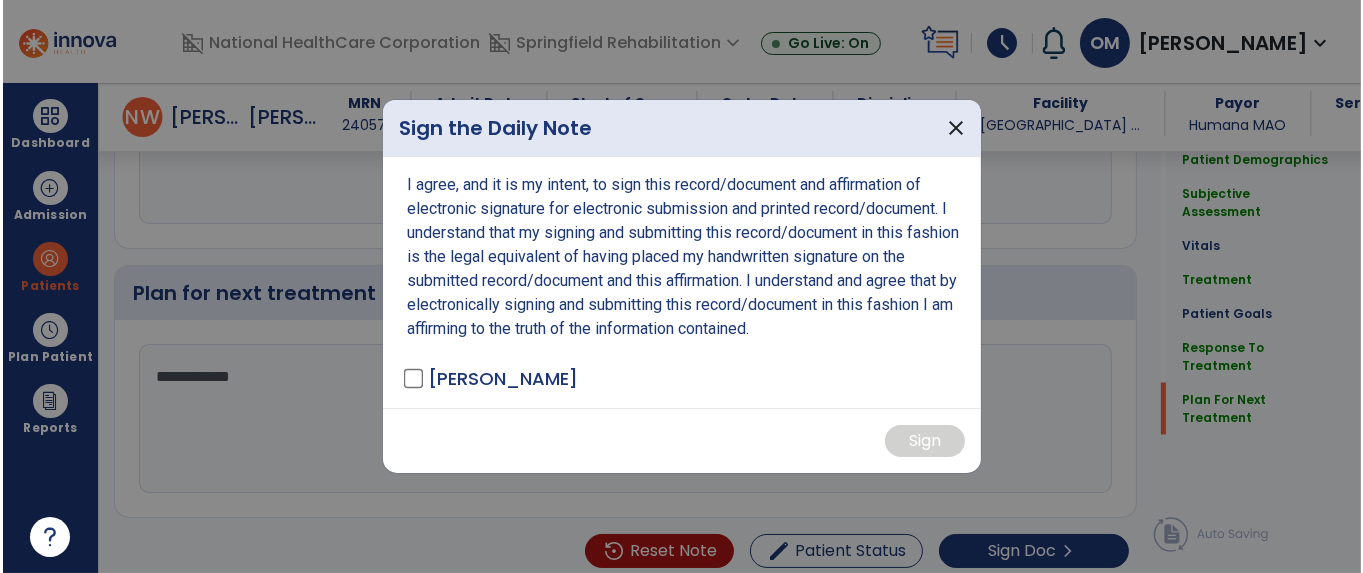 scroll, scrollTop: 3071, scrollLeft: 0, axis: vertical 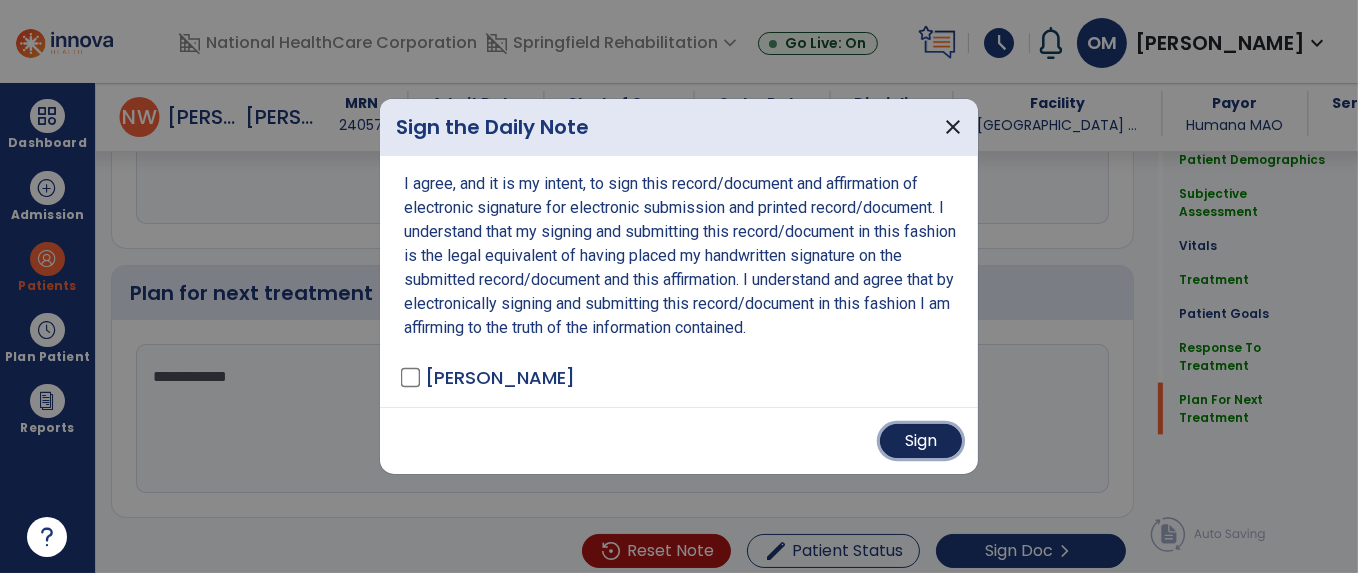 click on "Sign" at bounding box center (921, 441) 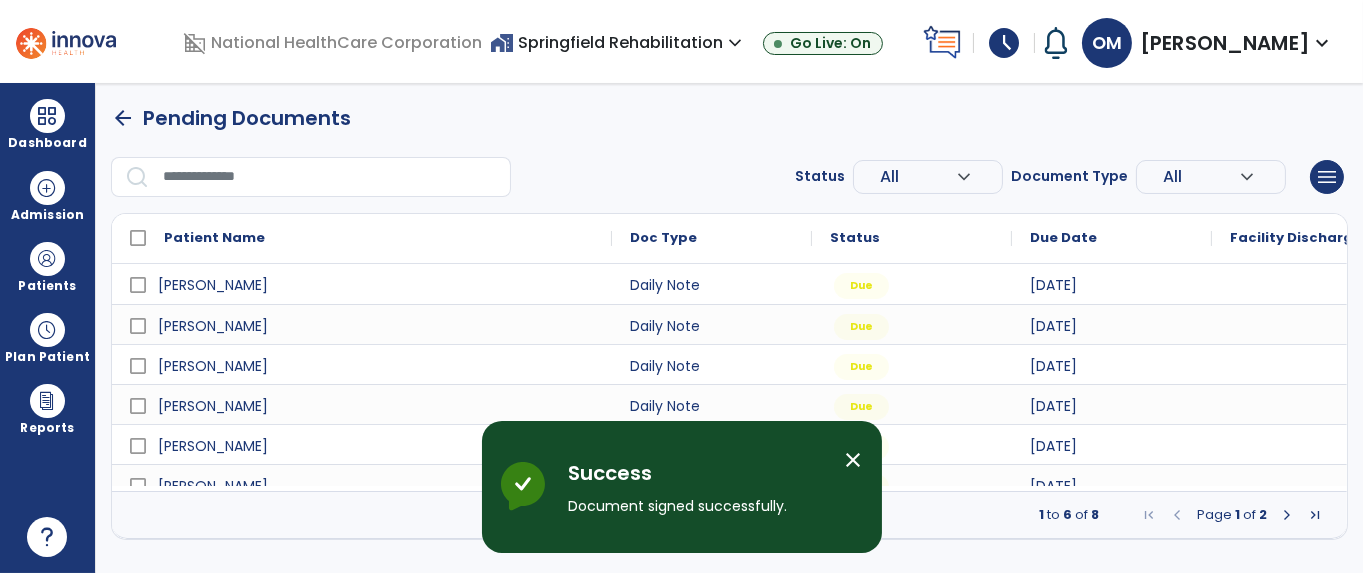 scroll, scrollTop: 0, scrollLeft: 0, axis: both 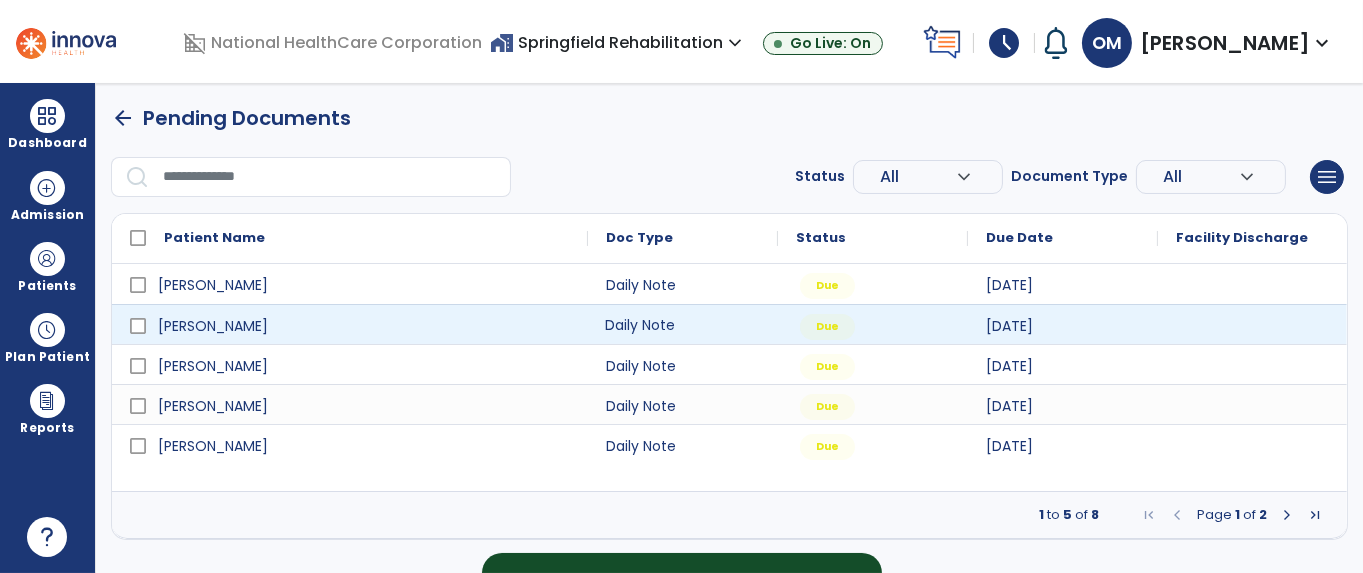 click on "Daily Note" at bounding box center (683, 324) 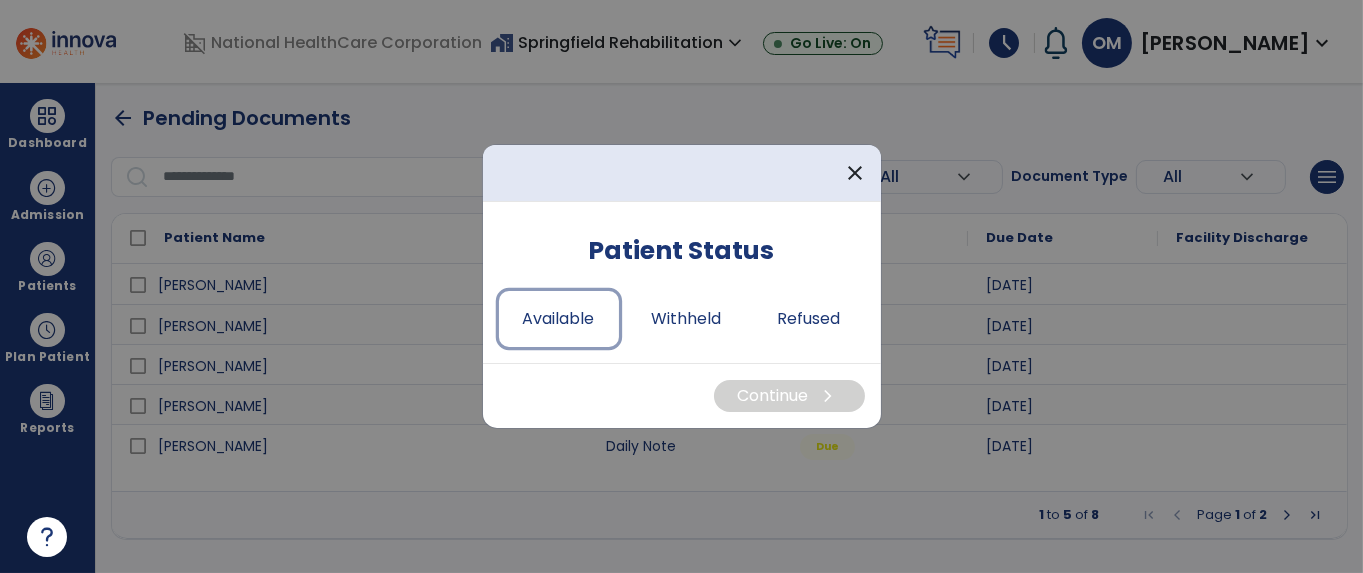 click on "Available" at bounding box center [559, 319] 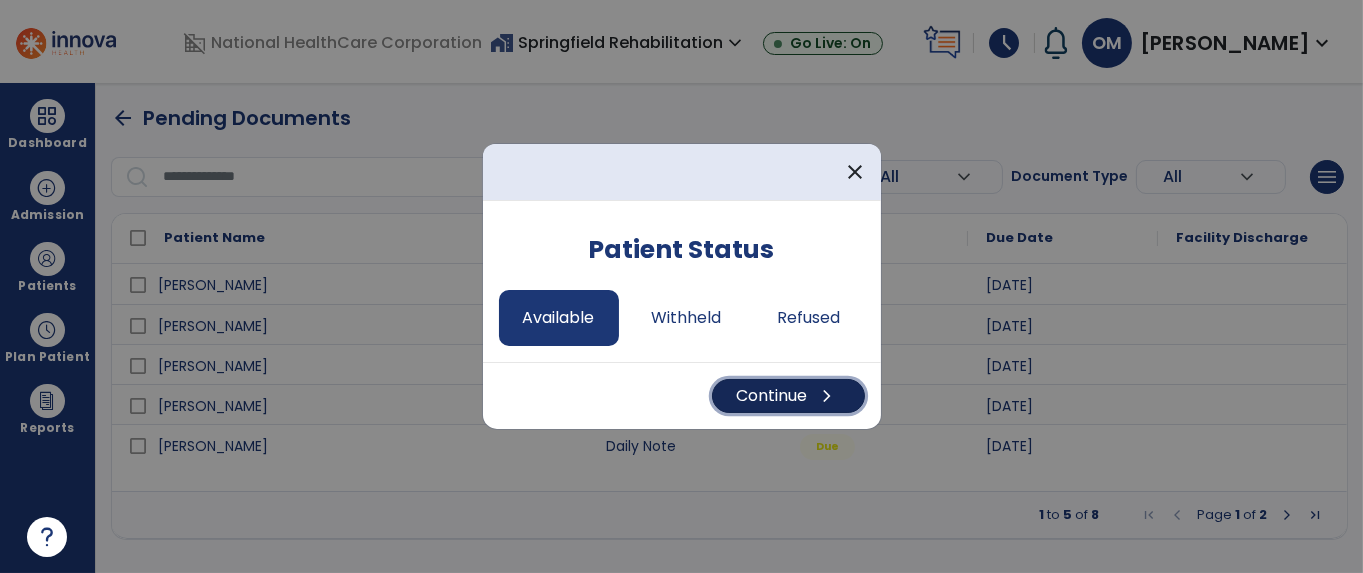 click on "Continue   chevron_right" at bounding box center [788, 396] 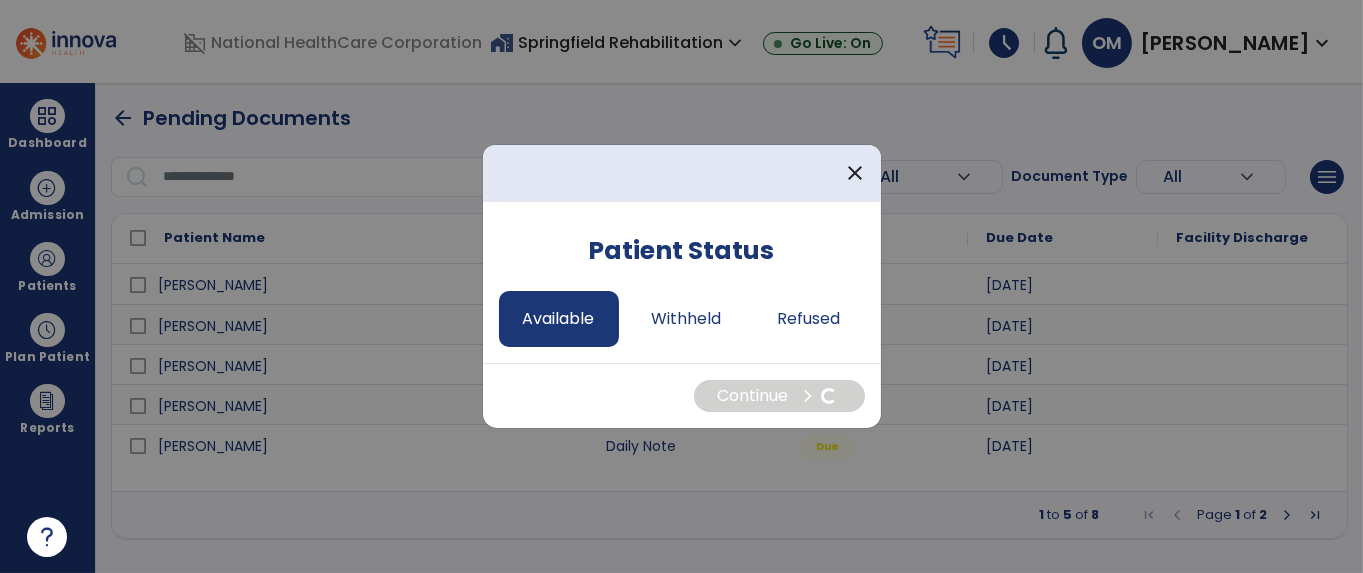 select on "*" 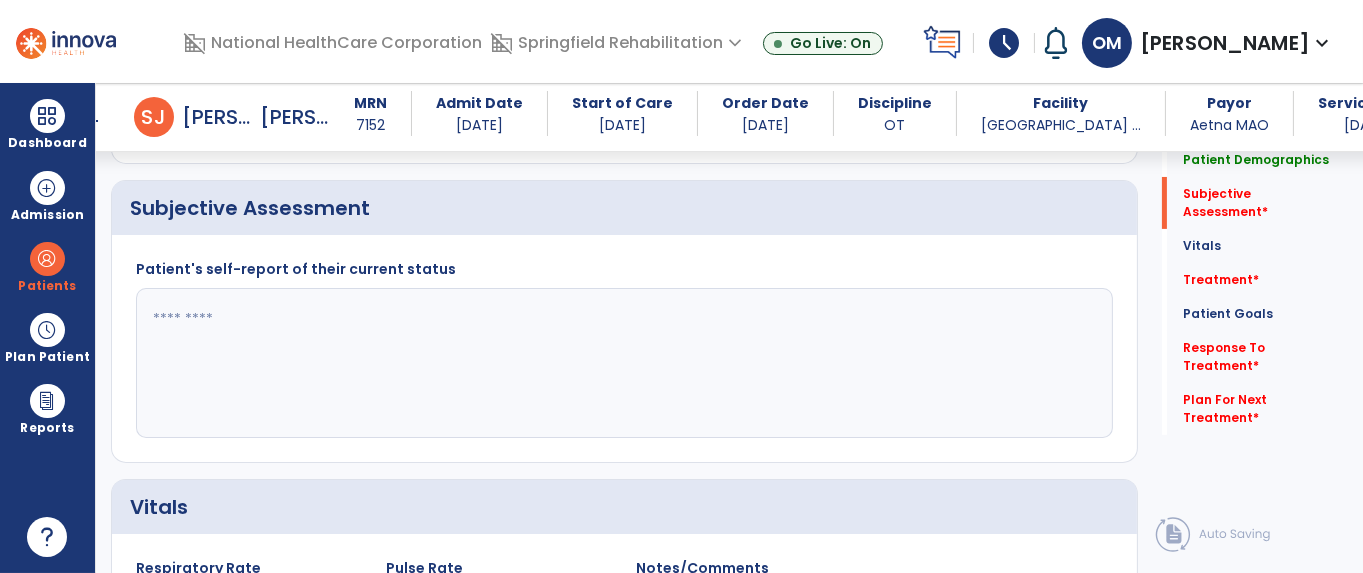 scroll, scrollTop: 500, scrollLeft: 0, axis: vertical 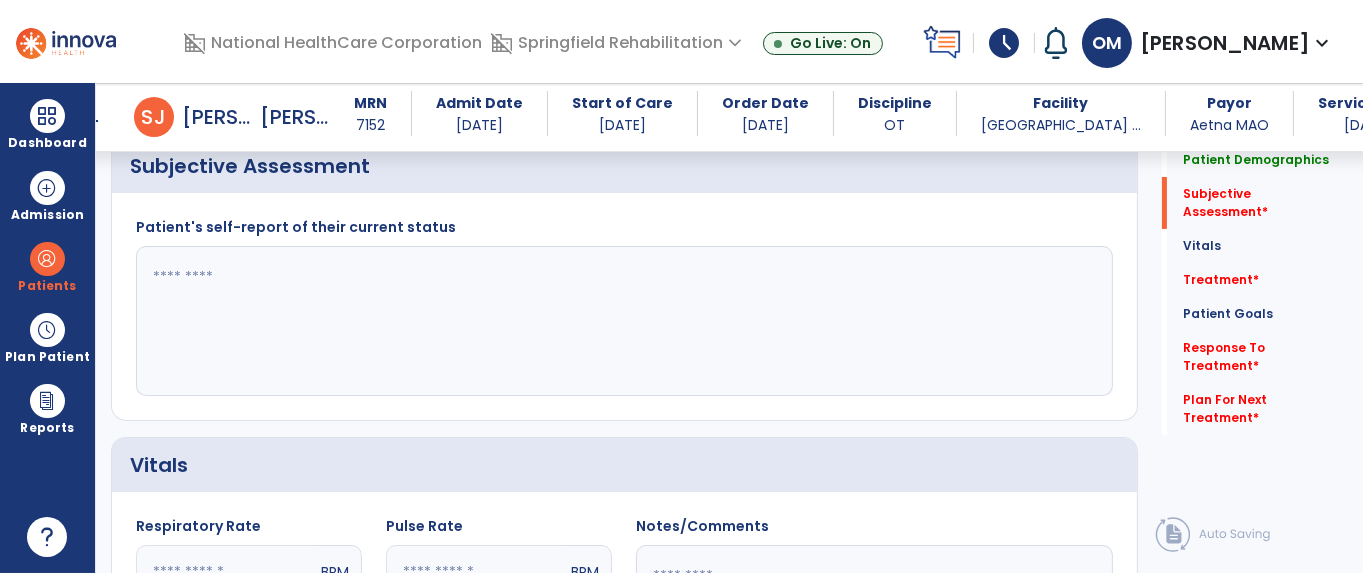 click 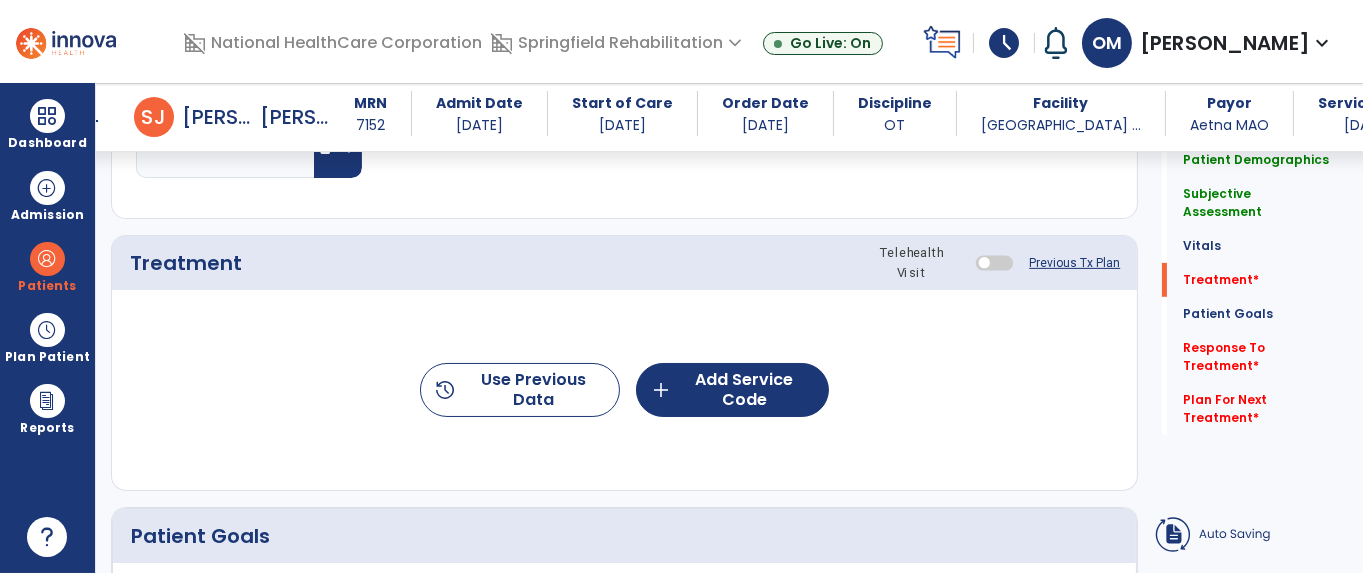 type on "**********" 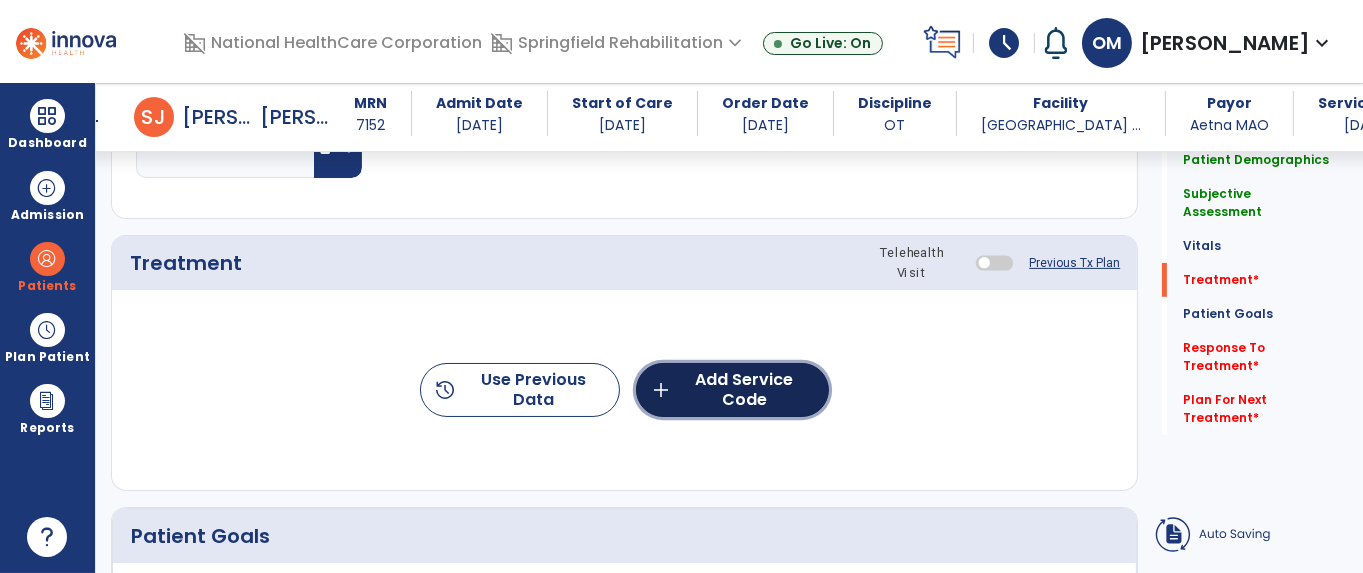 click on "add  Add Service Code" 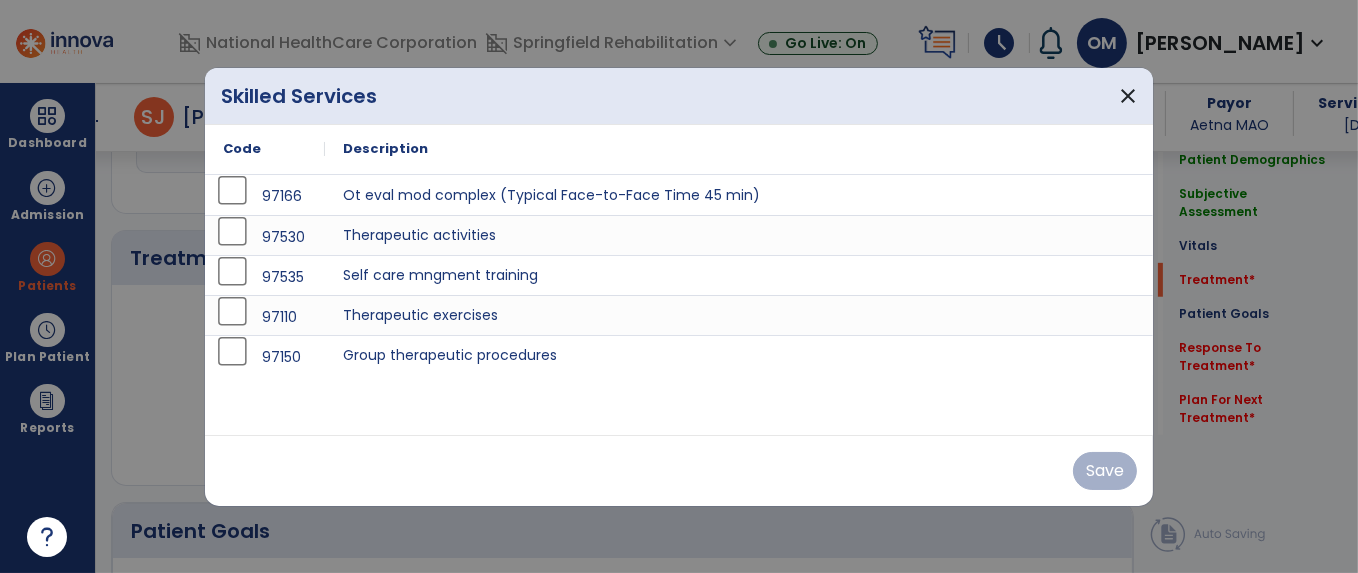 scroll, scrollTop: 1124, scrollLeft: 0, axis: vertical 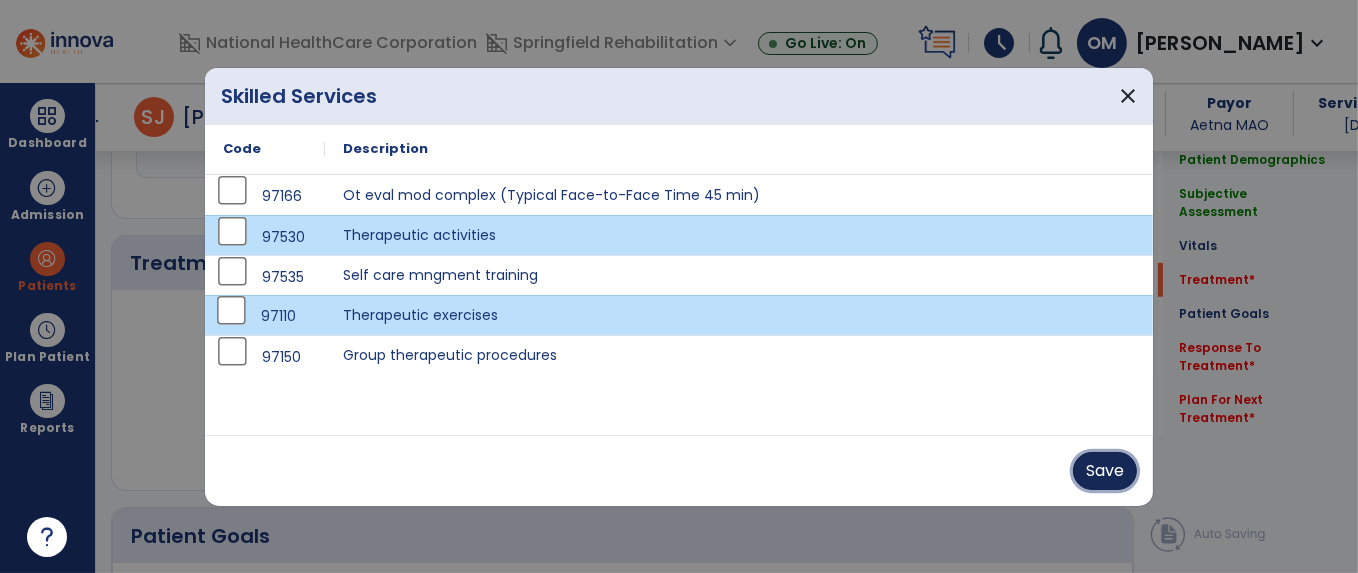 click on "Save" at bounding box center [1105, 471] 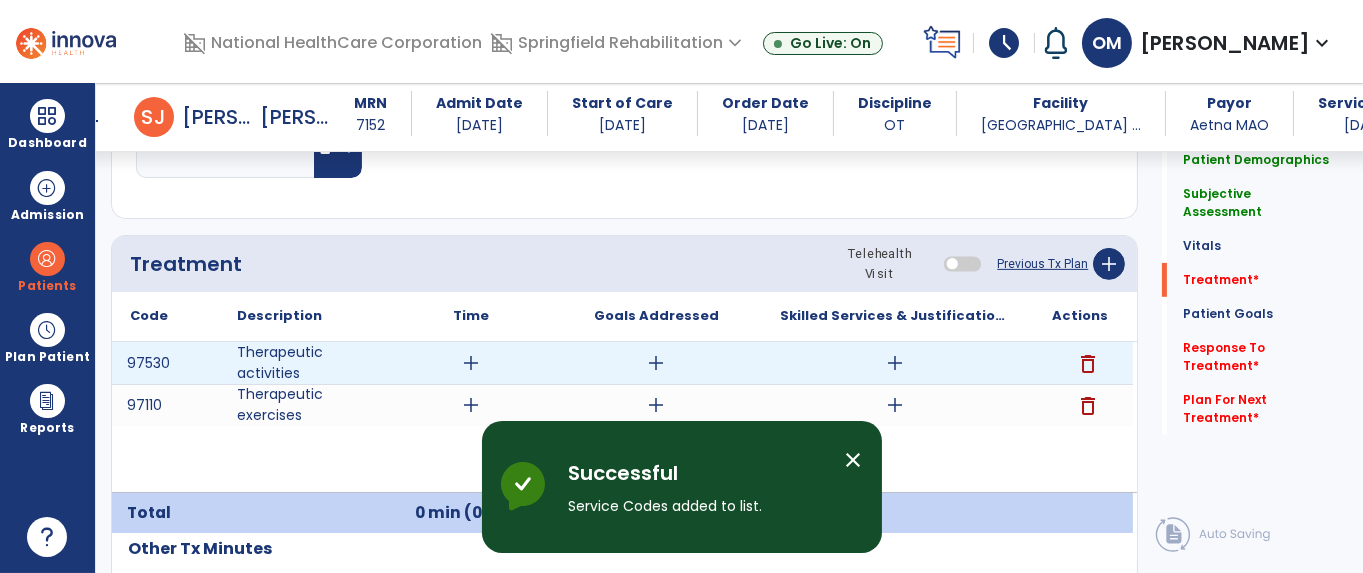 click on "add" at bounding box center [471, 363] 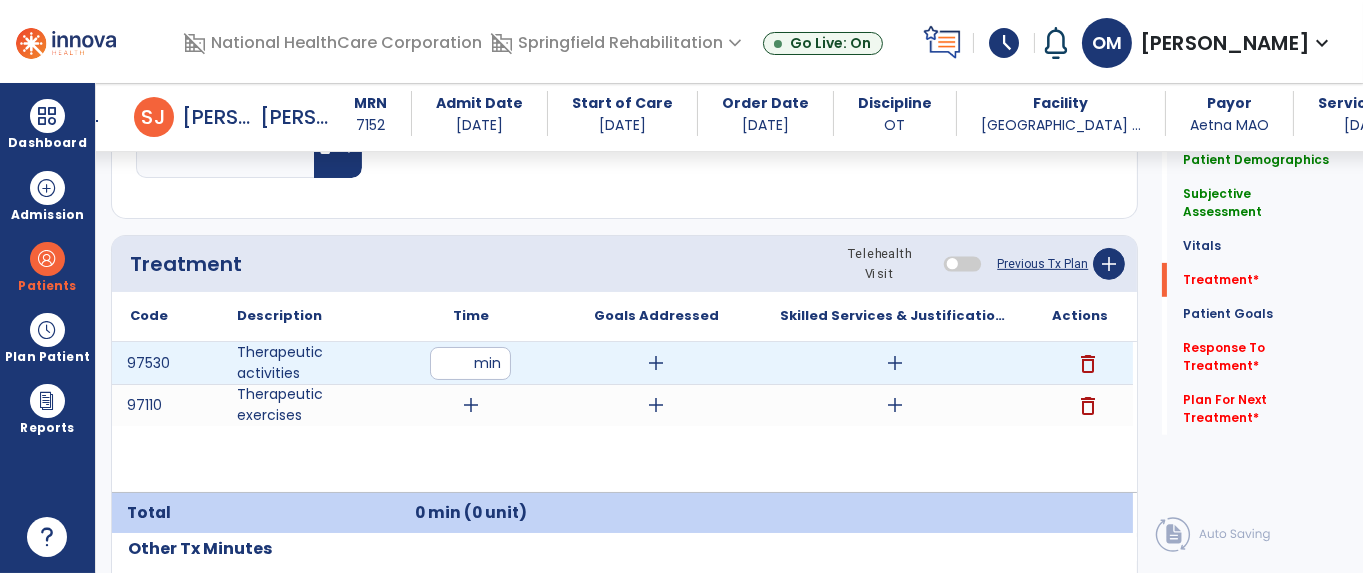 type on "**" 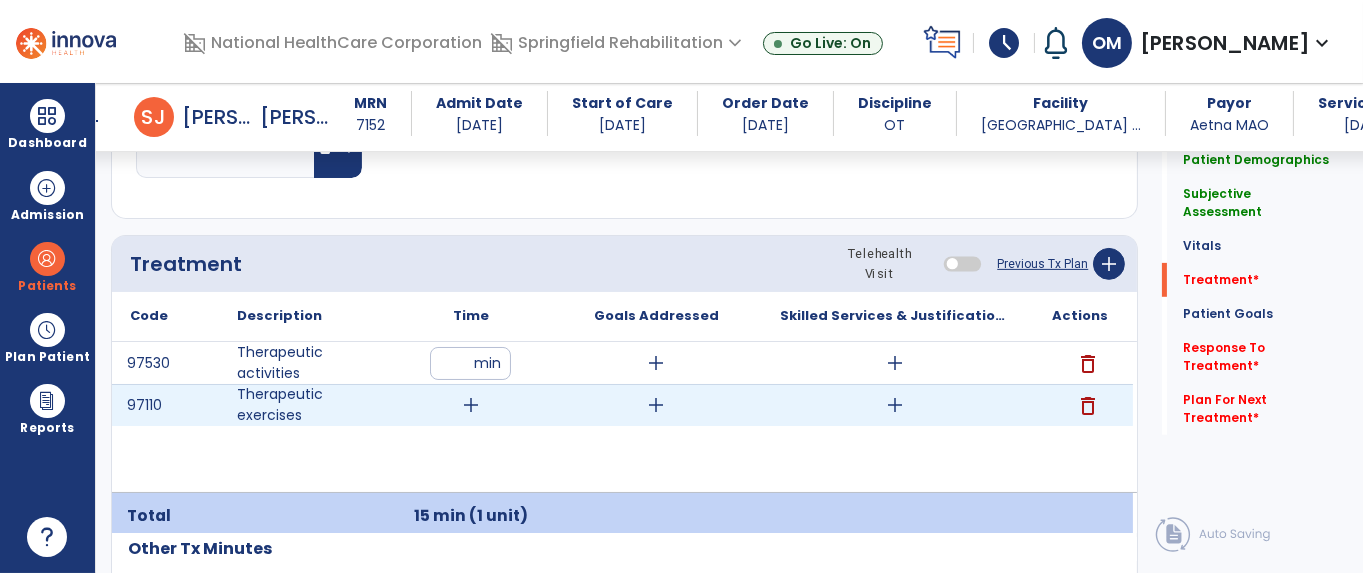 click on "add" at bounding box center [471, 405] 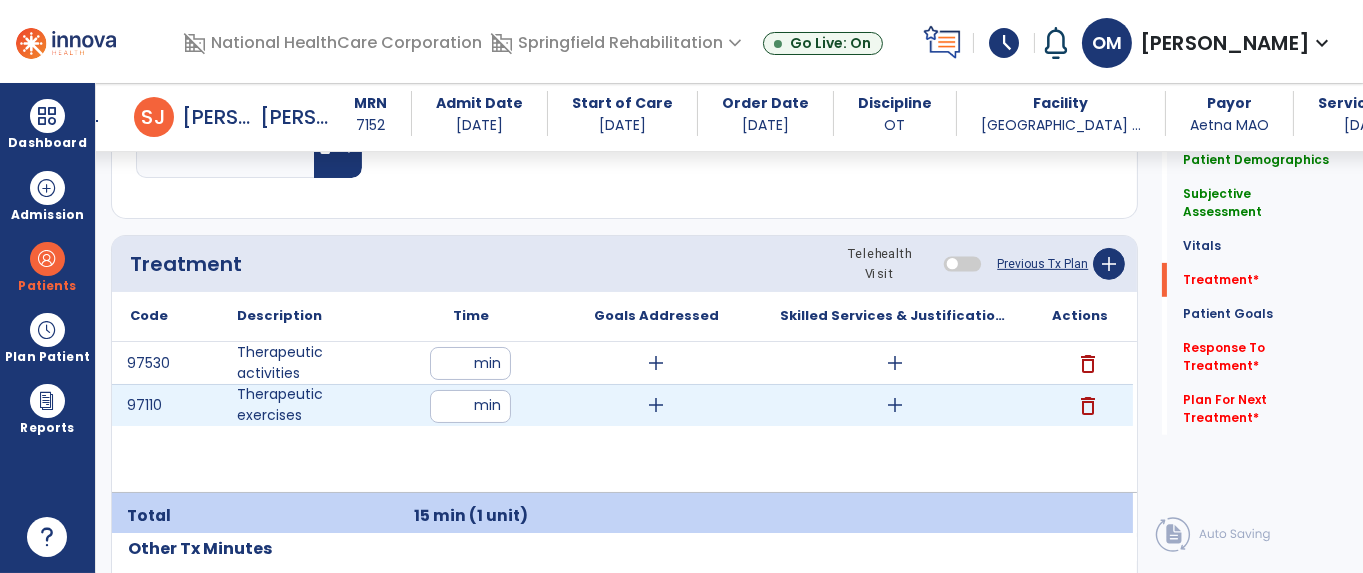type on "**" 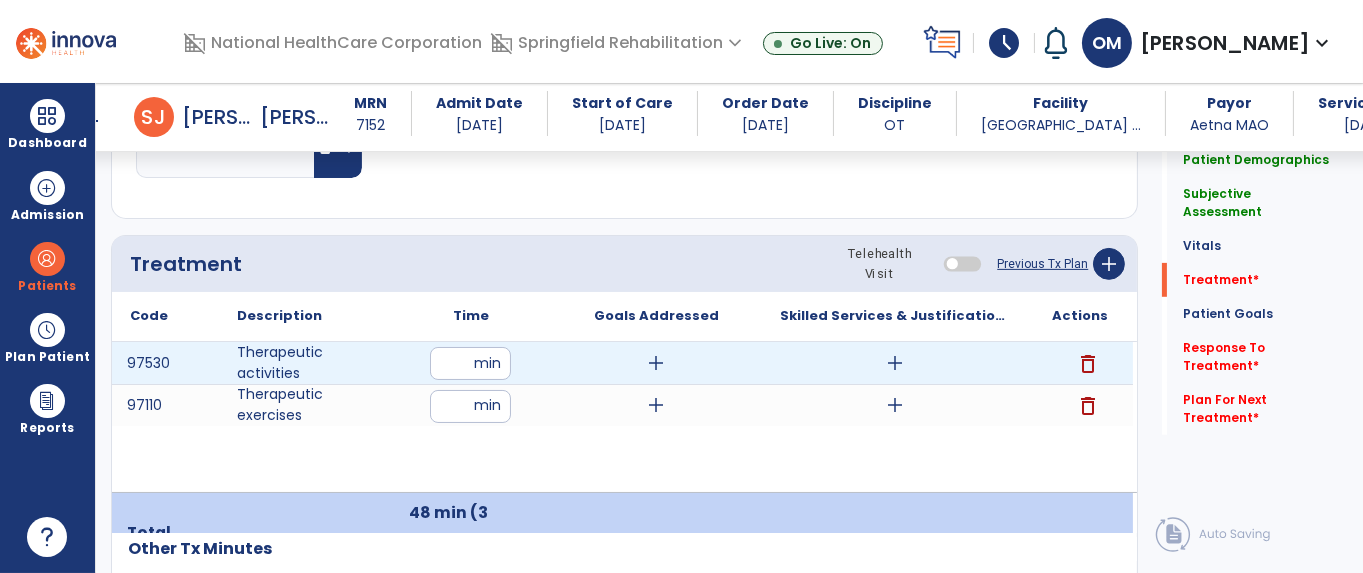 click on "add" at bounding box center (656, 363) 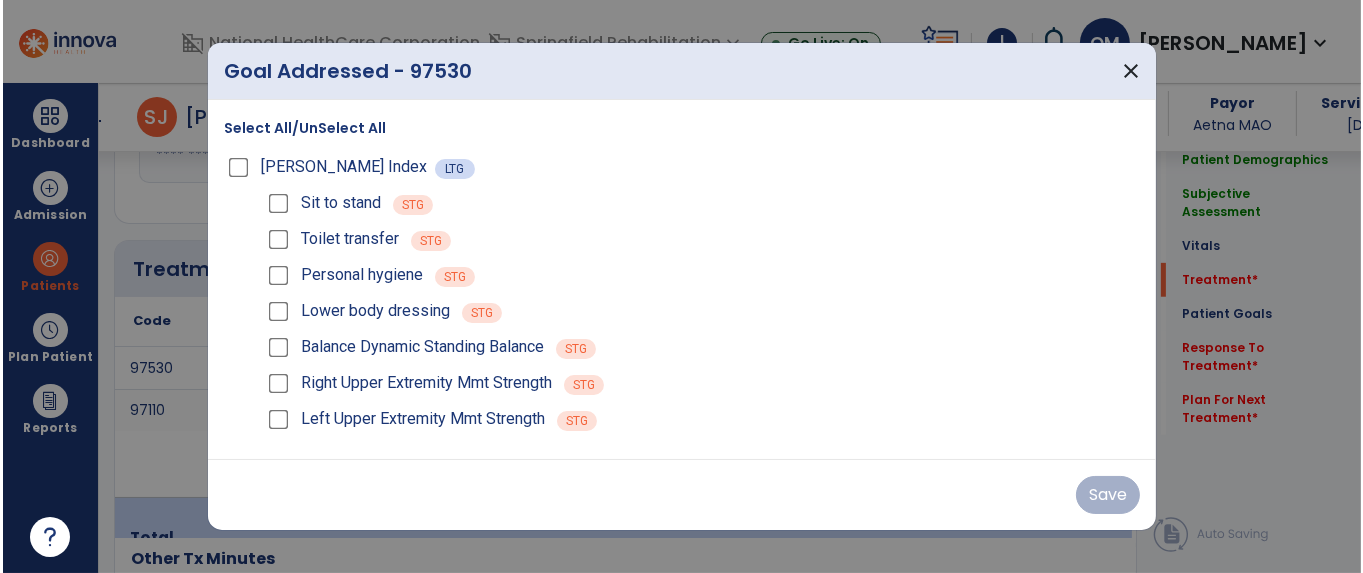 scroll, scrollTop: 1124, scrollLeft: 0, axis: vertical 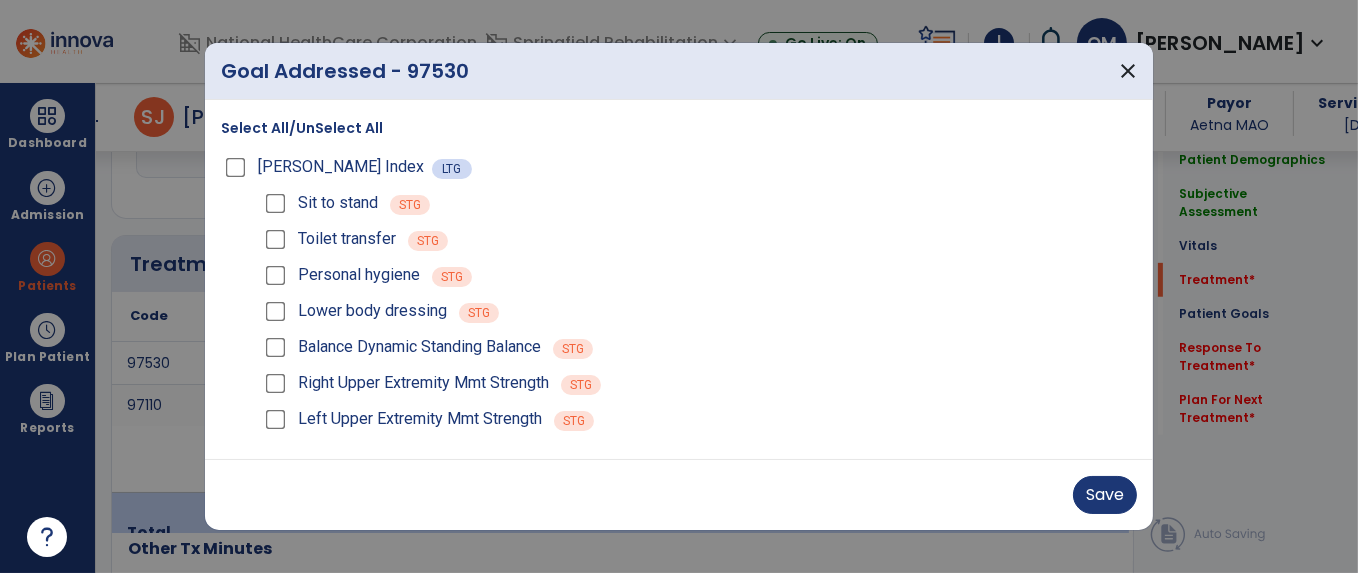 click on "Right Upper Extremity Mmt Strength" at bounding box center (405, 383) 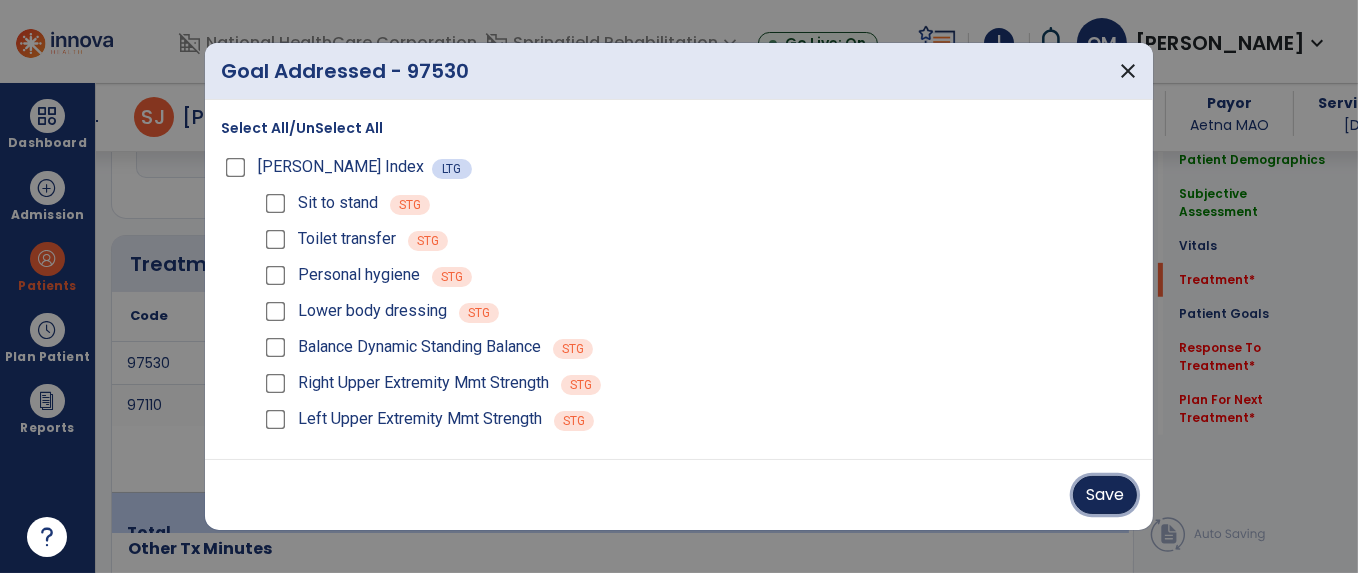 click on "Save" at bounding box center [1105, 495] 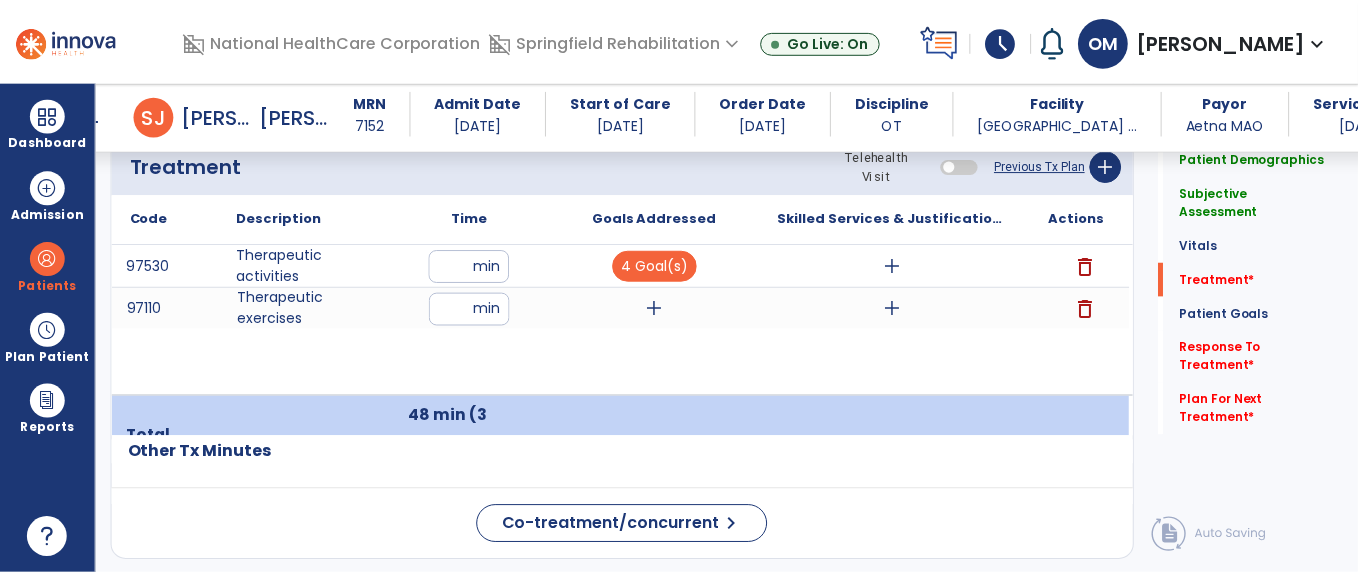 scroll, scrollTop: 1250, scrollLeft: 0, axis: vertical 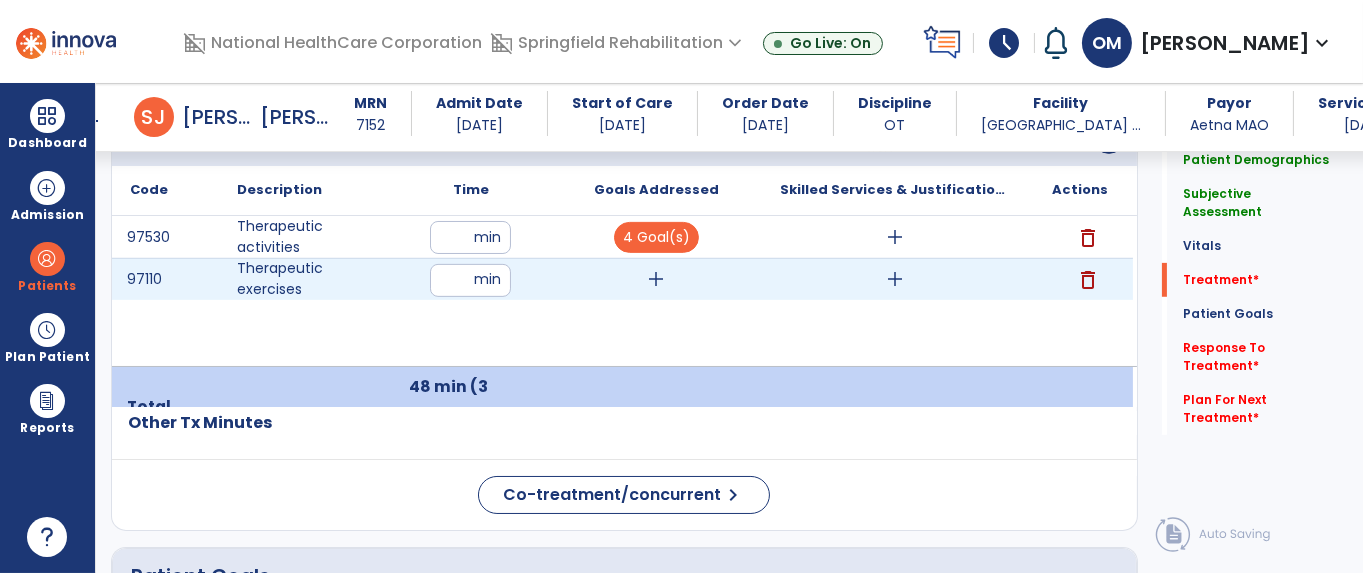click on "add" at bounding box center [656, 279] 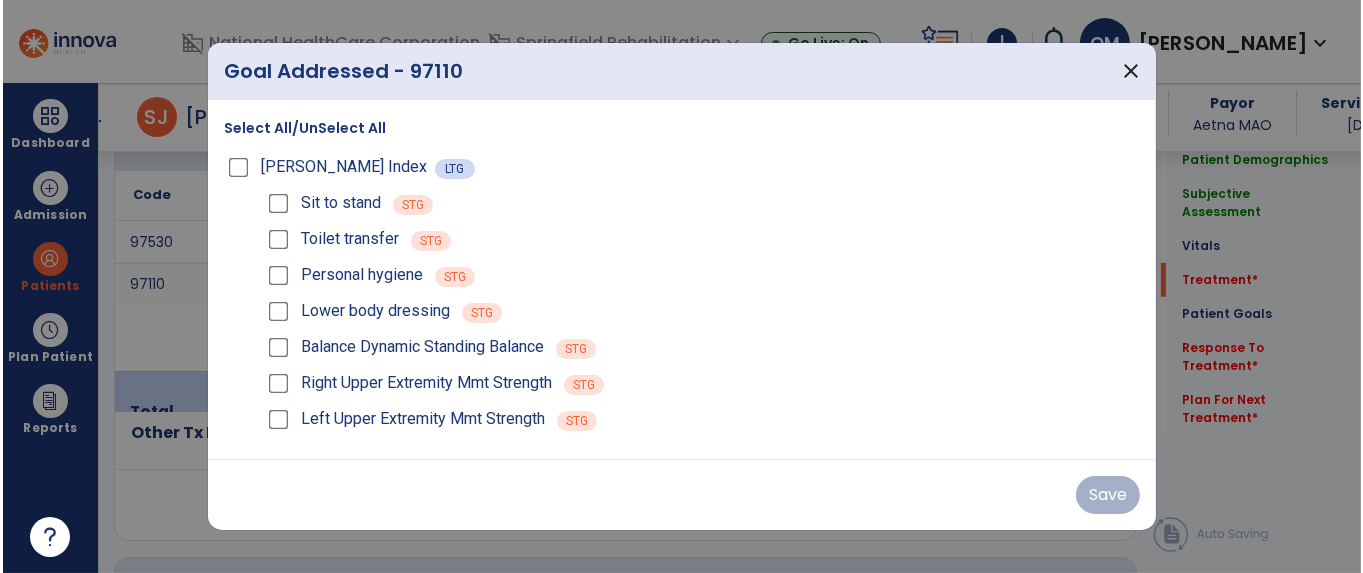 scroll, scrollTop: 1250, scrollLeft: 0, axis: vertical 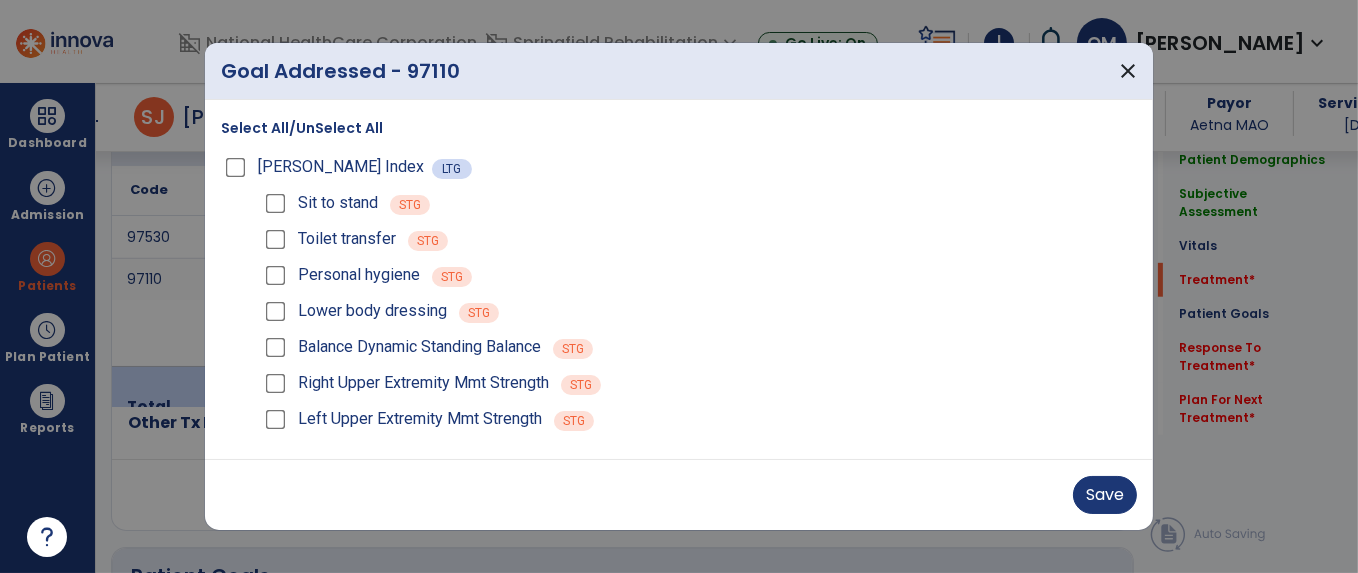 click on "Sit to stand  STG  Toilet transfer  STG  Personal hygiene  STG  Lower body dressing  STG  Balance  Dynamic Standing Balance  STG  Right [MEDICAL_DATA] Mmt Strength  STG  Left [MEDICAL_DATA] Mmt Strength  STG" at bounding box center [695, 311] 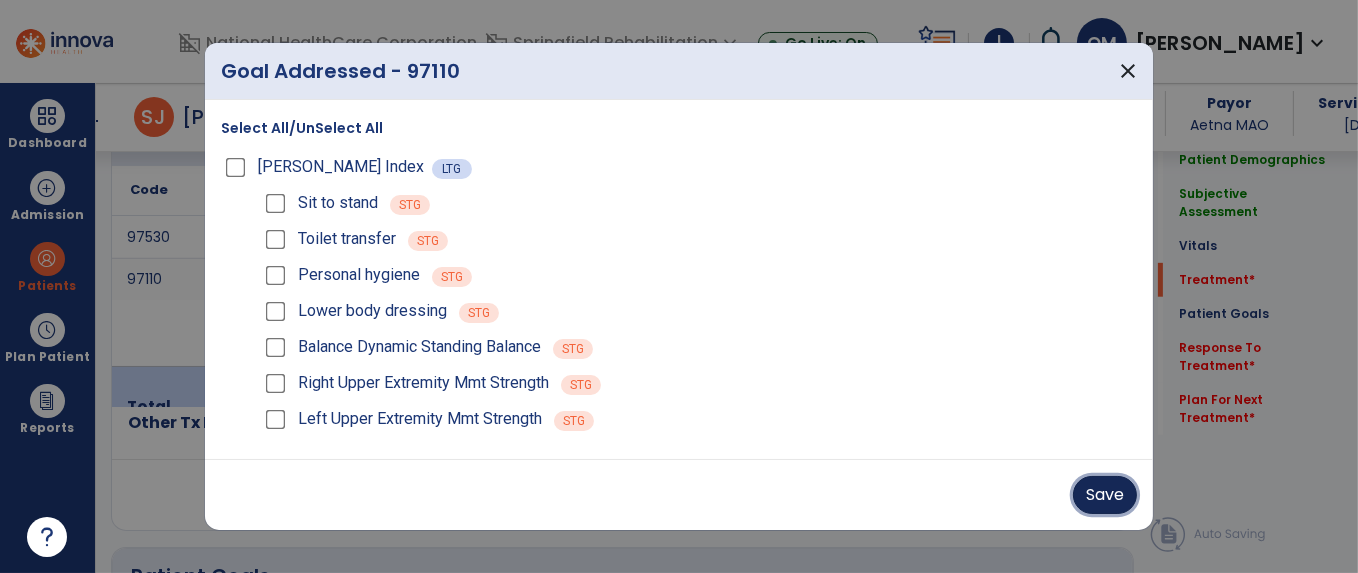 drag, startPoint x: 1099, startPoint y: 499, endPoint x: 229, endPoint y: 214, distance: 915.4917 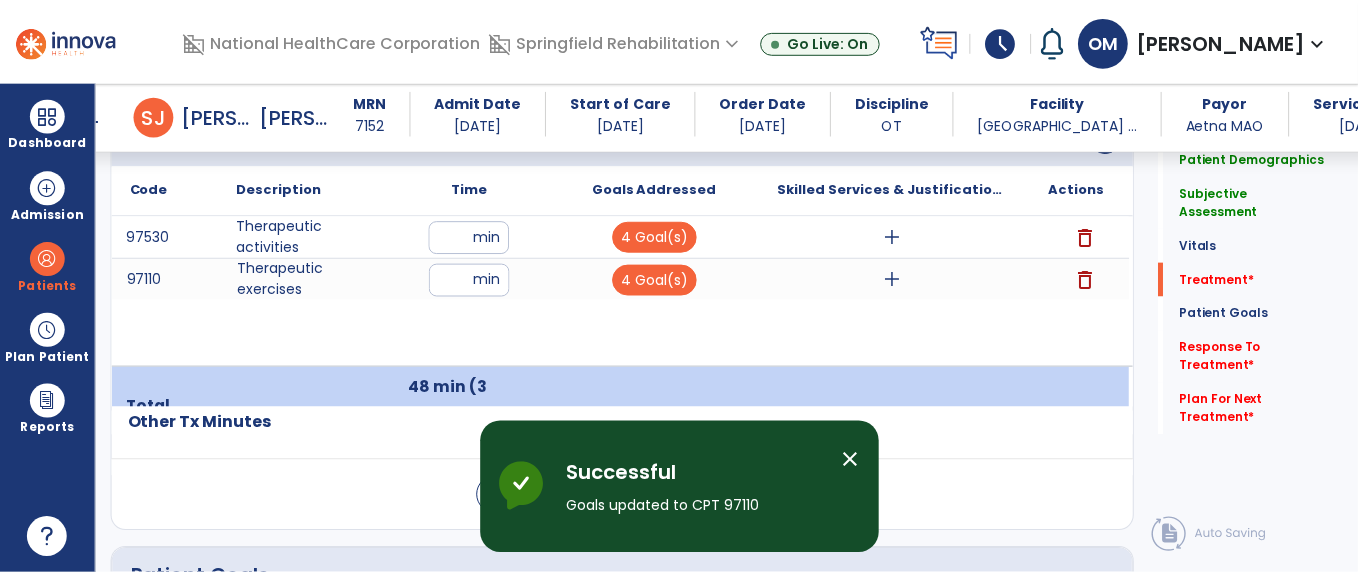 scroll, scrollTop: 1375, scrollLeft: 0, axis: vertical 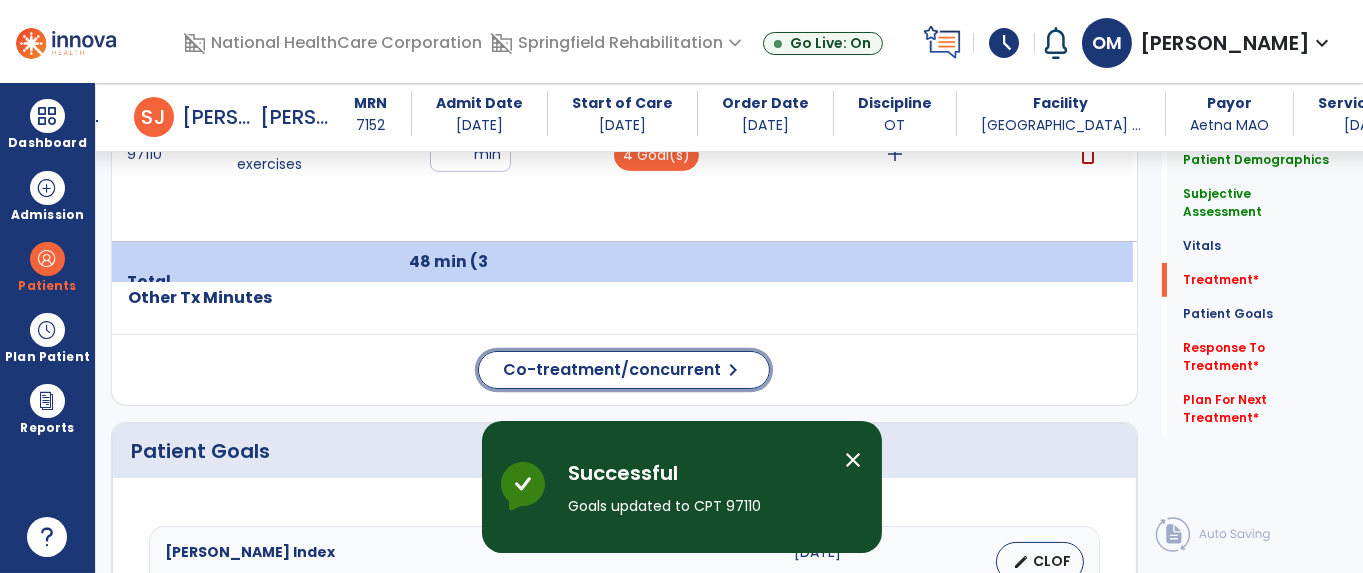 click on "Co-treatment/concurrent  chevron_right" 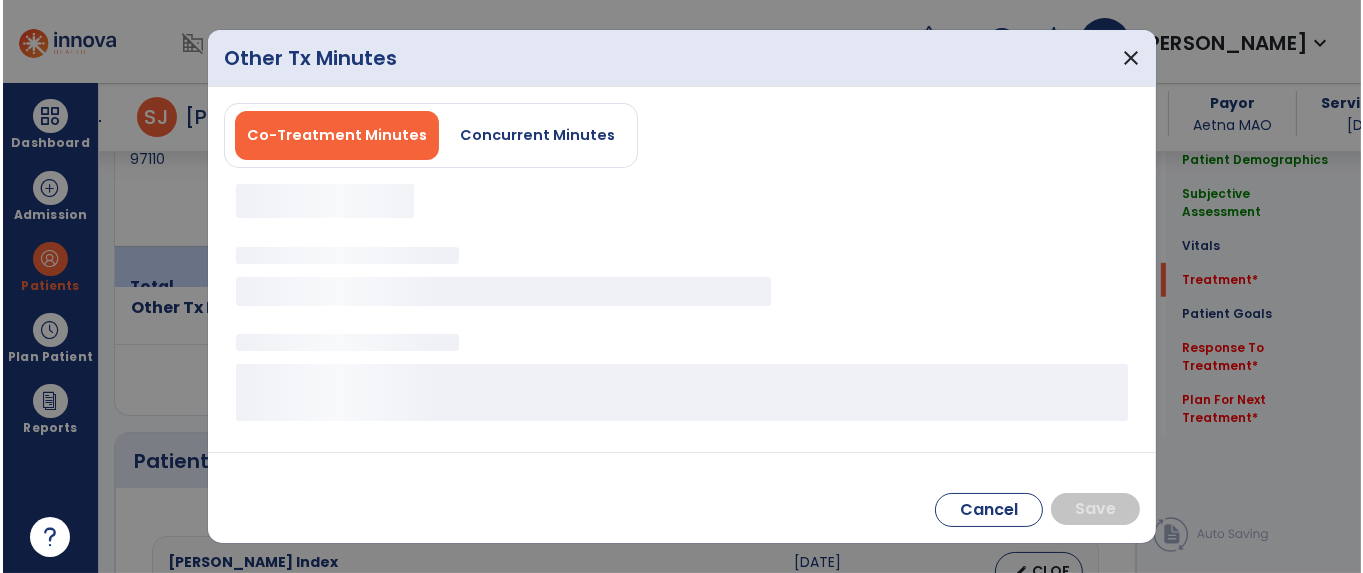 scroll, scrollTop: 1375, scrollLeft: 0, axis: vertical 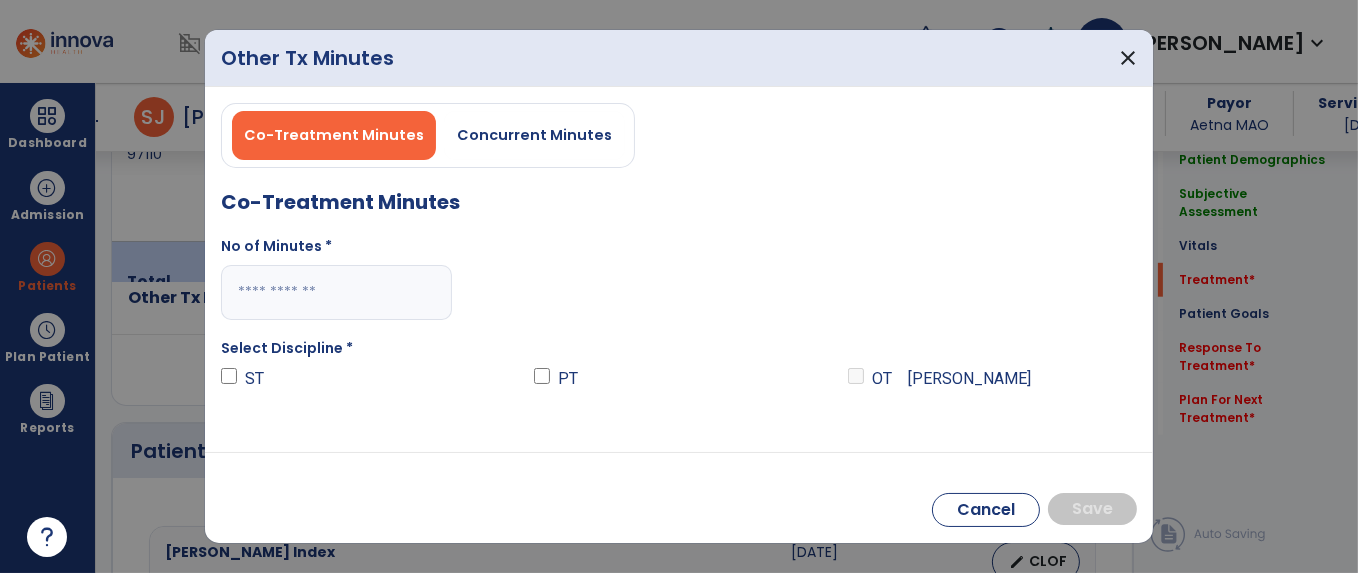 click on "Concurrent Minutes" at bounding box center [534, 135] 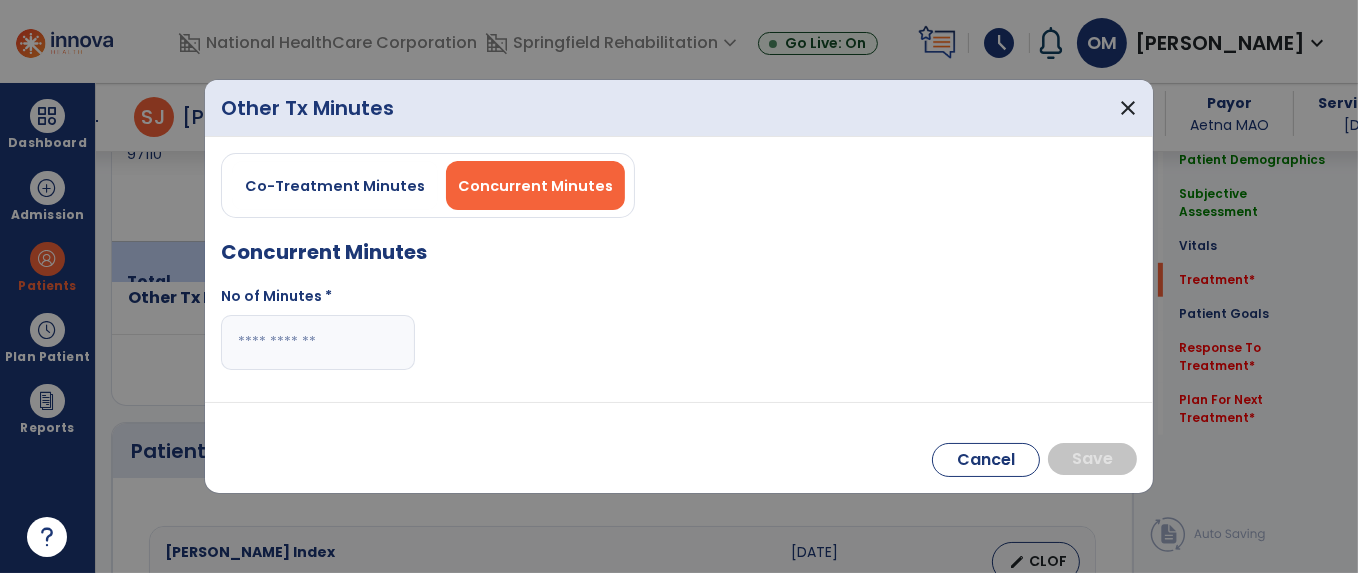 click at bounding box center (318, 342) 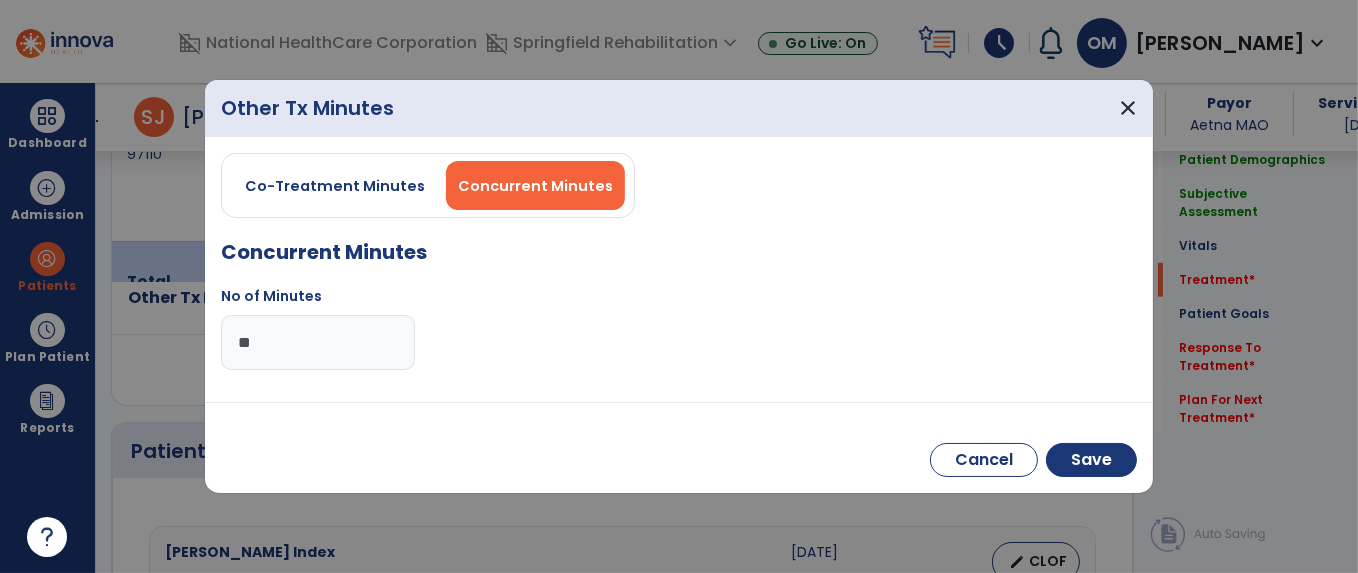 type on "**" 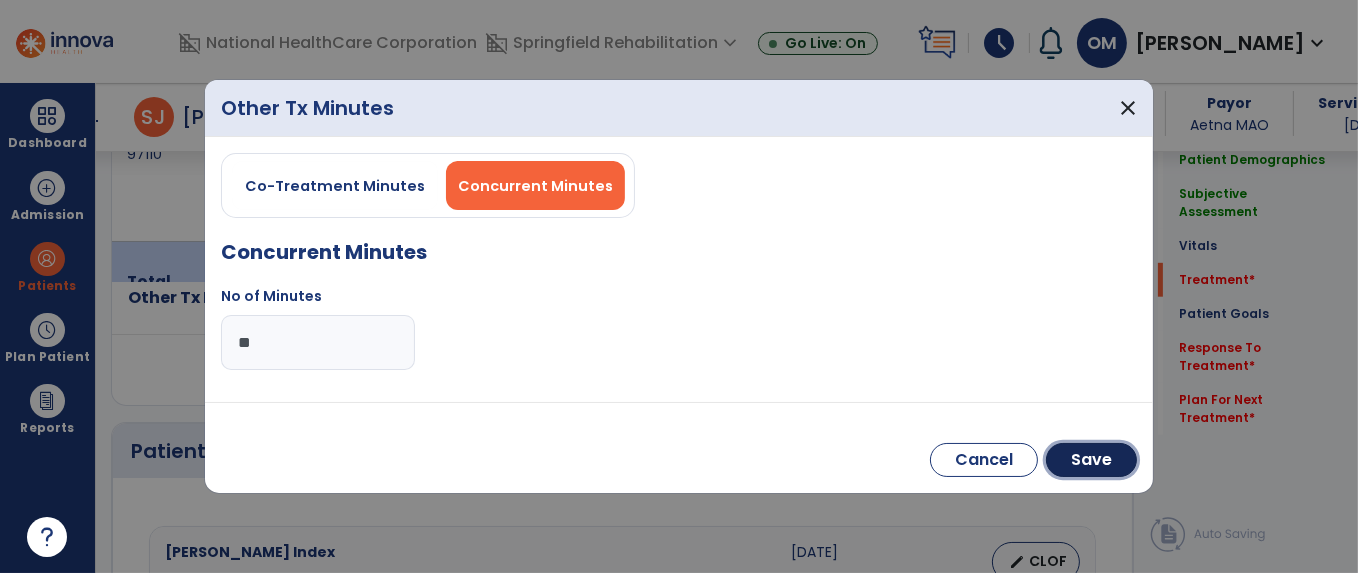 click on "Save" at bounding box center [1091, 460] 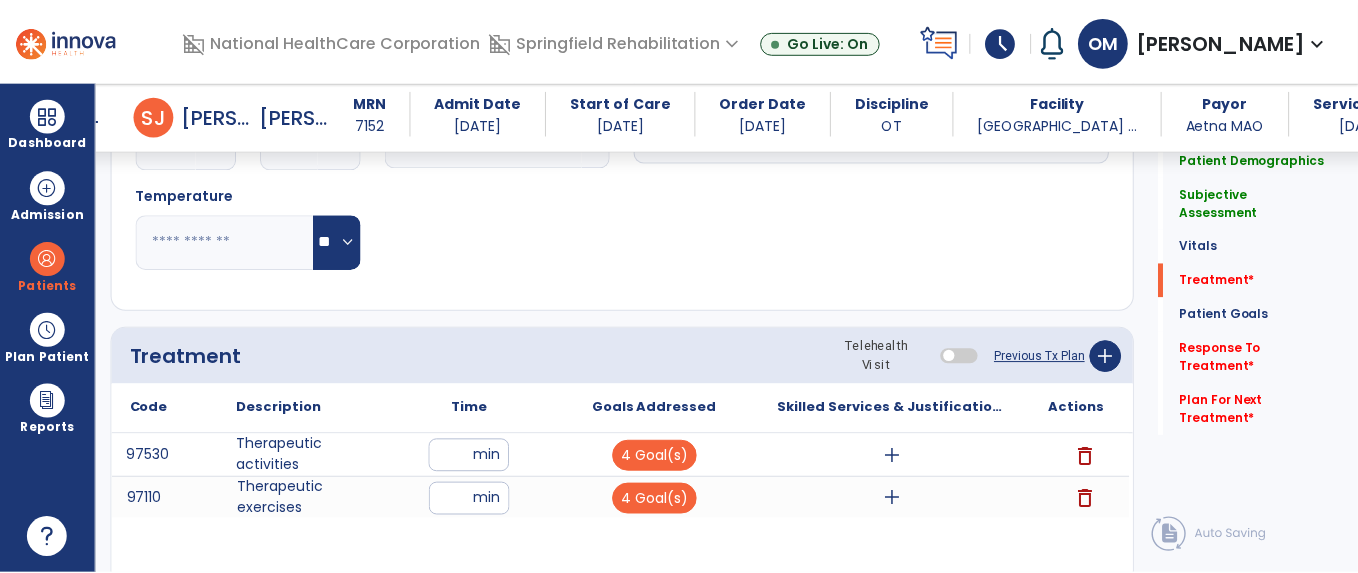 scroll, scrollTop: 1000, scrollLeft: 0, axis: vertical 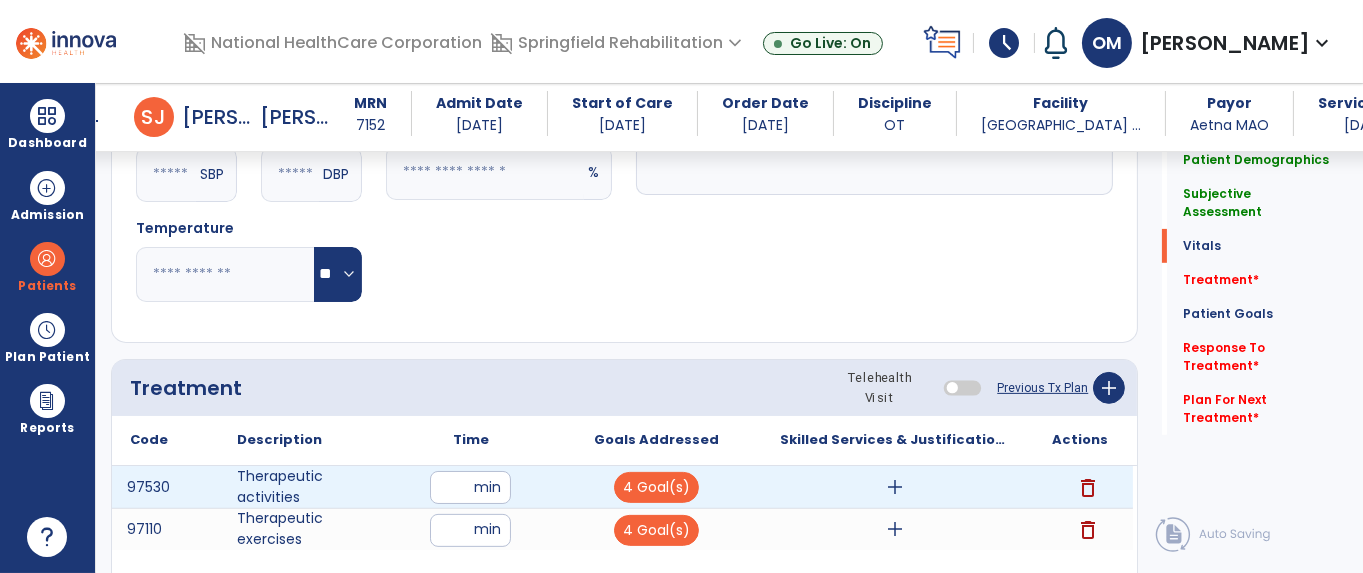 click on "add" at bounding box center [895, 487] 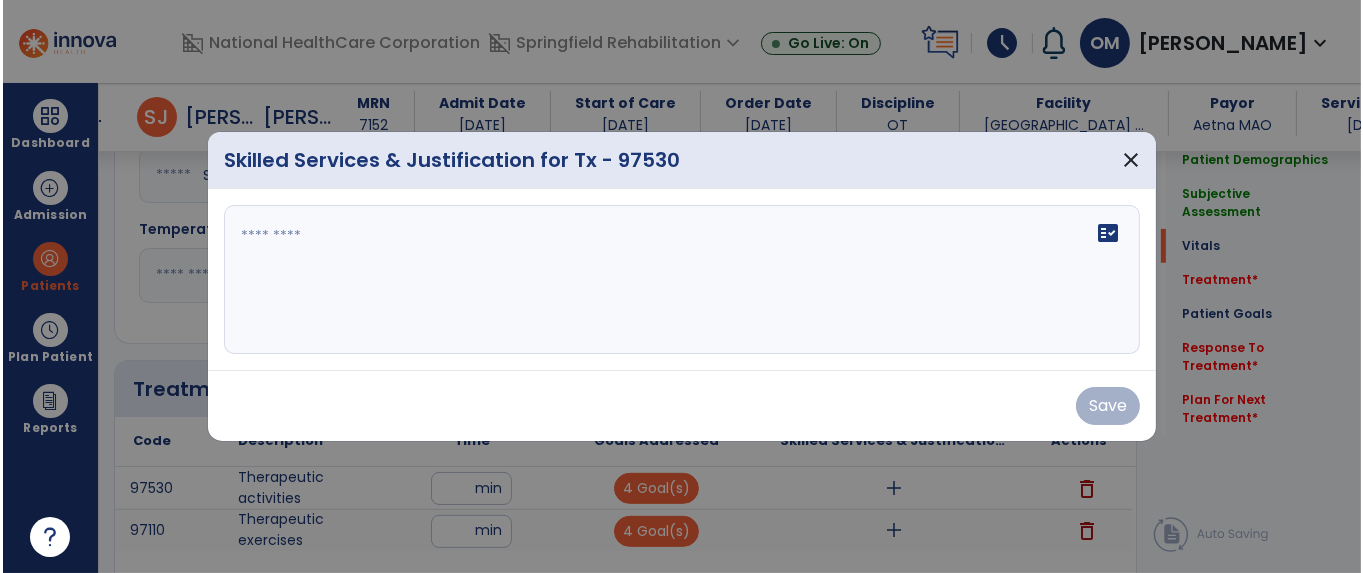 scroll, scrollTop: 1000, scrollLeft: 0, axis: vertical 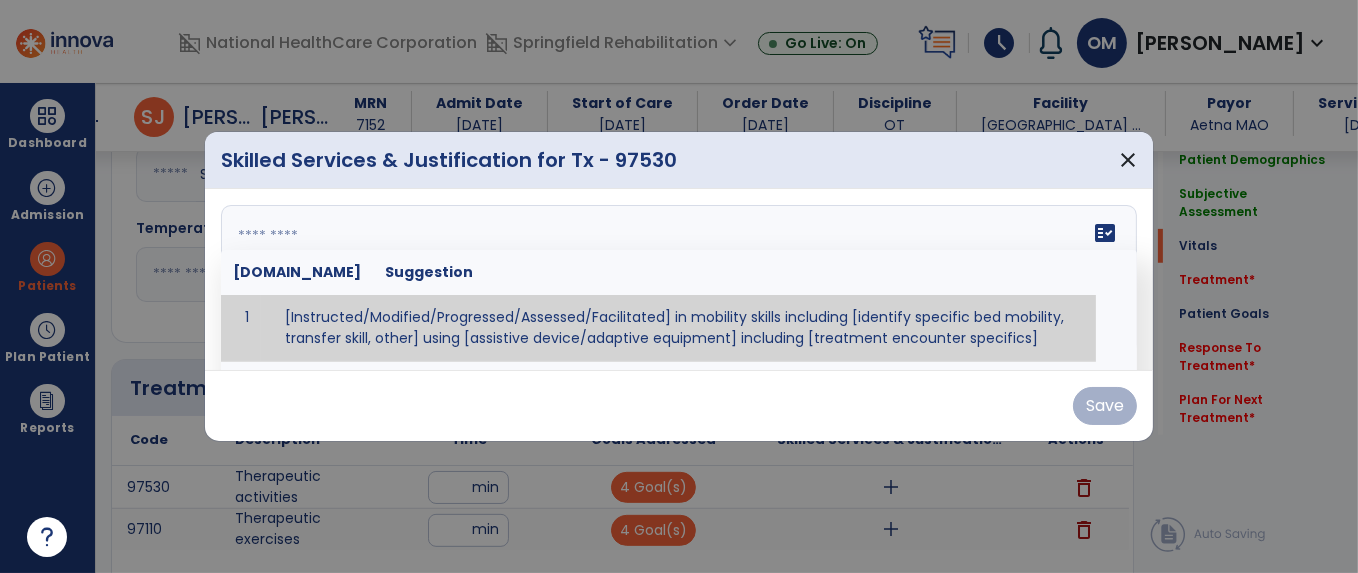 click on "fact_check  [DOMAIN_NAME] Suggestion 1 [Instructed/Modified/Progressed/Assessed/Facilitated] in mobility skills including [identify specific bed mobility, transfer skill, other] using [assistive device/adaptive equipment] including [treatment encounter specifics]" at bounding box center (679, 280) 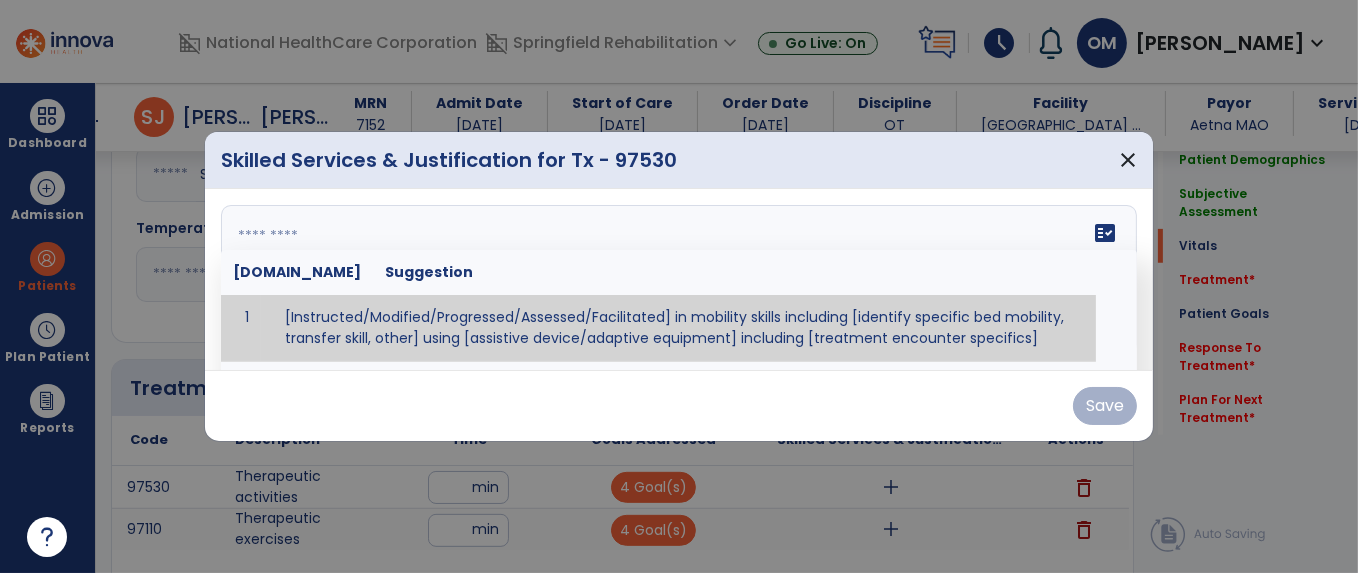 paste on "**********" 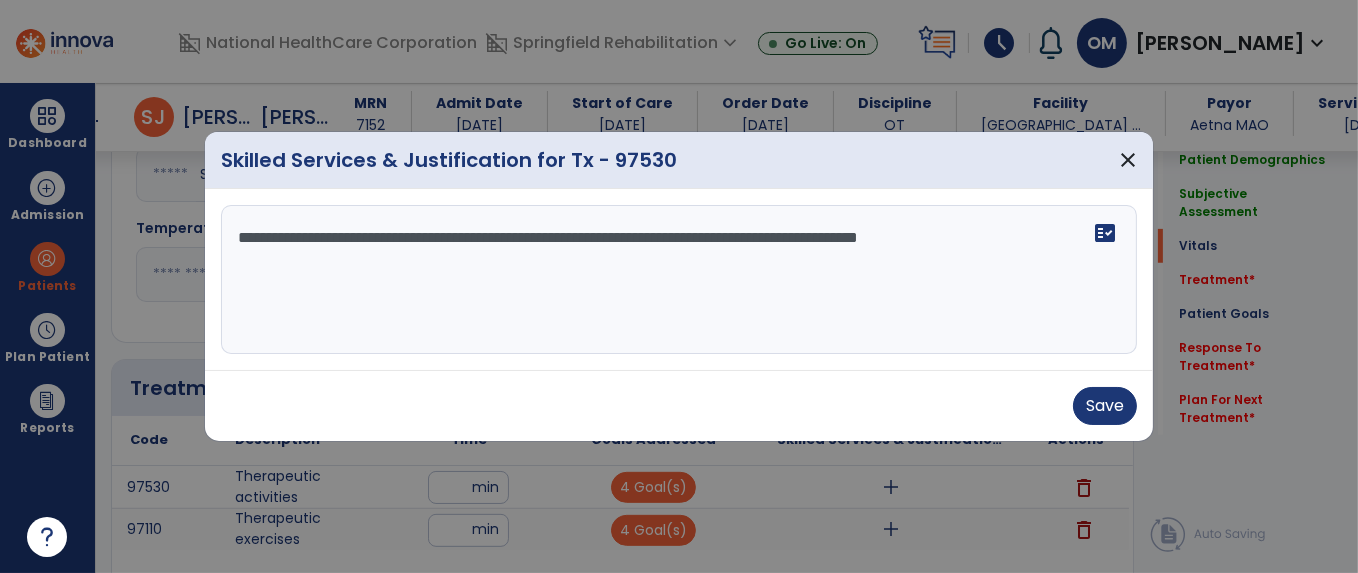 type on "**********" 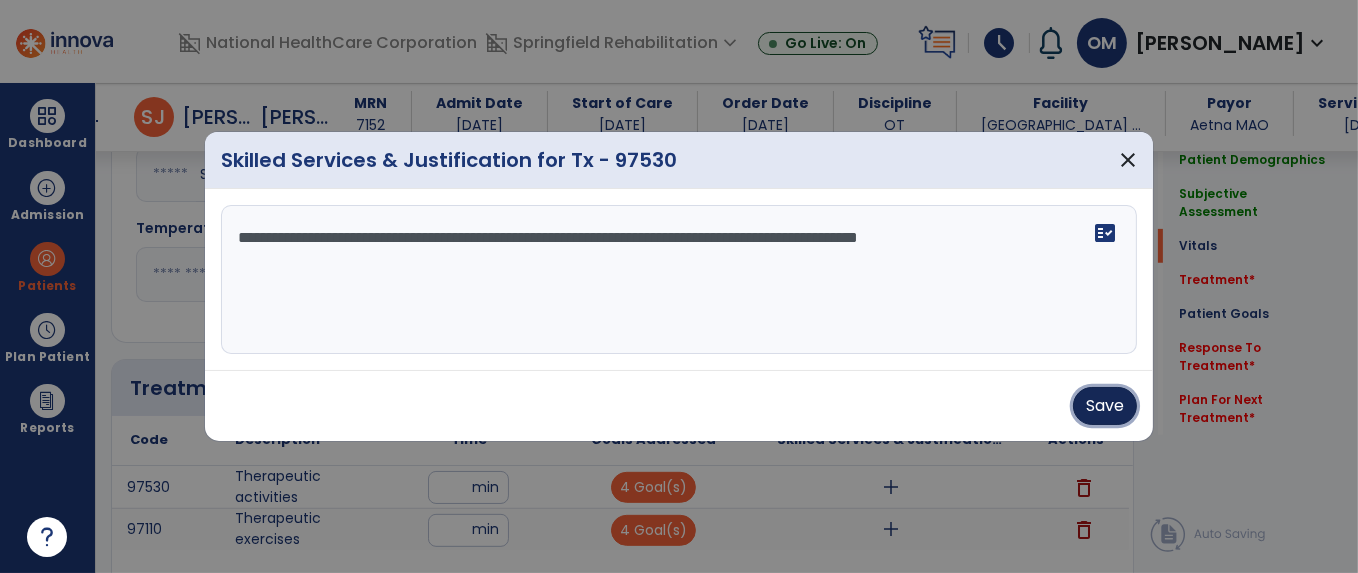 click on "Save" at bounding box center [1105, 406] 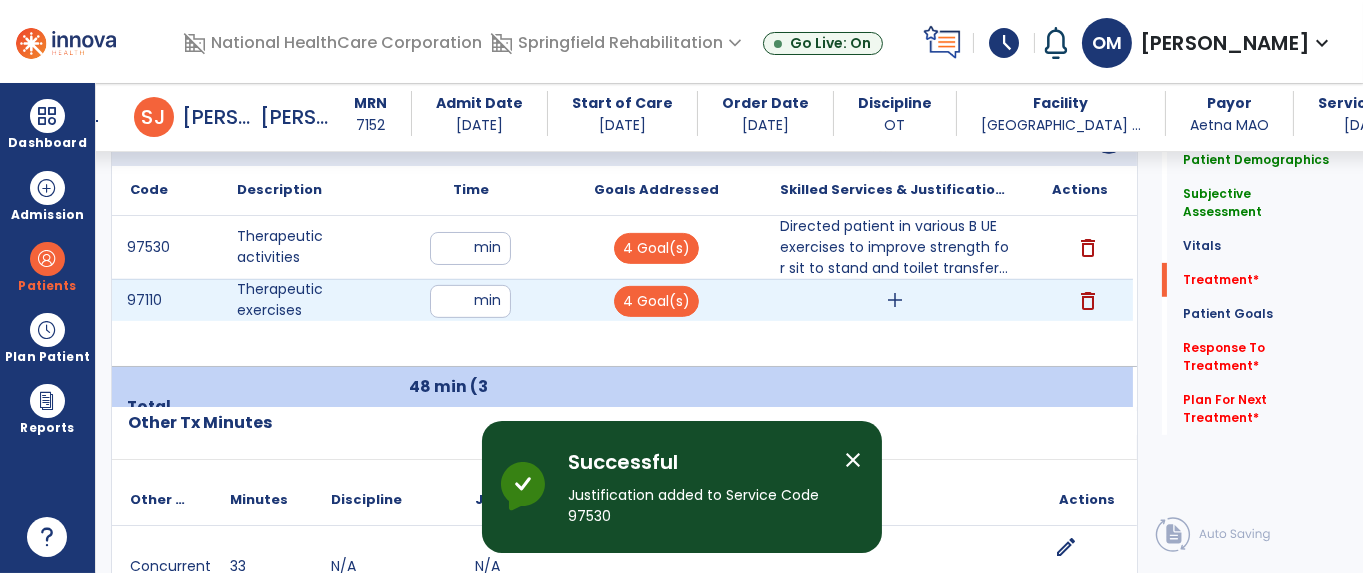 click on "add" at bounding box center [895, 300] 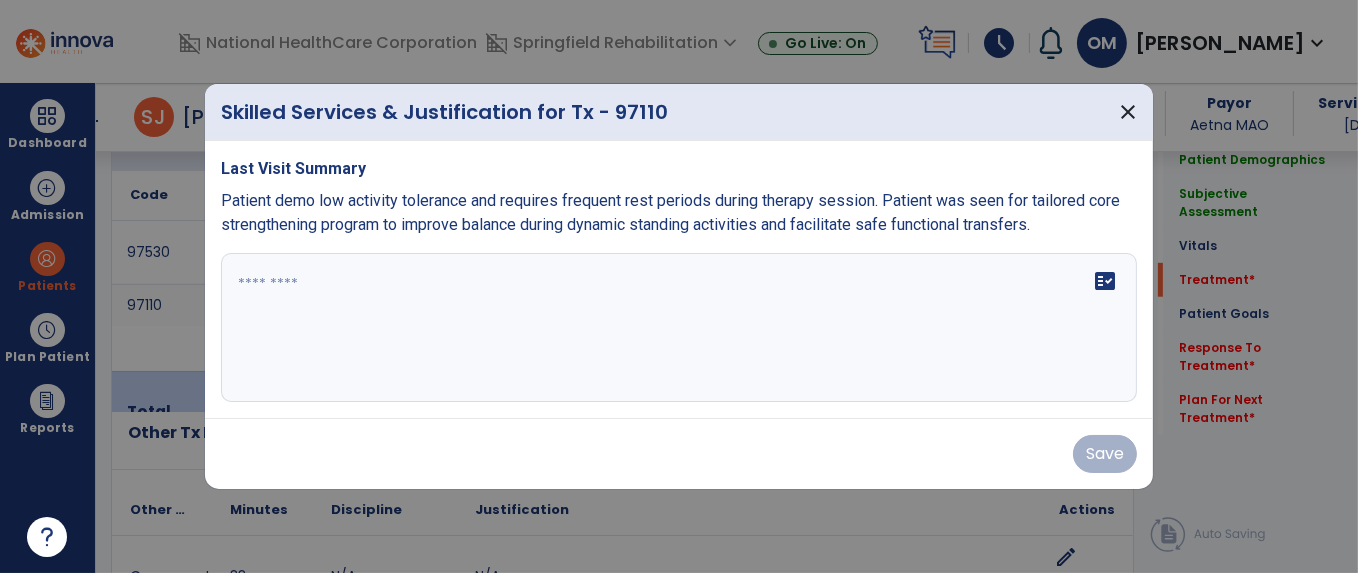 scroll, scrollTop: 1250, scrollLeft: 0, axis: vertical 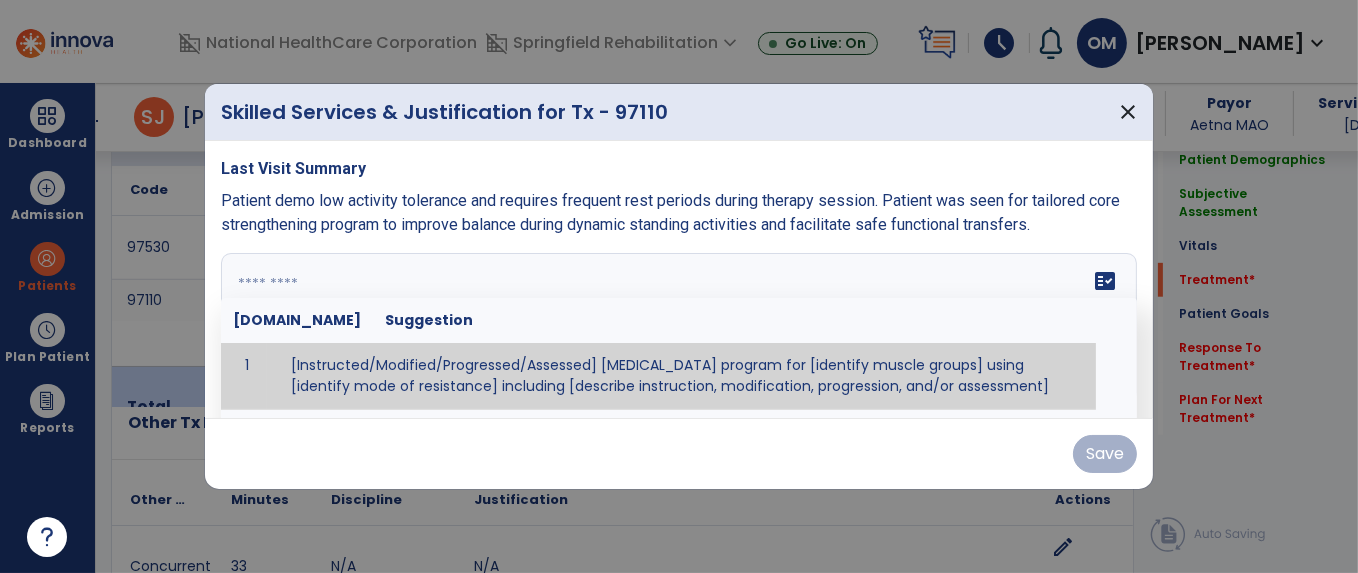 drag, startPoint x: 400, startPoint y: 287, endPoint x: 387, endPoint y: 352, distance: 66.287254 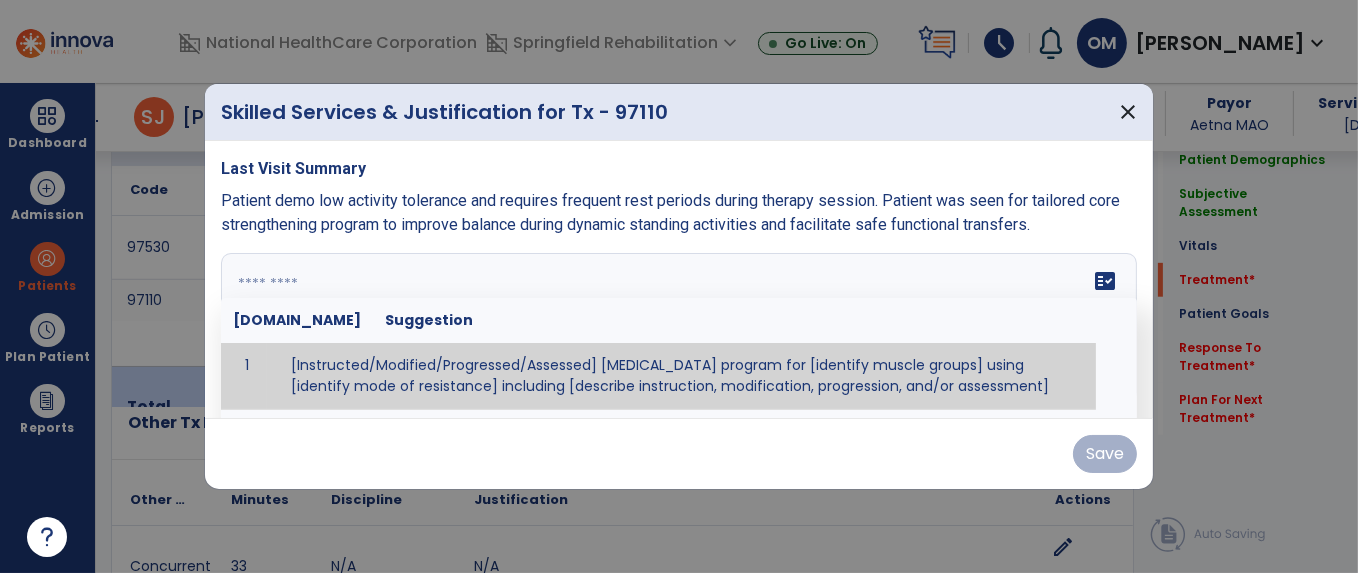 click at bounding box center [679, 328] 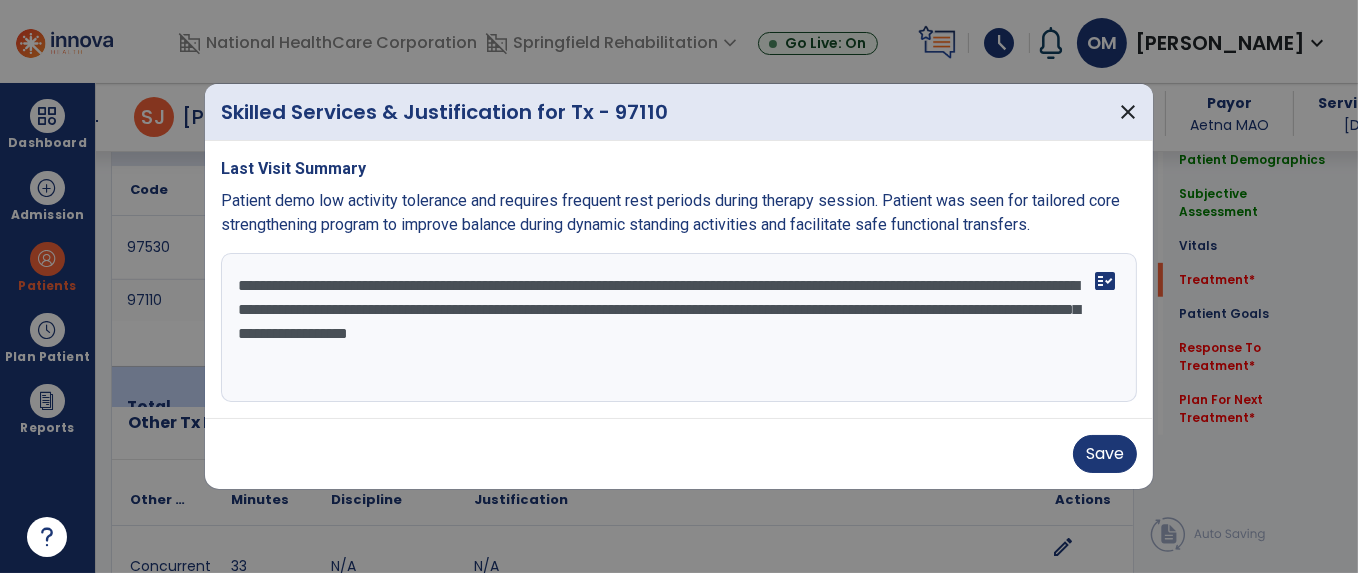 paste on "**********" 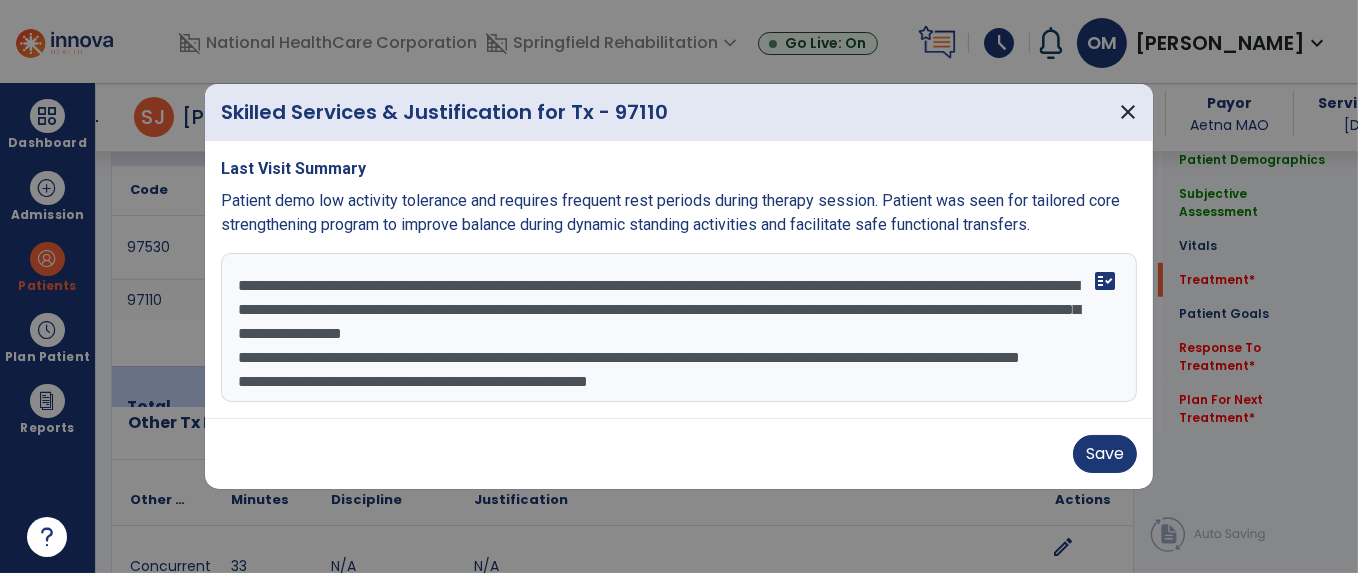 scroll, scrollTop: 14, scrollLeft: 0, axis: vertical 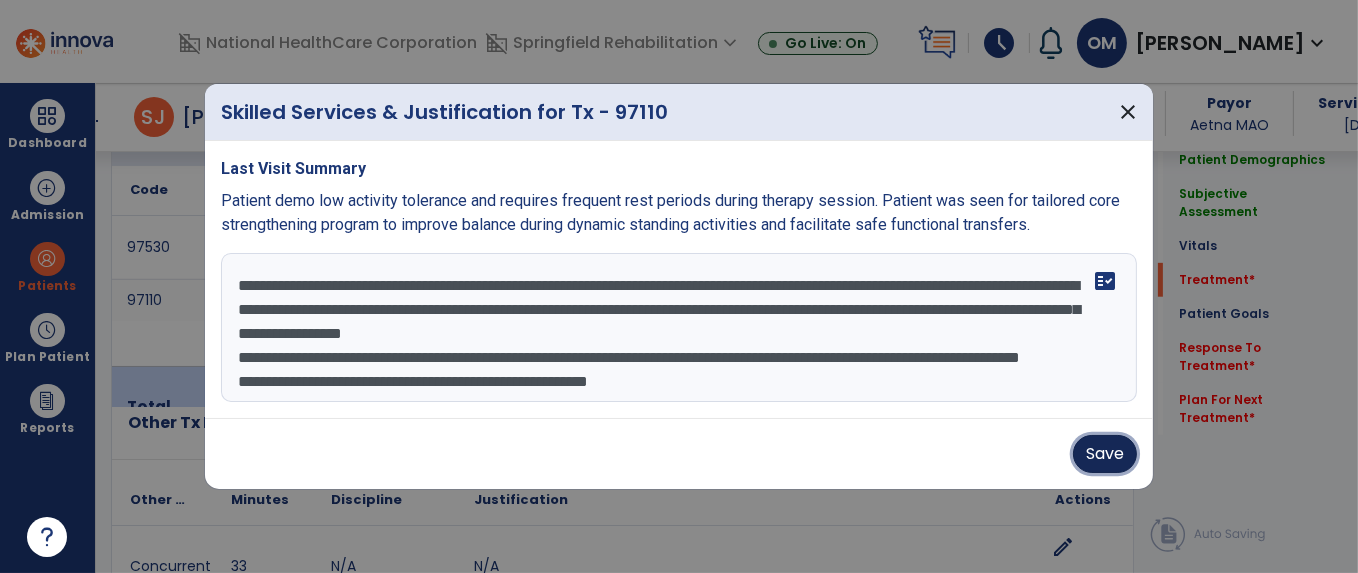 click on "Save" at bounding box center (1105, 454) 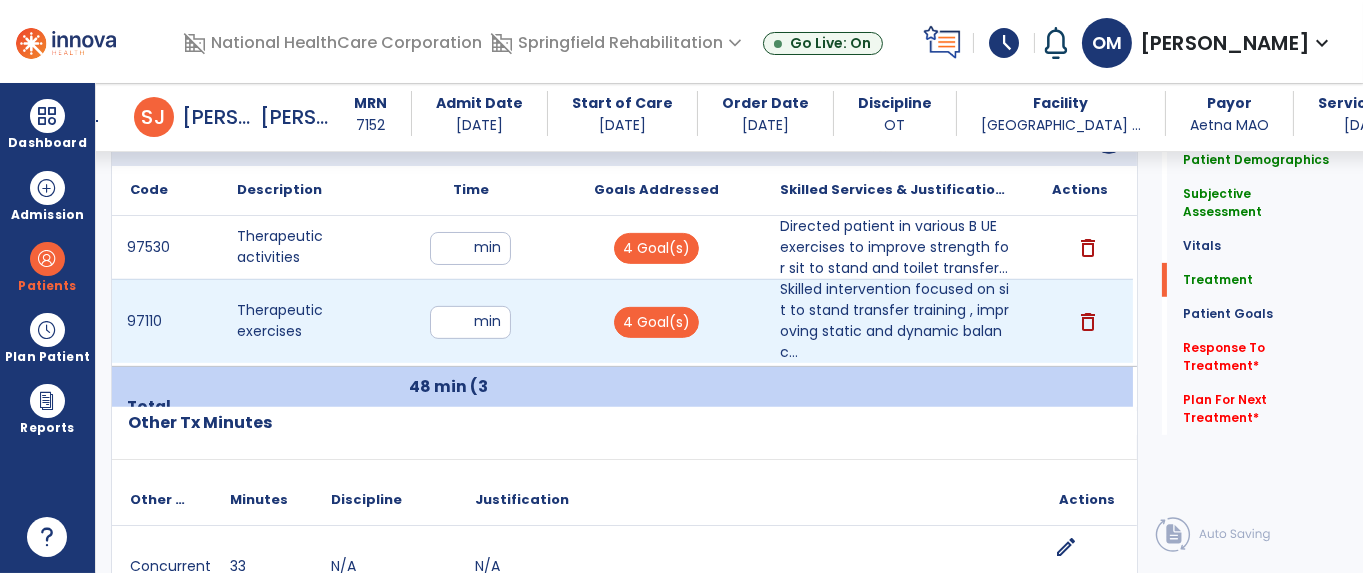 drag, startPoint x: 469, startPoint y: 319, endPoint x: 421, endPoint y: 321, distance: 48.04165 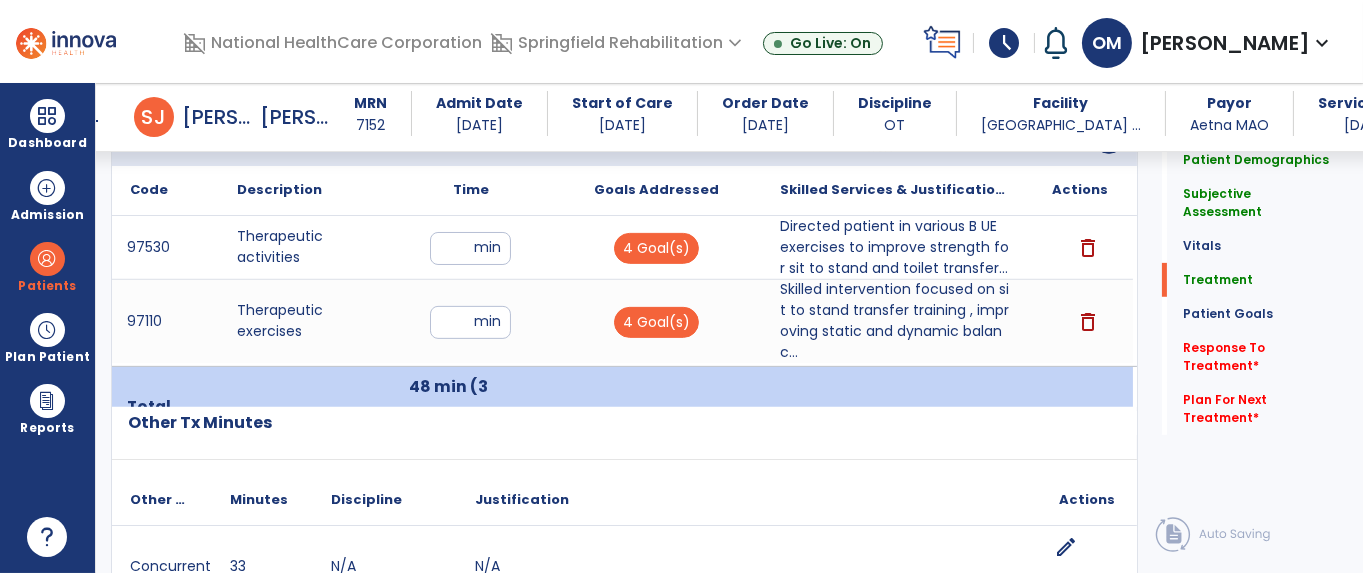 click on "Other Tx Minutes" 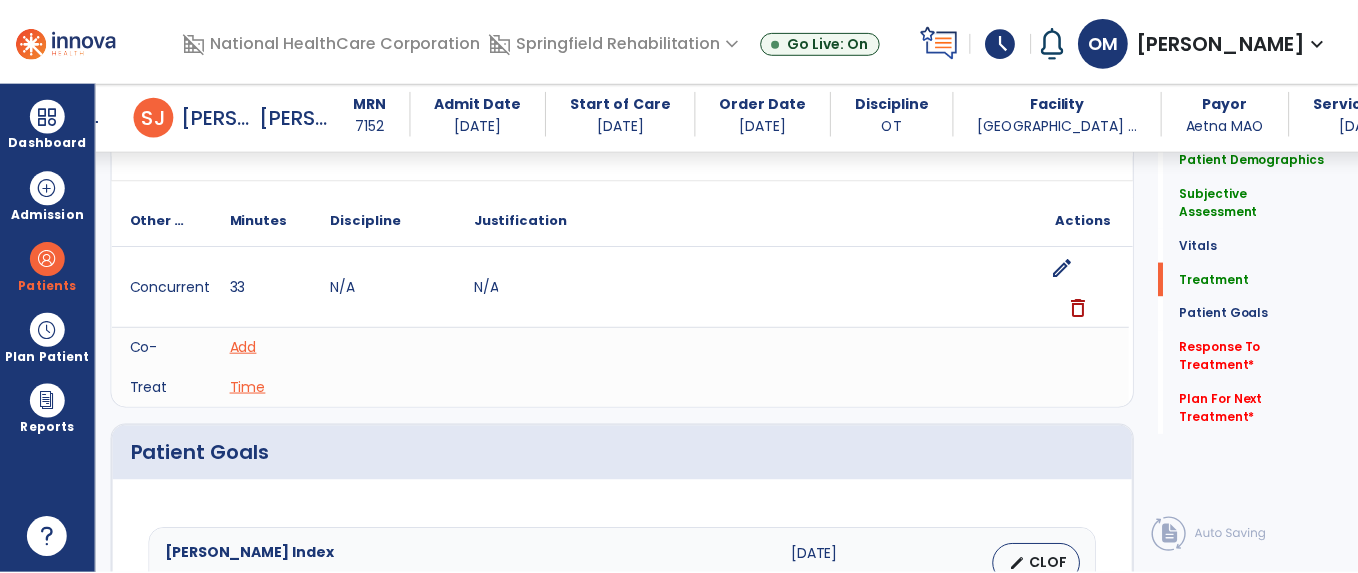 scroll, scrollTop: 1624, scrollLeft: 0, axis: vertical 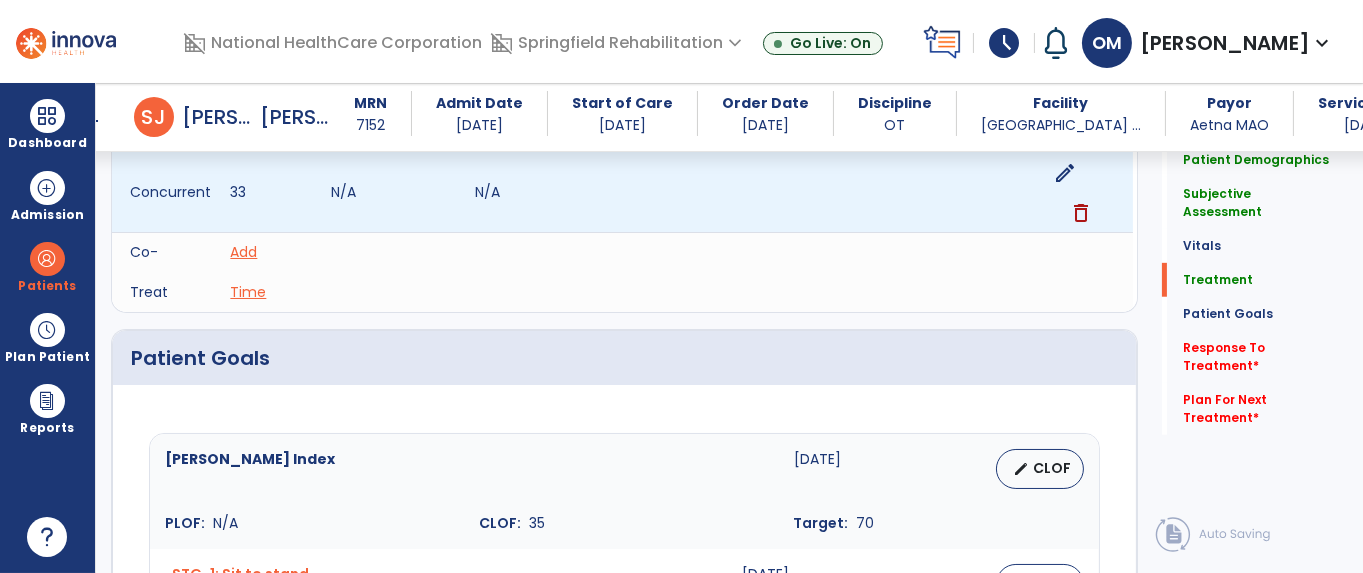 click on "edit" 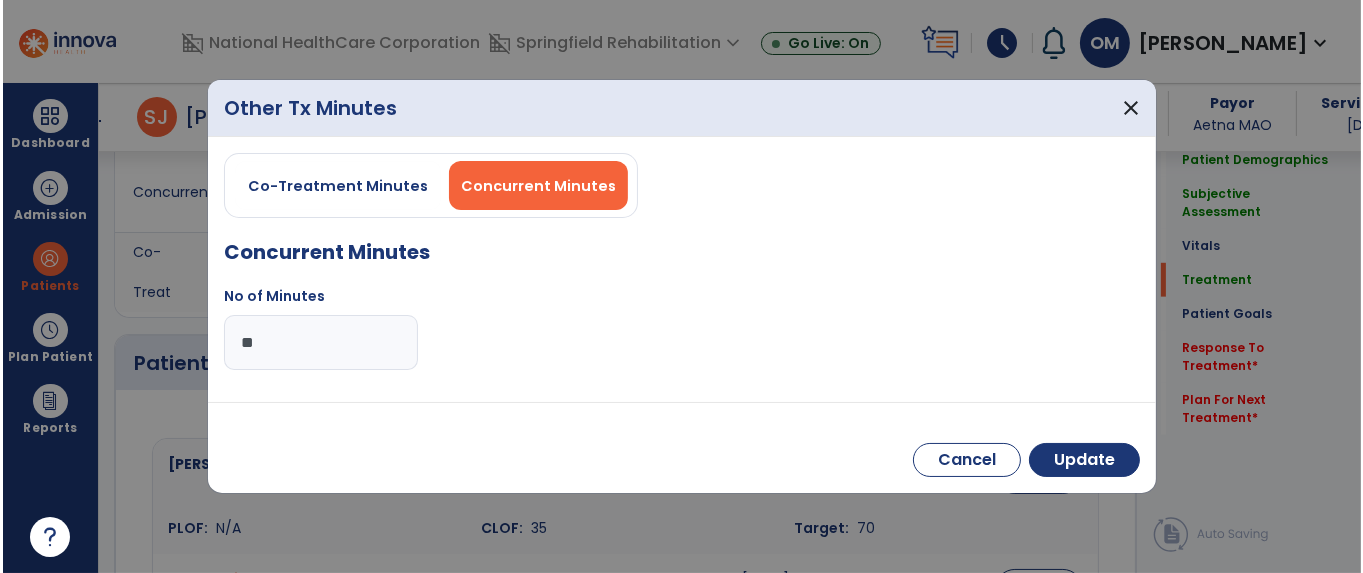 scroll, scrollTop: 1624, scrollLeft: 0, axis: vertical 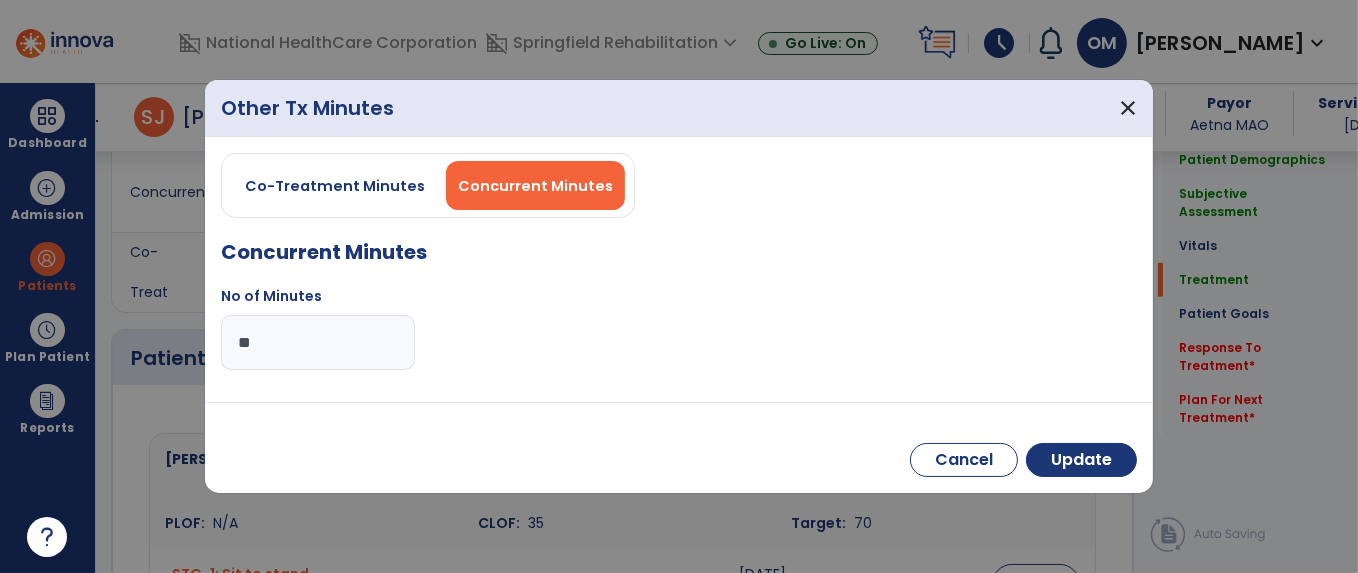 drag, startPoint x: 265, startPoint y: 344, endPoint x: 217, endPoint y: 352, distance: 48.6621 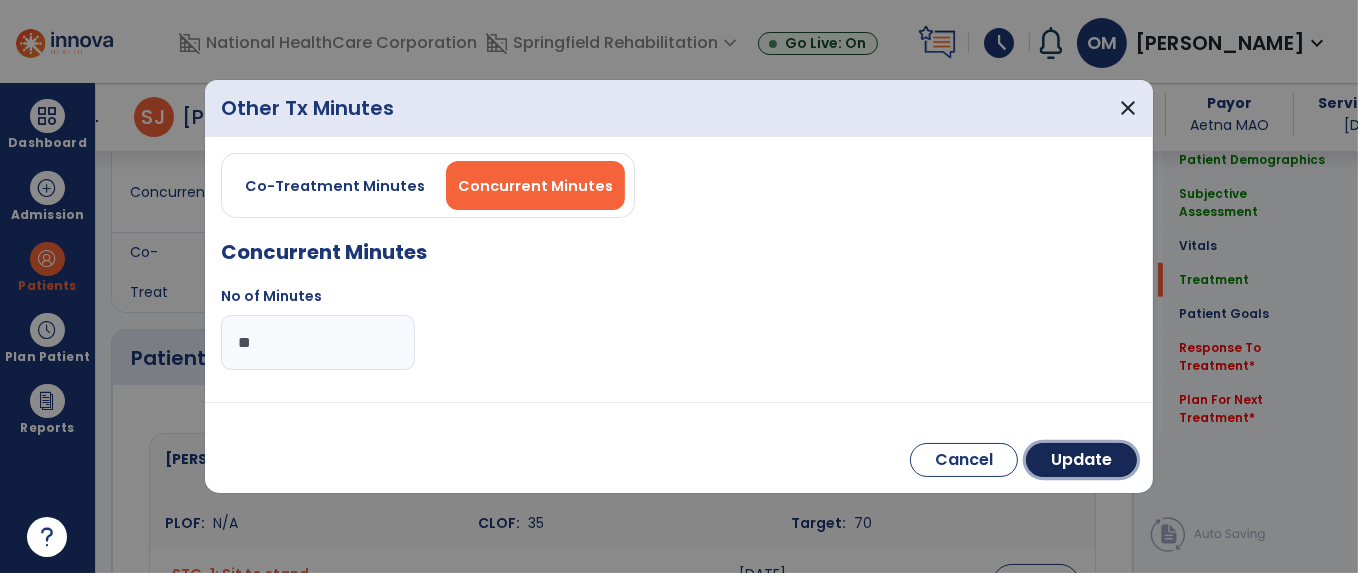 click on "Update" at bounding box center [1081, 460] 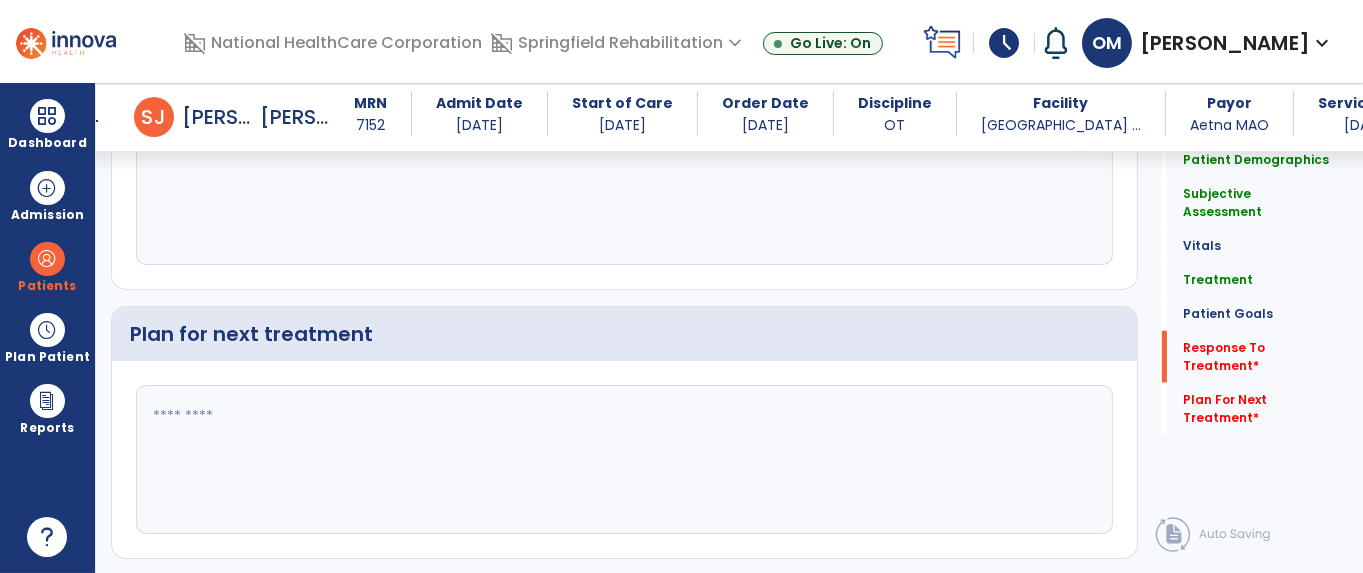 scroll, scrollTop: 2875, scrollLeft: 0, axis: vertical 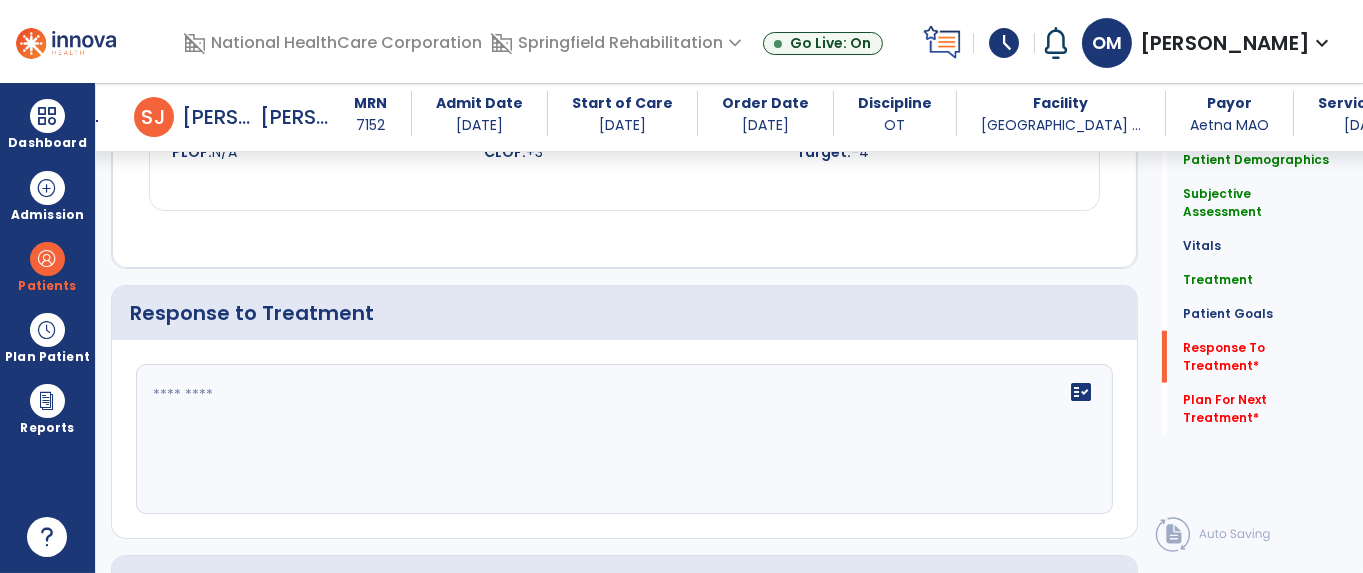 click on "fact_check" 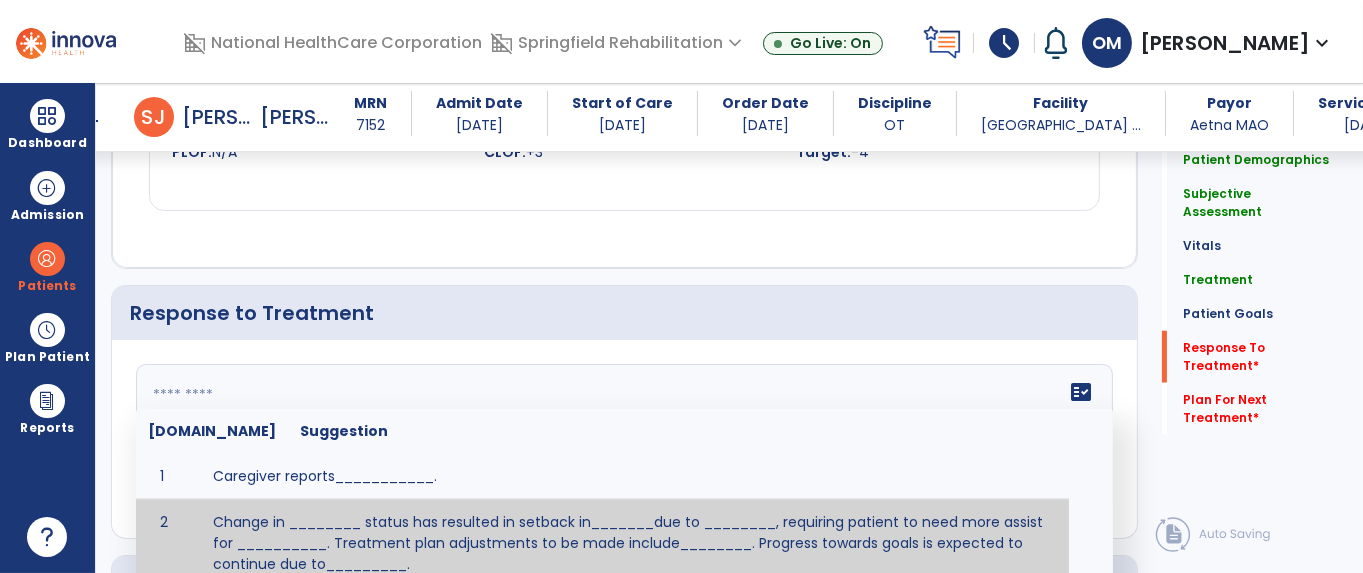 click 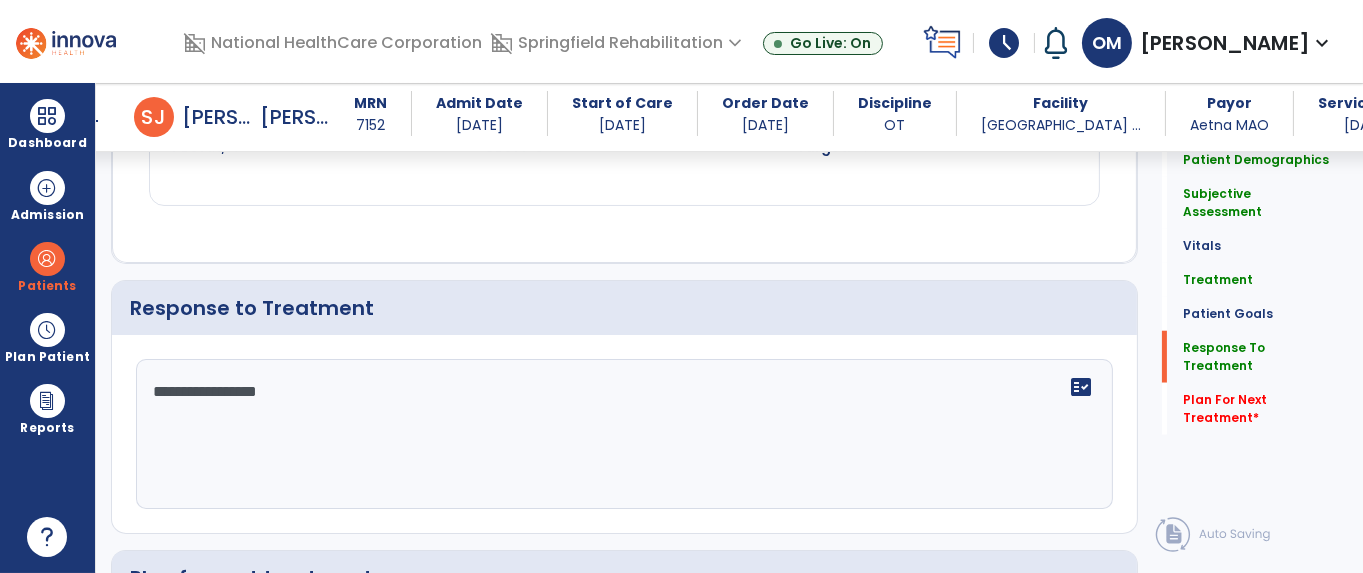 scroll, scrollTop: 2880, scrollLeft: 0, axis: vertical 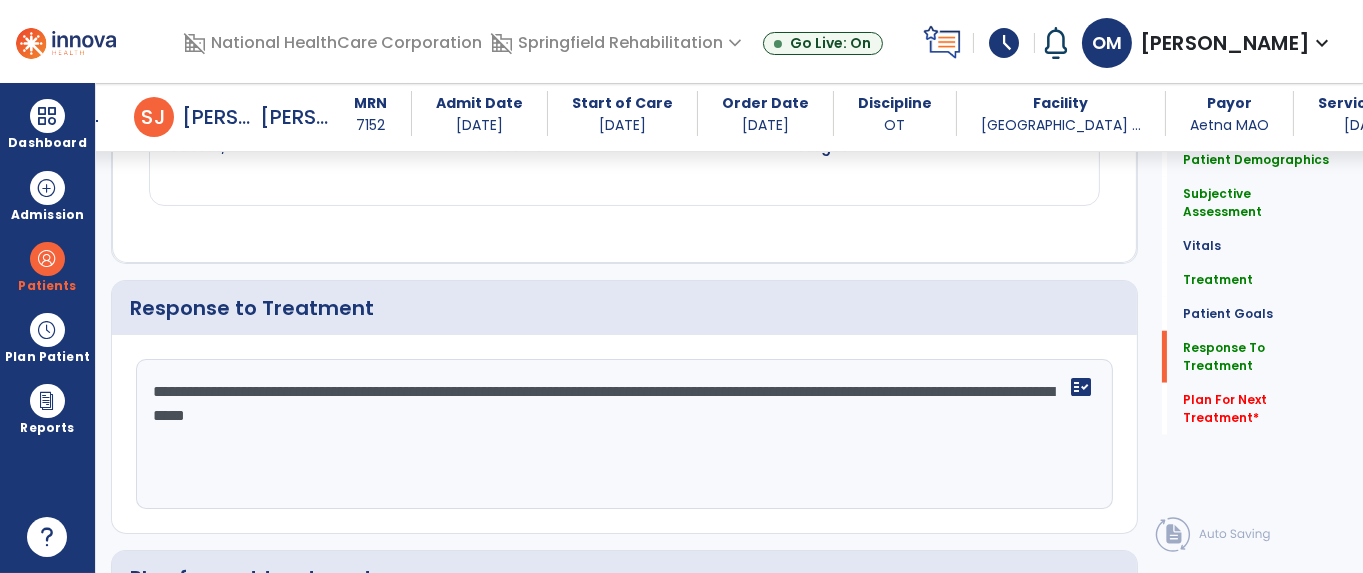 drag, startPoint x: 151, startPoint y: 384, endPoint x: 602, endPoint y: 409, distance: 451.69238 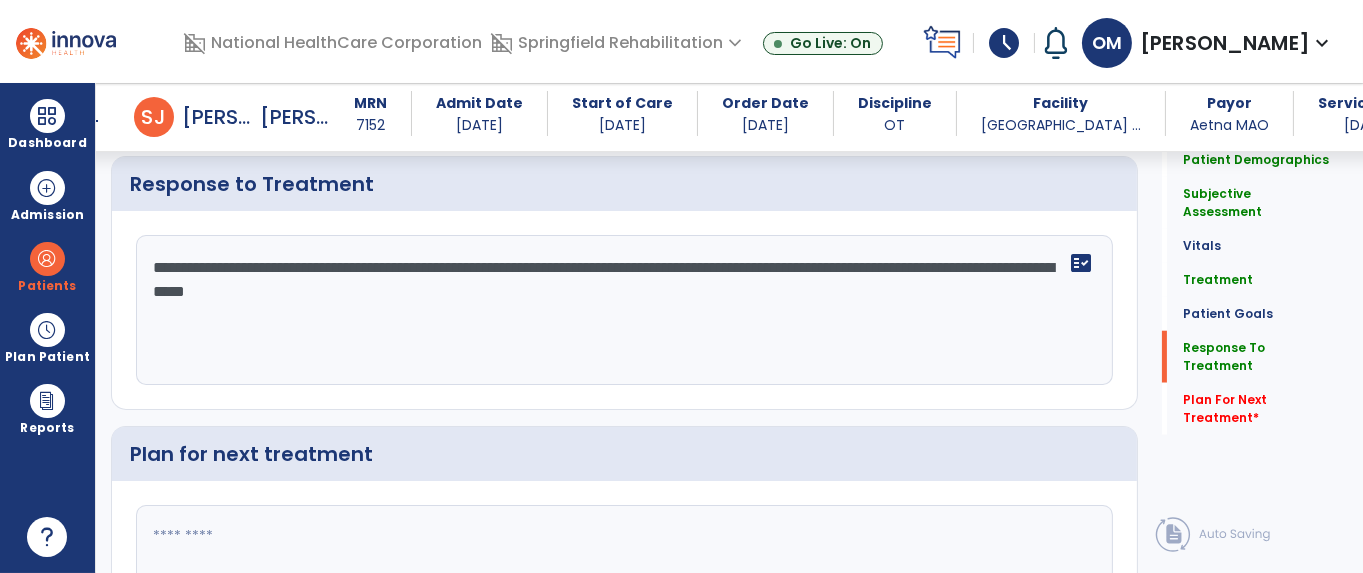 scroll, scrollTop: 3005, scrollLeft: 0, axis: vertical 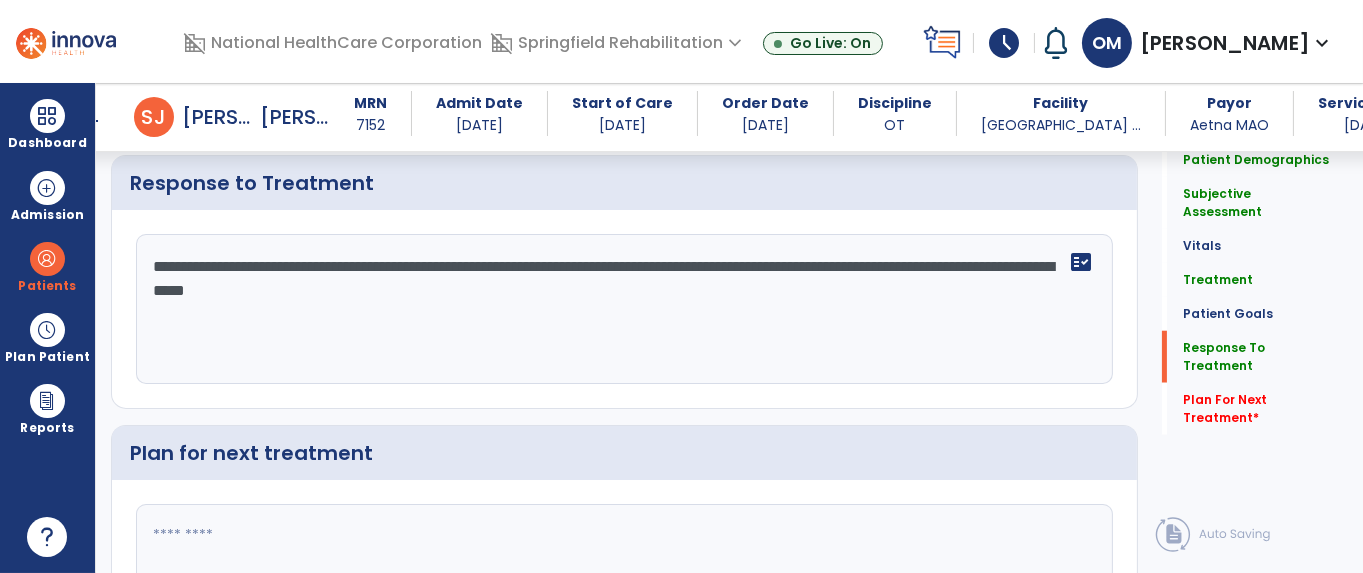 type on "**********" 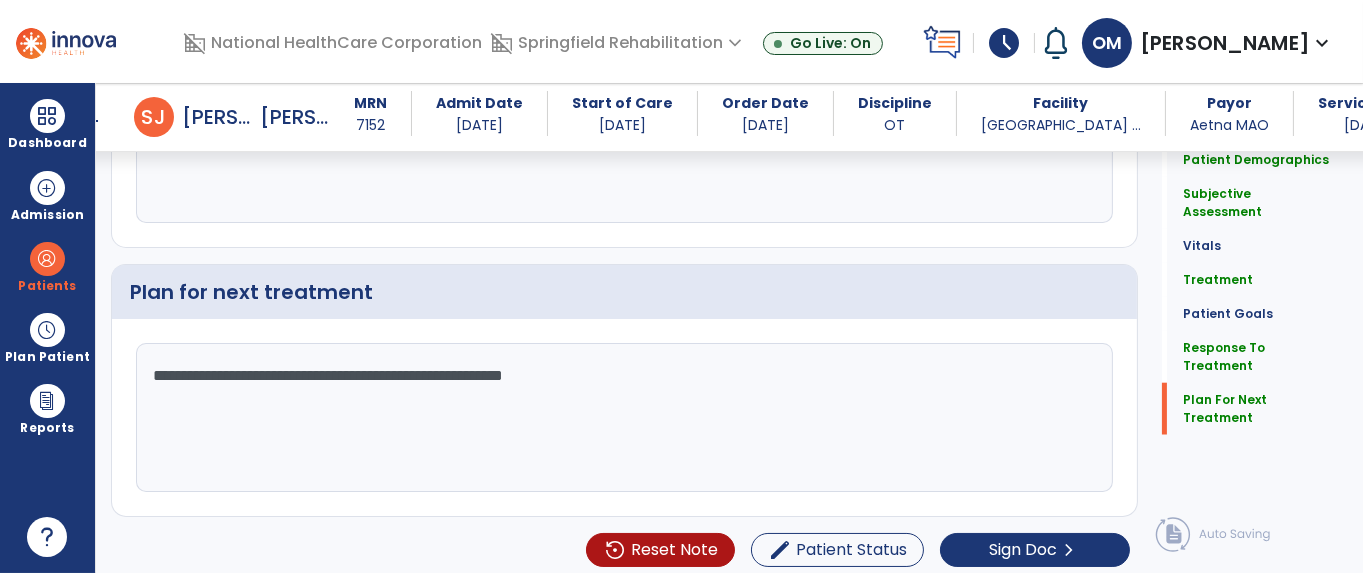 scroll, scrollTop: 3165, scrollLeft: 0, axis: vertical 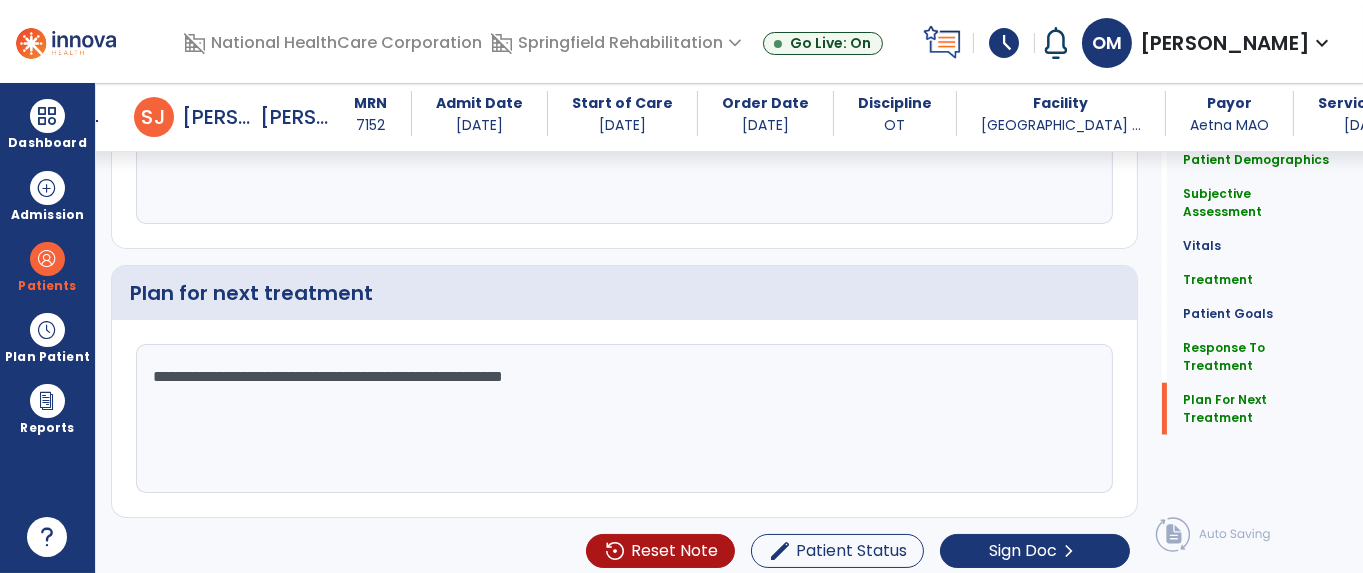type on "**********" 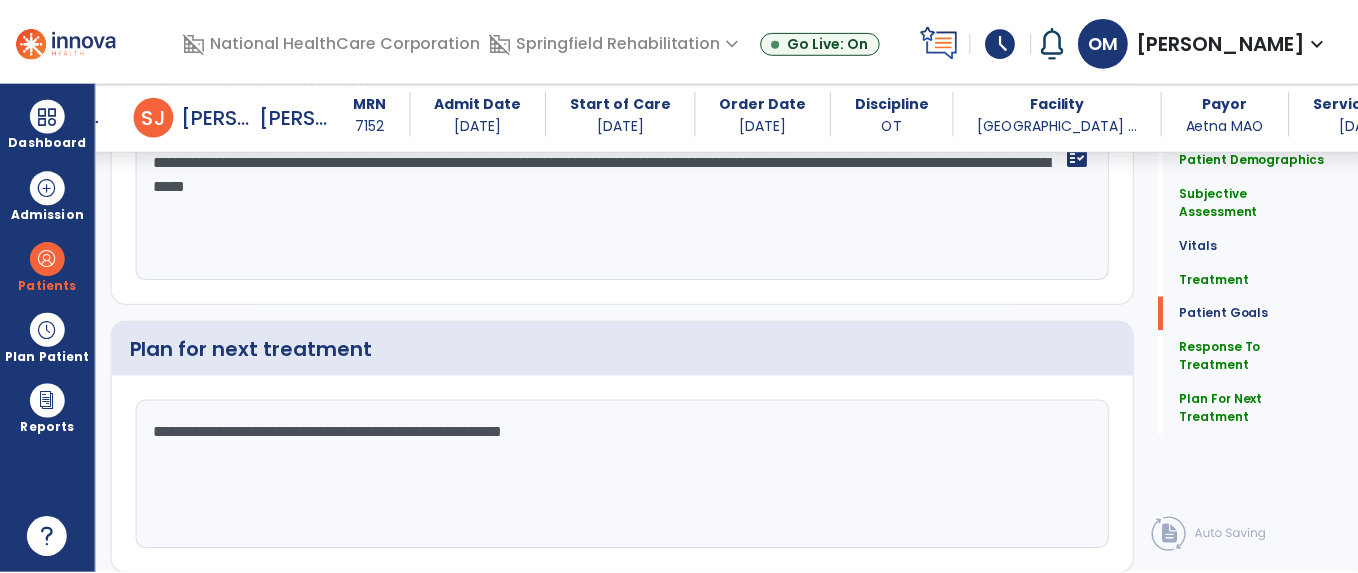 scroll, scrollTop: 3165, scrollLeft: 0, axis: vertical 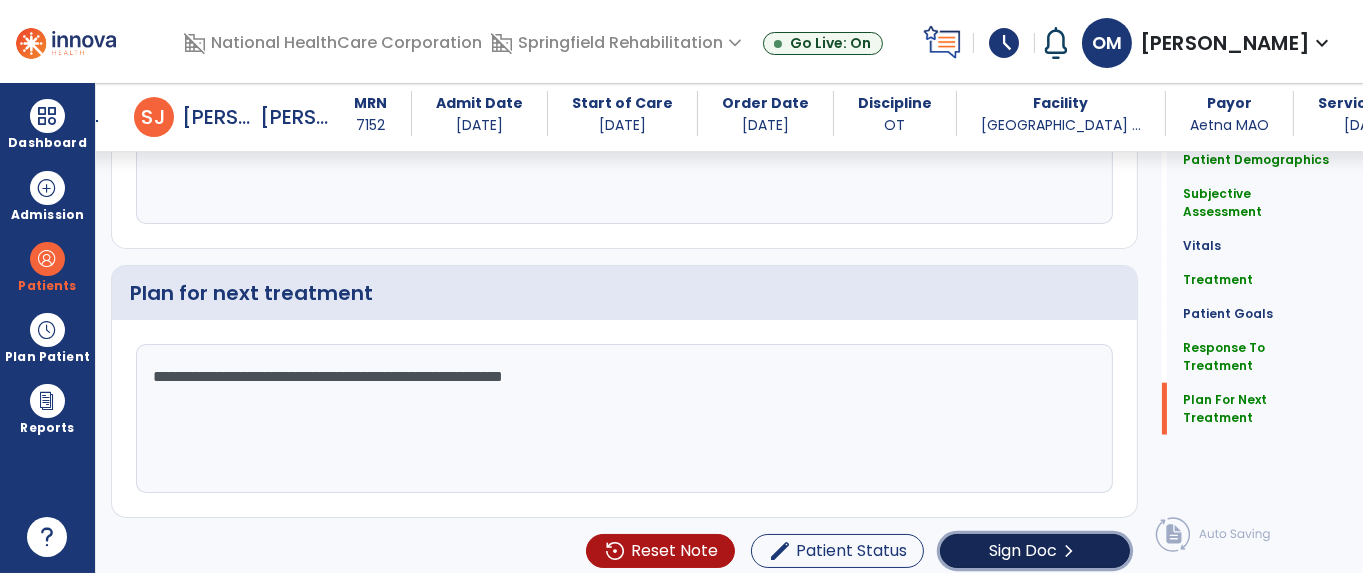 click on "Sign Doc" 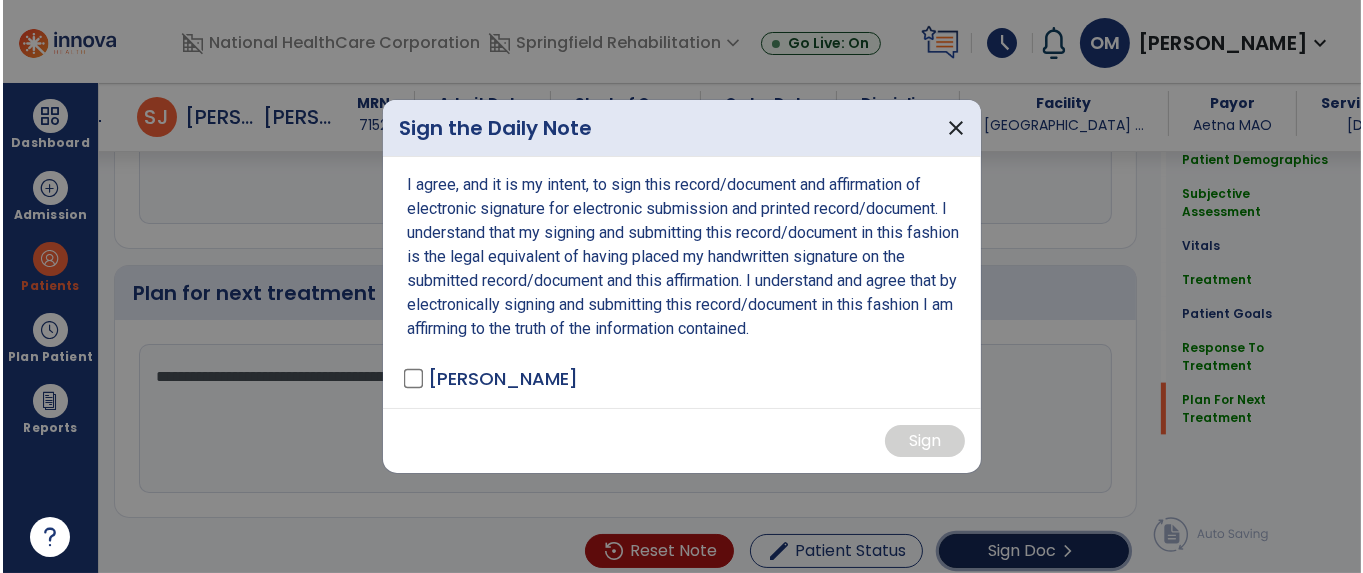 scroll, scrollTop: 3165, scrollLeft: 0, axis: vertical 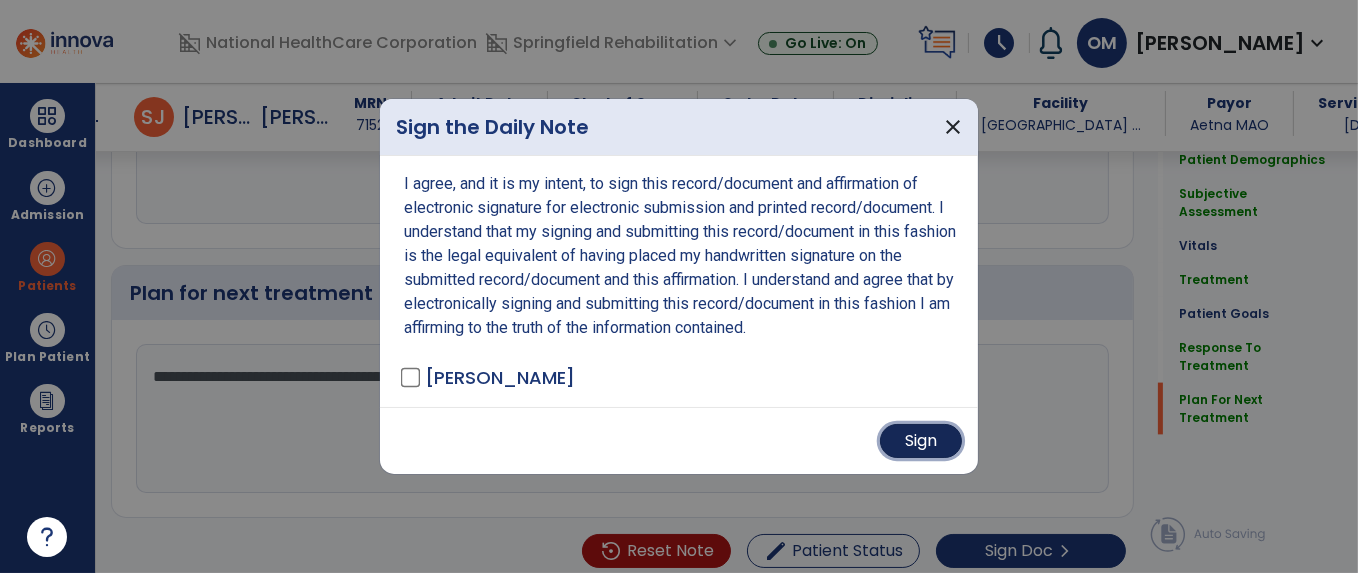 click on "Sign" at bounding box center [921, 441] 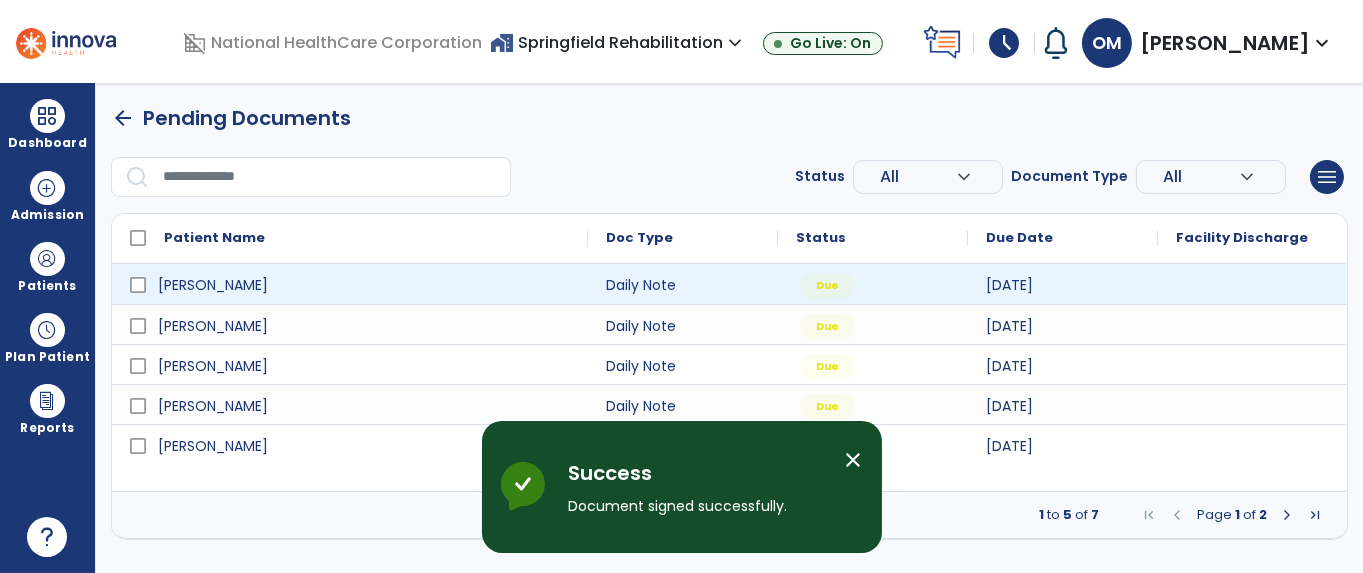 scroll, scrollTop: 0, scrollLeft: 0, axis: both 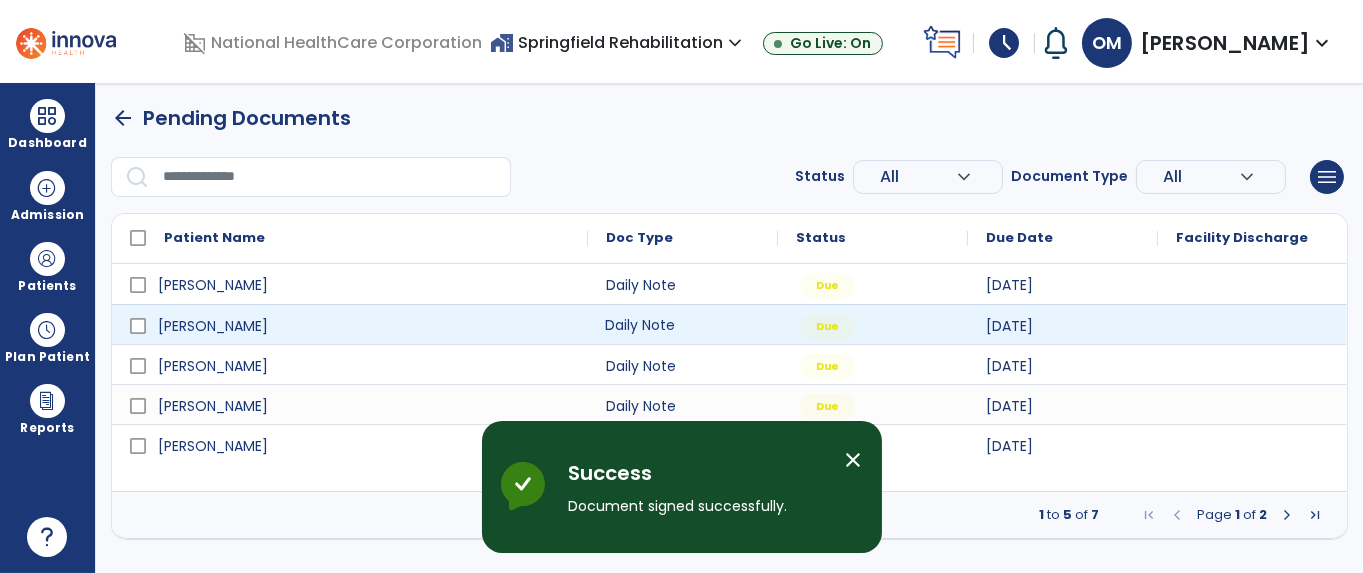 click on "Daily Note" at bounding box center (683, 324) 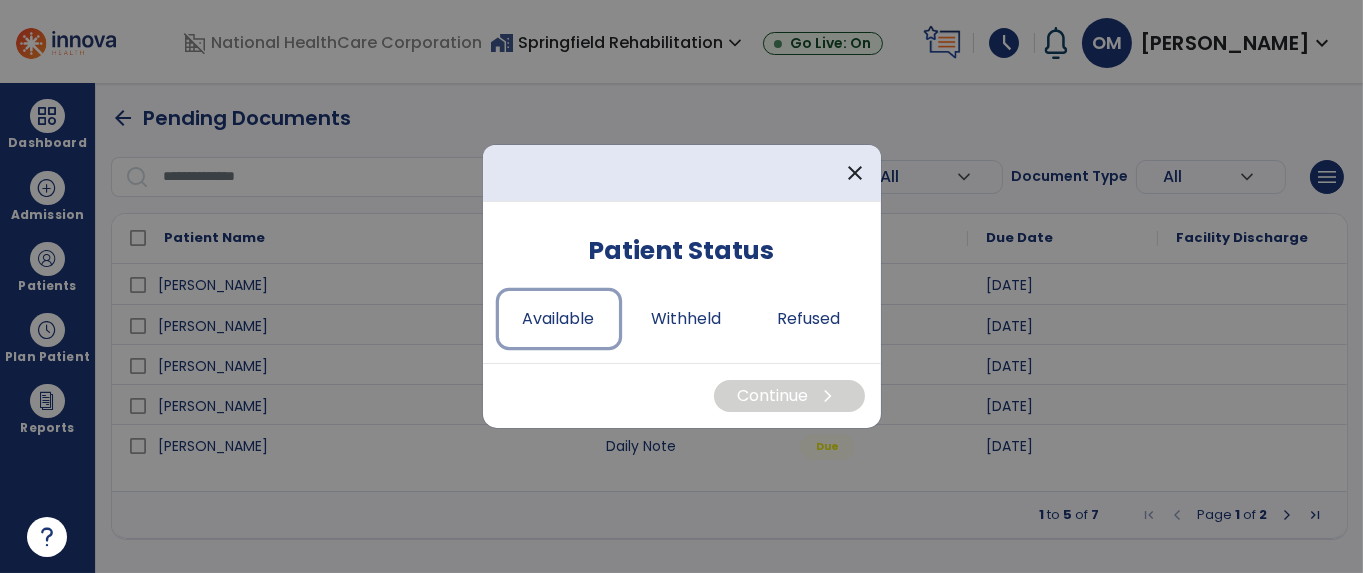 click on "Available" at bounding box center [559, 319] 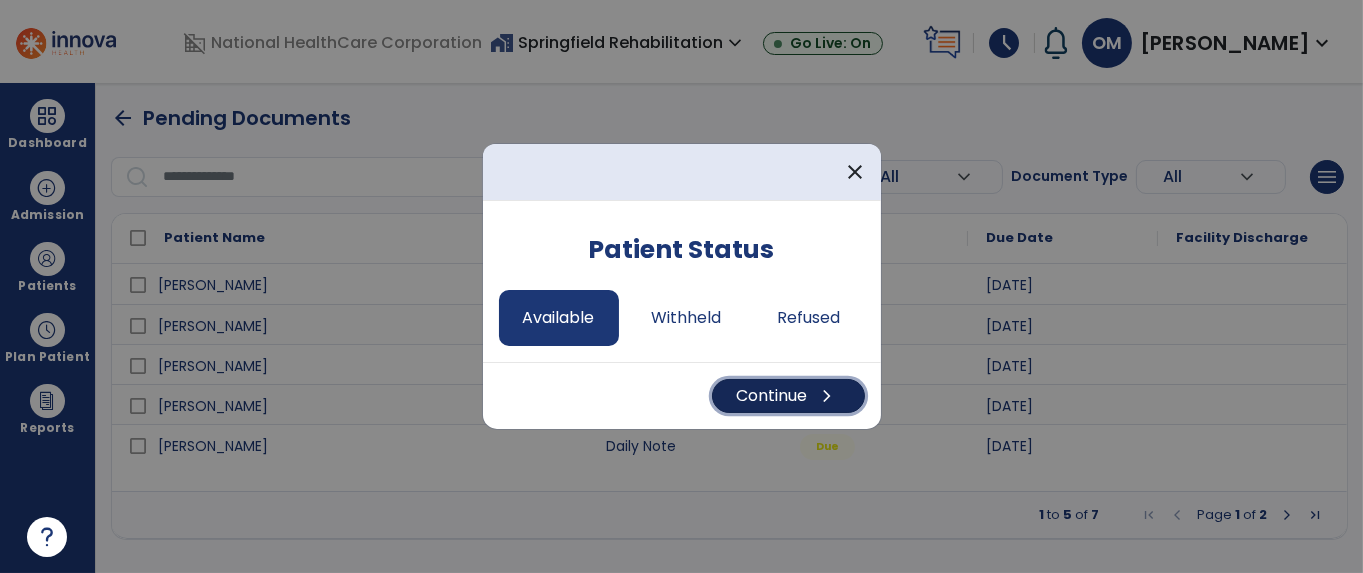 click on "Continue   chevron_right" at bounding box center (788, 396) 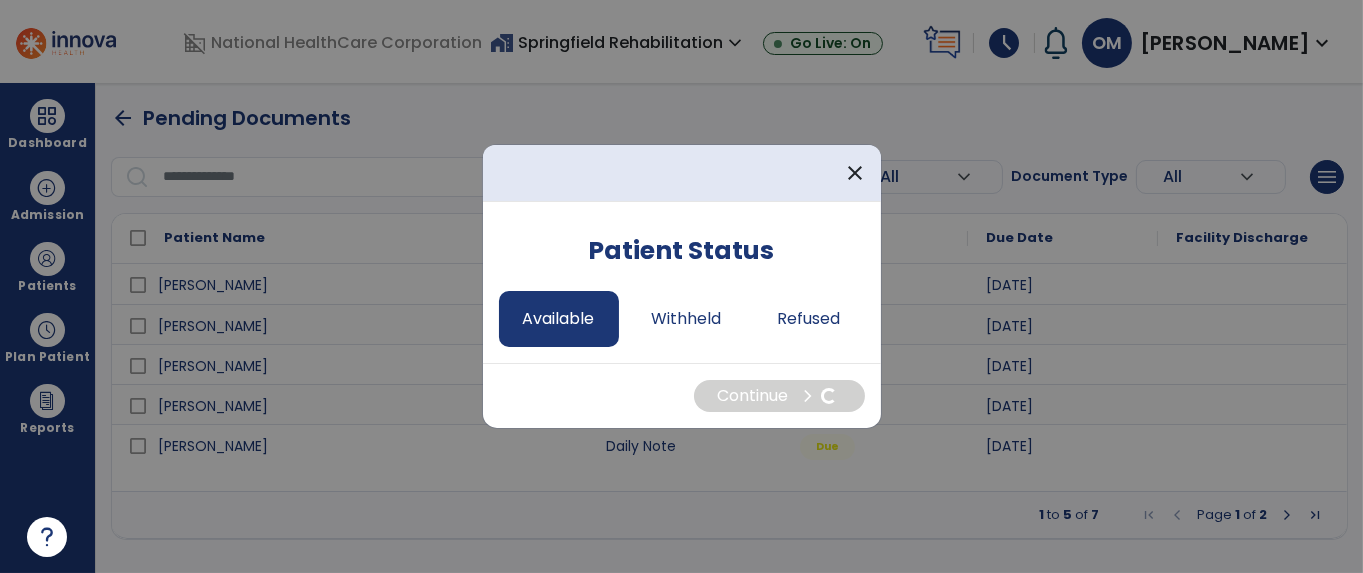 select on "*" 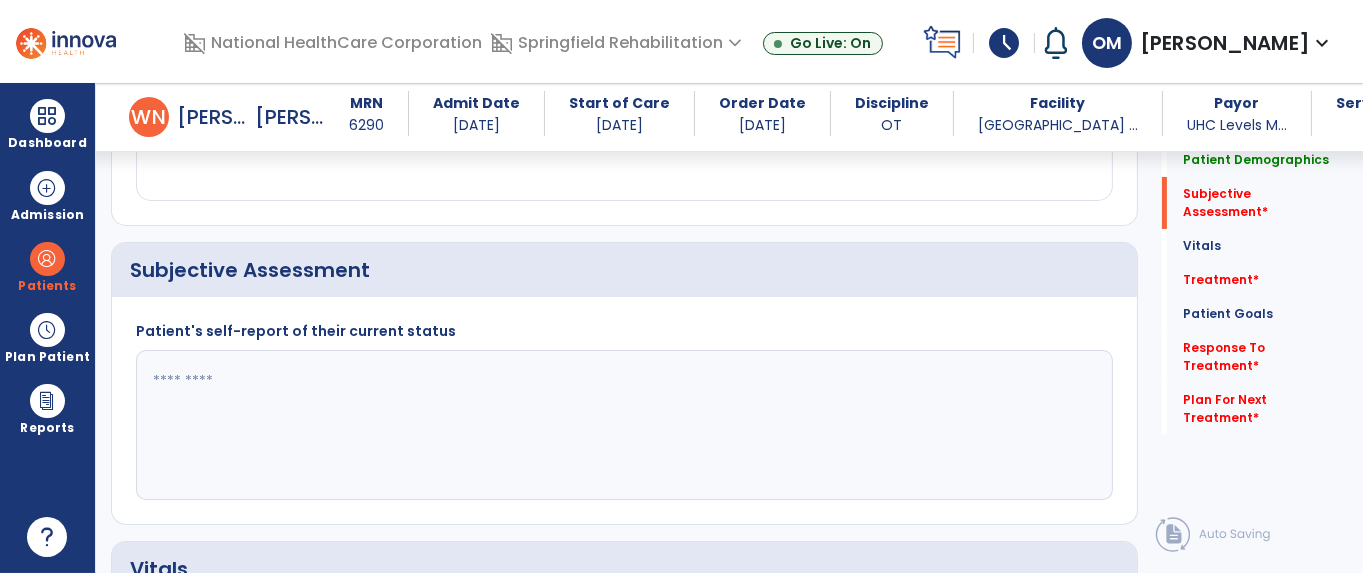 scroll, scrollTop: 500, scrollLeft: 0, axis: vertical 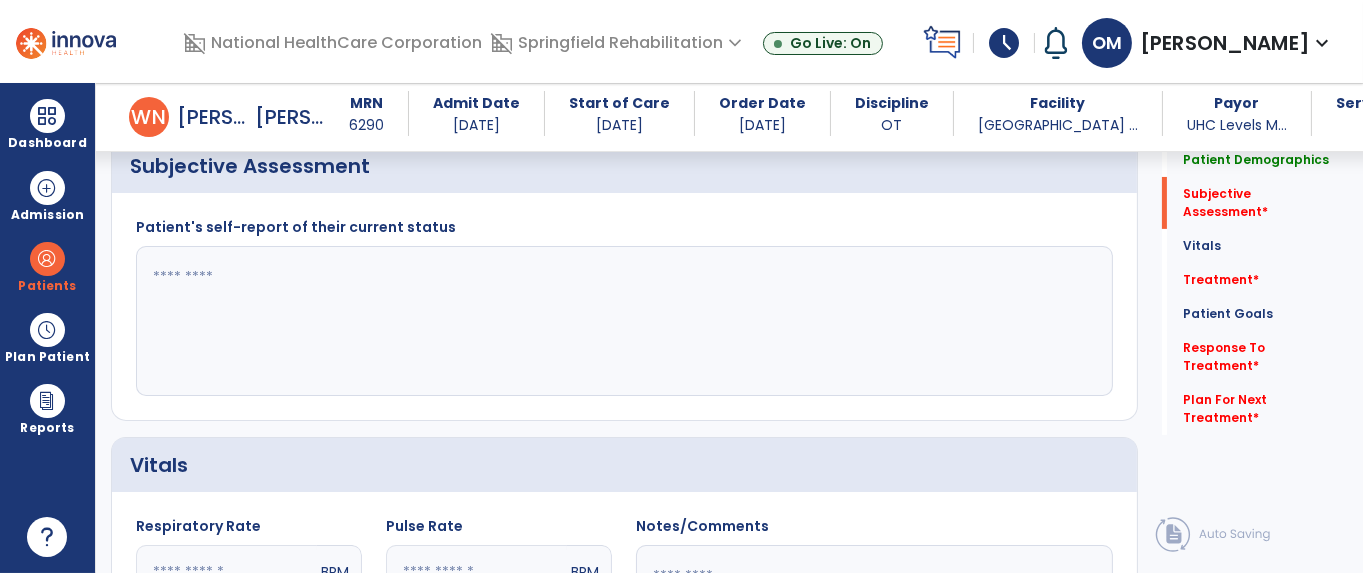 drag, startPoint x: 492, startPoint y: 289, endPoint x: 546, endPoint y: 284, distance: 54.230988 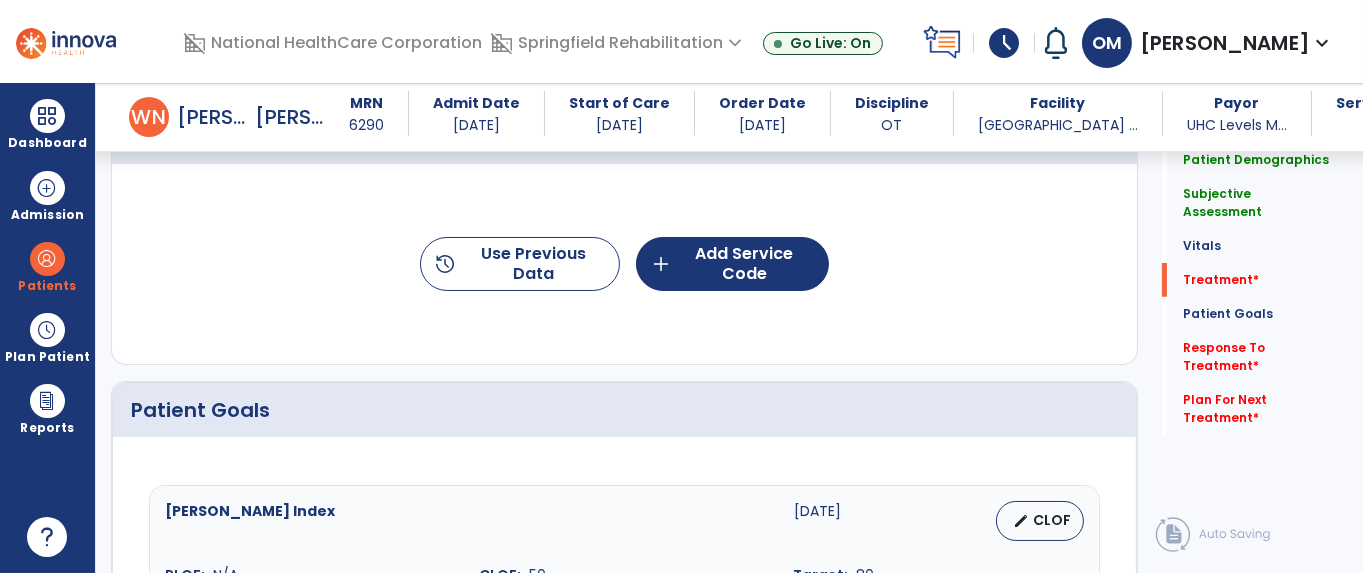 type on "**********" 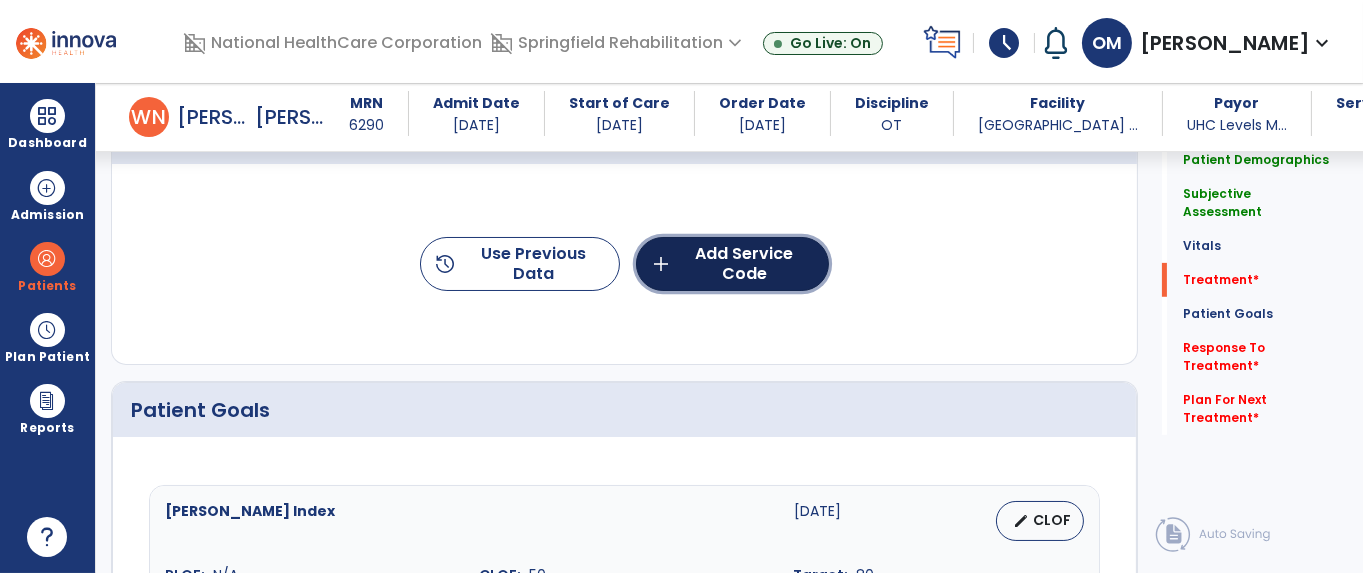 click on "add  Add Service Code" 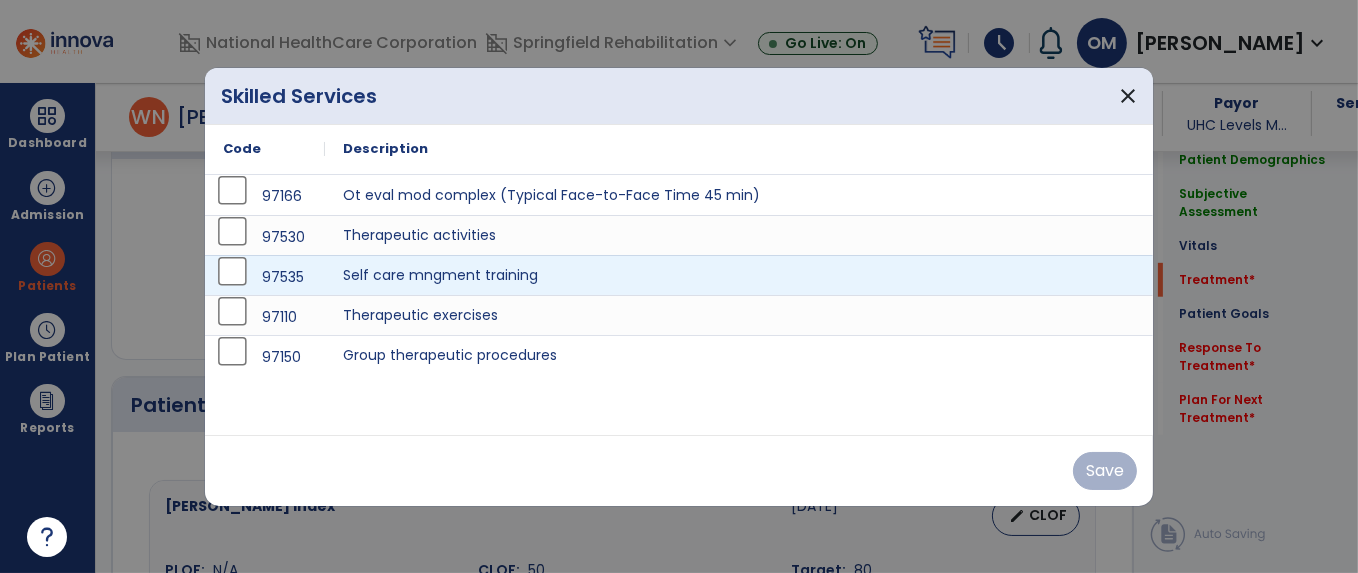 scroll, scrollTop: 1250, scrollLeft: 0, axis: vertical 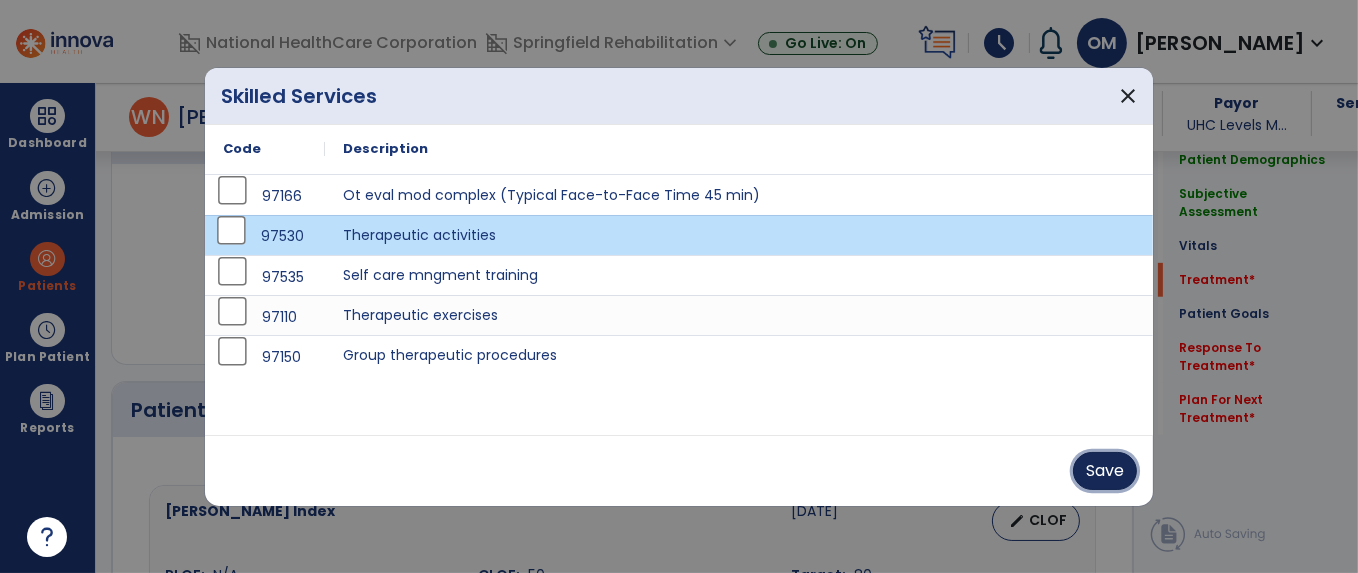 click on "Save" at bounding box center (1105, 471) 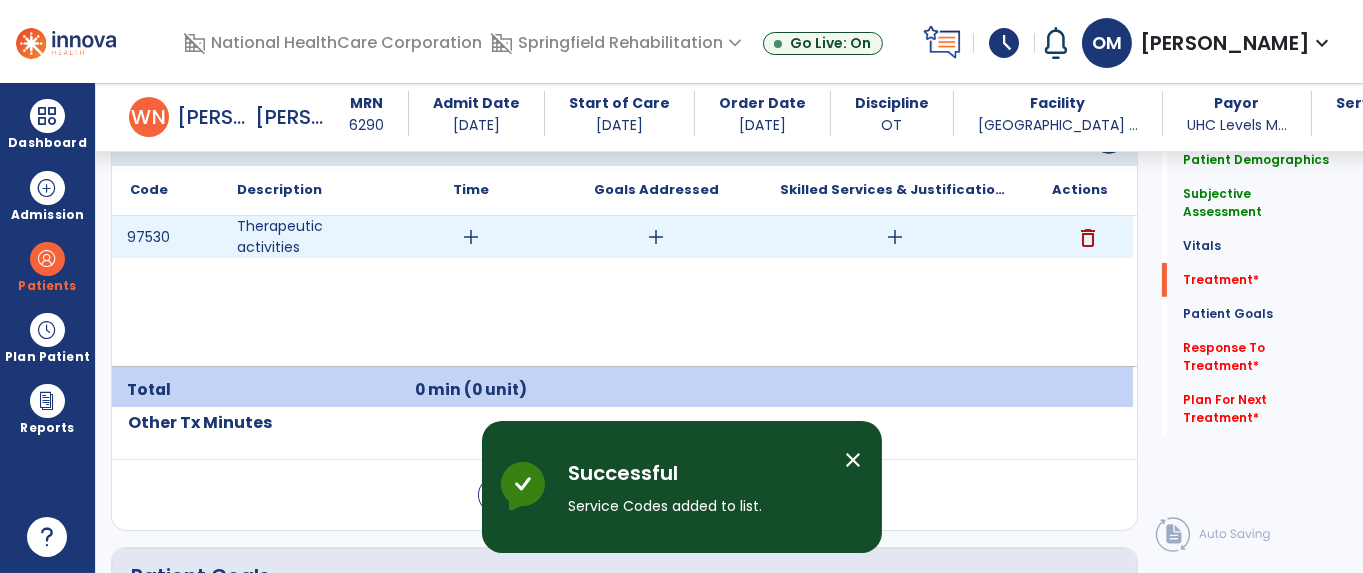 click on "add" at bounding box center [471, 237] 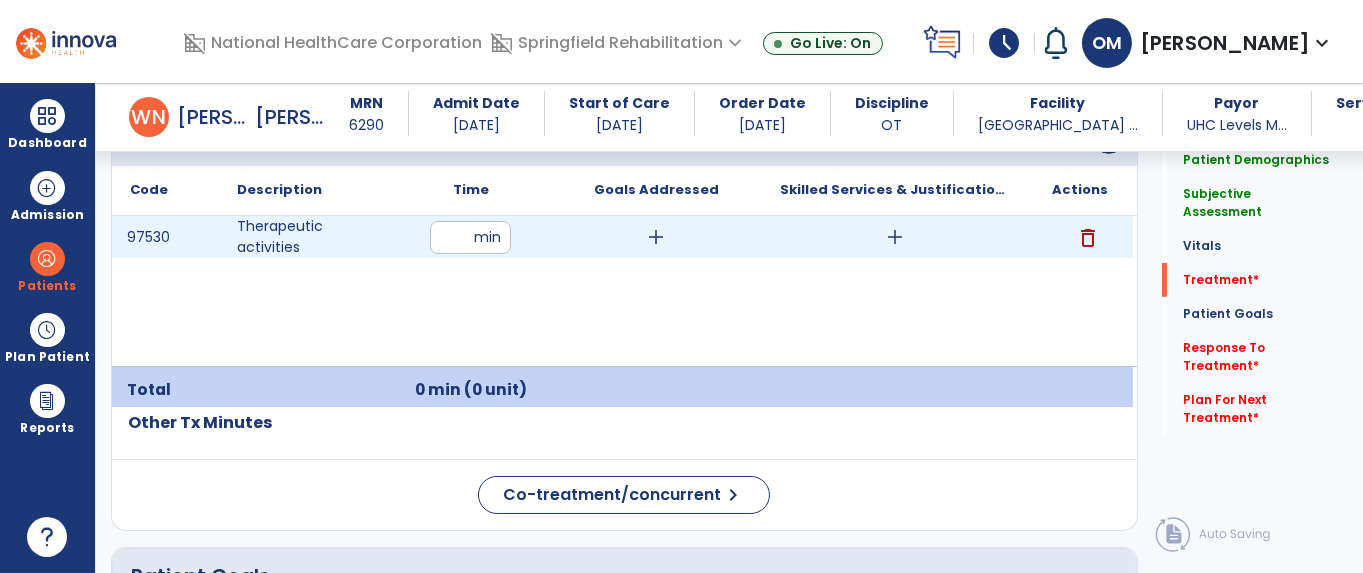 type on "**" 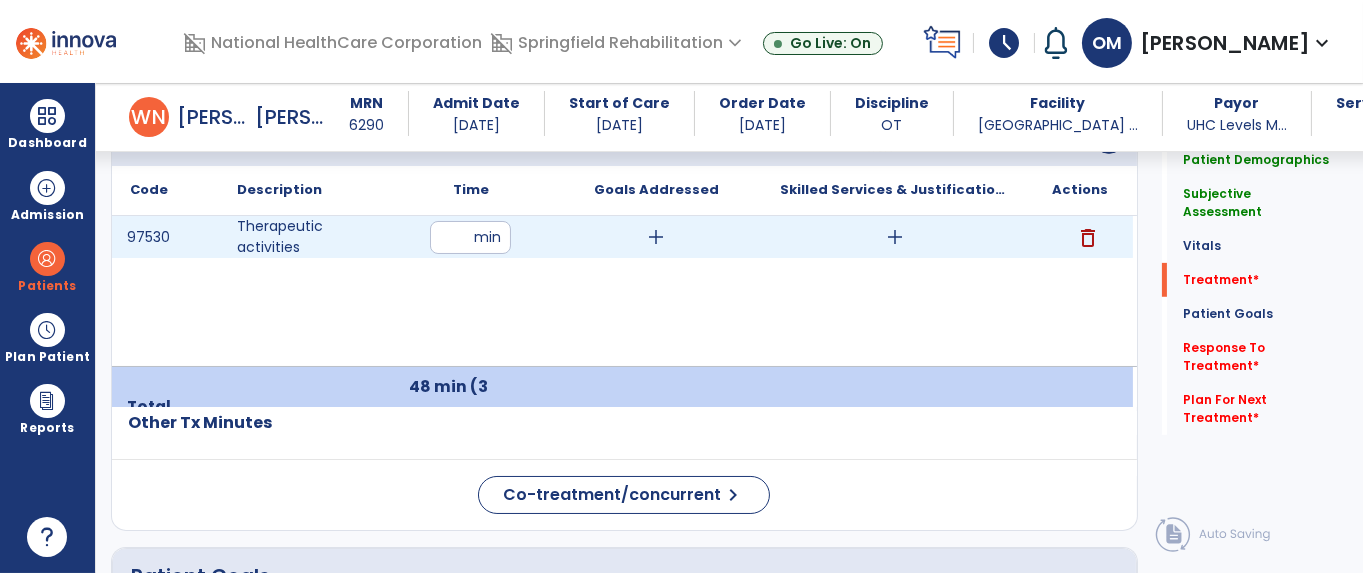 click on "add" at bounding box center [656, 237] 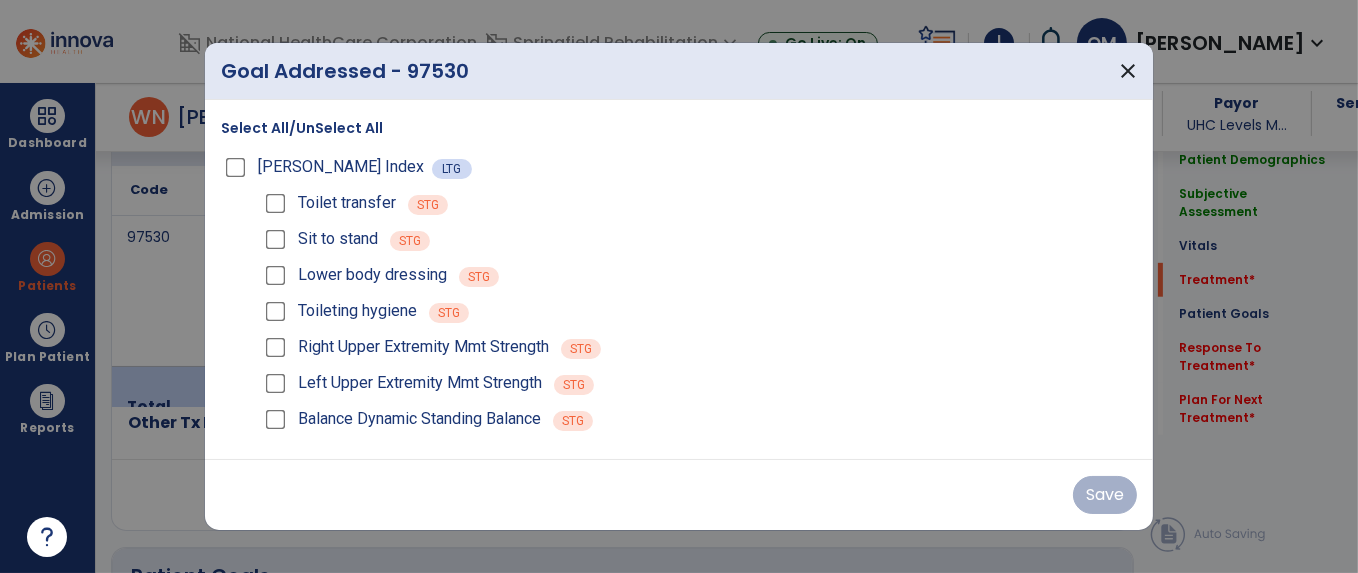 scroll, scrollTop: 1250, scrollLeft: 0, axis: vertical 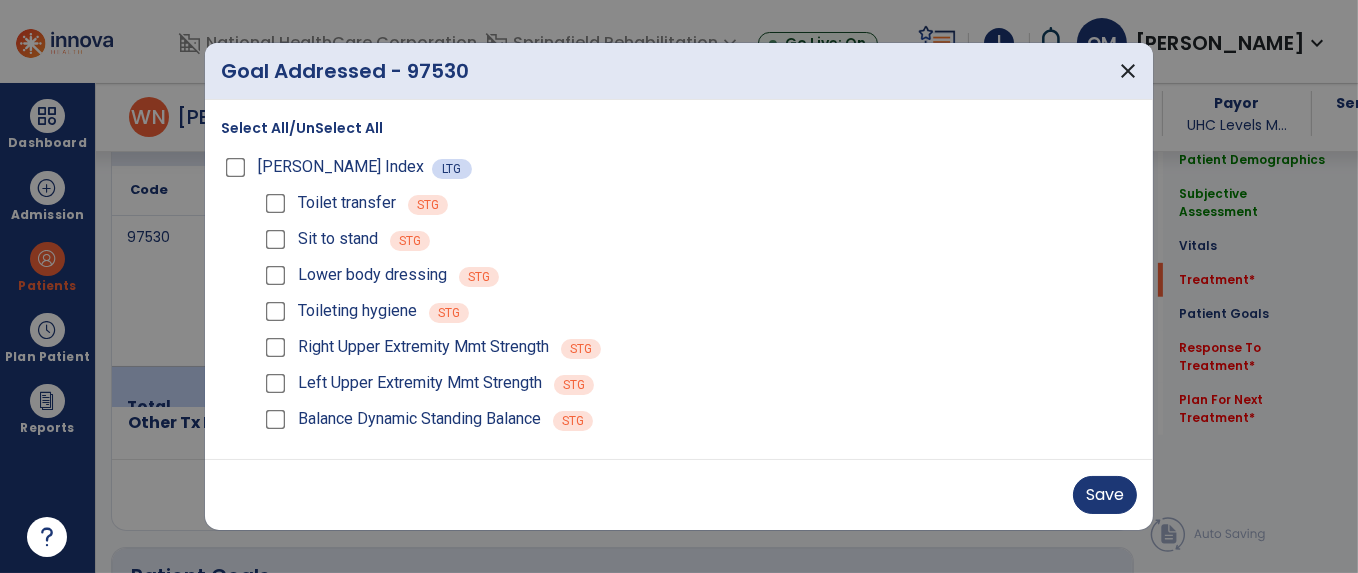 click on "Sit to stand" at bounding box center [319, 239] 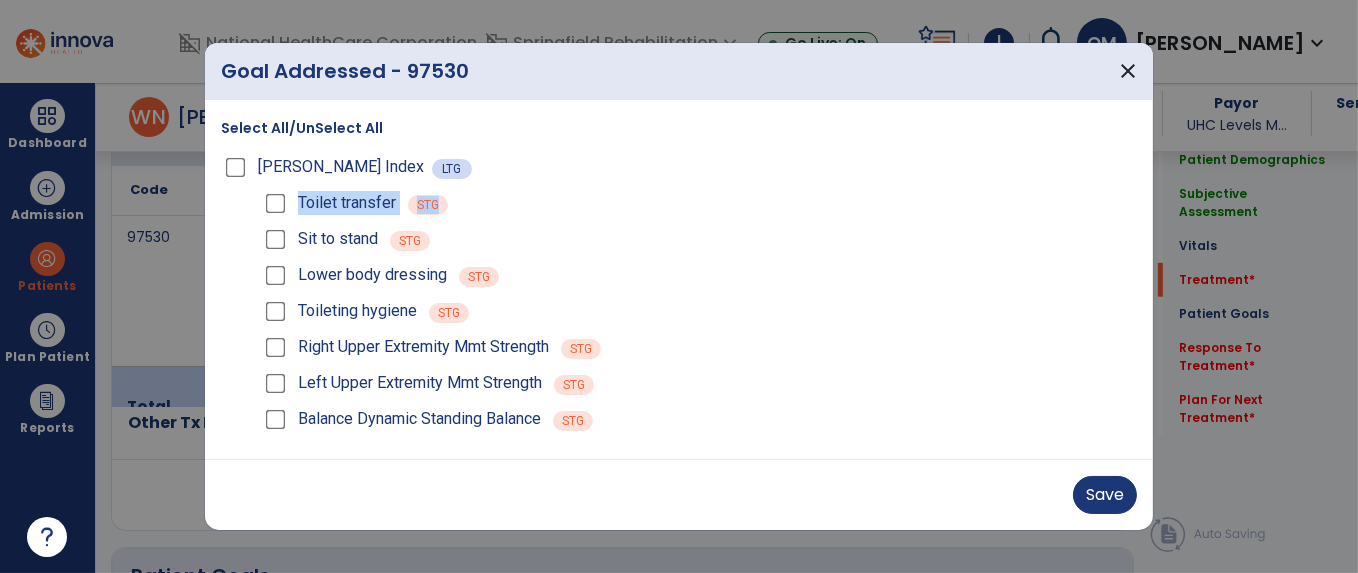click on "Toilet transfer  STG  Sit to stand  STG  Lower body dressing  STG  Toileting hygiene  STG  Right [MEDICAL_DATA] Mmt Strength  STG  Left [MEDICAL_DATA] Mmt Strength  STG  Balance  Dynamic Standing Balance  STG" at bounding box center [695, 311] 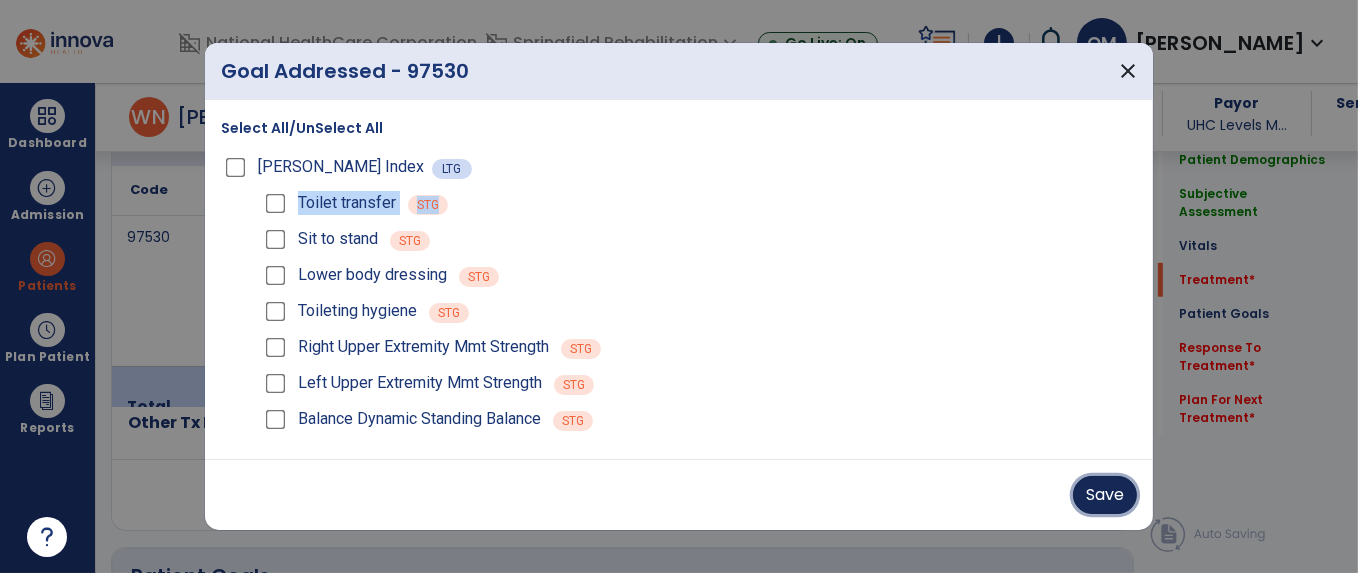 click on "Save" at bounding box center (1105, 495) 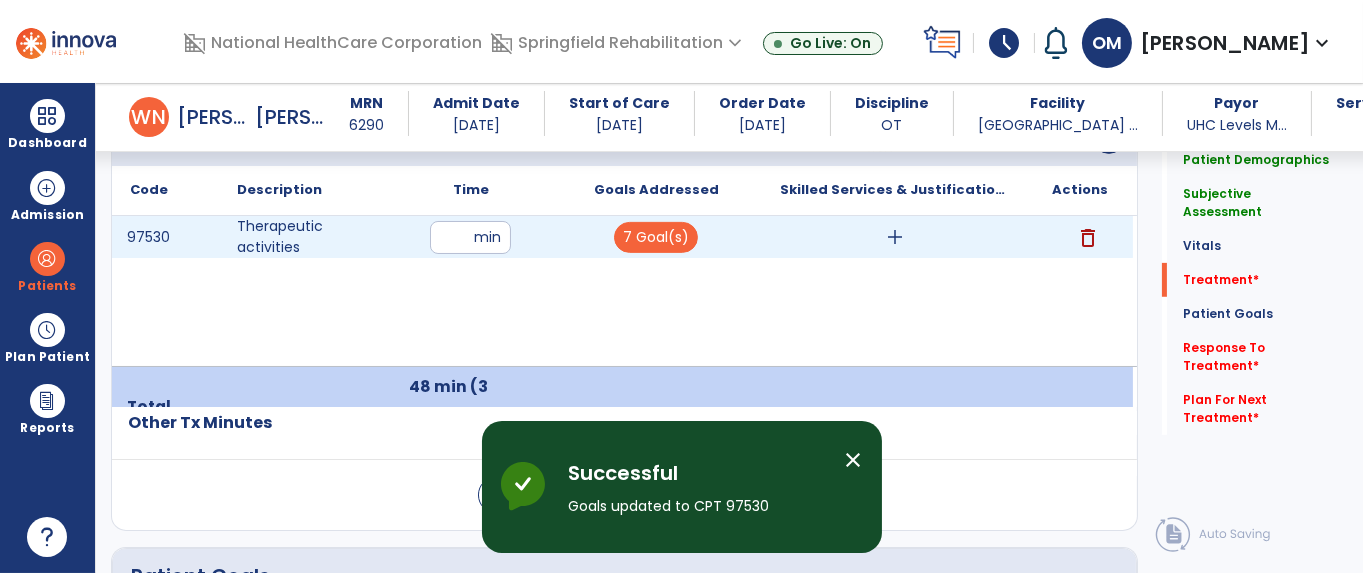 drag, startPoint x: 690, startPoint y: 234, endPoint x: 851, endPoint y: 239, distance: 161.07762 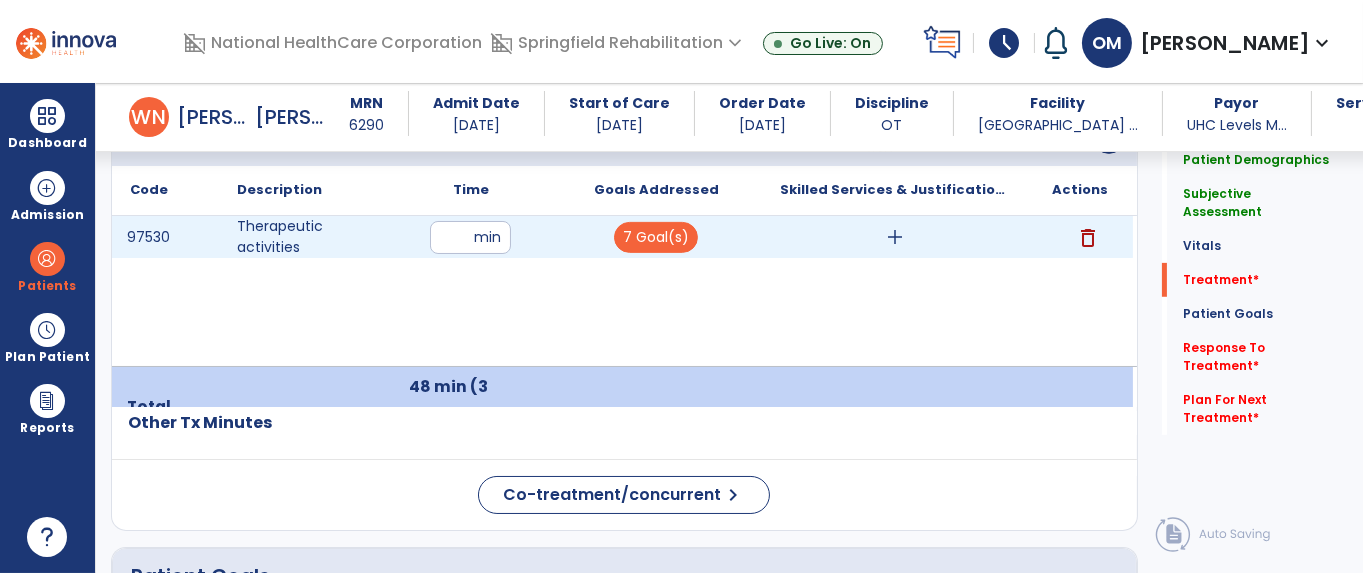 click on "add" at bounding box center [895, 237] 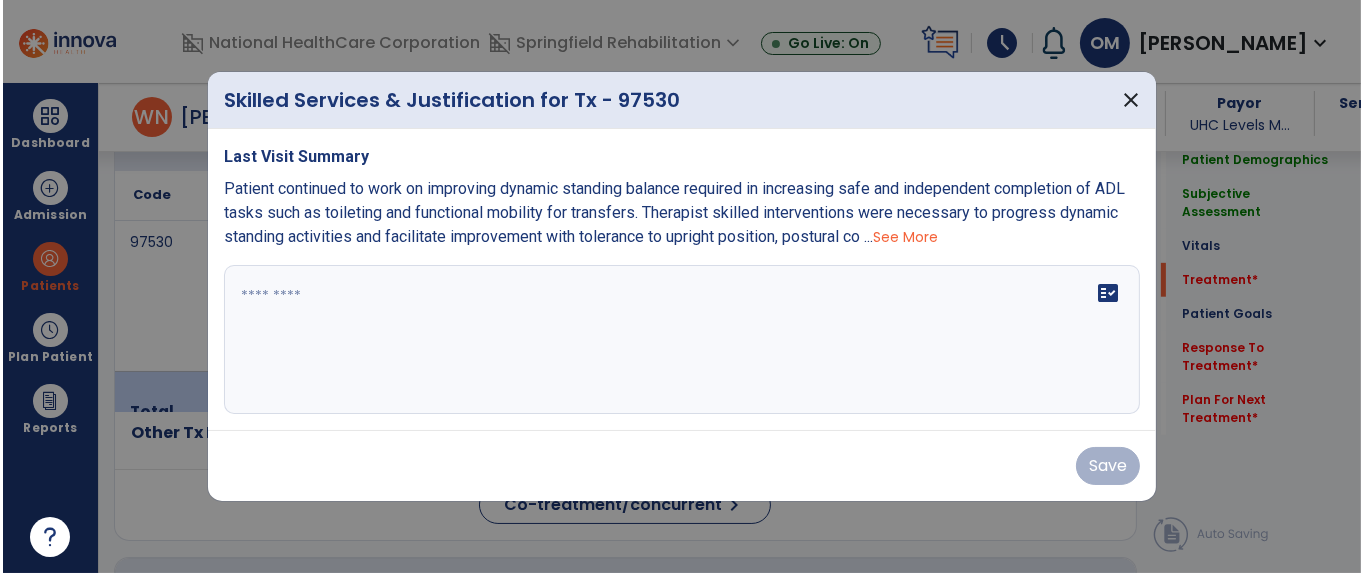 scroll, scrollTop: 1250, scrollLeft: 0, axis: vertical 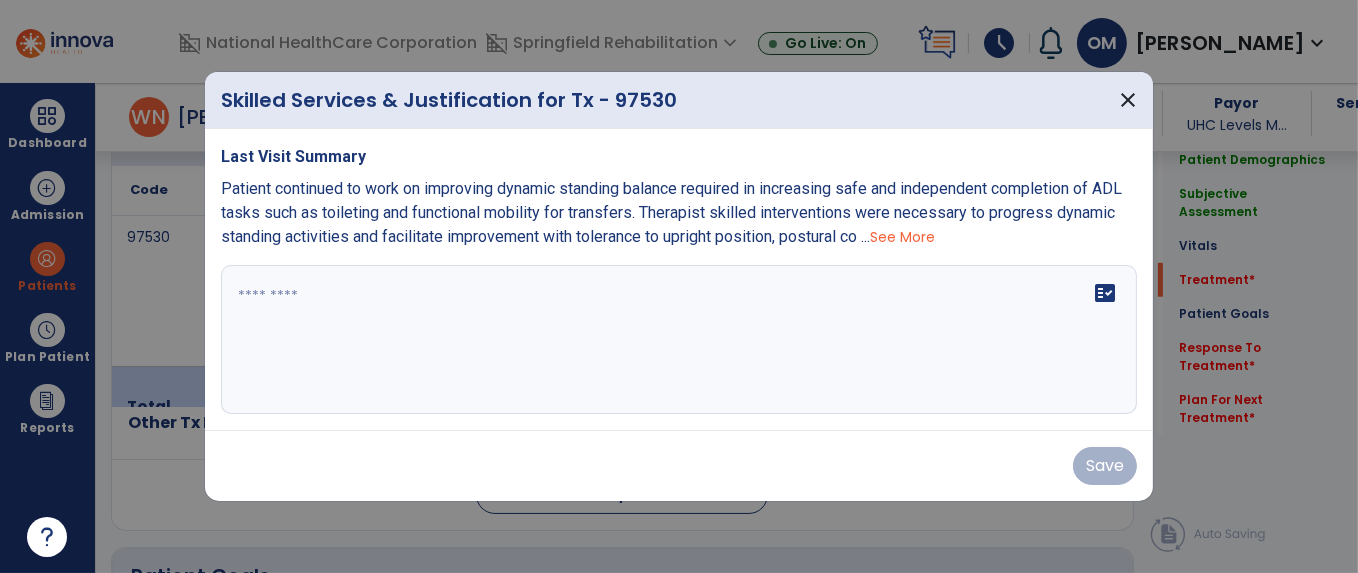 drag, startPoint x: 424, startPoint y: 287, endPoint x: 670, endPoint y: 277, distance: 246.20317 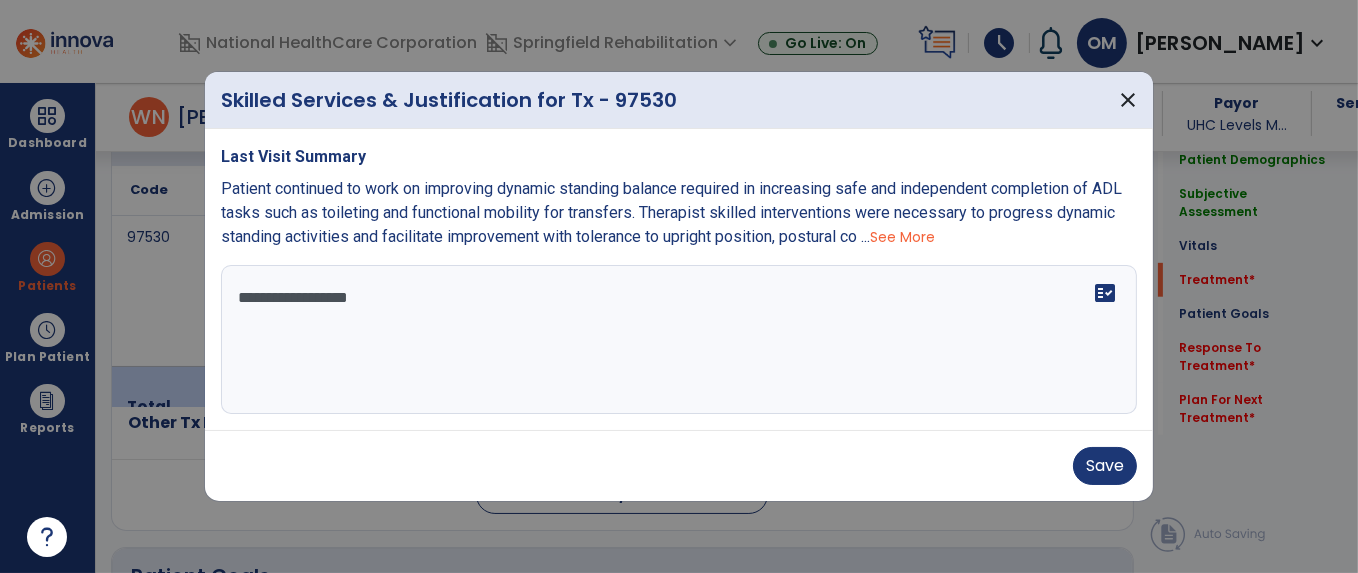 click on "**********" at bounding box center (679, 340) 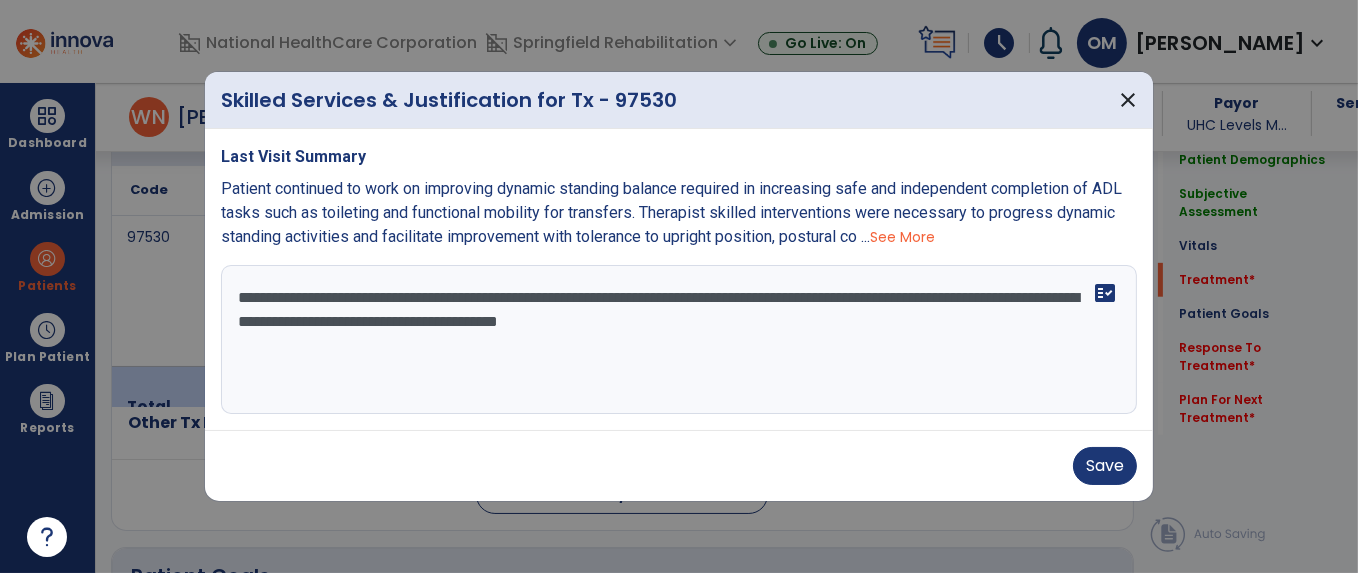 paste on "**********" 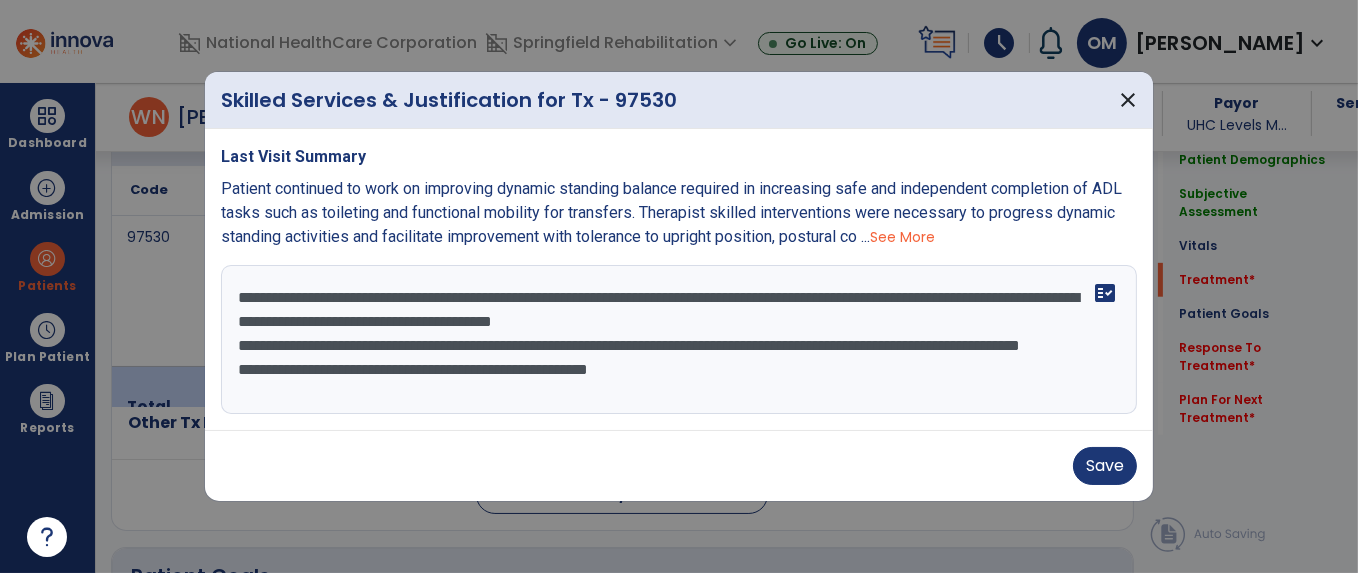 type on "**********" 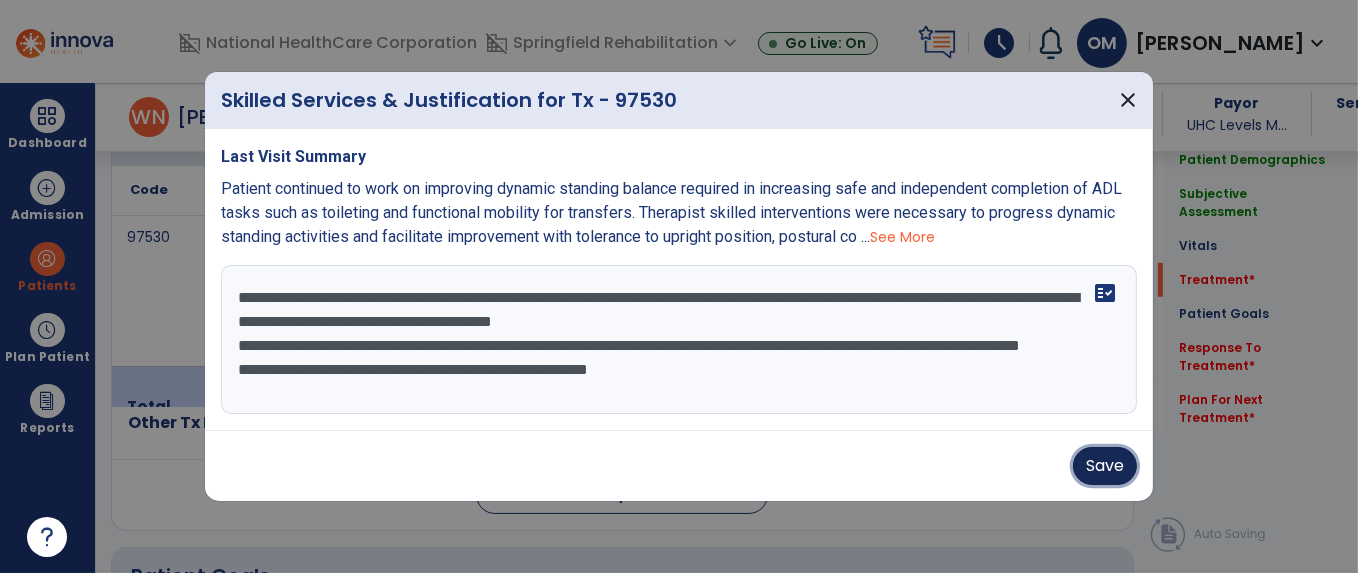 drag, startPoint x: 1096, startPoint y: 456, endPoint x: 530, endPoint y: 398, distance: 568.964 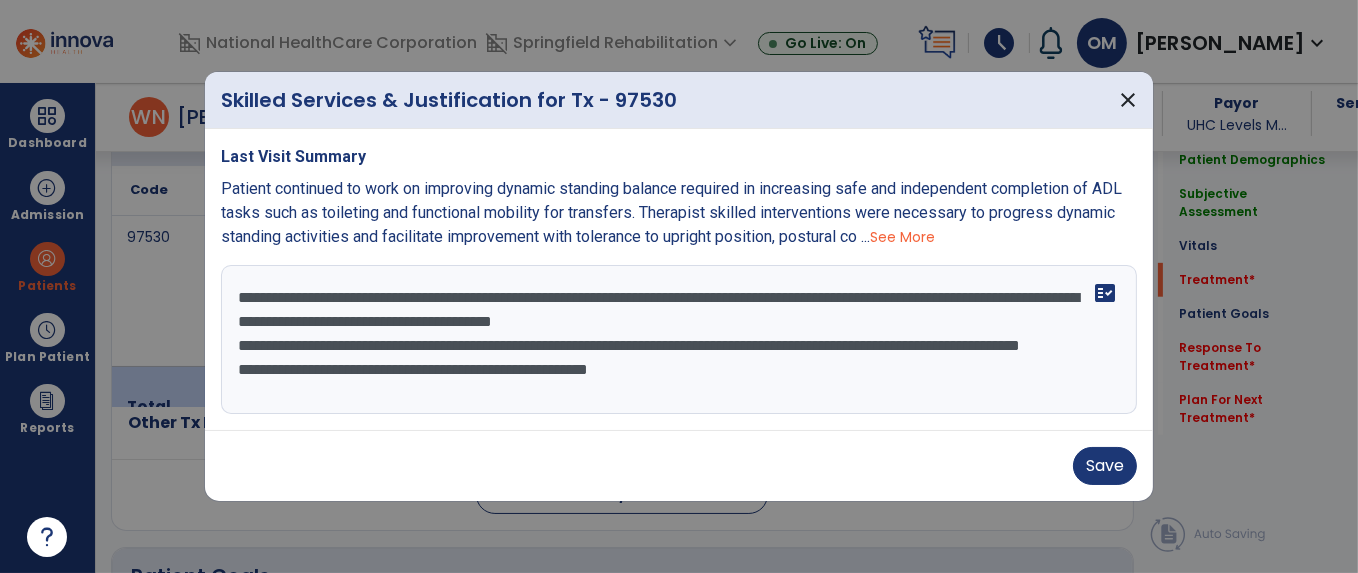drag, startPoint x: 234, startPoint y: 292, endPoint x: 843, endPoint y: 316, distance: 609.4727 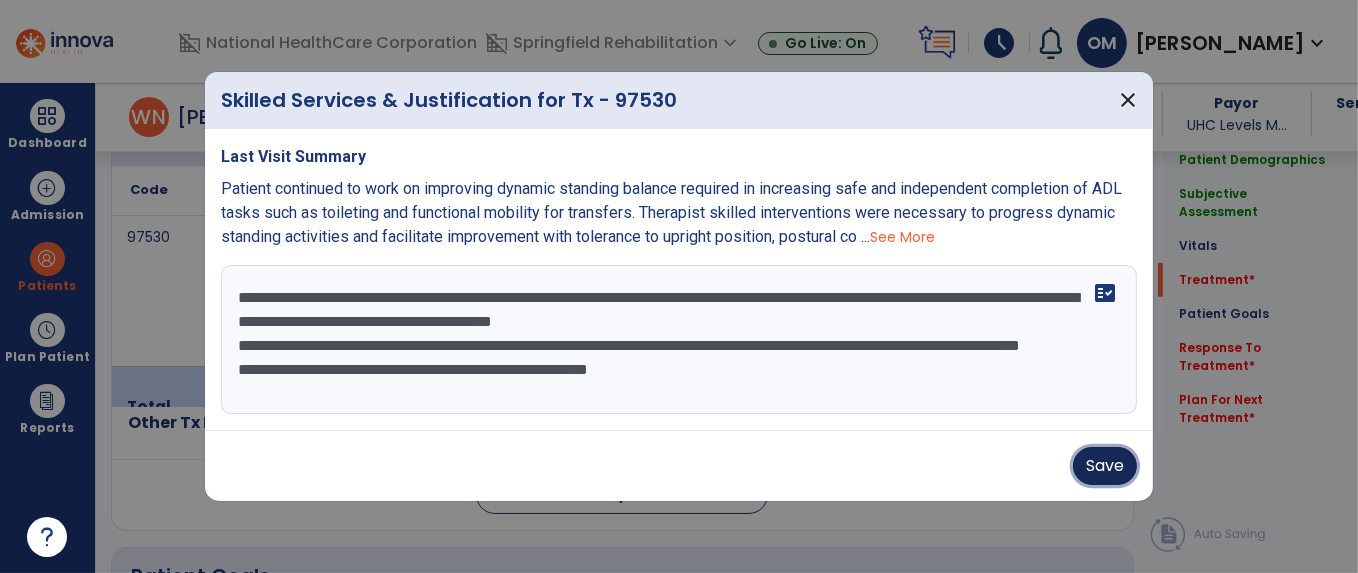 click on "Save" at bounding box center (1105, 466) 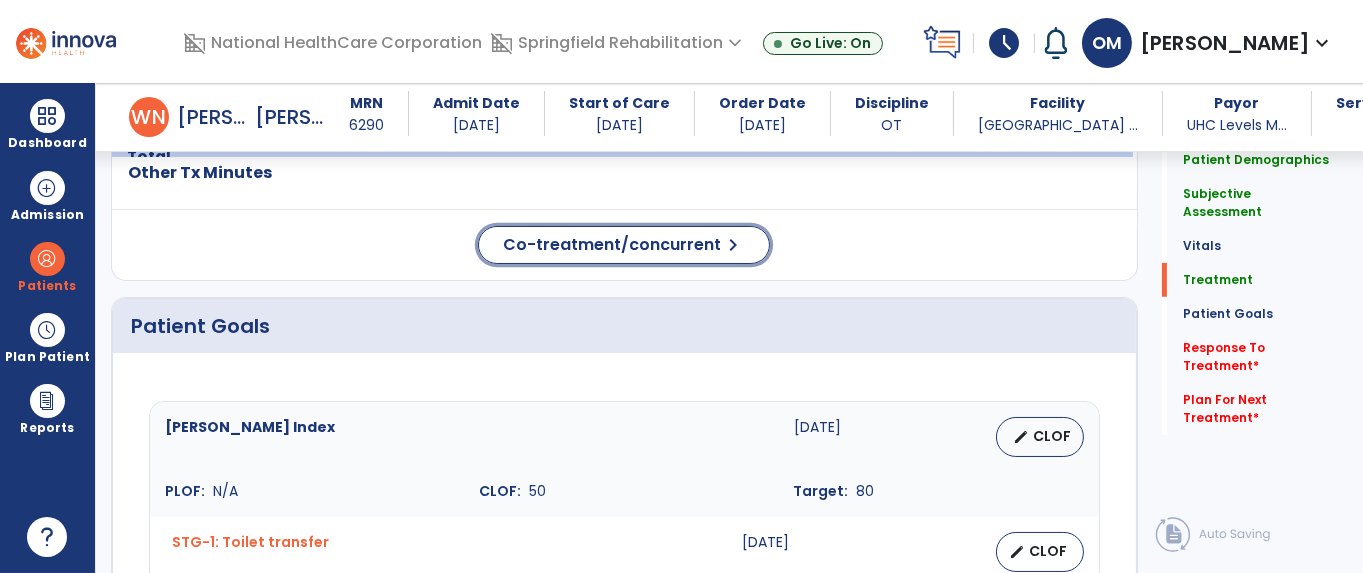click on "Co-treatment/concurrent  chevron_right" 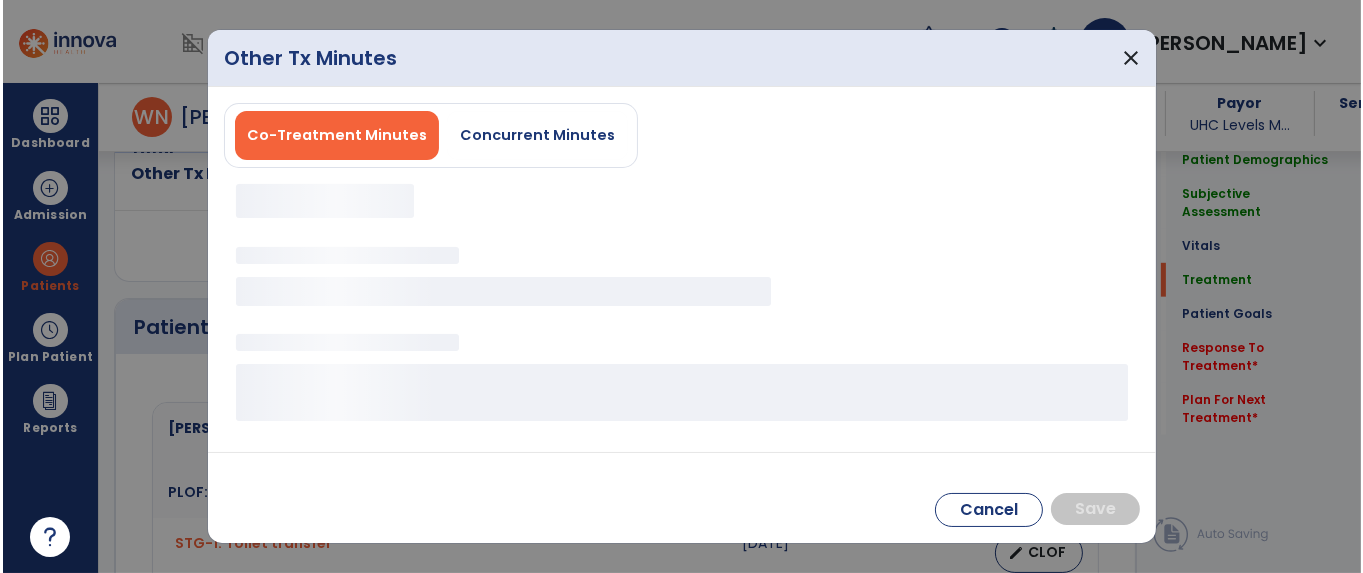 scroll, scrollTop: 1500, scrollLeft: 0, axis: vertical 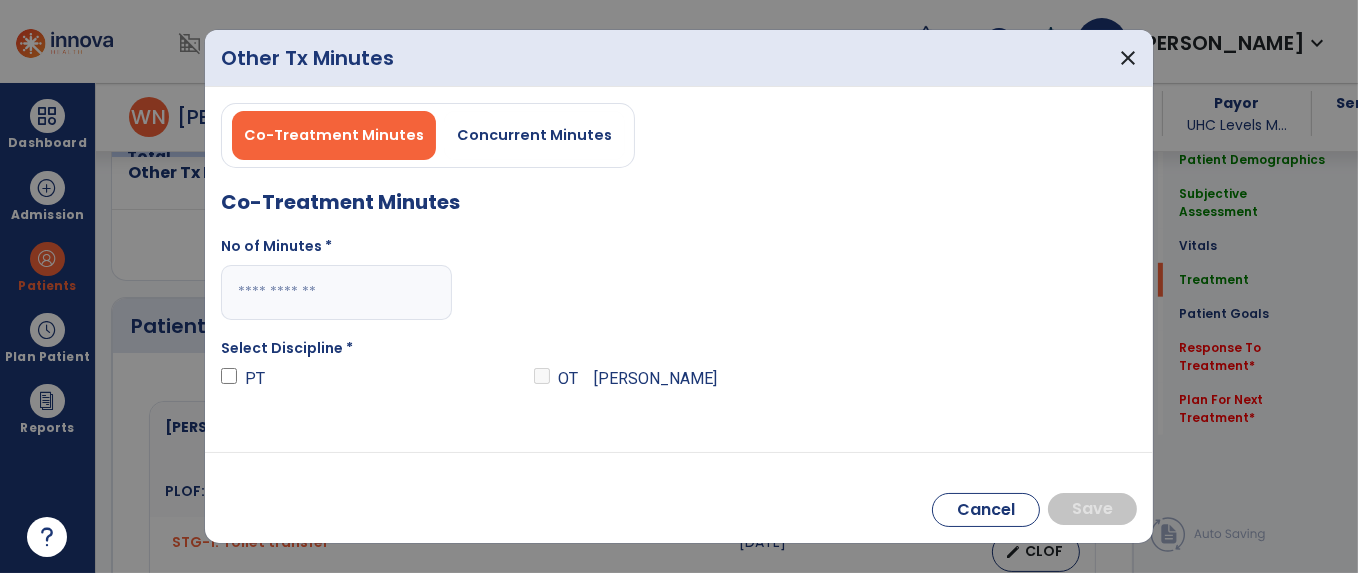 click on "Concurrent Minutes" at bounding box center (534, 135) 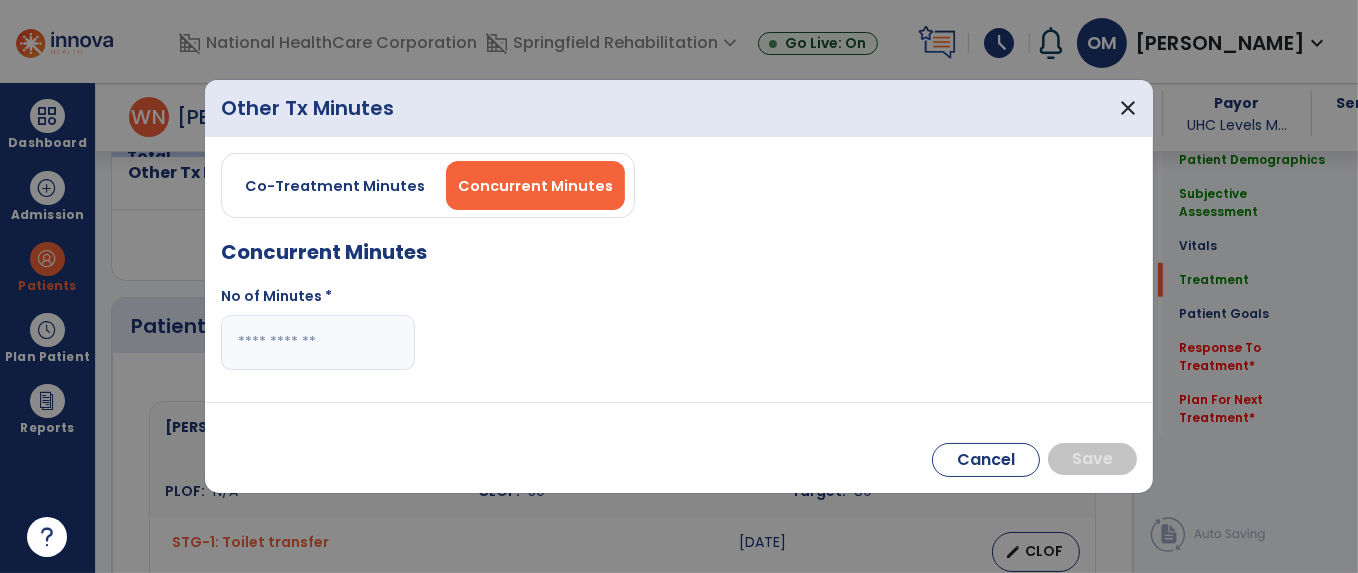 click at bounding box center [318, 342] 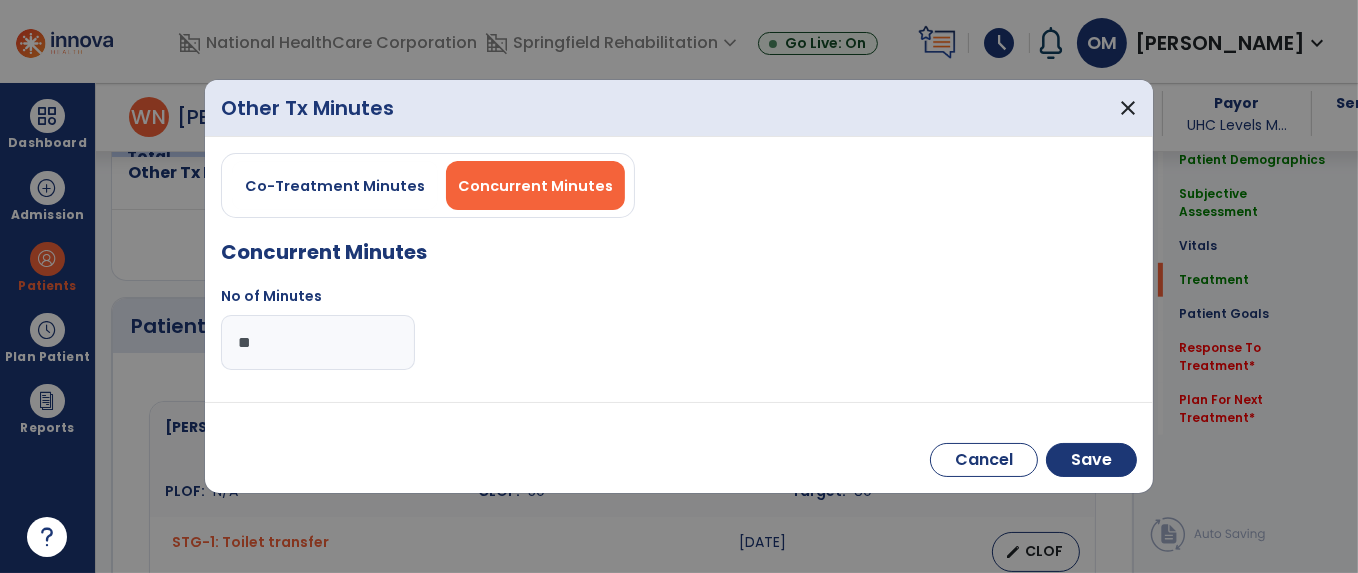 type on "**" 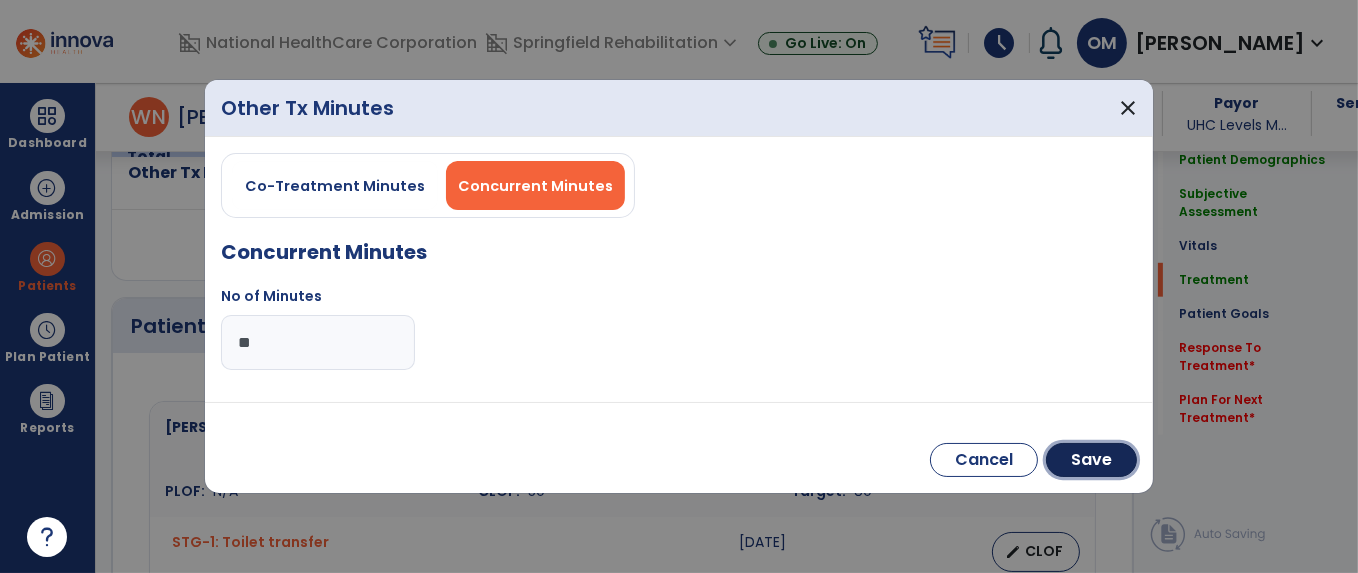 click on "Save" at bounding box center [1091, 460] 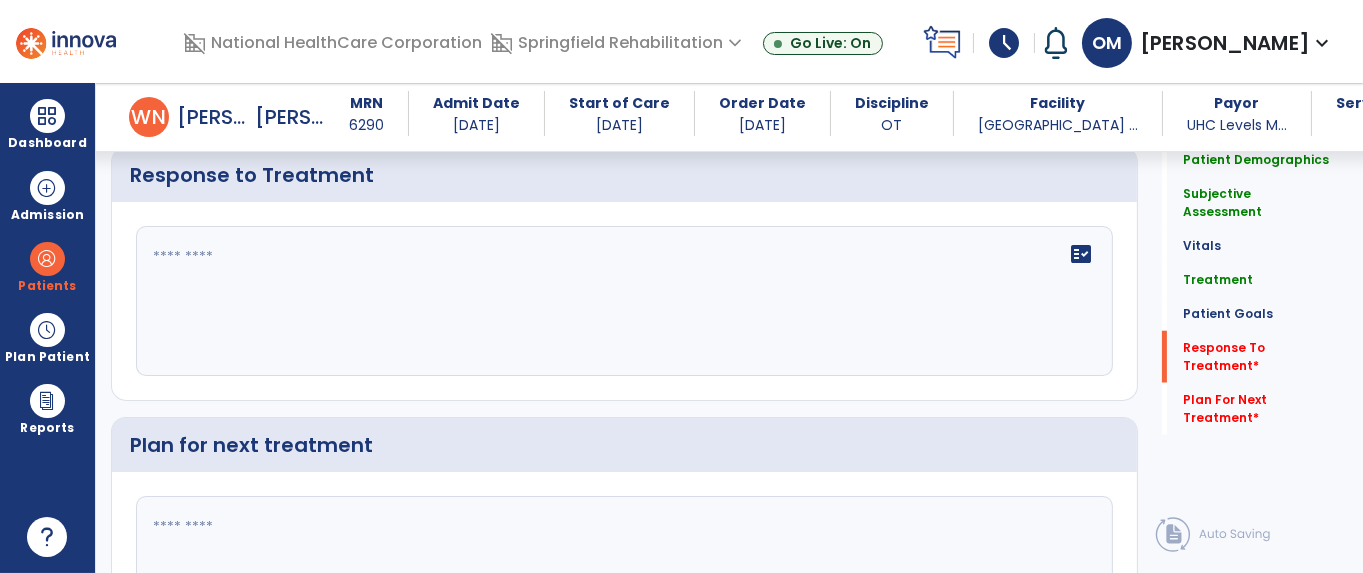 scroll, scrollTop: 3000, scrollLeft: 0, axis: vertical 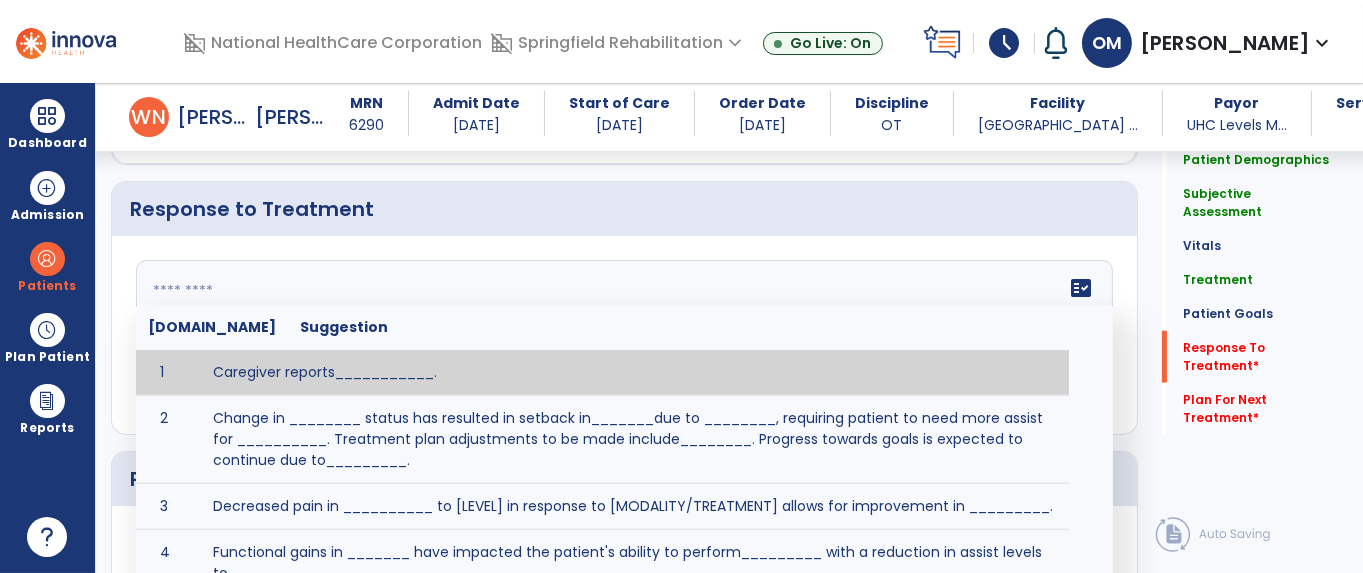 click 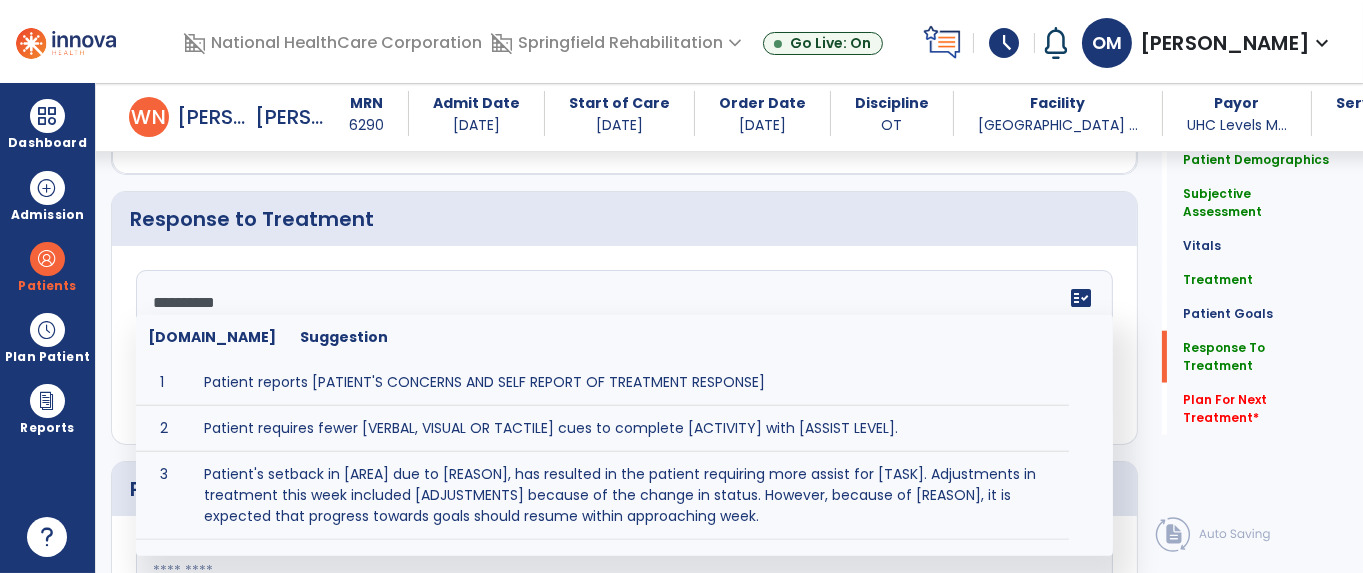 scroll, scrollTop: 3000, scrollLeft: 0, axis: vertical 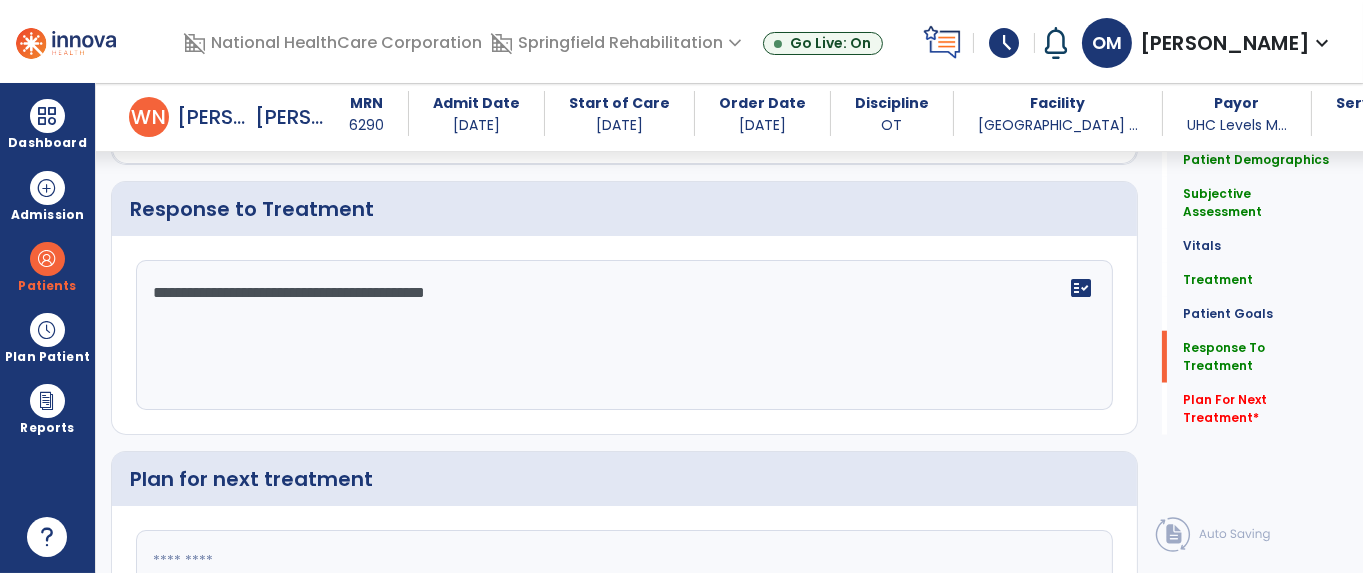 type on "**********" 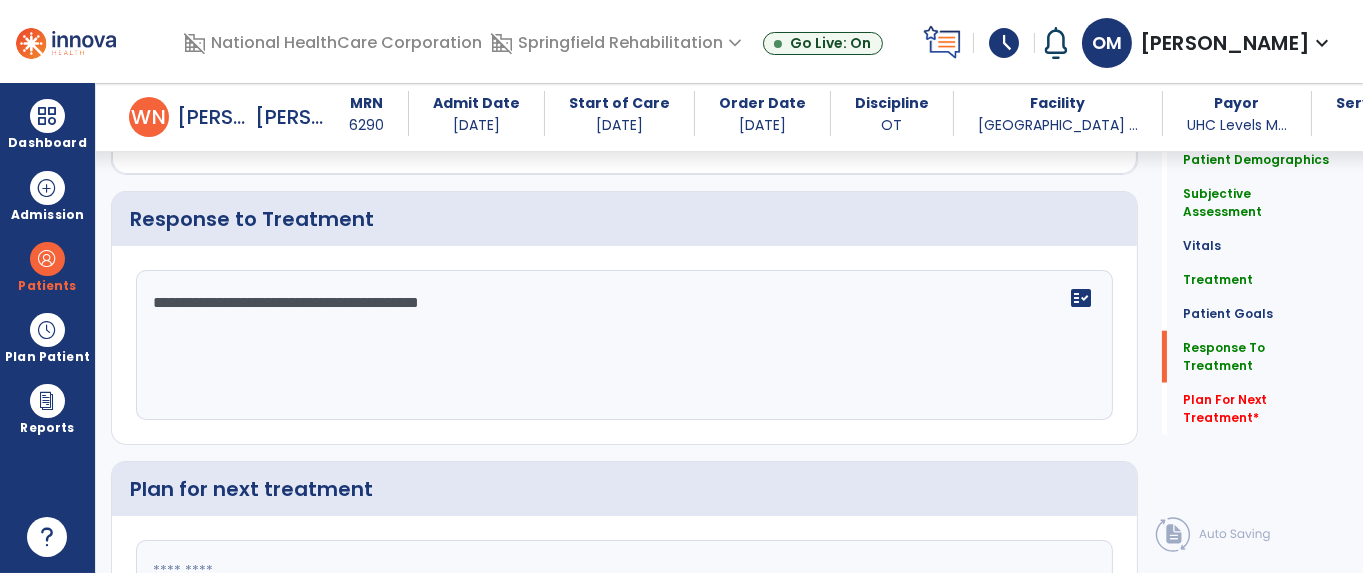 scroll, scrollTop: 3000, scrollLeft: 0, axis: vertical 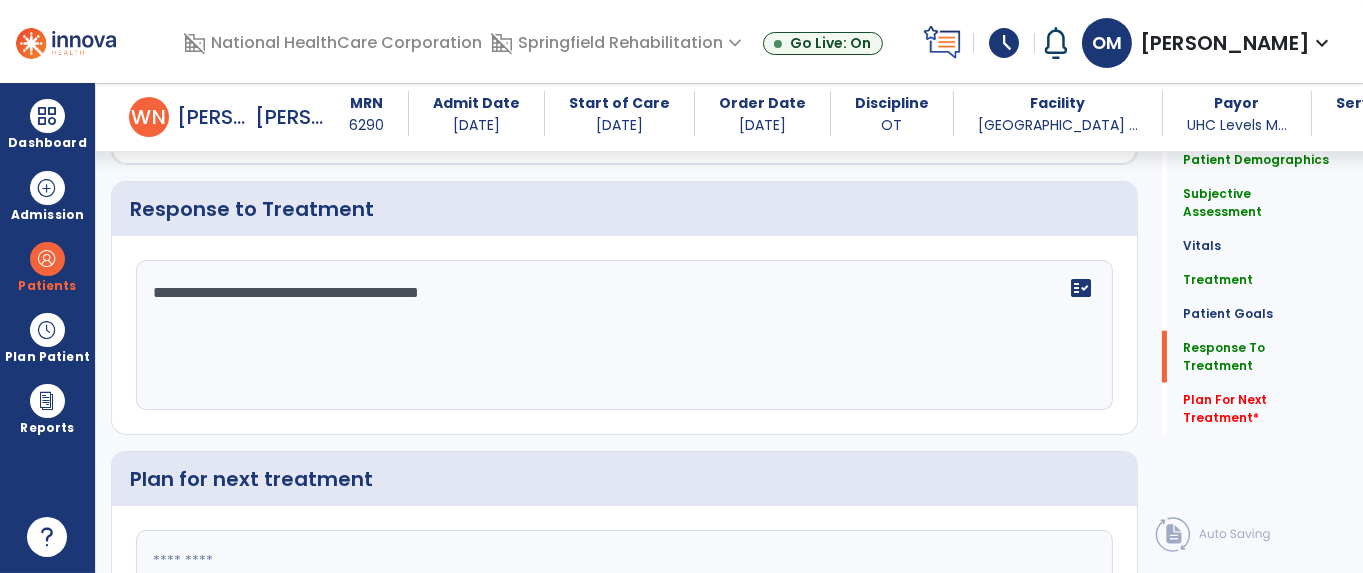 drag, startPoint x: 525, startPoint y: 288, endPoint x: 26, endPoint y: 346, distance: 502.35944 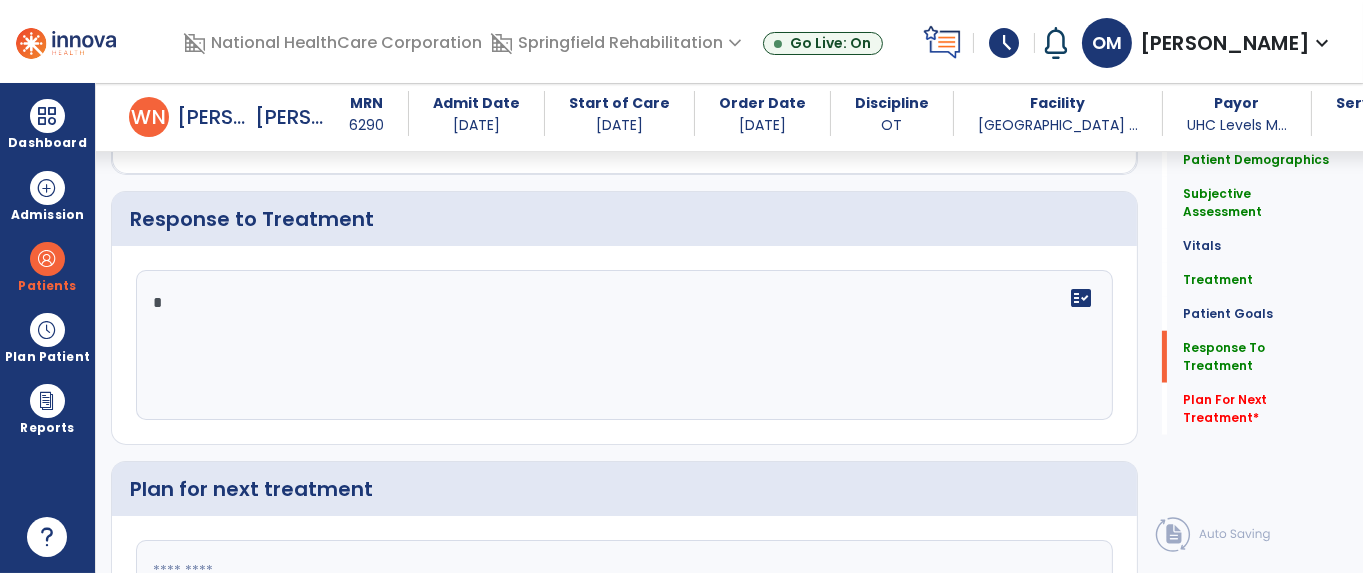 scroll, scrollTop: 3000, scrollLeft: 0, axis: vertical 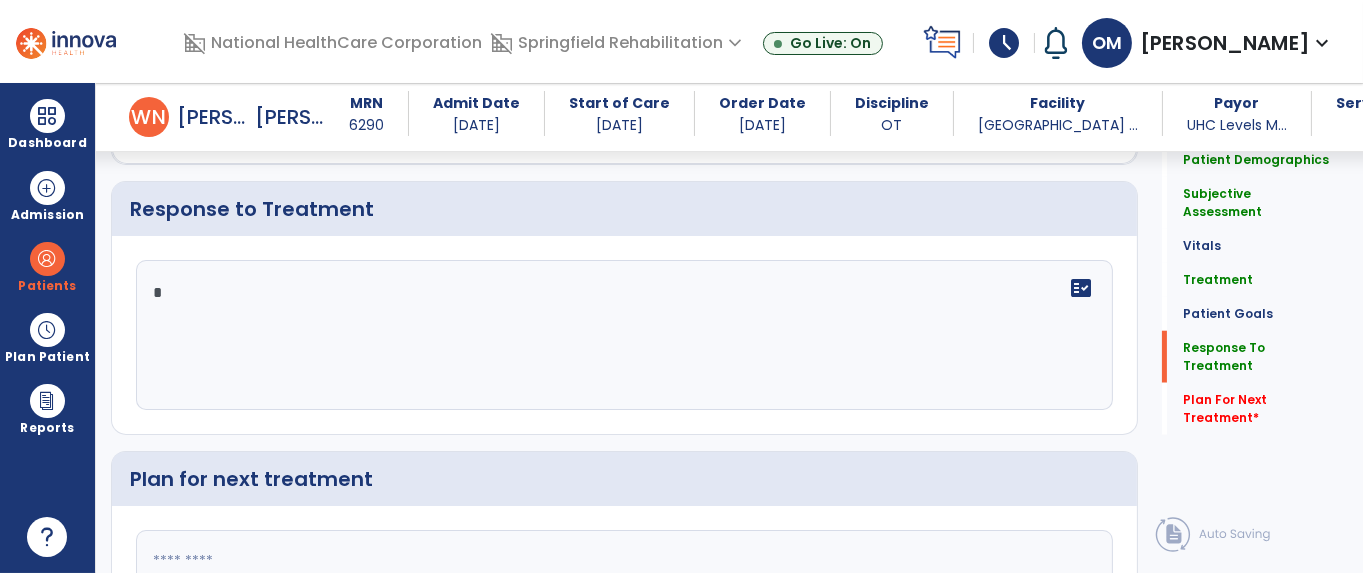click 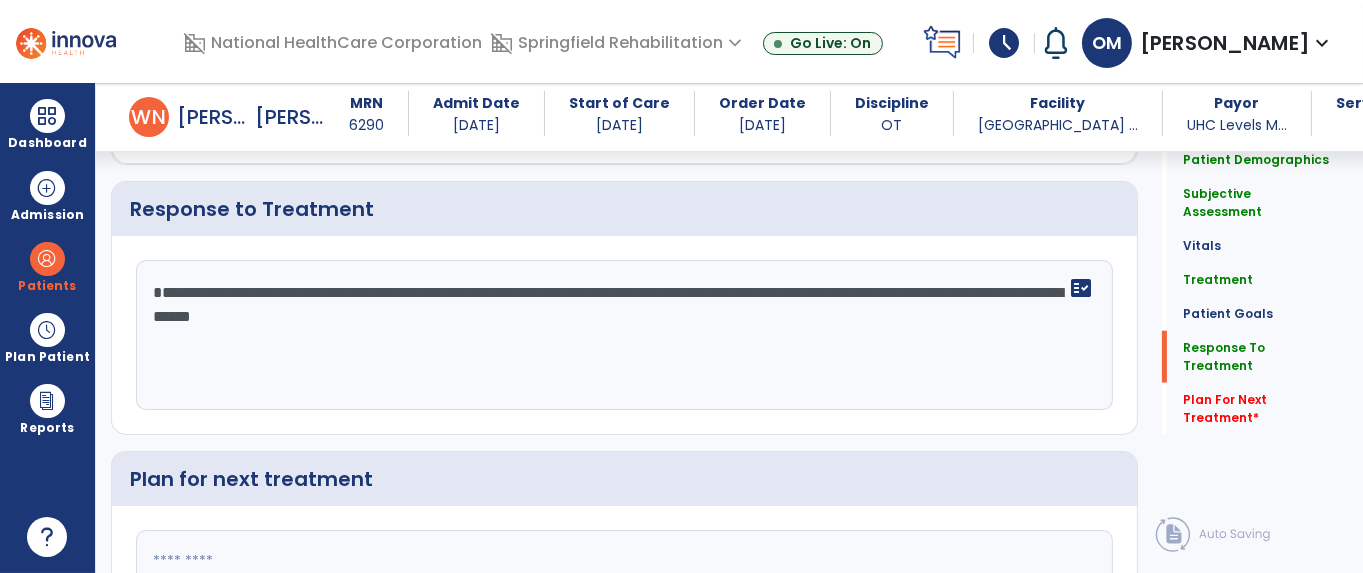 scroll, scrollTop: 3187, scrollLeft: 0, axis: vertical 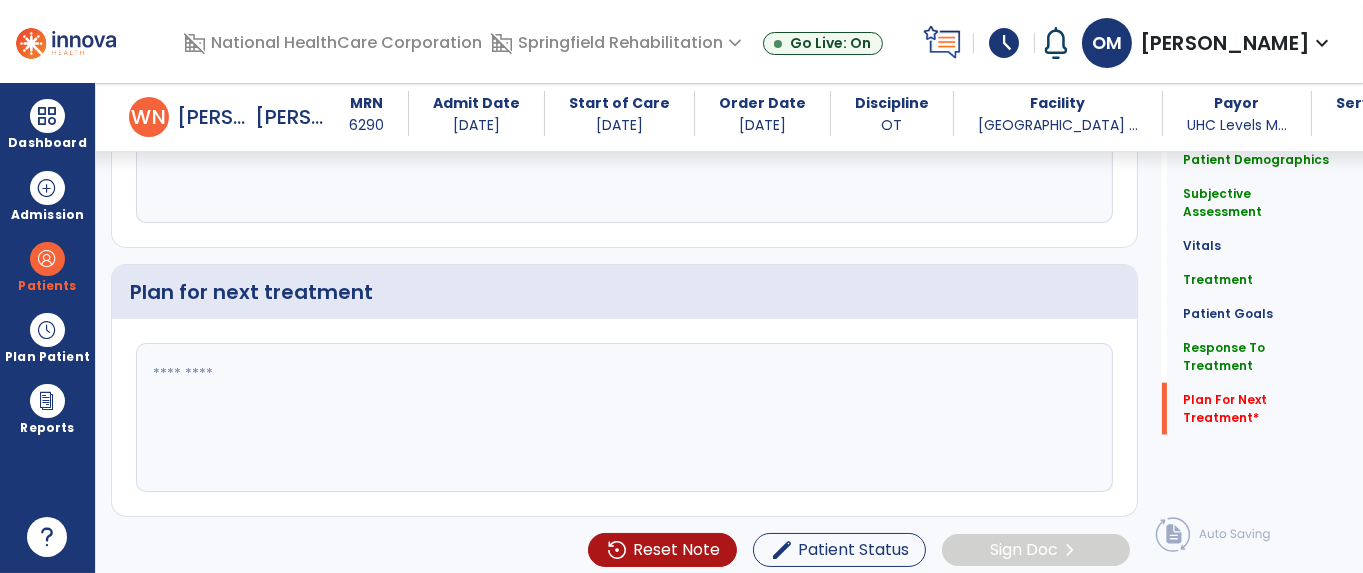 type on "**********" 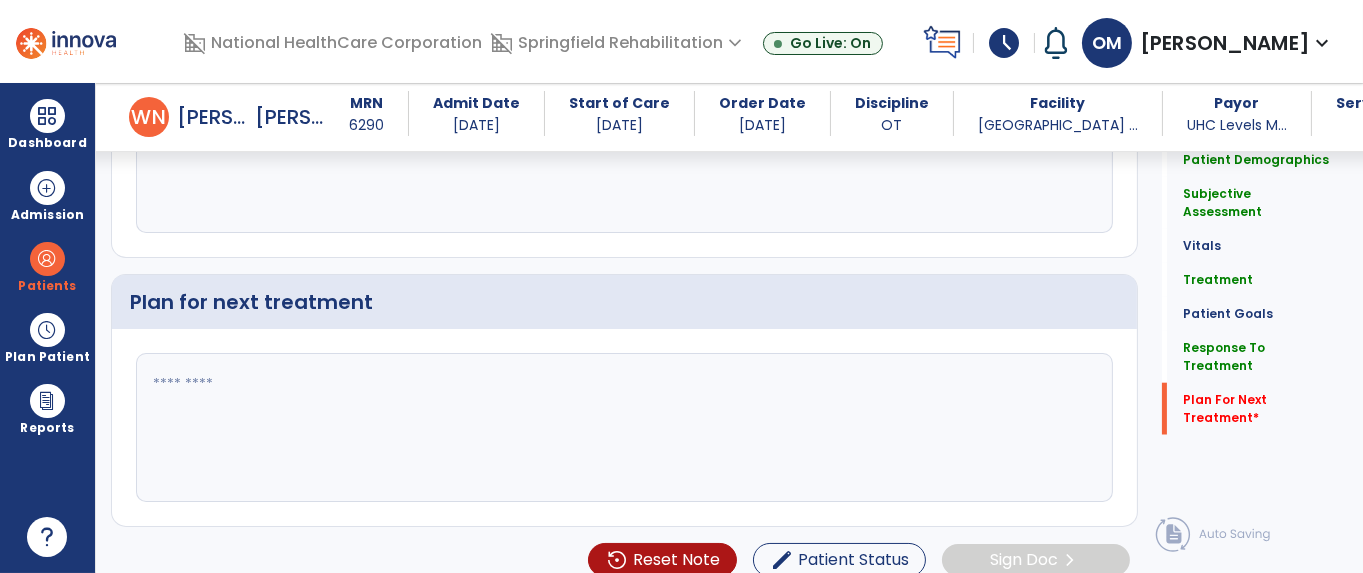 scroll, scrollTop: 3187, scrollLeft: 0, axis: vertical 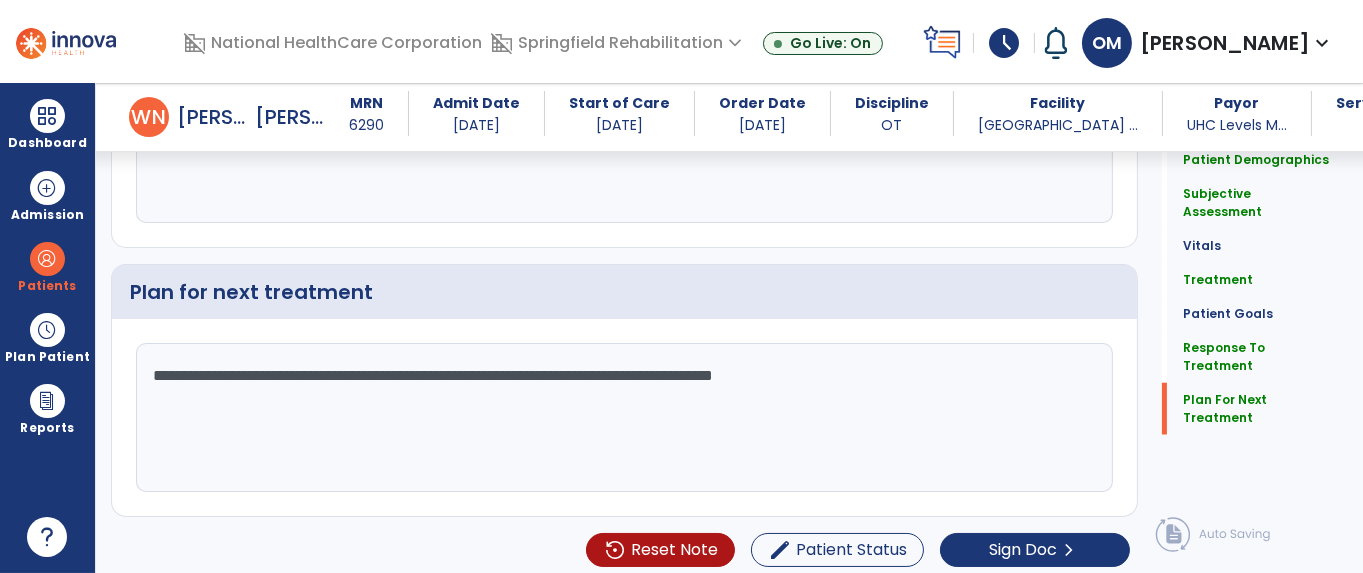 type on "**********" 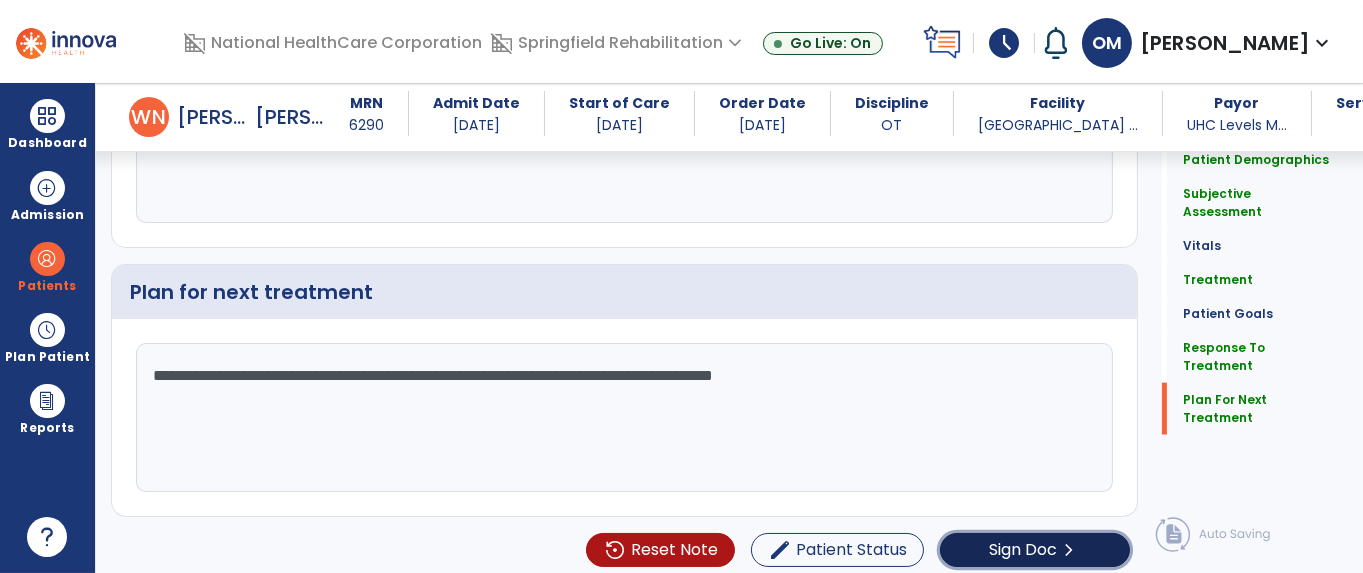 click on "Sign Doc" 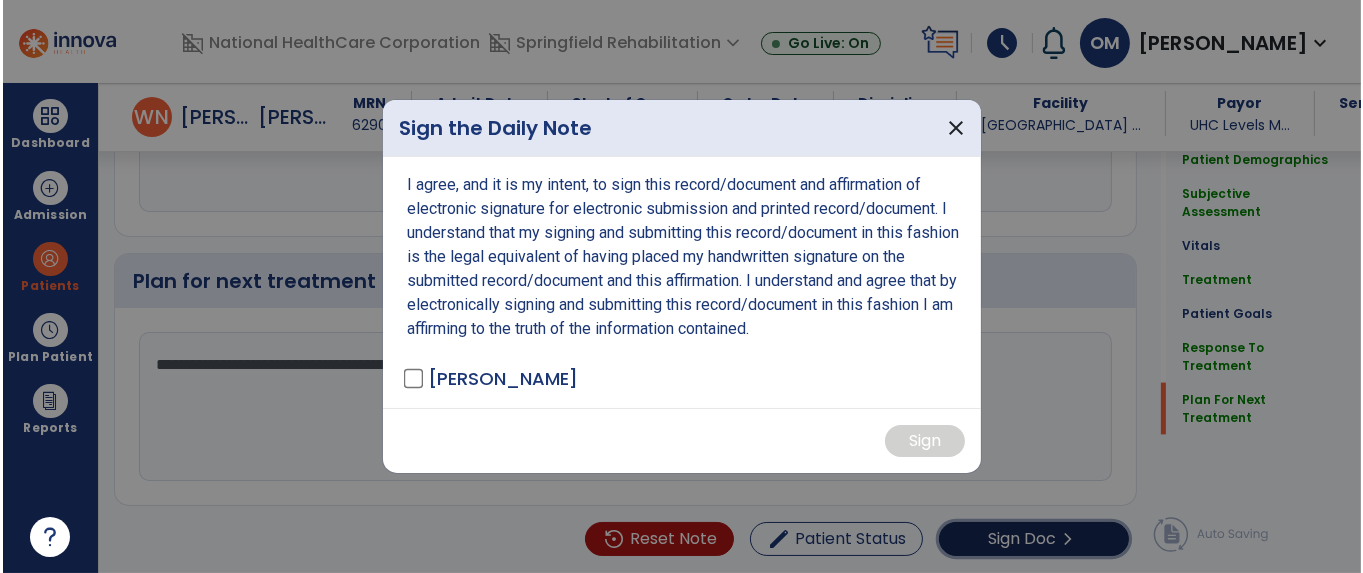 scroll, scrollTop: 3187, scrollLeft: 0, axis: vertical 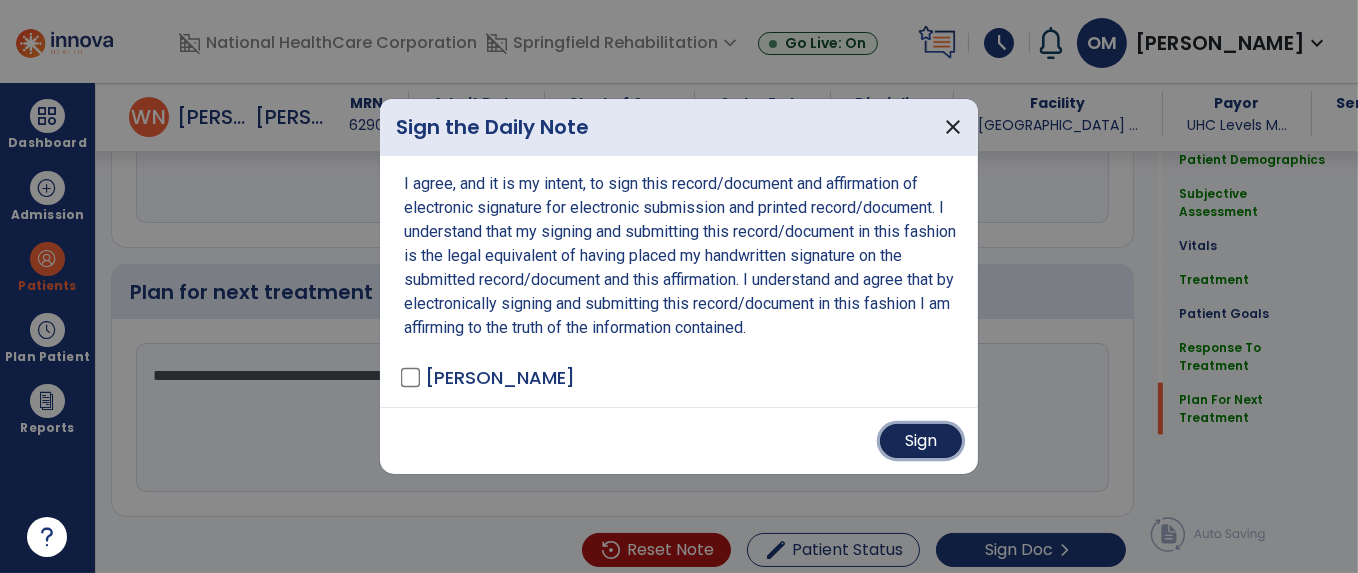 click on "Sign" at bounding box center (921, 441) 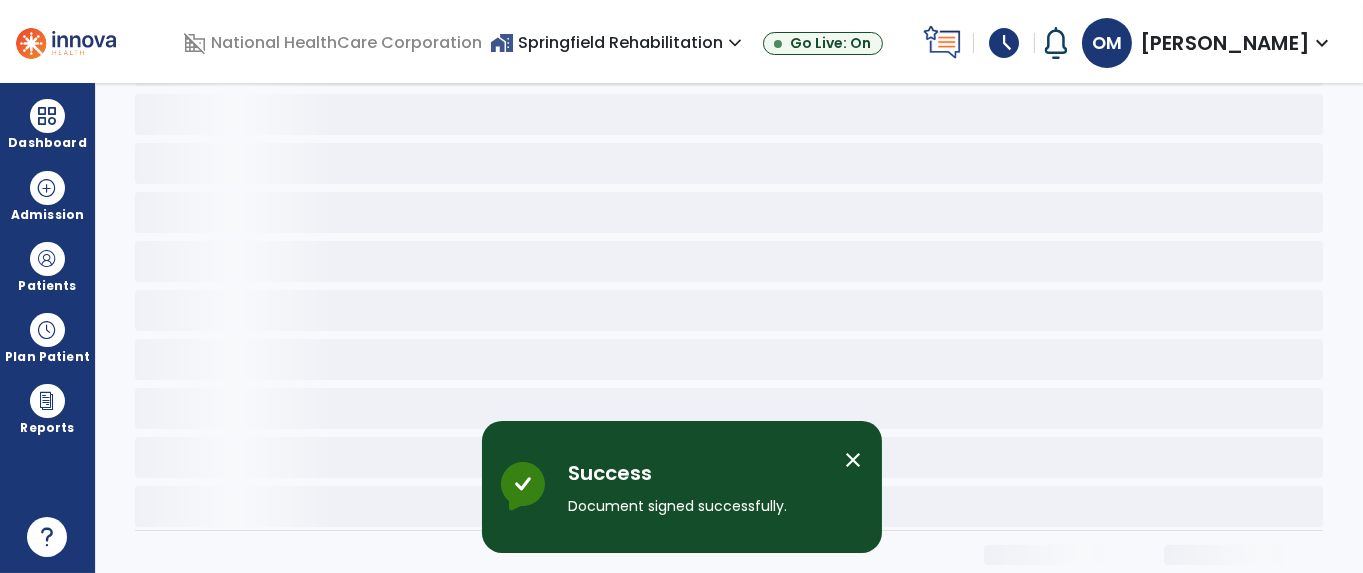 scroll, scrollTop: 0, scrollLeft: 0, axis: both 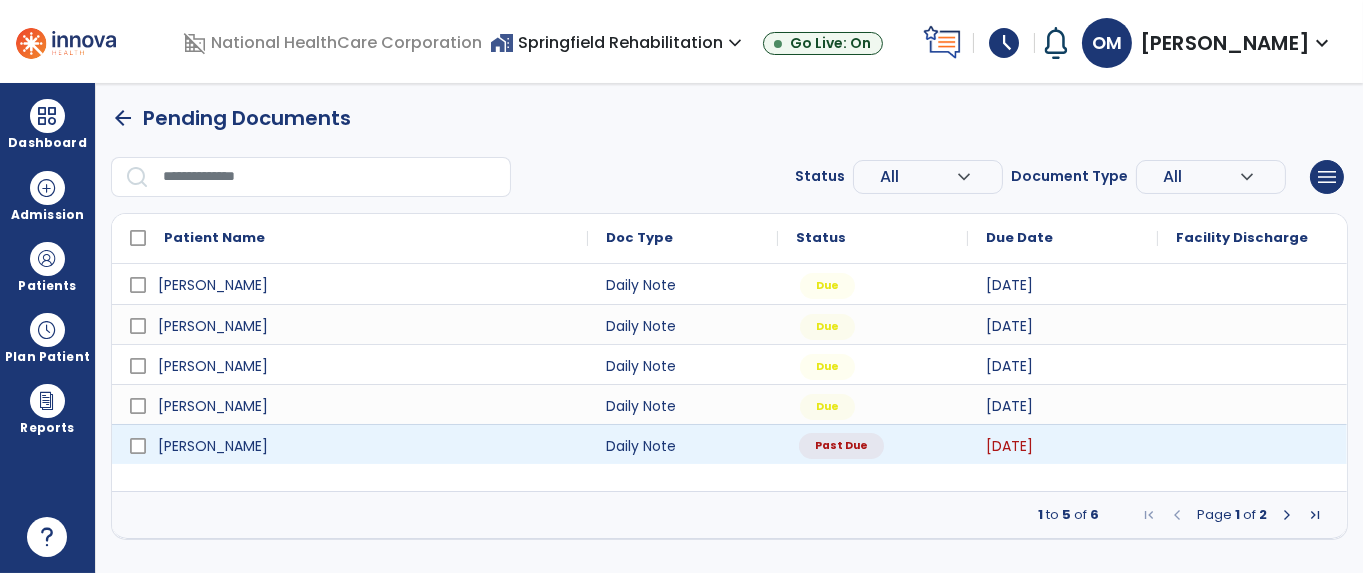click on "Past Due" at bounding box center [841, 446] 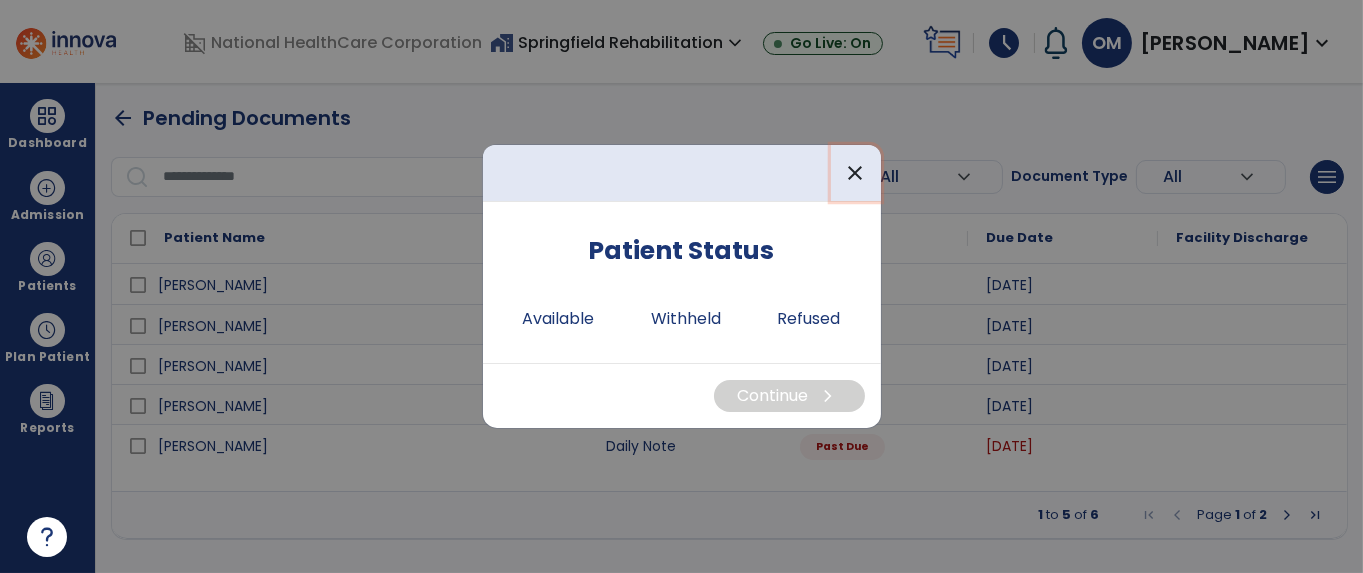 click on "close" at bounding box center (856, 173) 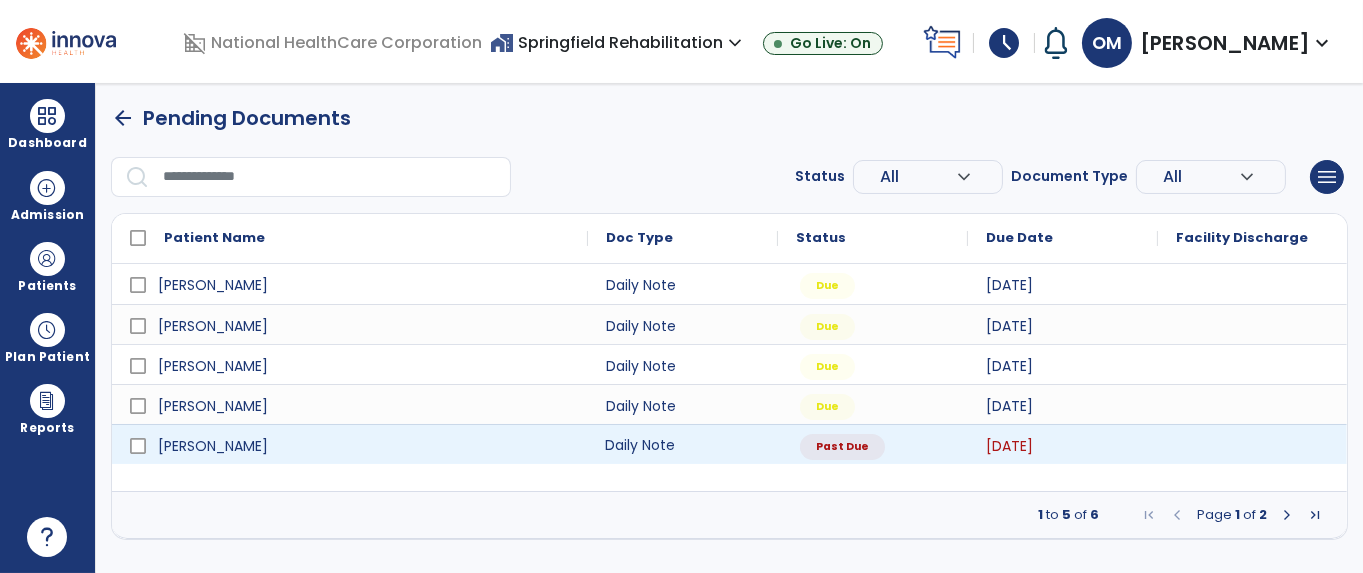 click on "Daily Note" at bounding box center (683, 444) 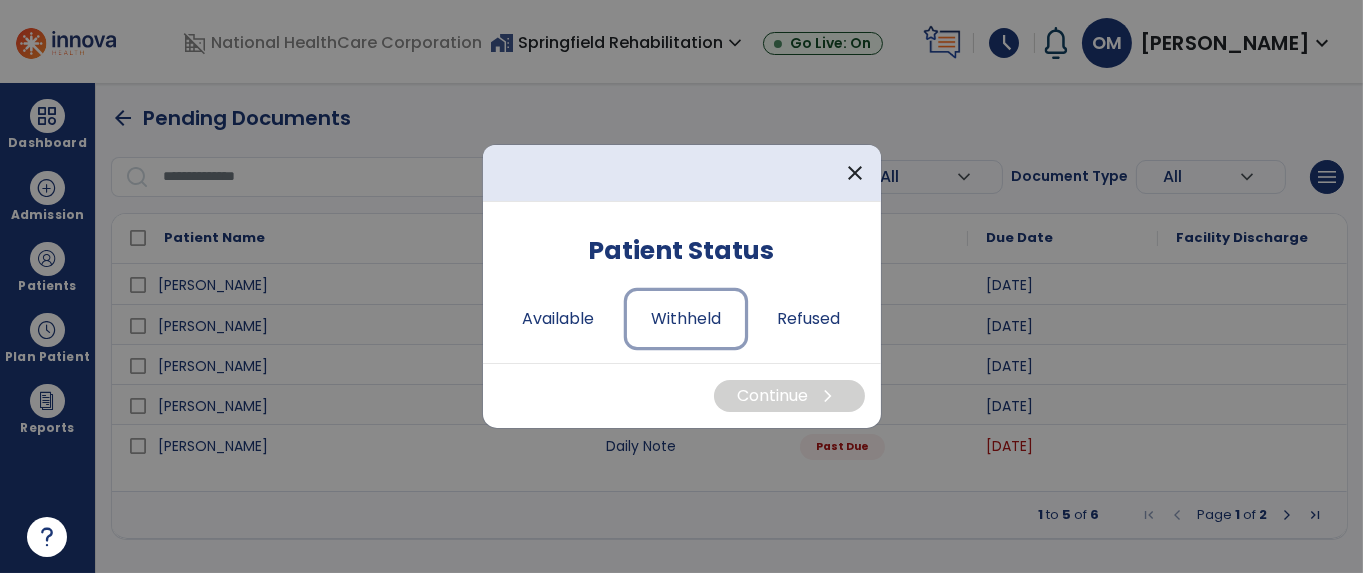 click on "Withheld" at bounding box center (686, 319) 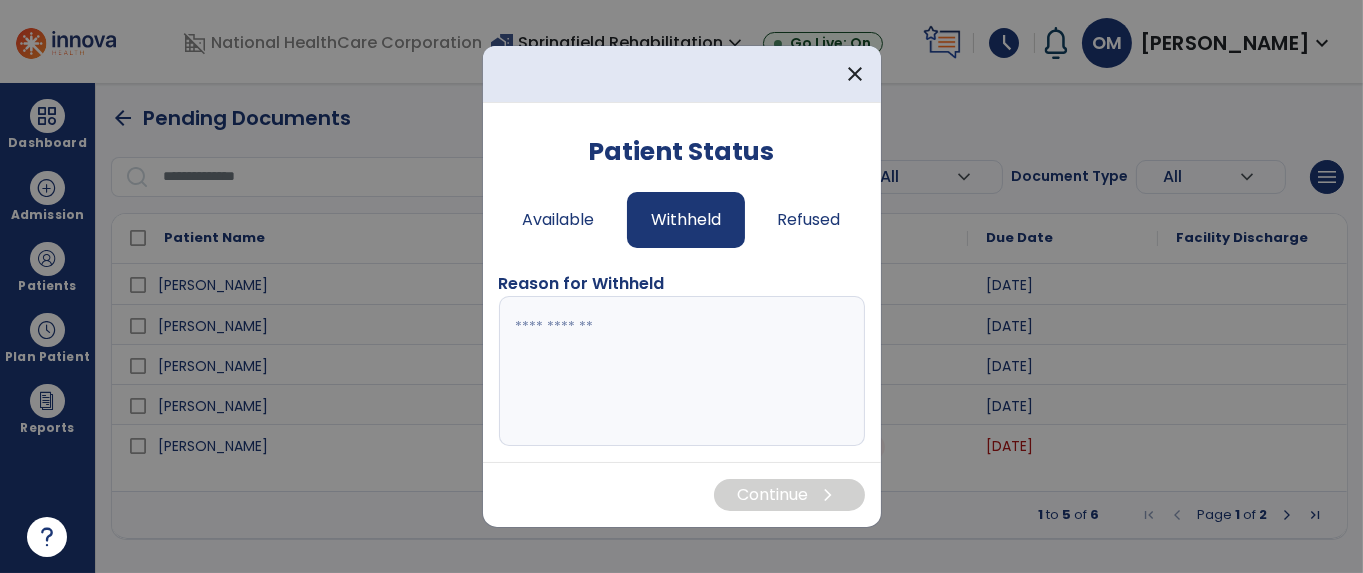 drag, startPoint x: 661, startPoint y: 358, endPoint x: 700, endPoint y: 350, distance: 39.812057 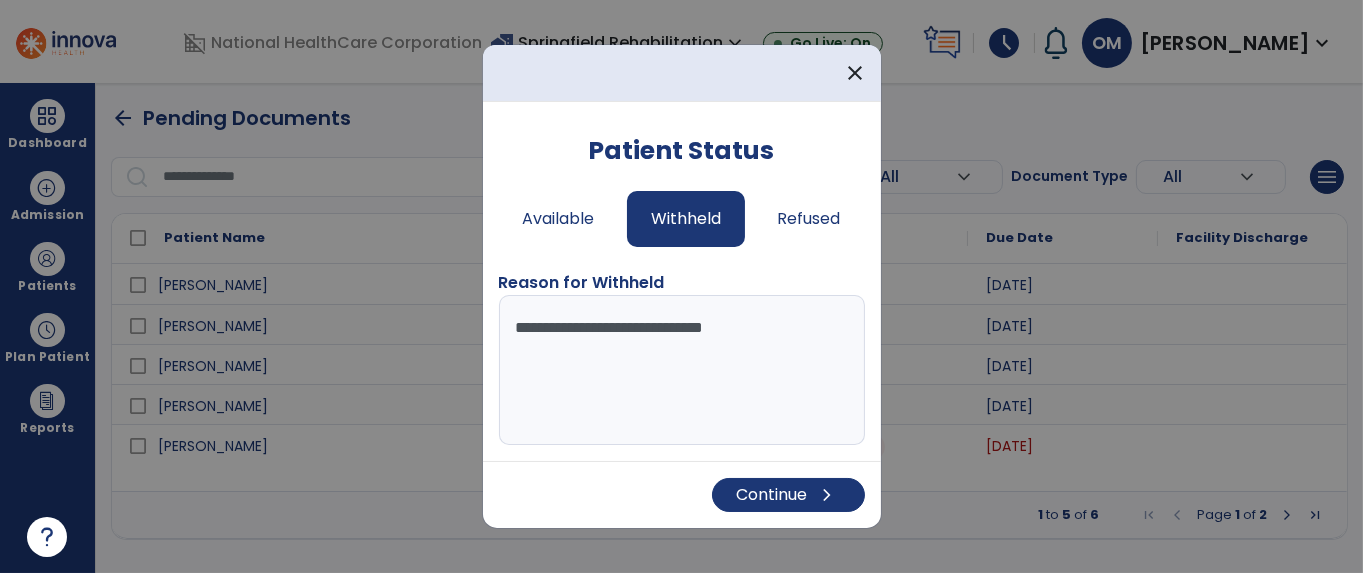 type on "**********" 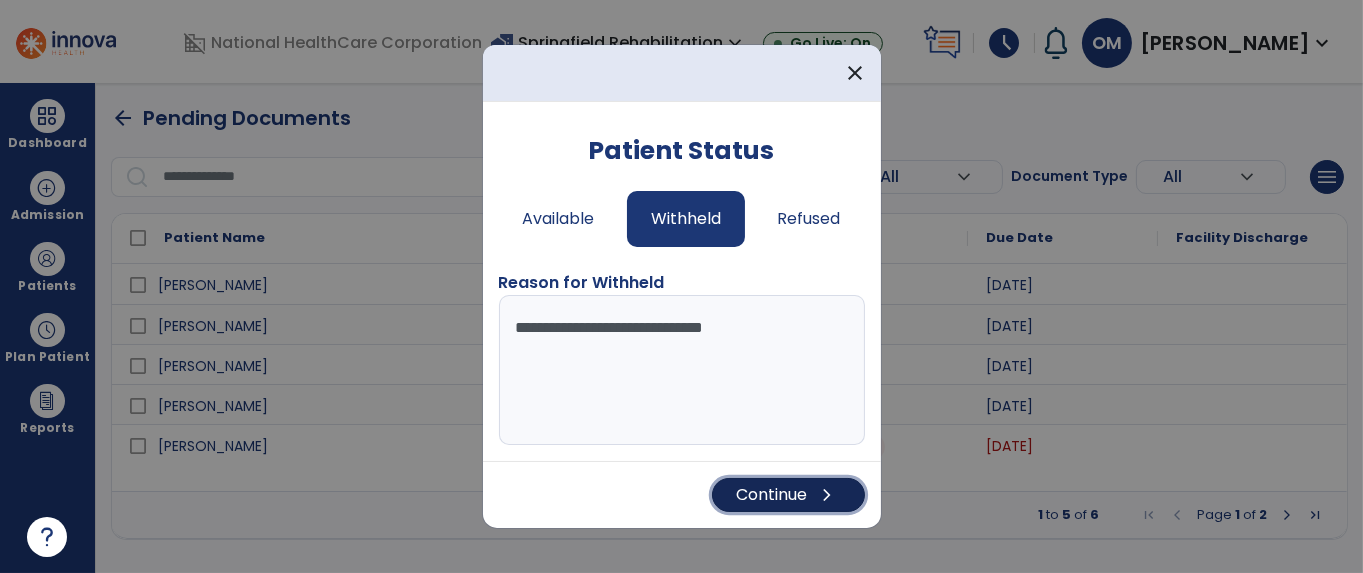 click on "chevron_right" at bounding box center (828, 495) 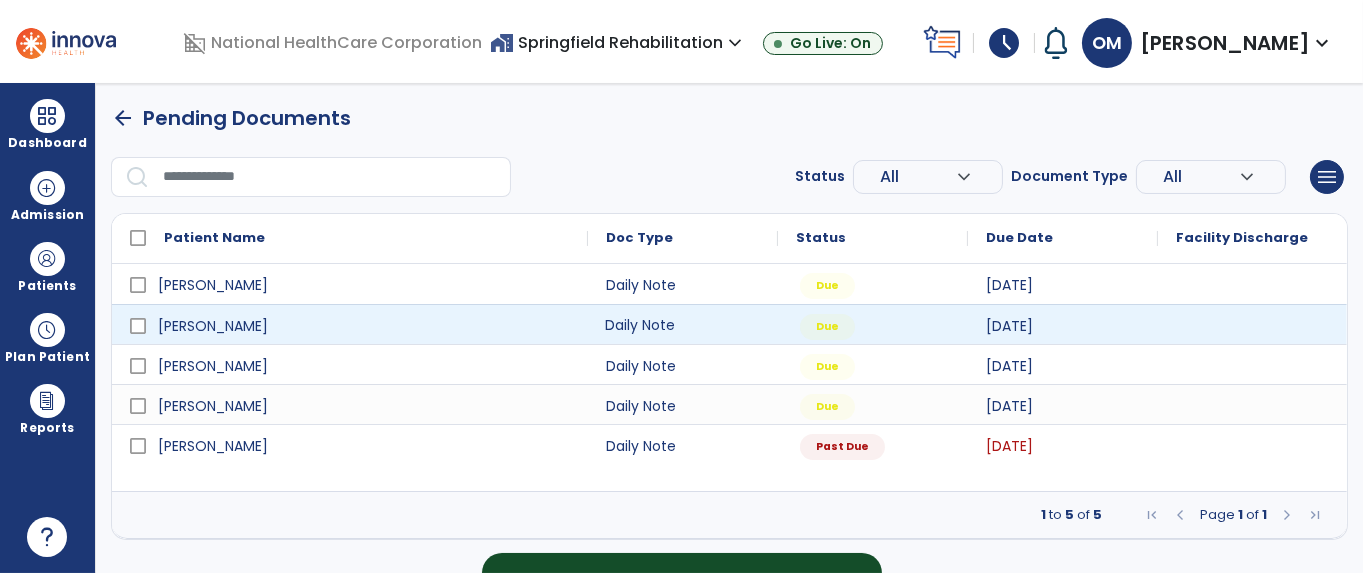 click on "Daily Note" at bounding box center (683, 324) 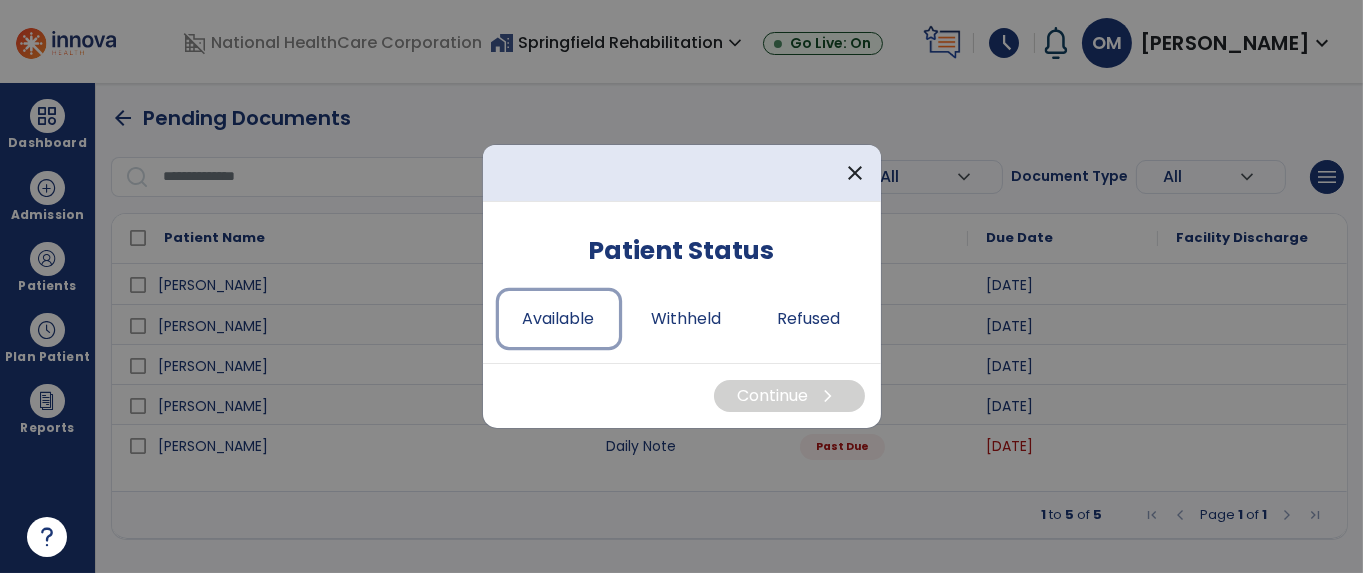 click on "Available" at bounding box center [559, 319] 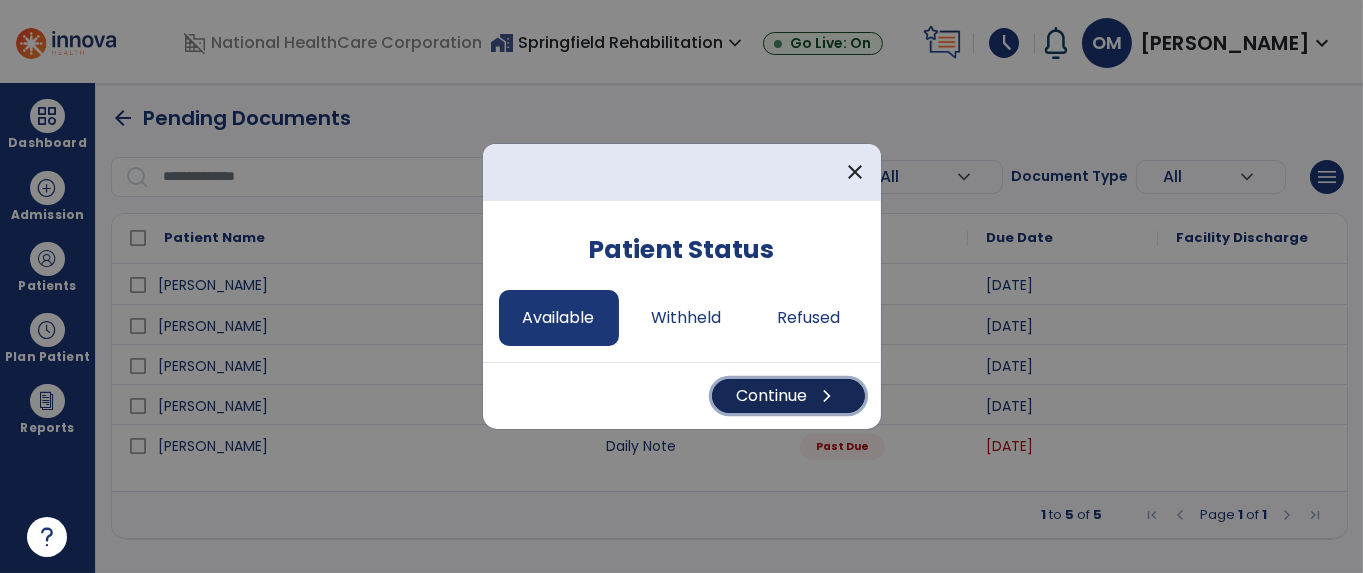 click on "Continue   chevron_right" at bounding box center (788, 396) 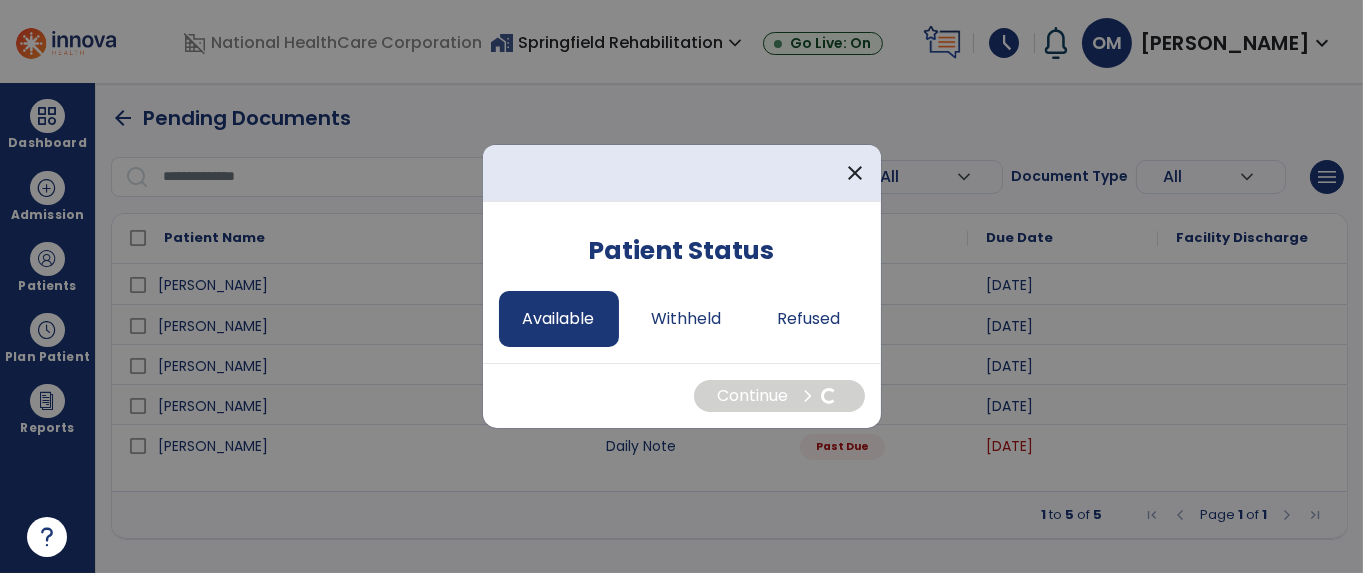 select on "*" 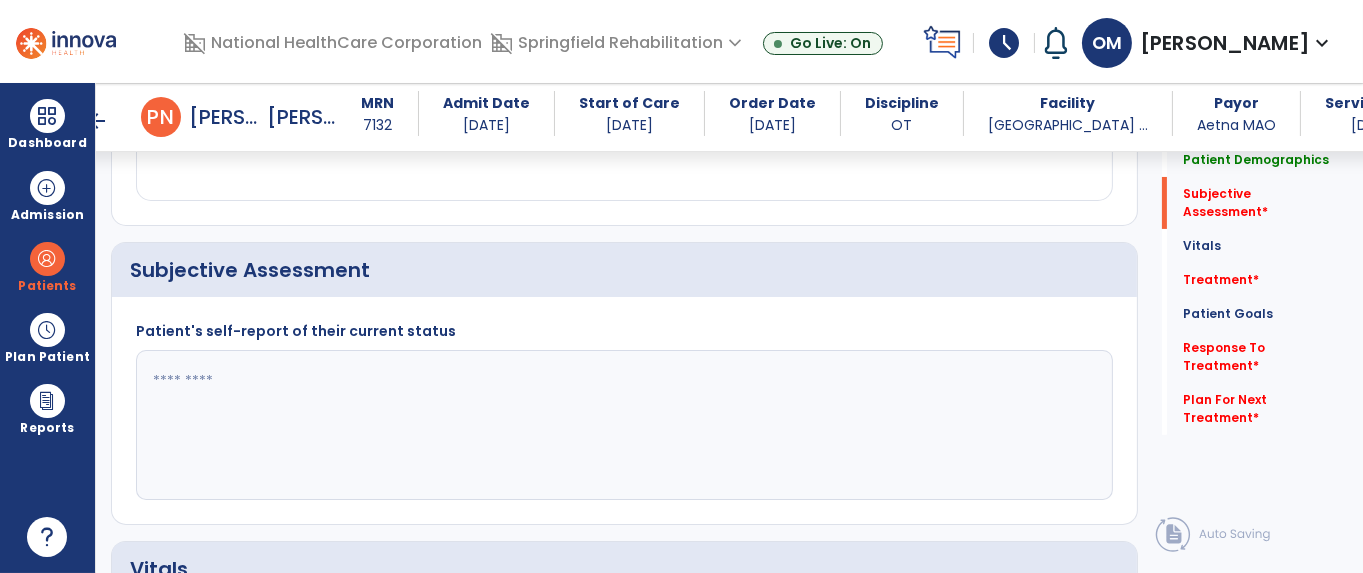 scroll, scrollTop: 500, scrollLeft: 0, axis: vertical 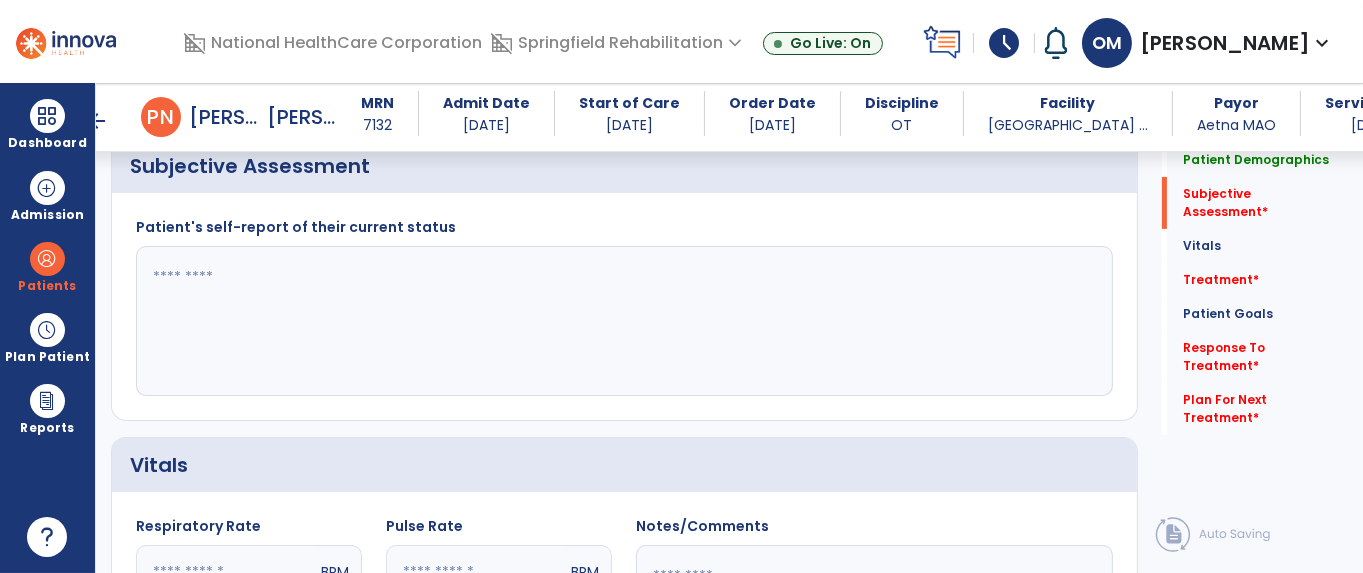drag, startPoint x: 514, startPoint y: 332, endPoint x: 787, endPoint y: 316, distance: 273.46848 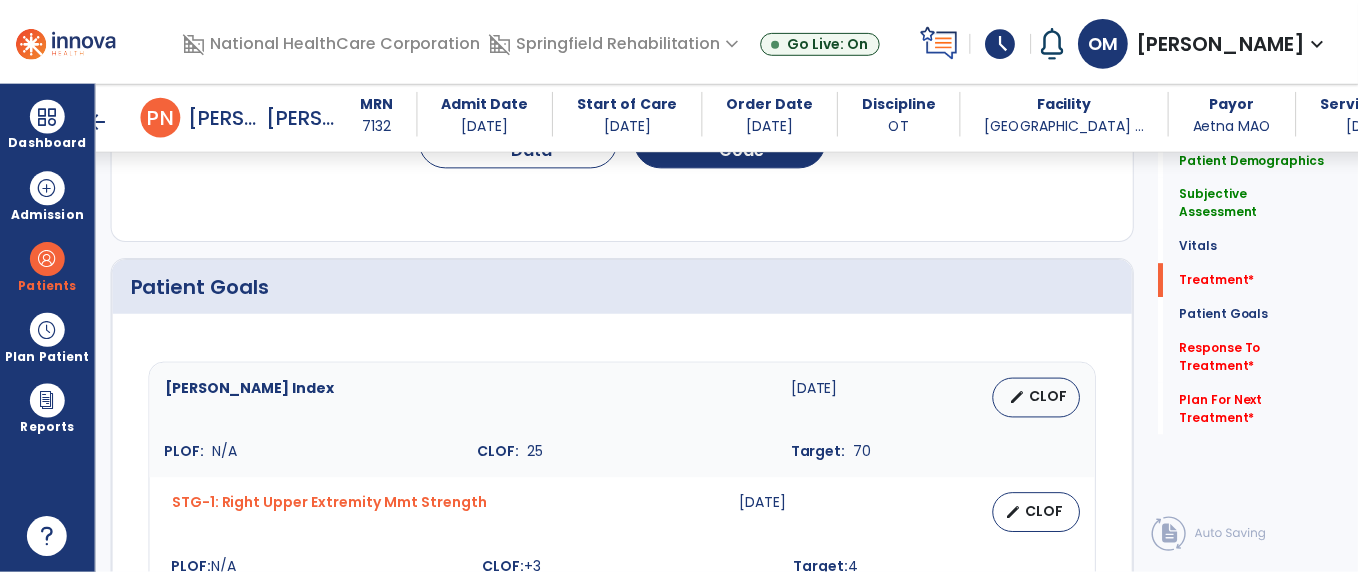 scroll, scrollTop: 1250, scrollLeft: 0, axis: vertical 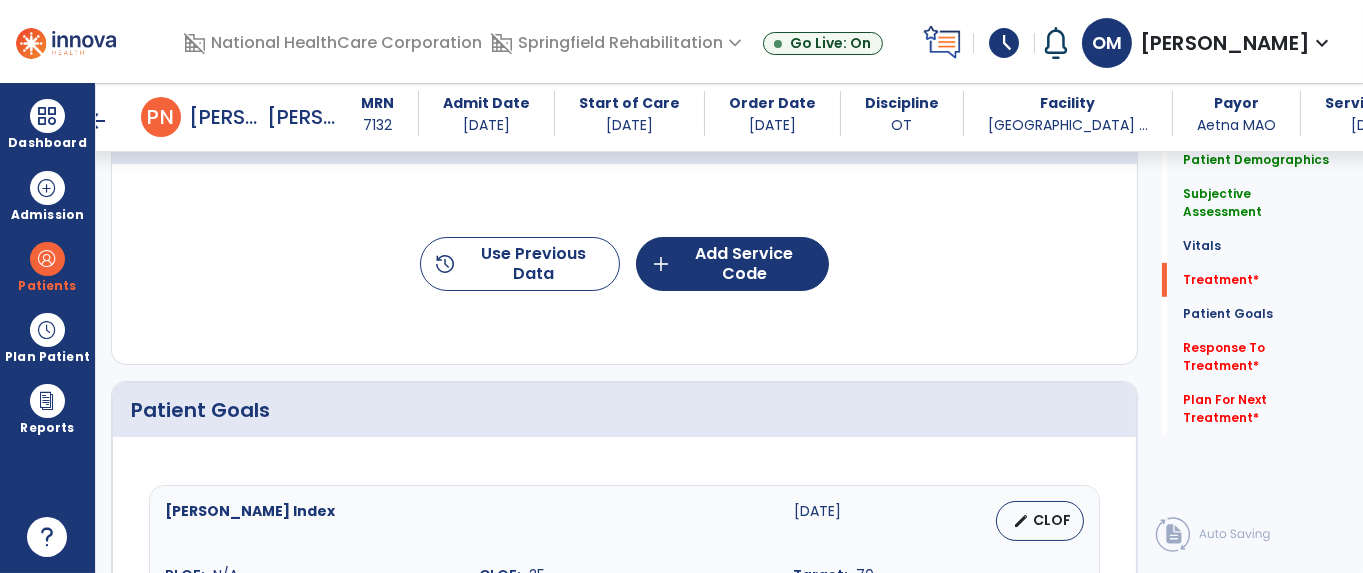 type on "**********" 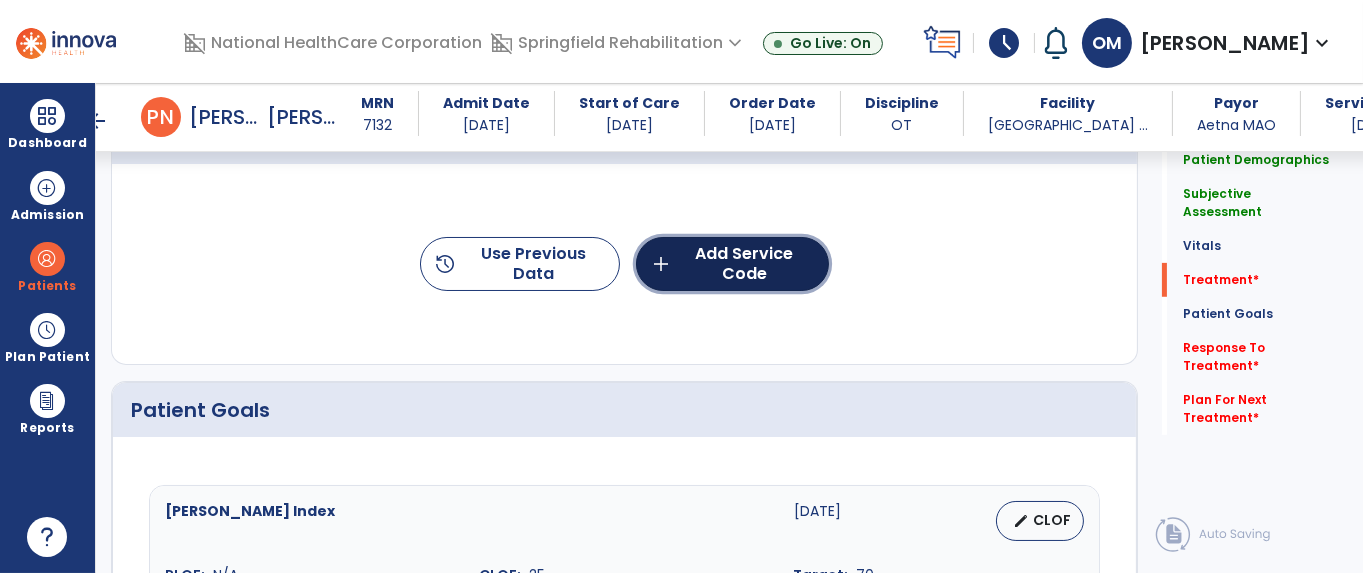 click on "add  Add Service Code" 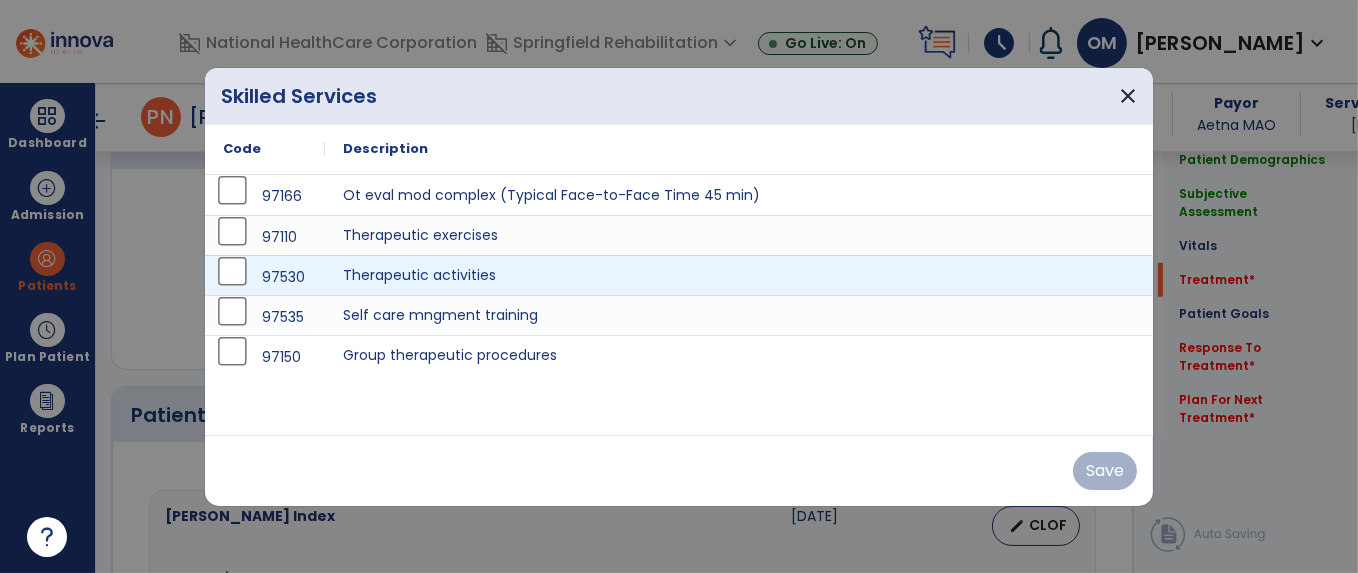 scroll, scrollTop: 1250, scrollLeft: 0, axis: vertical 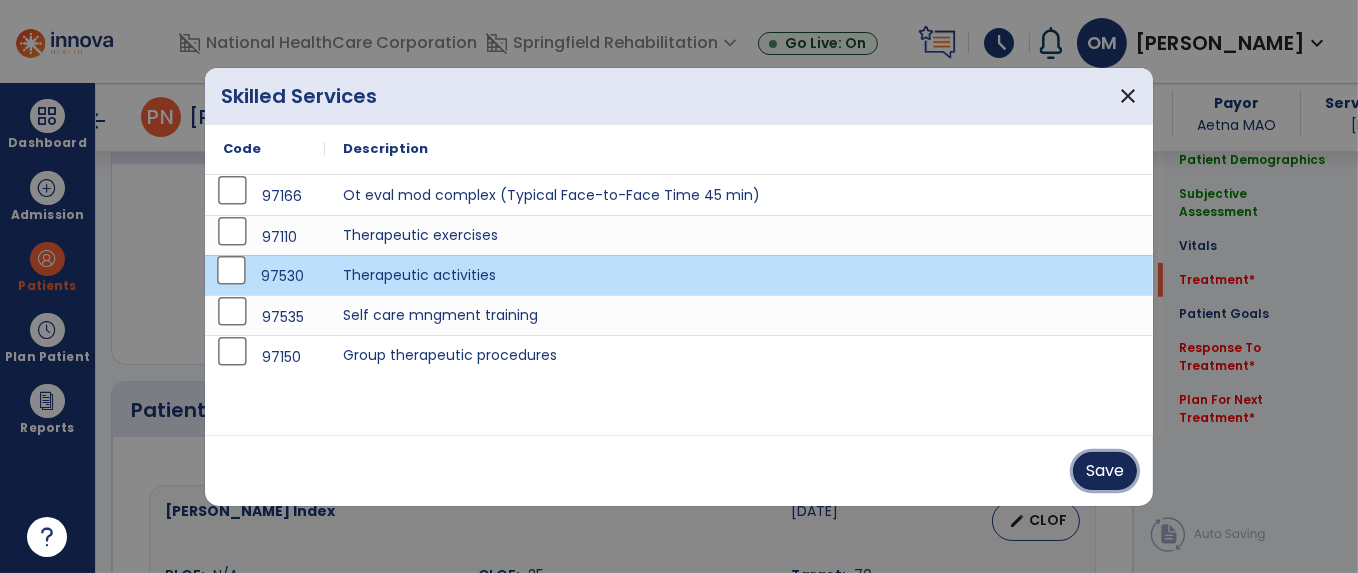 click on "Save" at bounding box center (1105, 471) 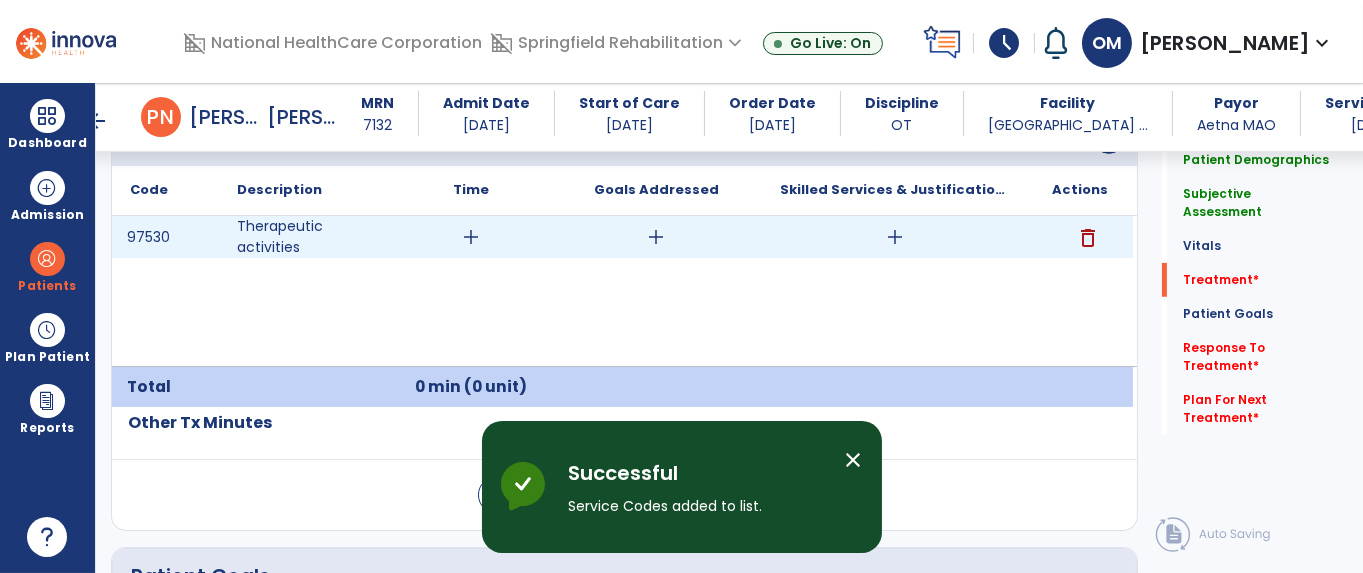 click on "add" at bounding box center [471, 237] 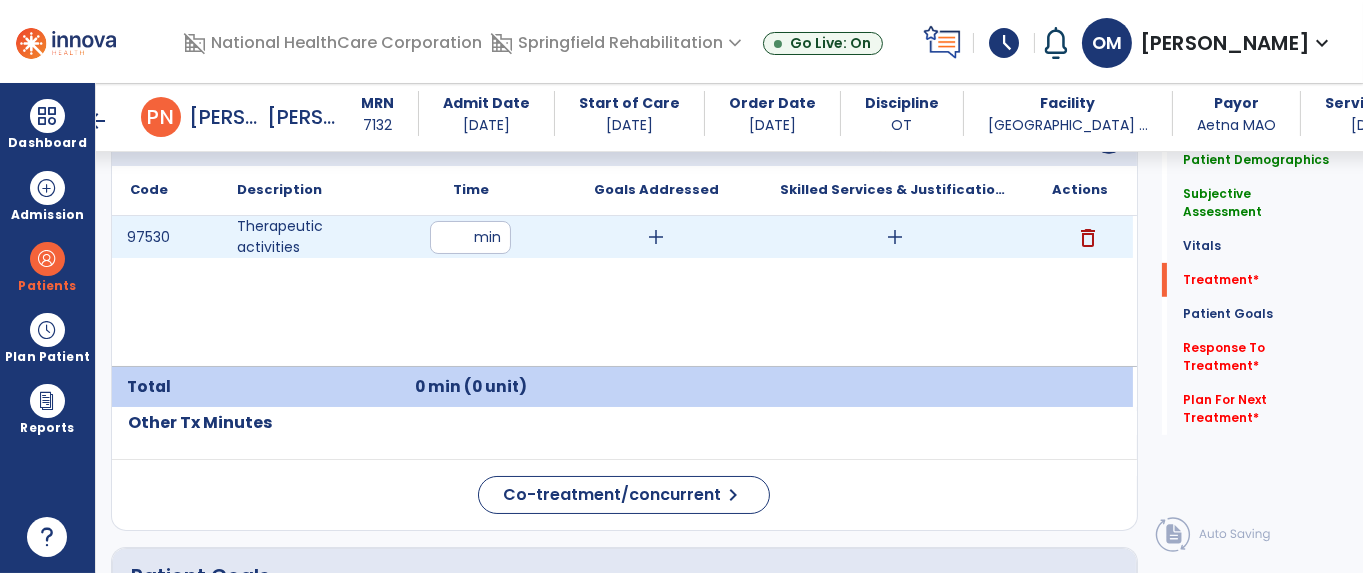 type on "**" 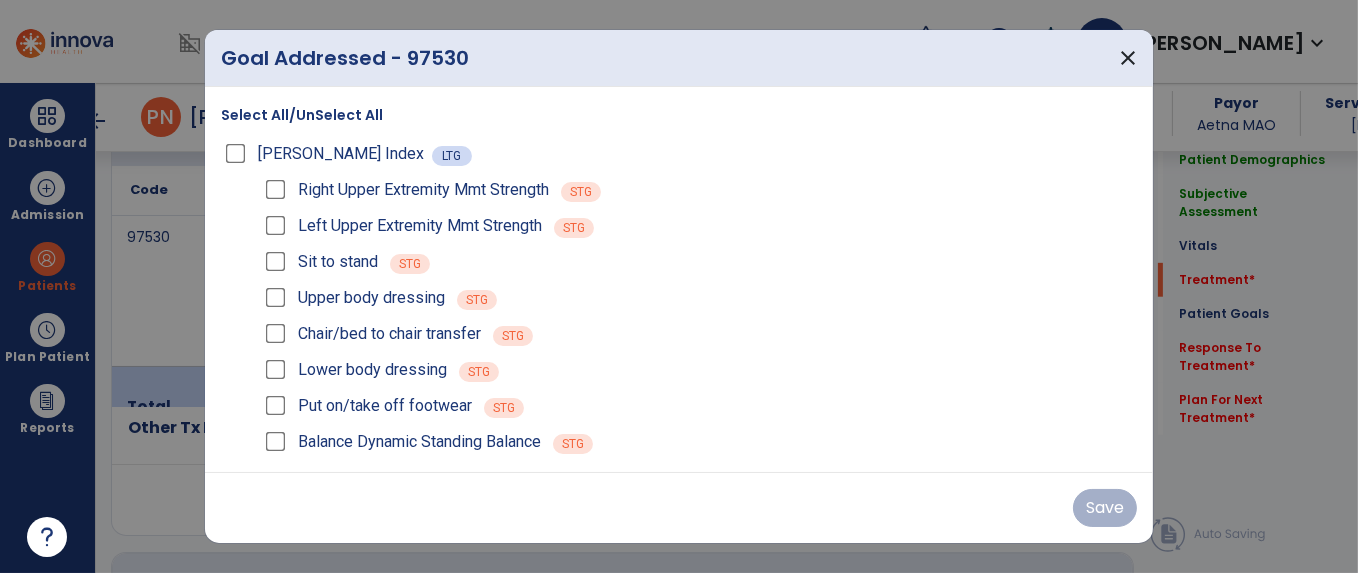 scroll, scrollTop: 1250, scrollLeft: 0, axis: vertical 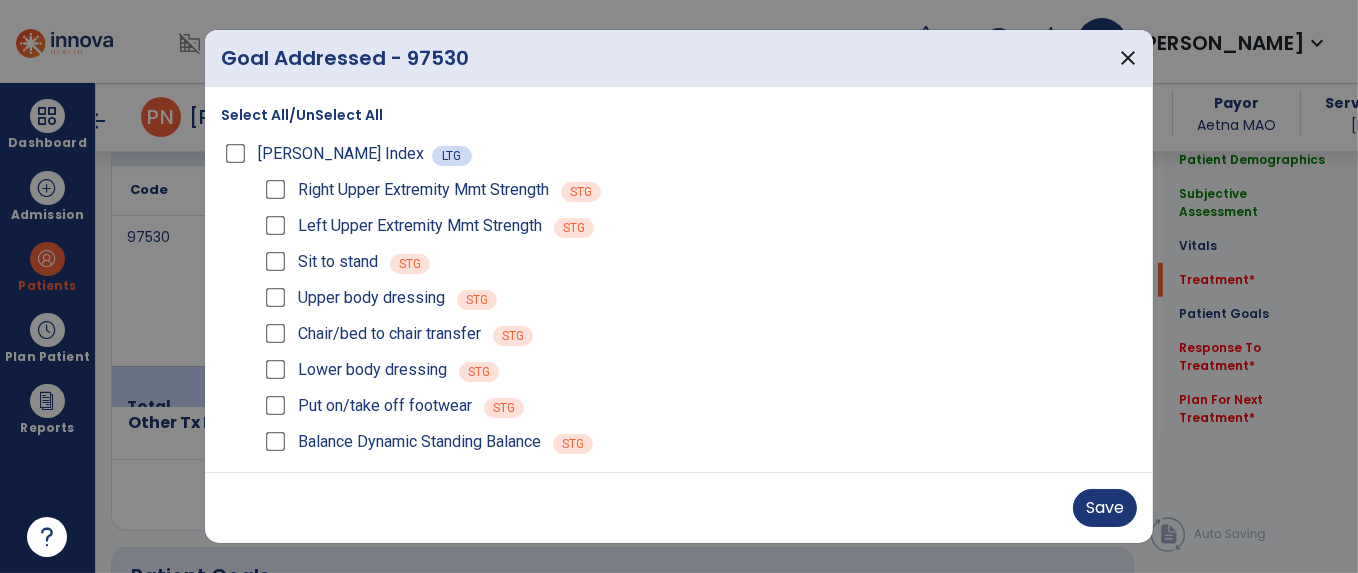 click on "Right Upper Extremity Mmt Strength" at bounding box center [405, 190] 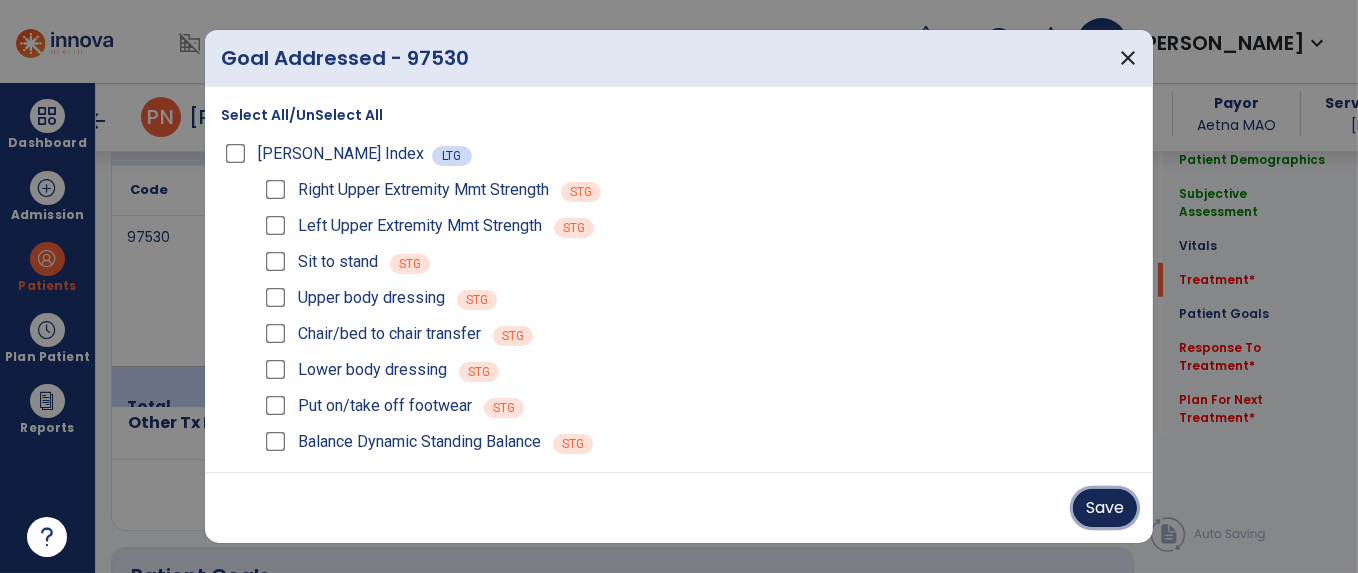 click on "Save" at bounding box center [1105, 508] 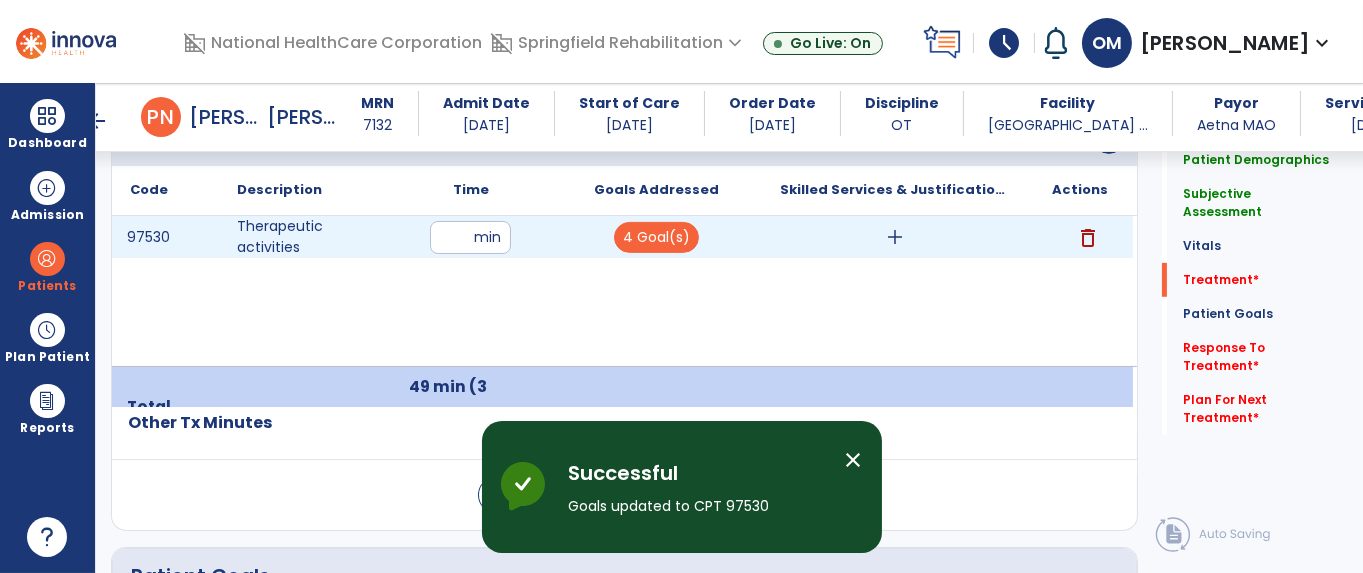 click on "add" at bounding box center (895, 237) 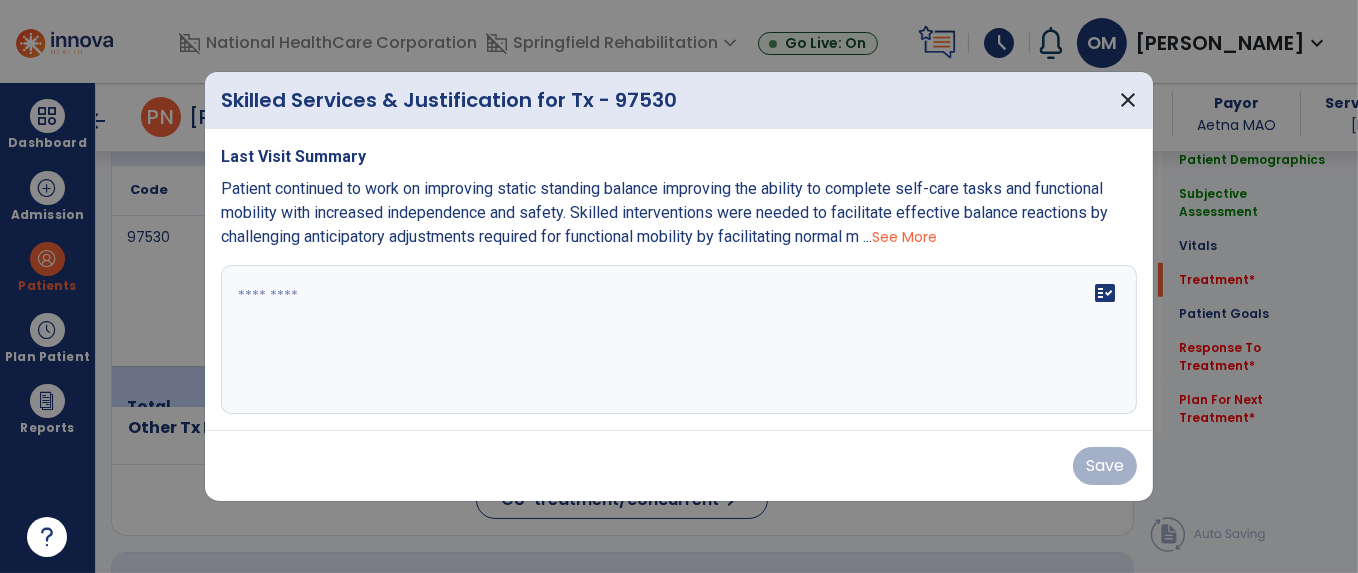 scroll, scrollTop: 1250, scrollLeft: 0, axis: vertical 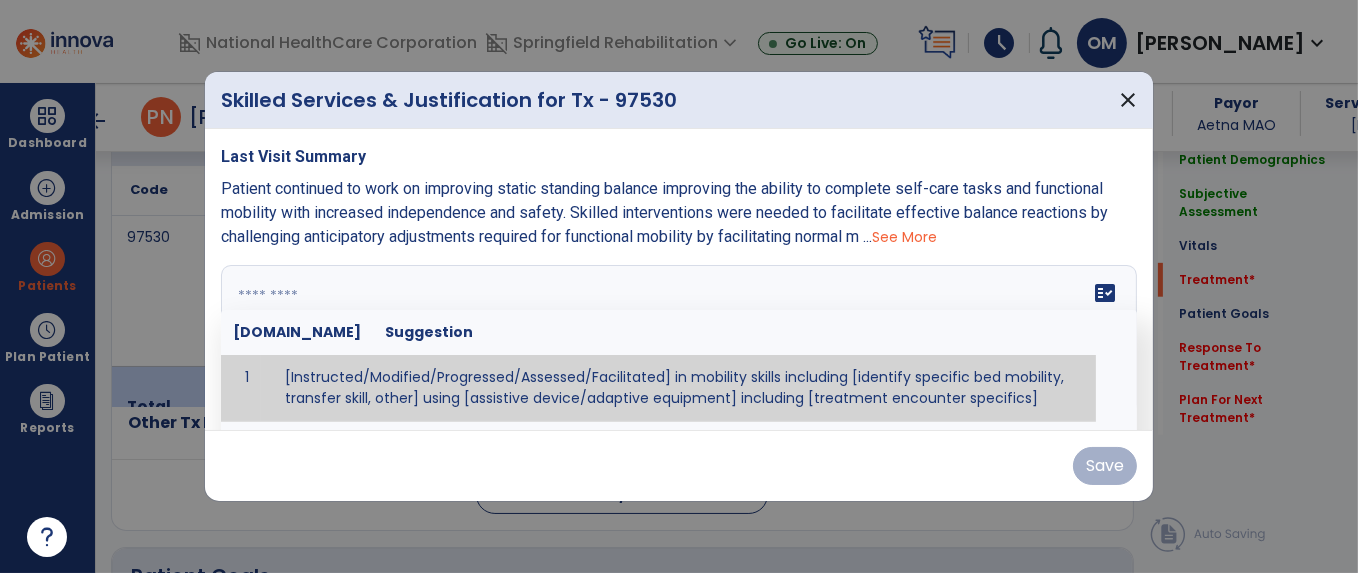 click at bounding box center (677, 340) 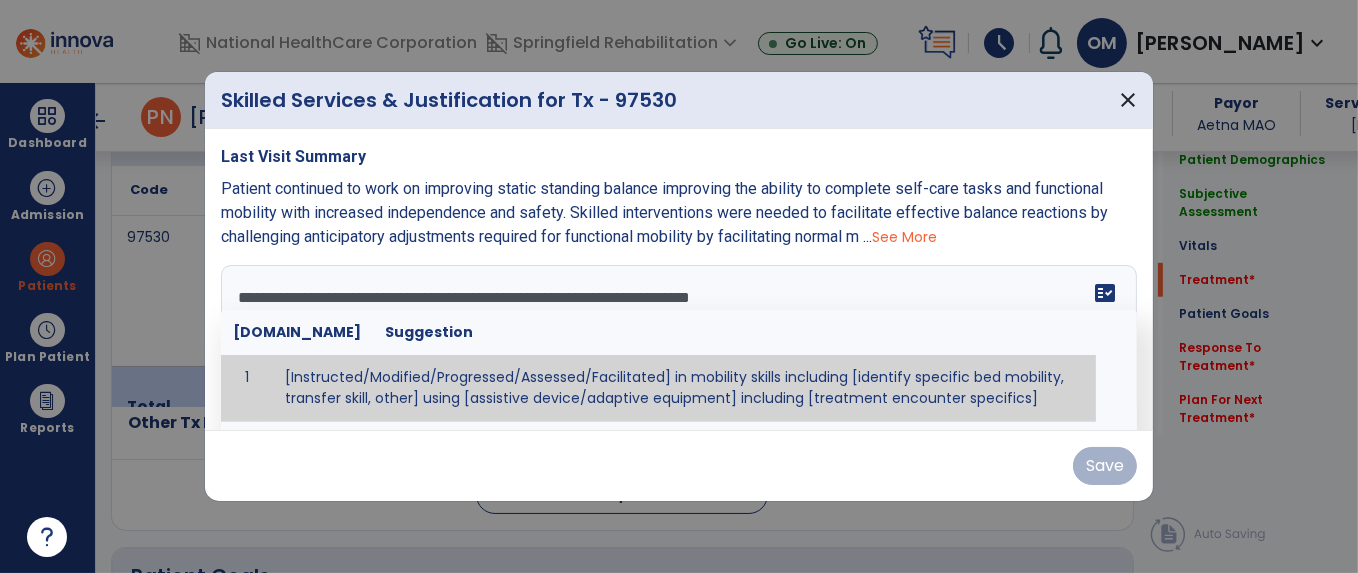 scroll, scrollTop: 302, scrollLeft: 0, axis: vertical 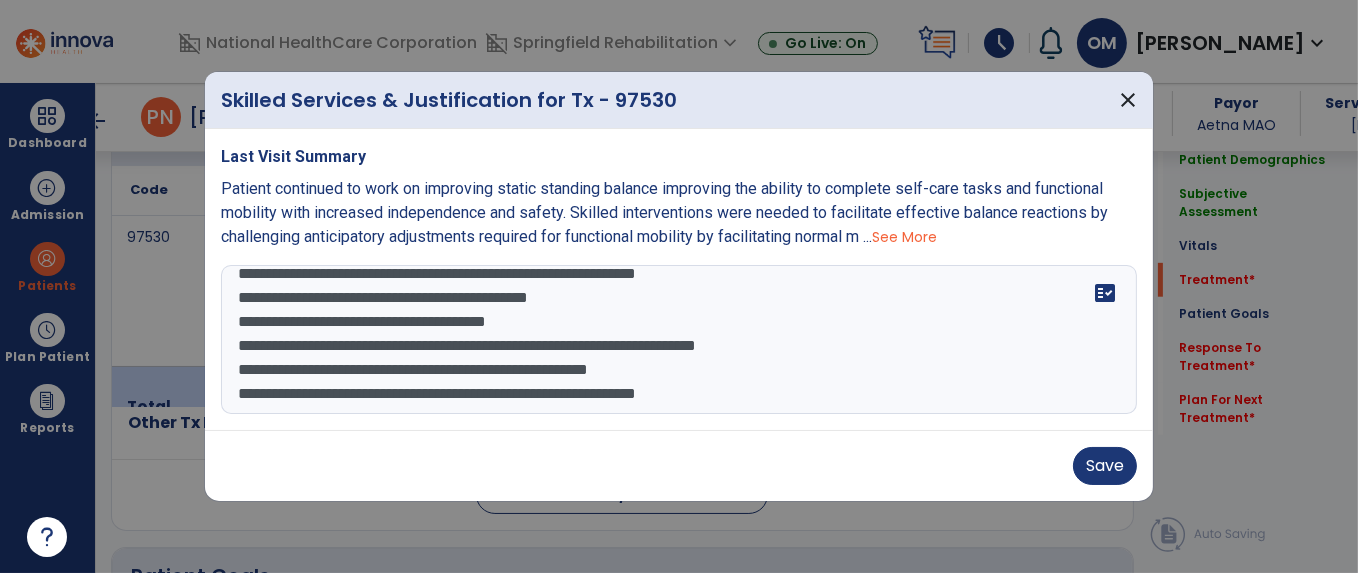 drag, startPoint x: 239, startPoint y: 353, endPoint x: 736, endPoint y: 354, distance: 497.001 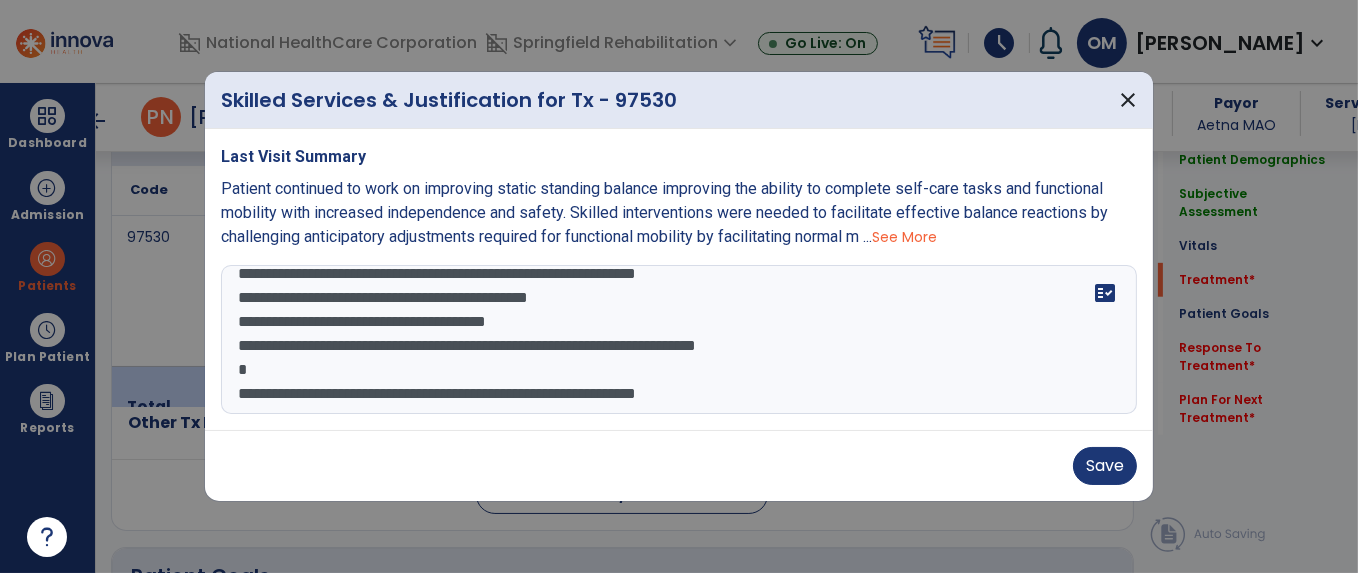 click on "**********" at bounding box center (679, 340) 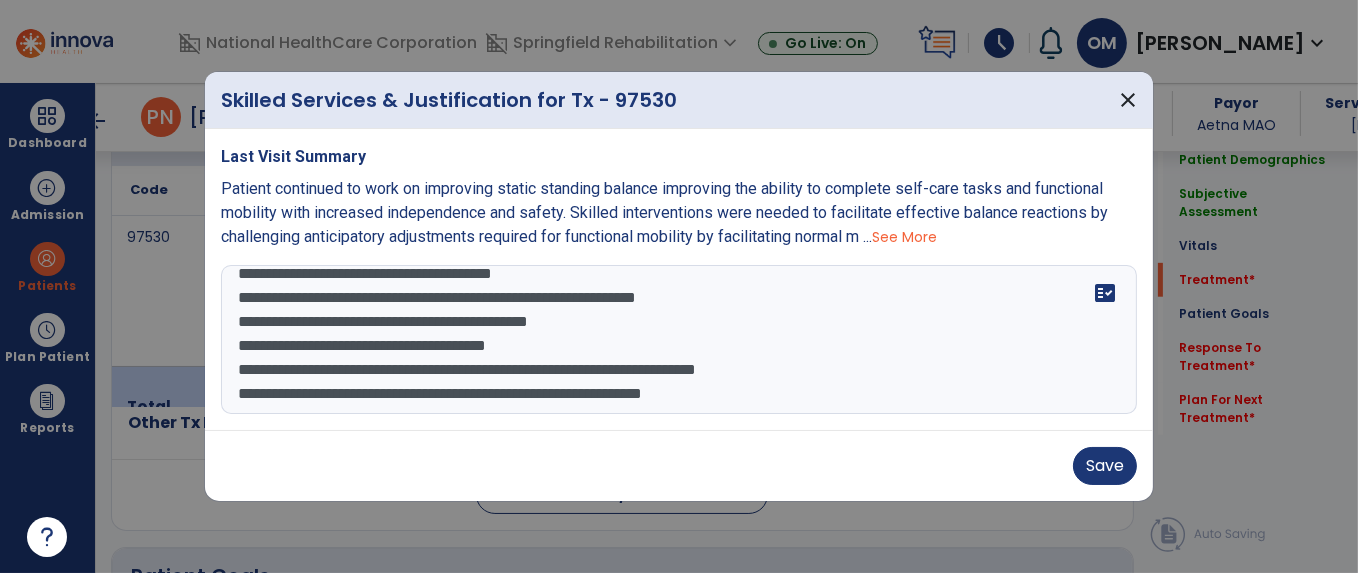 scroll, scrollTop: 287, scrollLeft: 0, axis: vertical 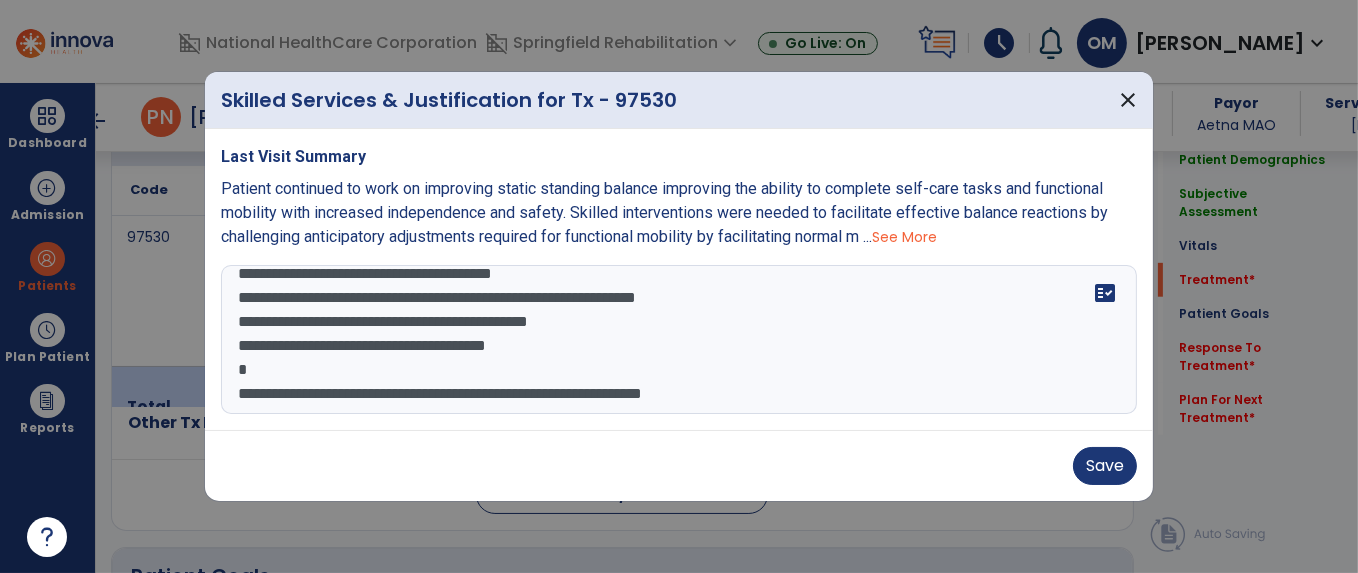 click on "**********" at bounding box center [679, 340] 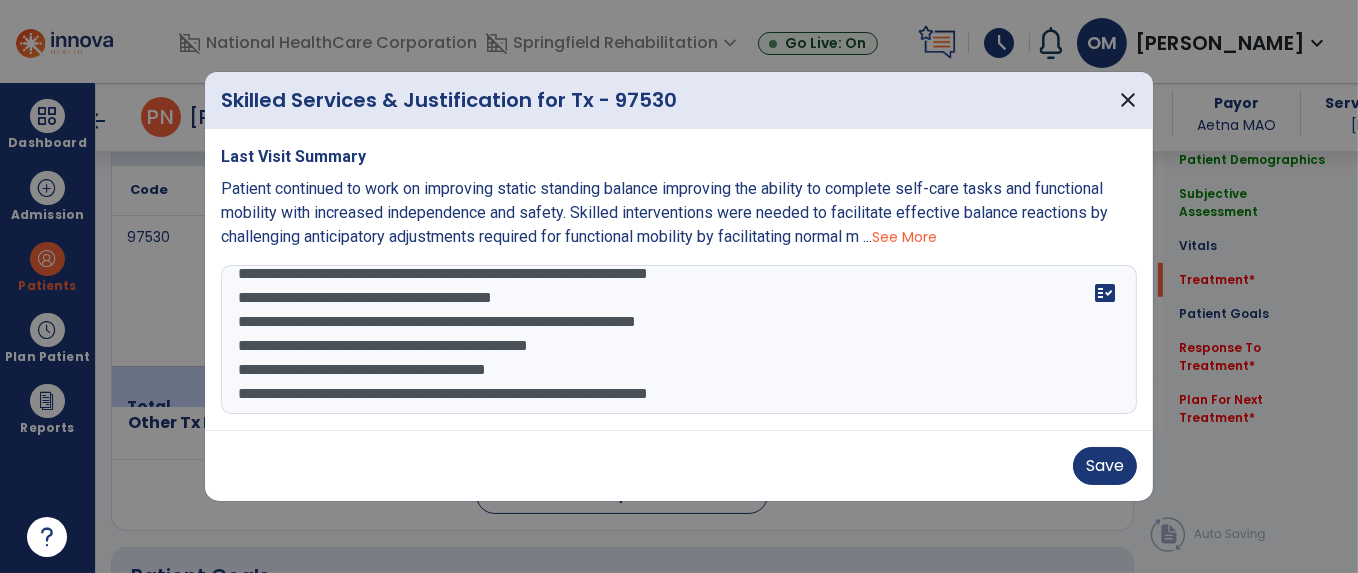 scroll, scrollTop: 263, scrollLeft: 0, axis: vertical 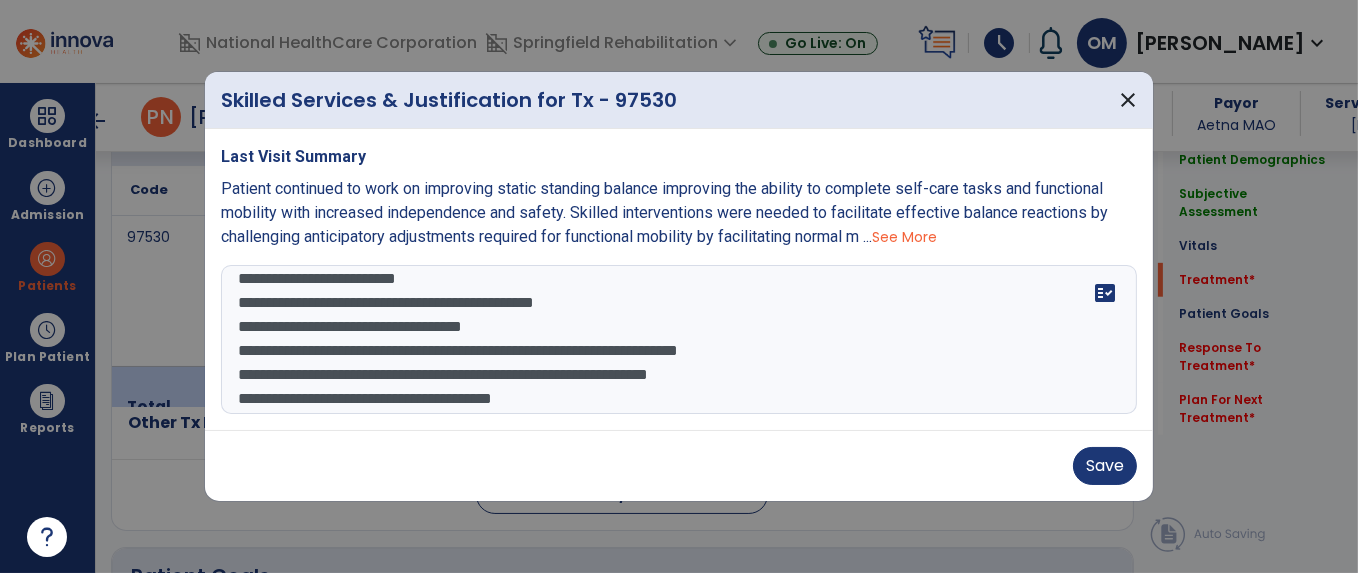 drag, startPoint x: 238, startPoint y: 374, endPoint x: 821, endPoint y: 372, distance: 583.0034 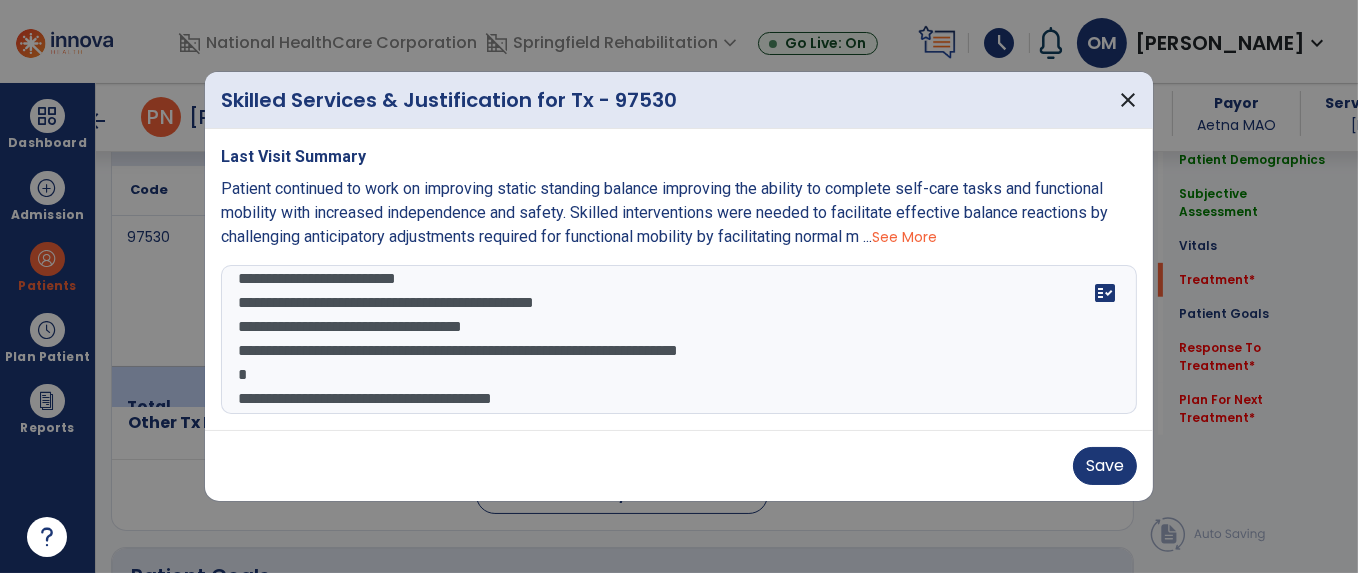 click on "**********" at bounding box center [679, 340] 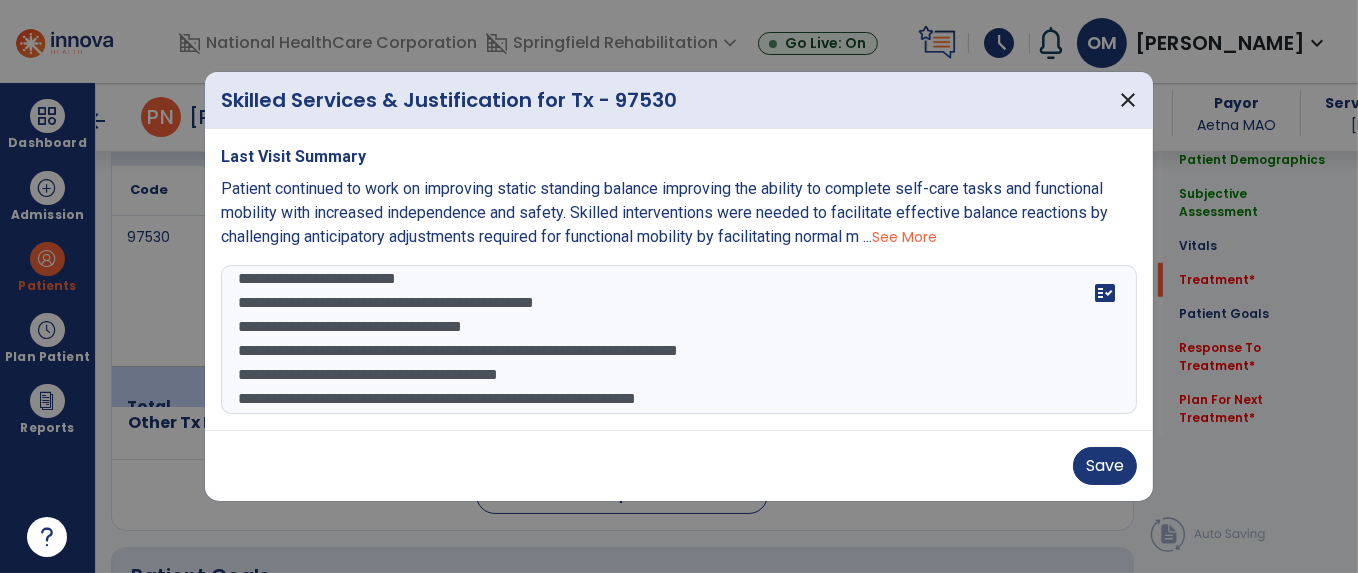 drag, startPoint x: 236, startPoint y: 301, endPoint x: 648, endPoint y: 294, distance: 412.05945 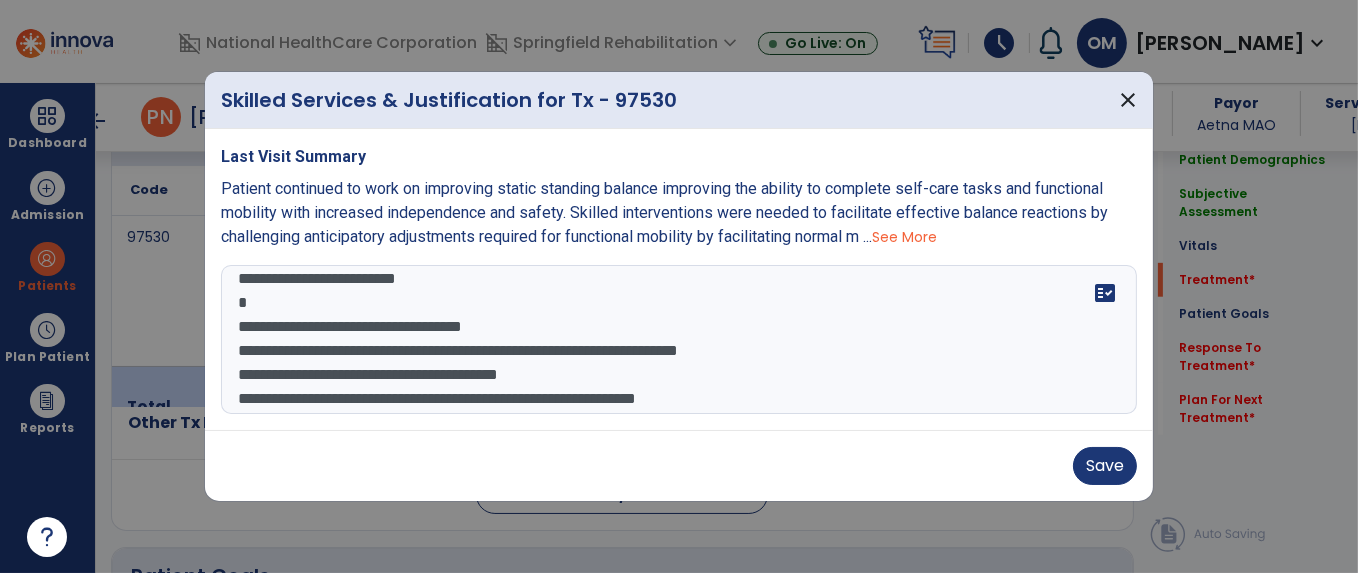 click on "**********" at bounding box center [679, 340] 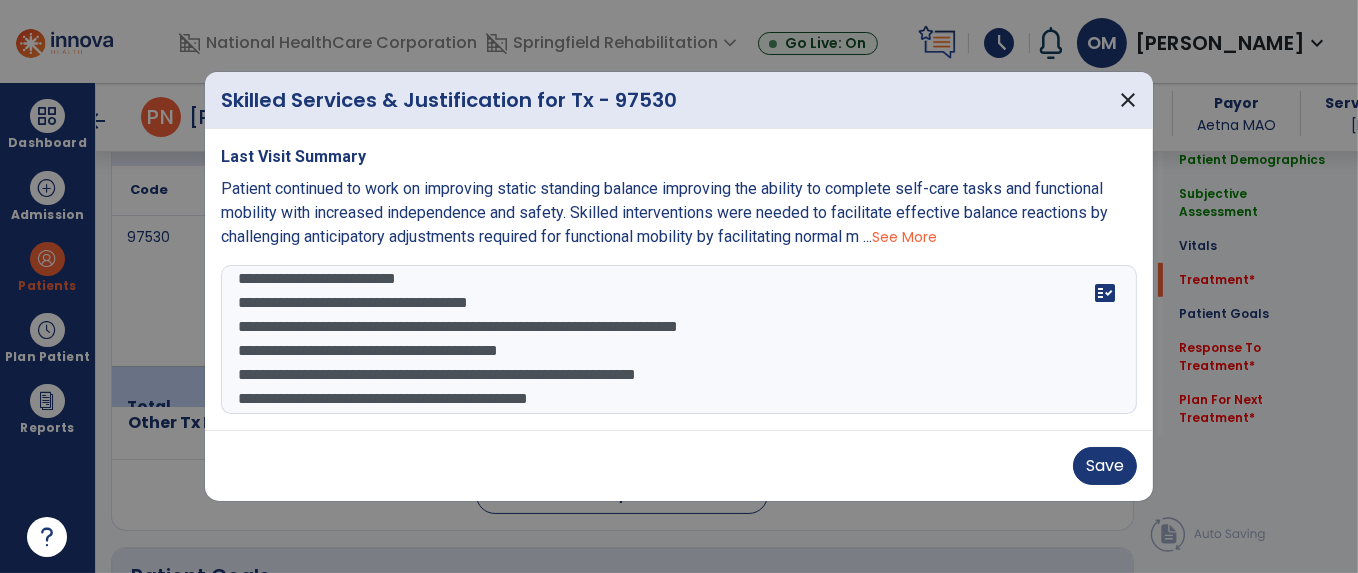 scroll, scrollTop: 47, scrollLeft: 0, axis: vertical 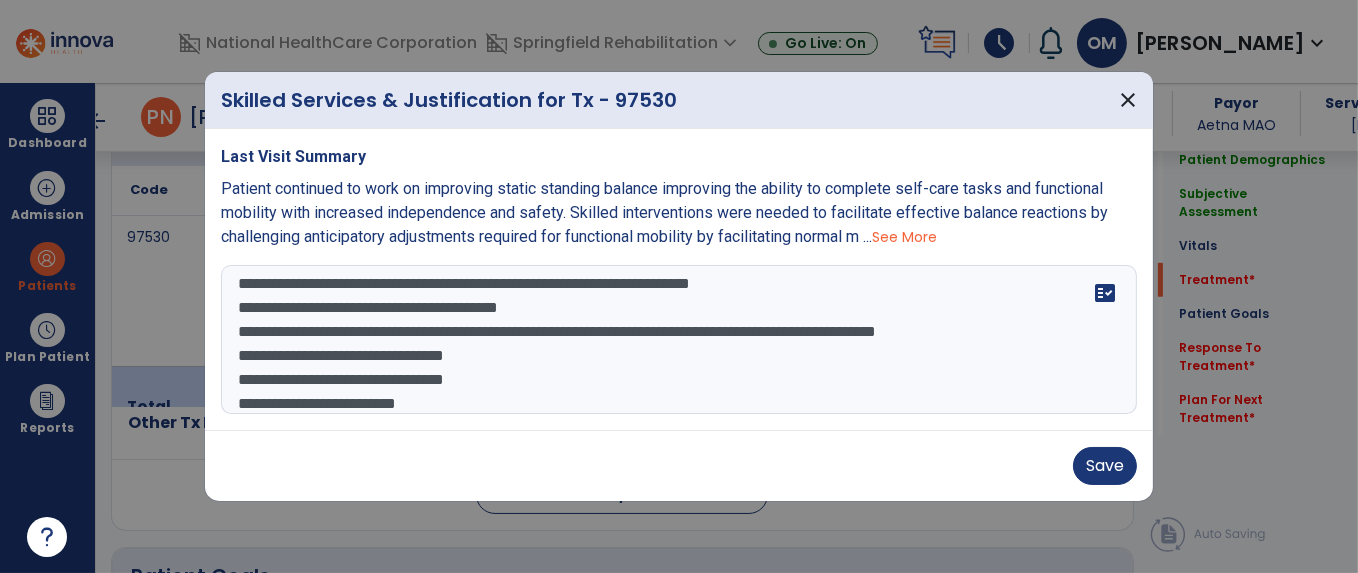 drag, startPoint x: 236, startPoint y: 383, endPoint x: 551, endPoint y: 389, distance: 315.05713 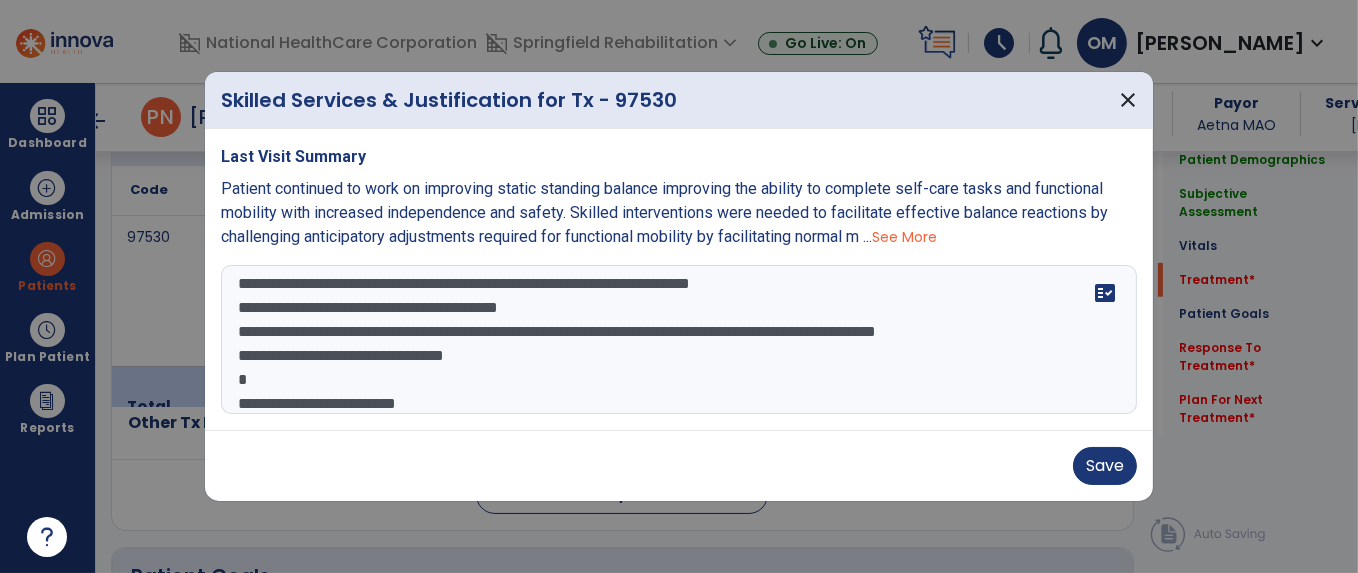 click on "**********" at bounding box center (679, 340) 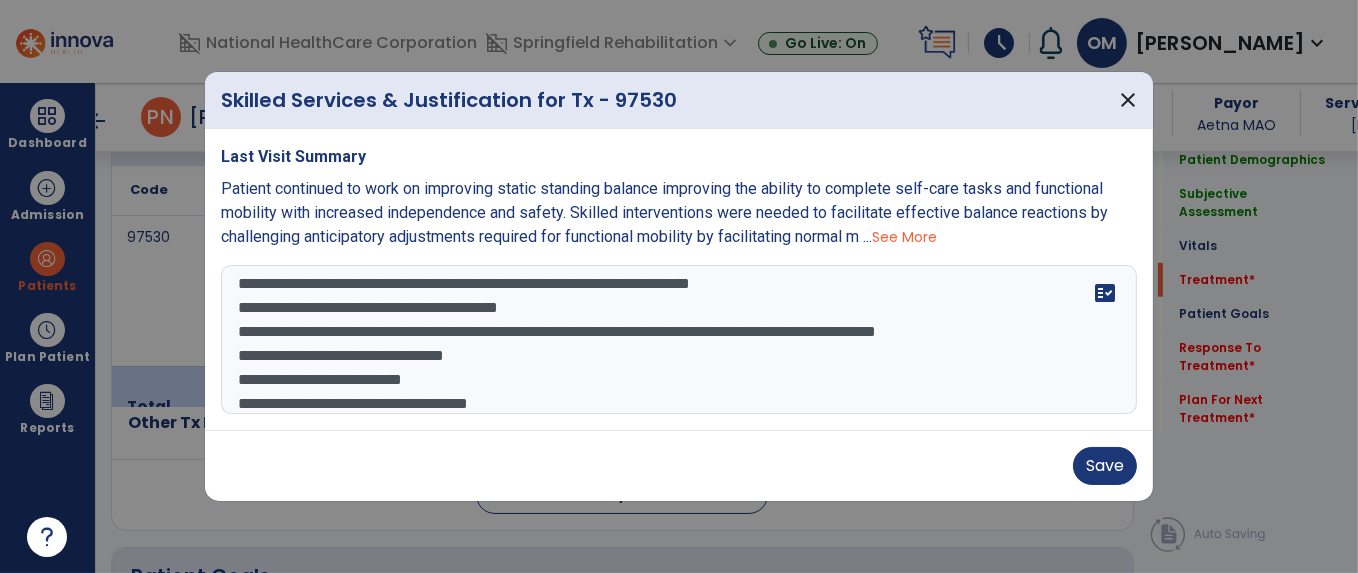 drag, startPoint x: 233, startPoint y: 308, endPoint x: 648, endPoint y: 303, distance: 415.03012 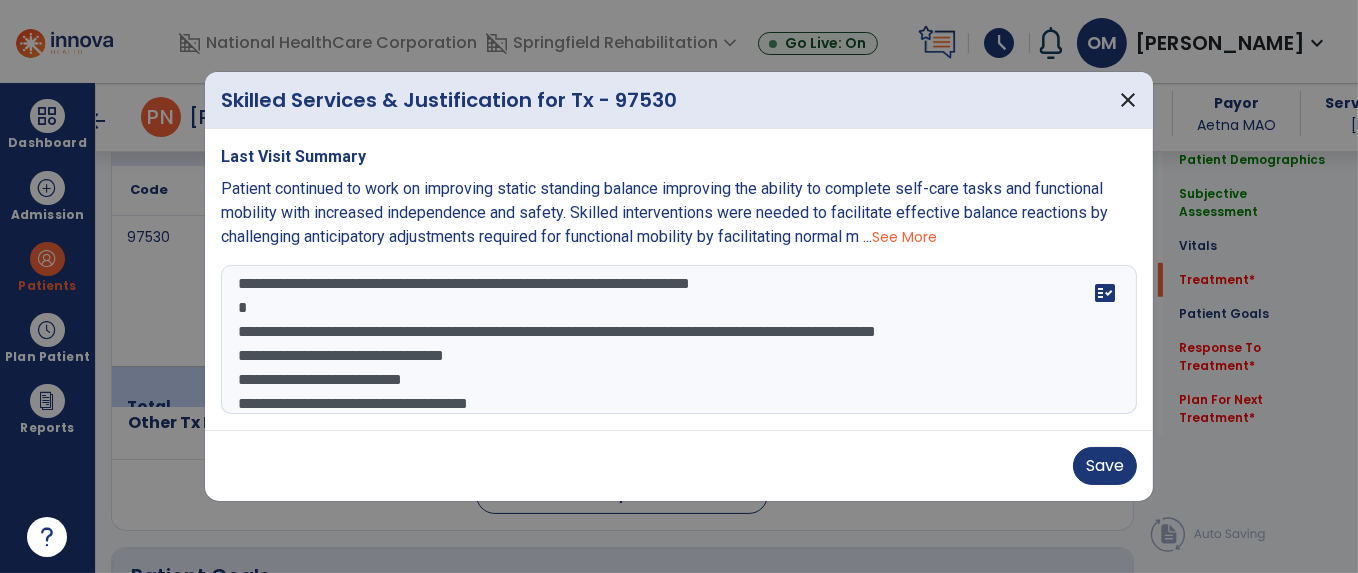 click on "**********" at bounding box center [679, 340] 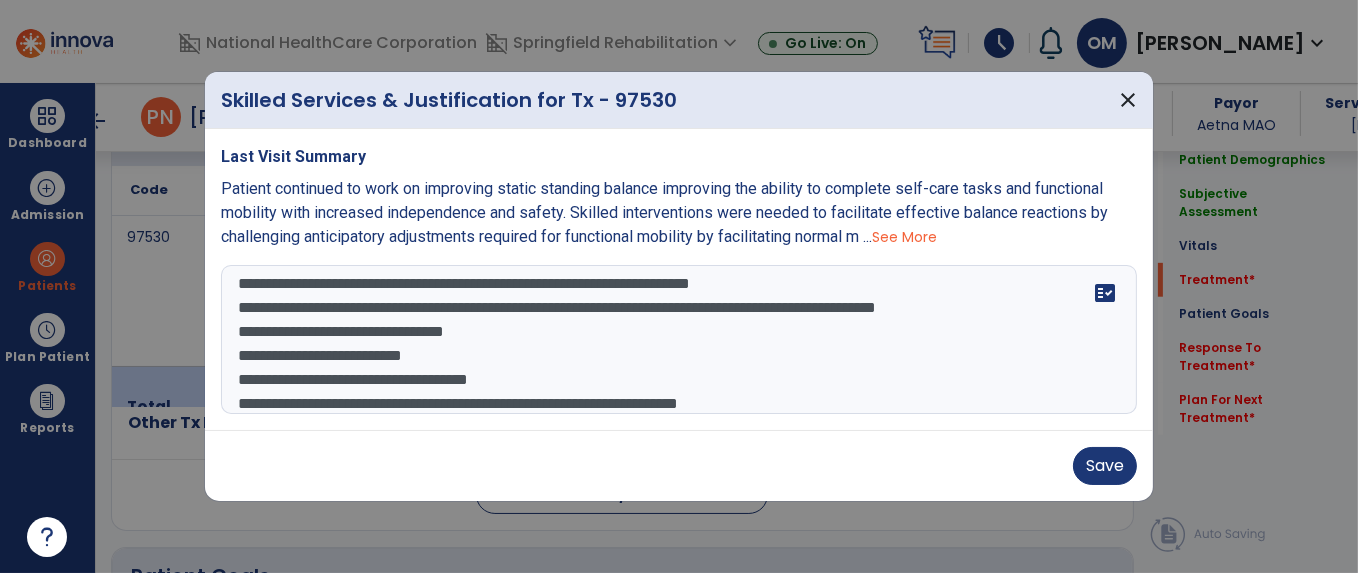 scroll, scrollTop: 80, scrollLeft: 0, axis: vertical 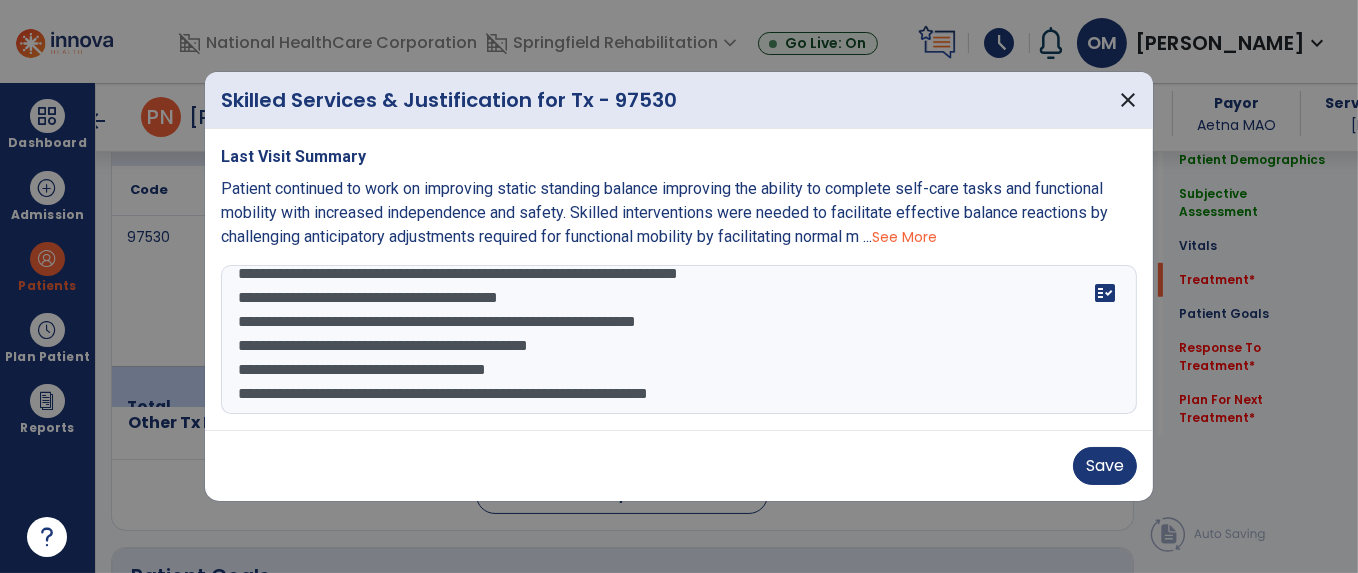 click on "**********" at bounding box center [679, 340] 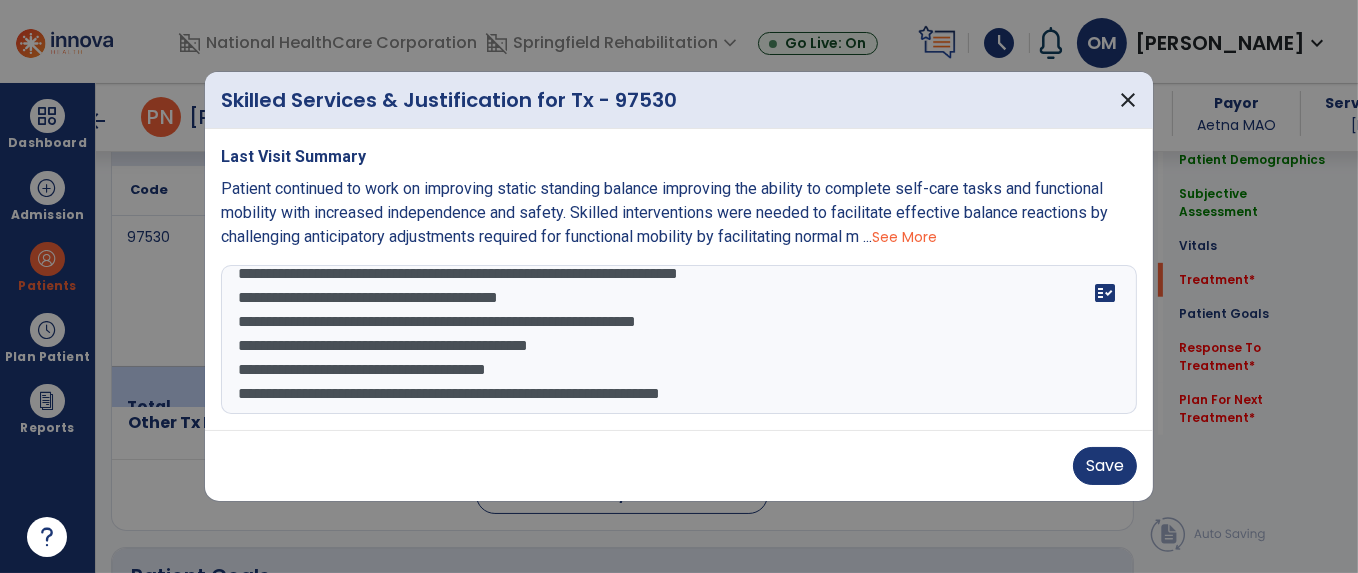 paste on "**********" 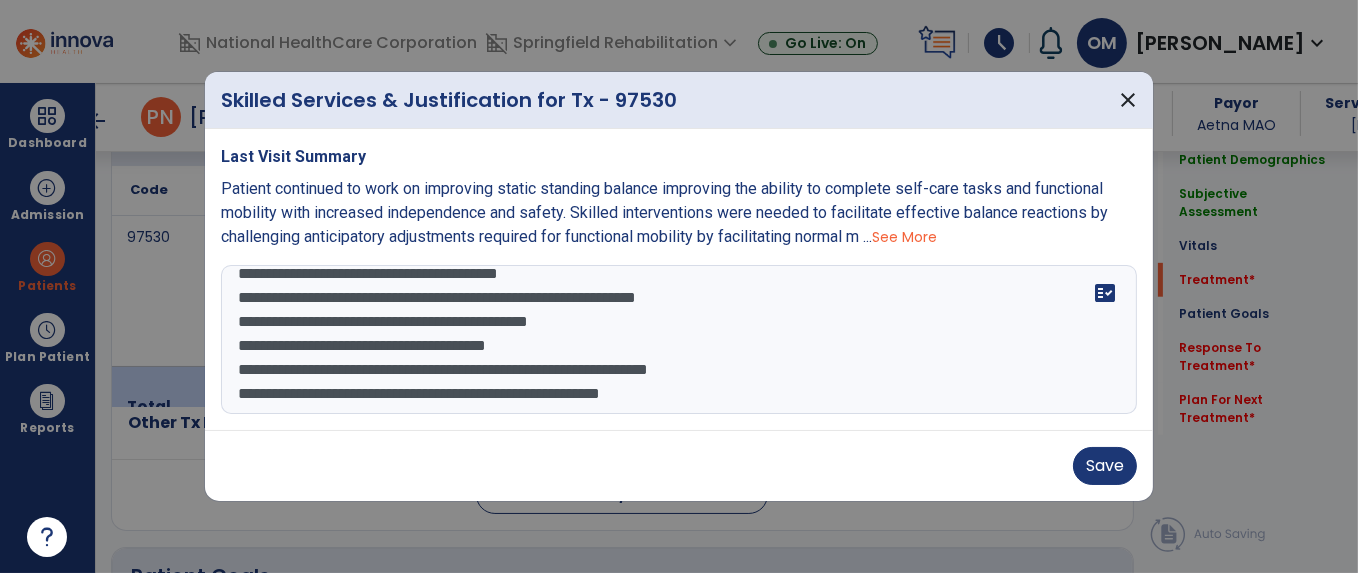 scroll, scrollTop: 231, scrollLeft: 0, axis: vertical 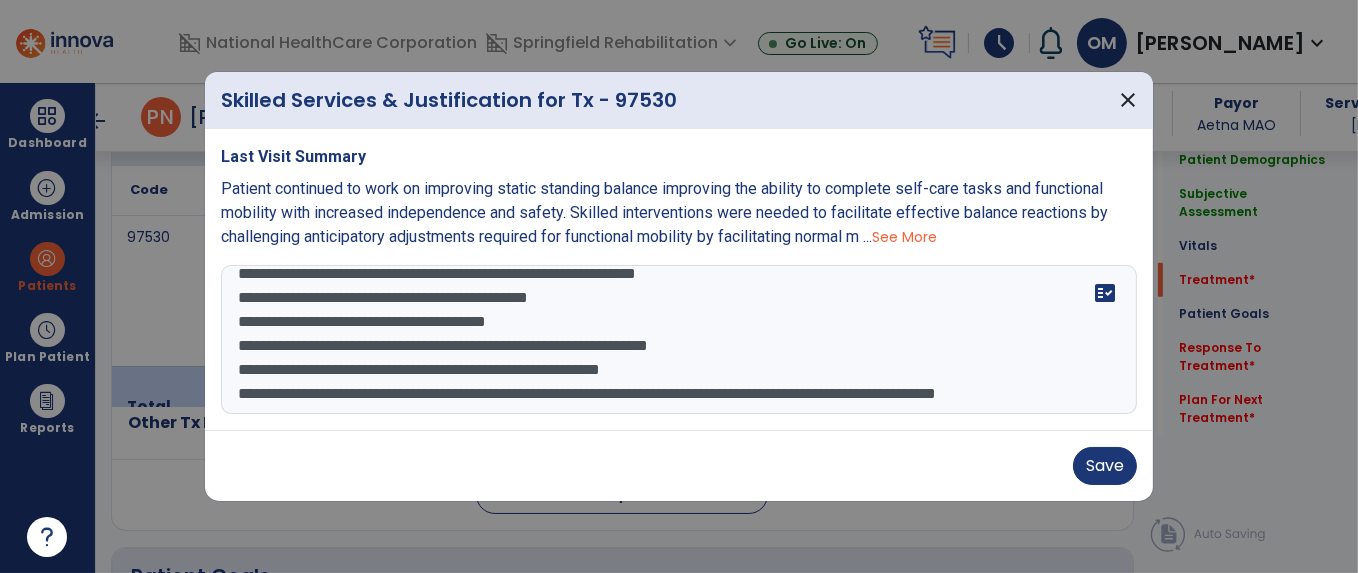 drag, startPoint x: 712, startPoint y: 350, endPoint x: 1093, endPoint y: 353, distance: 381.0118 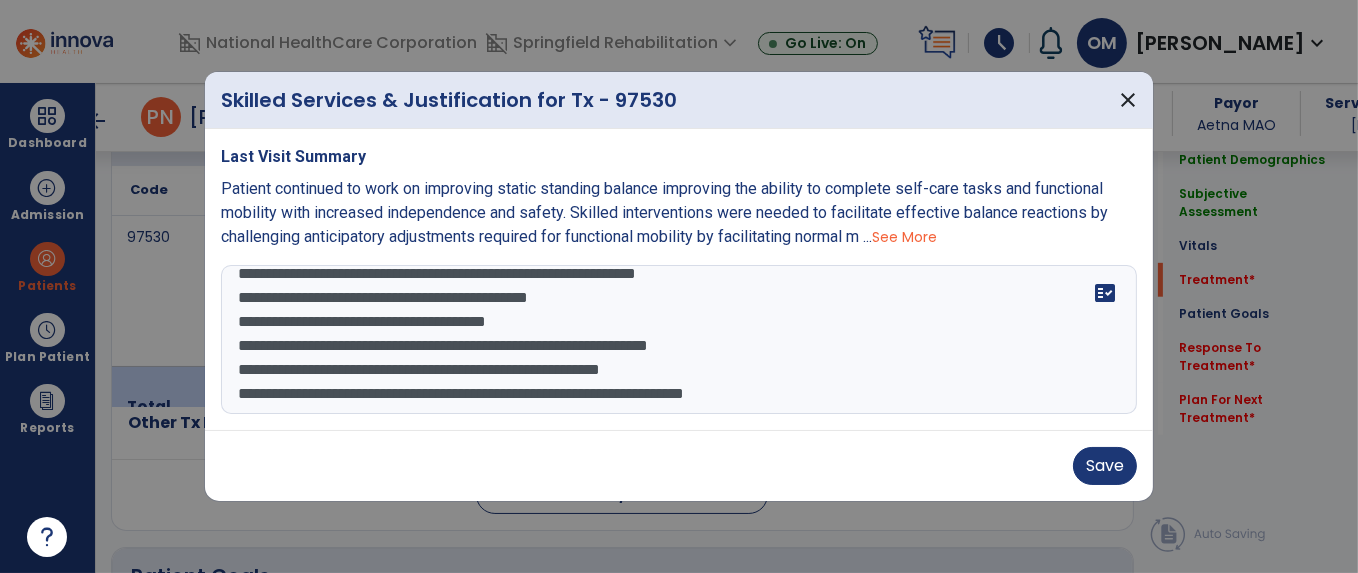 drag, startPoint x: 709, startPoint y: 352, endPoint x: 918, endPoint y: 364, distance: 209.34421 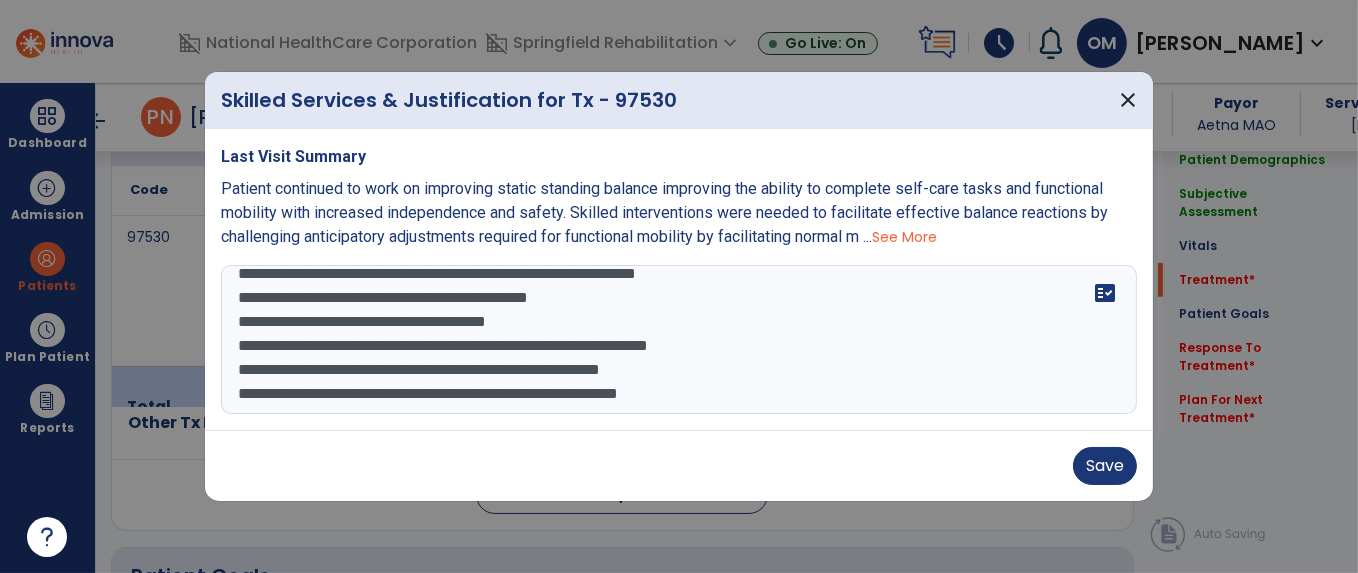 type on "**********" 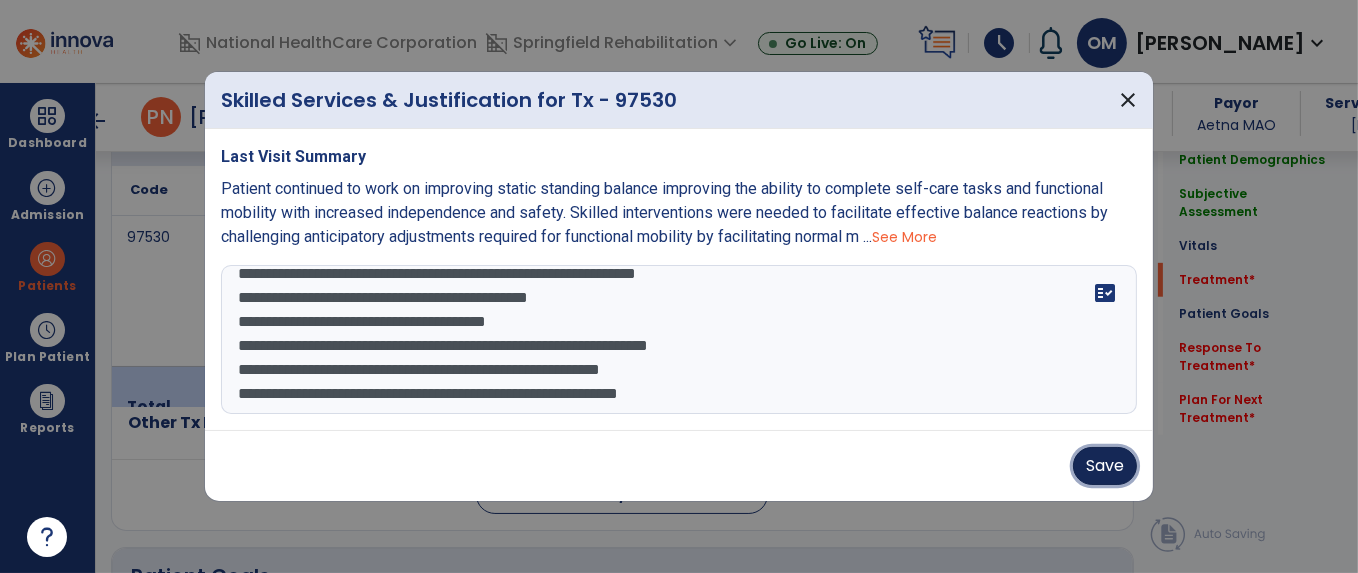click on "Save" at bounding box center [1105, 466] 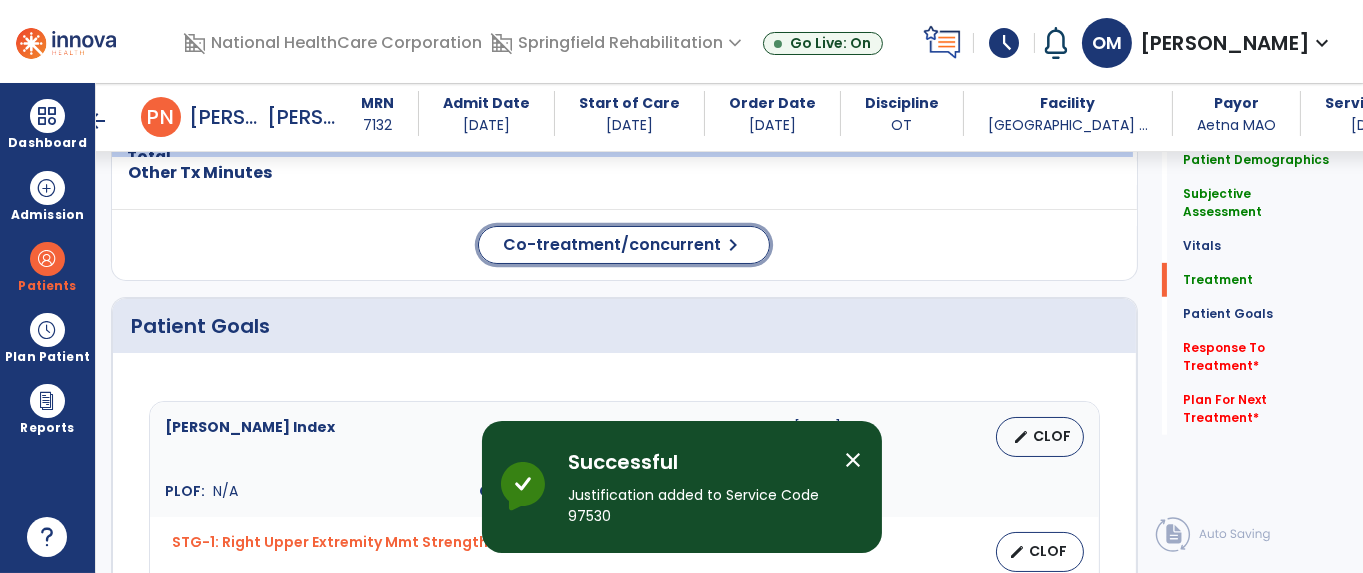 click on "chevron_right" 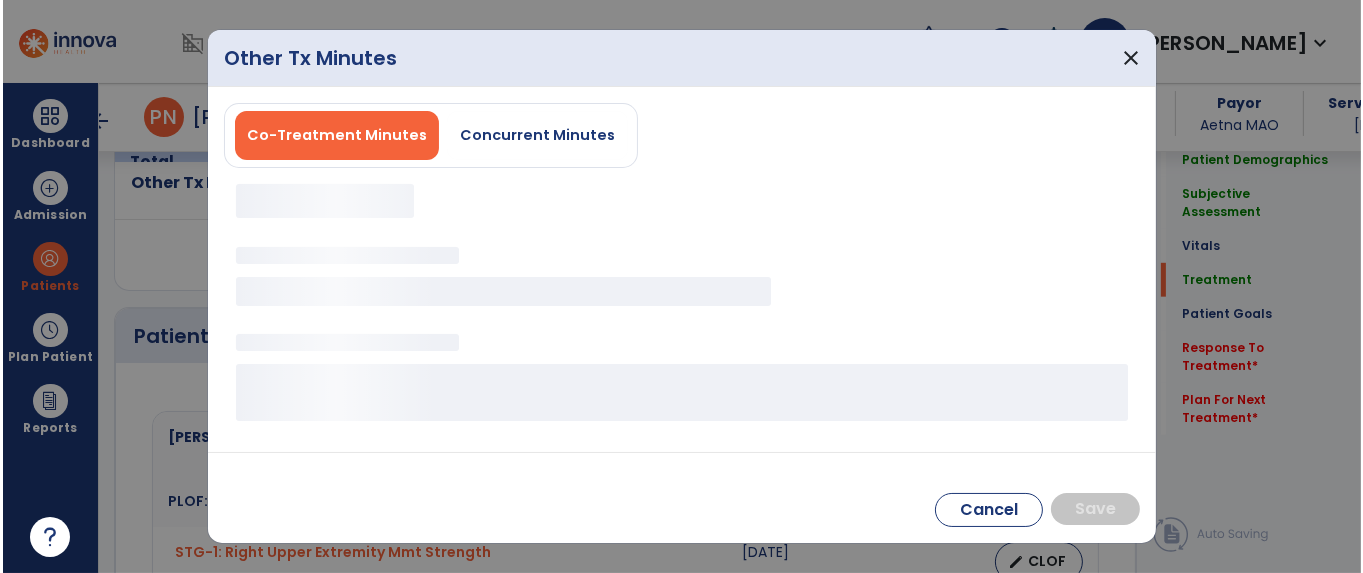 scroll, scrollTop: 1500, scrollLeft: 0, axis: vertical 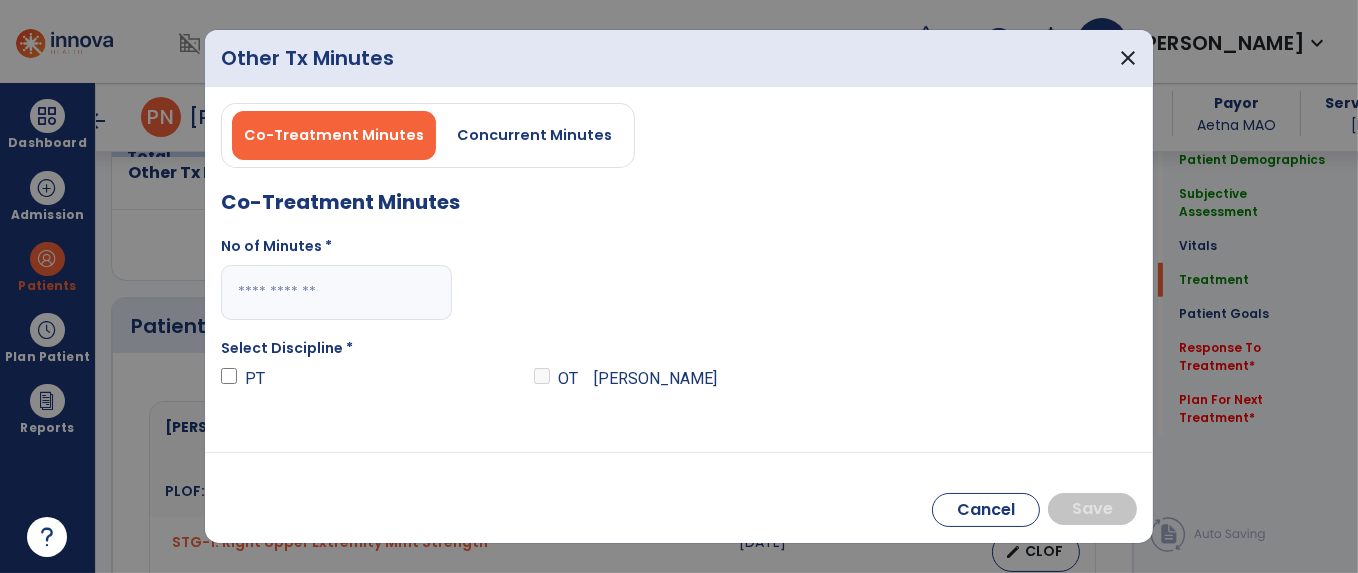 click on "Concurrent Minutes" at bounding box center [534, 135] 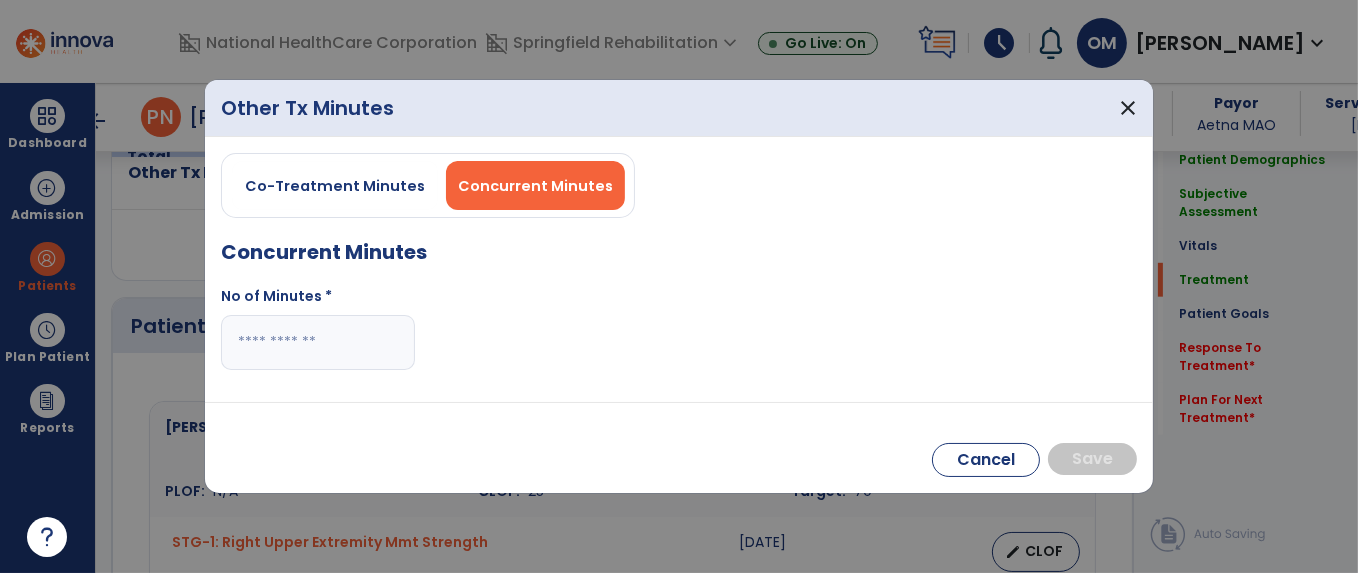 click at bounding box center [318, 342] 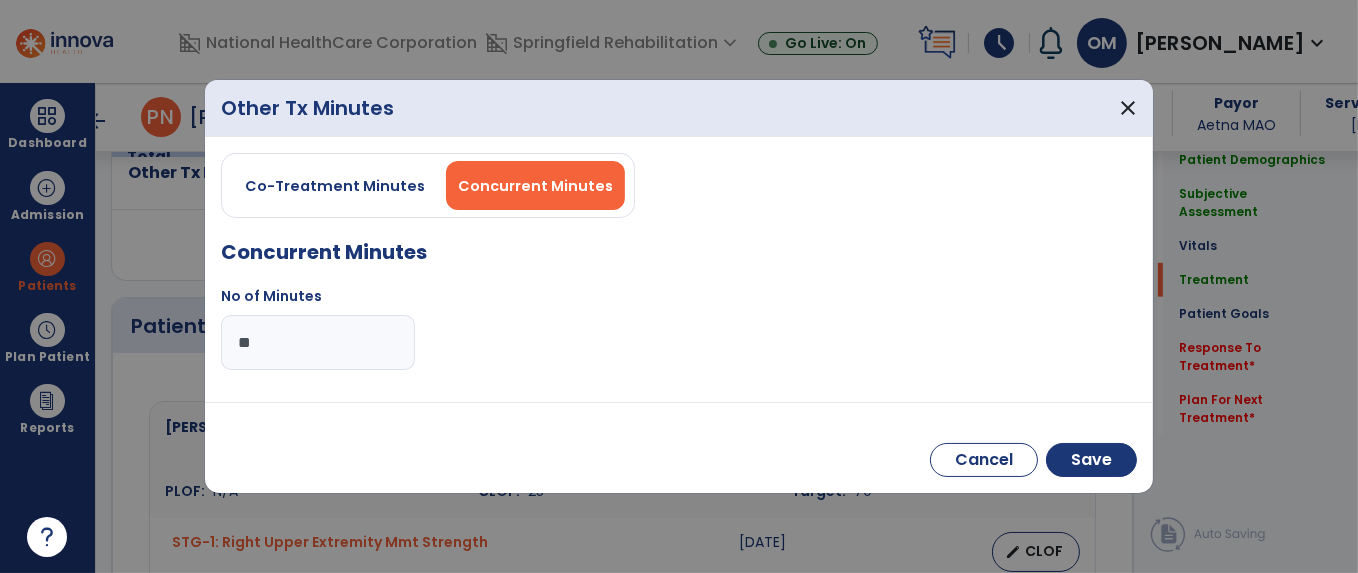 type on "**" 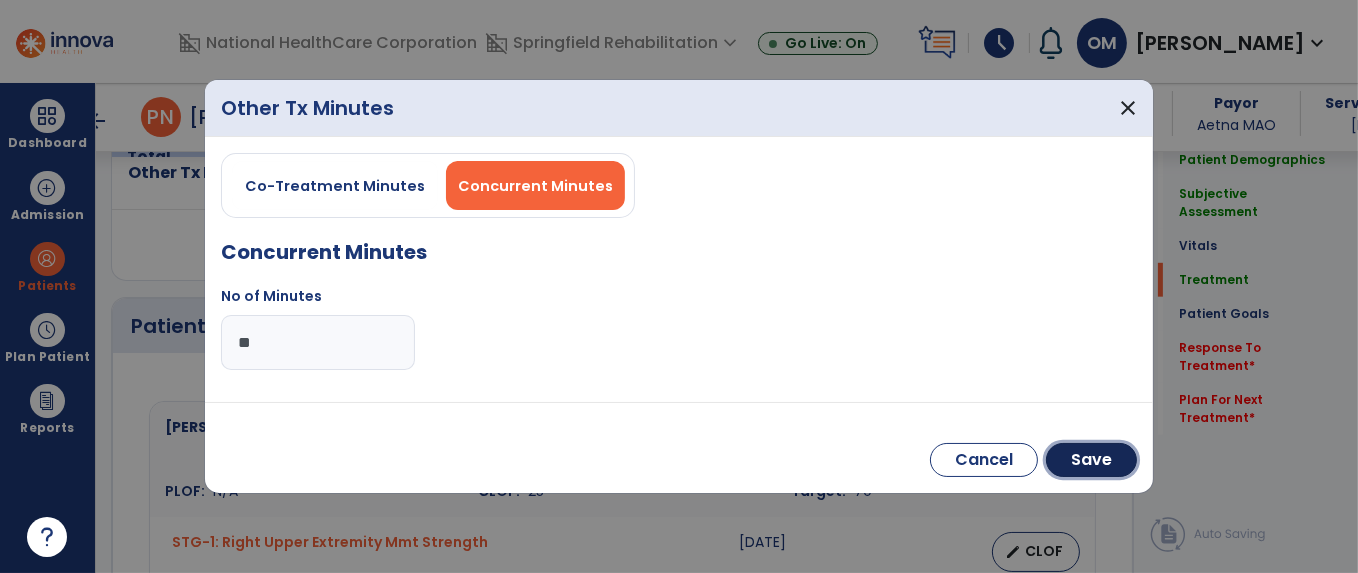 click on "Save" at bounding box center (1091, 460) 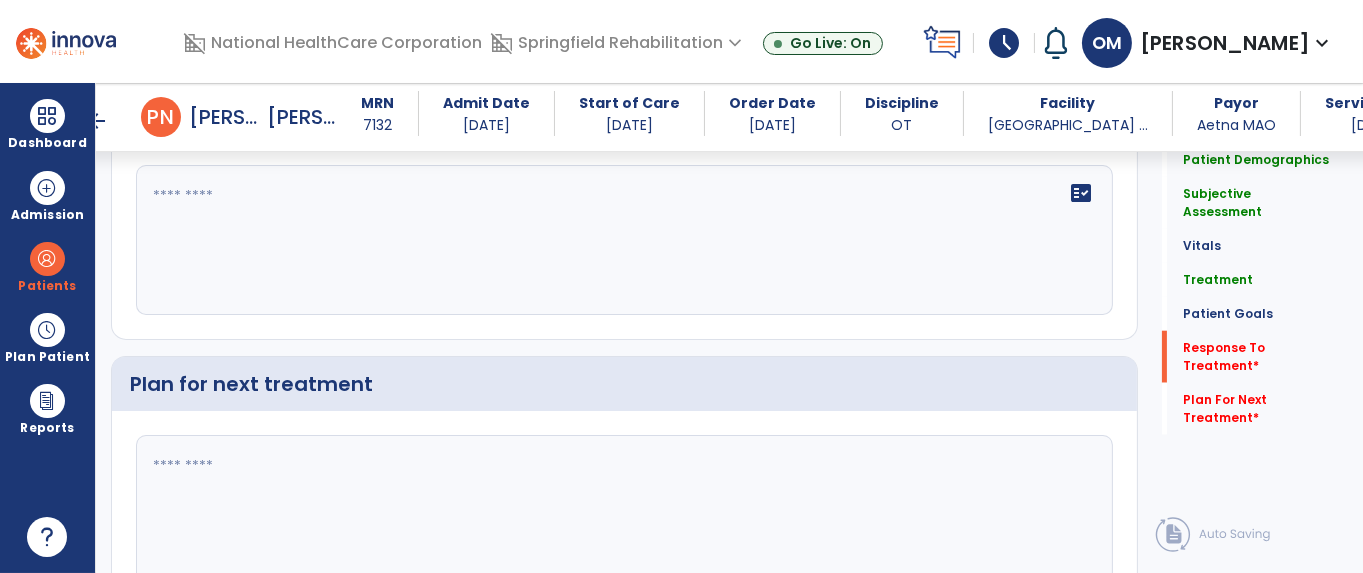 scroll, scrollTop: 3250, scrollLeft: 0, axis: vertical 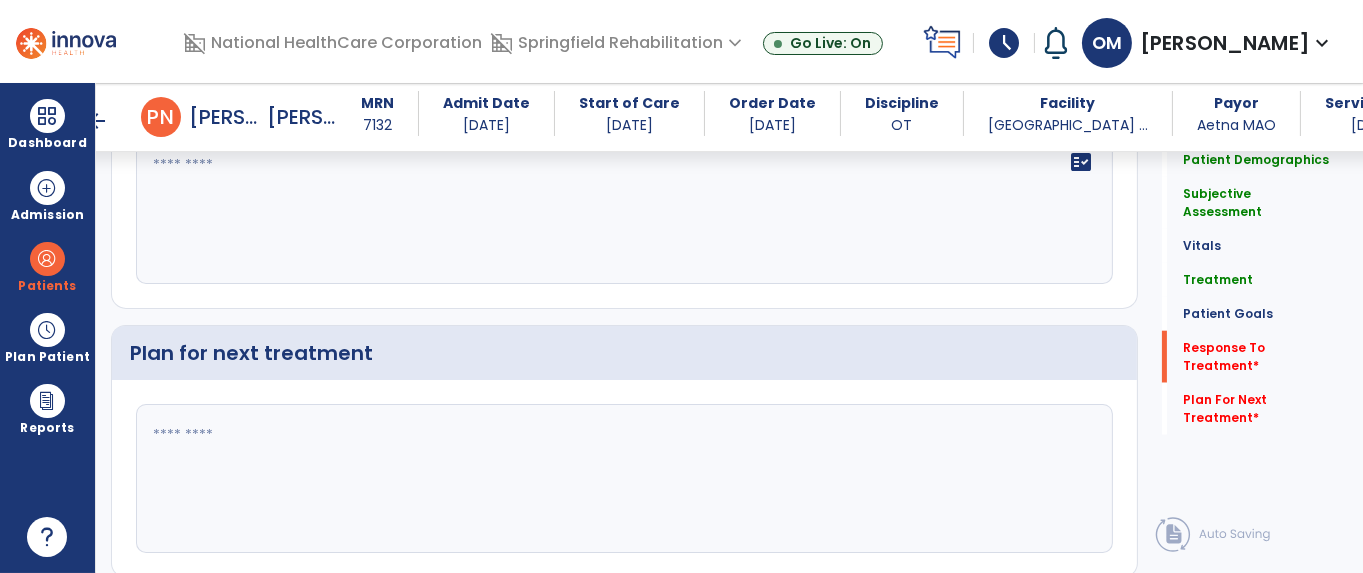 click on "fact_check" 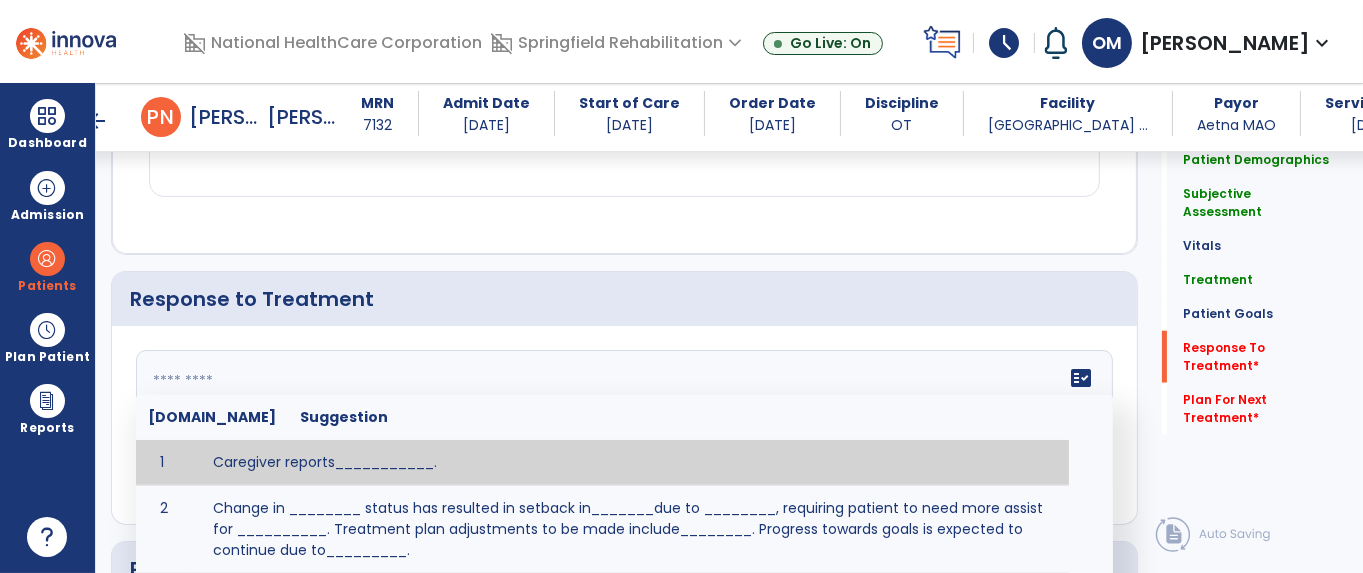 scroll, scrollTop: 3000, scrollLeft: 0, axis: vertical 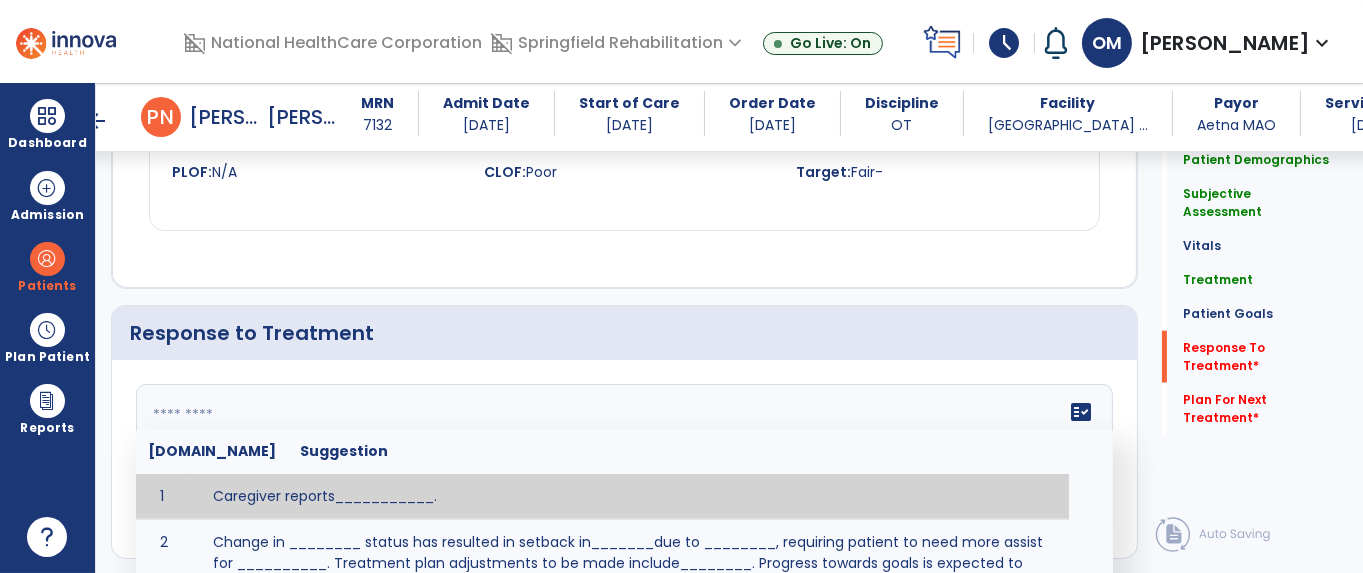 click 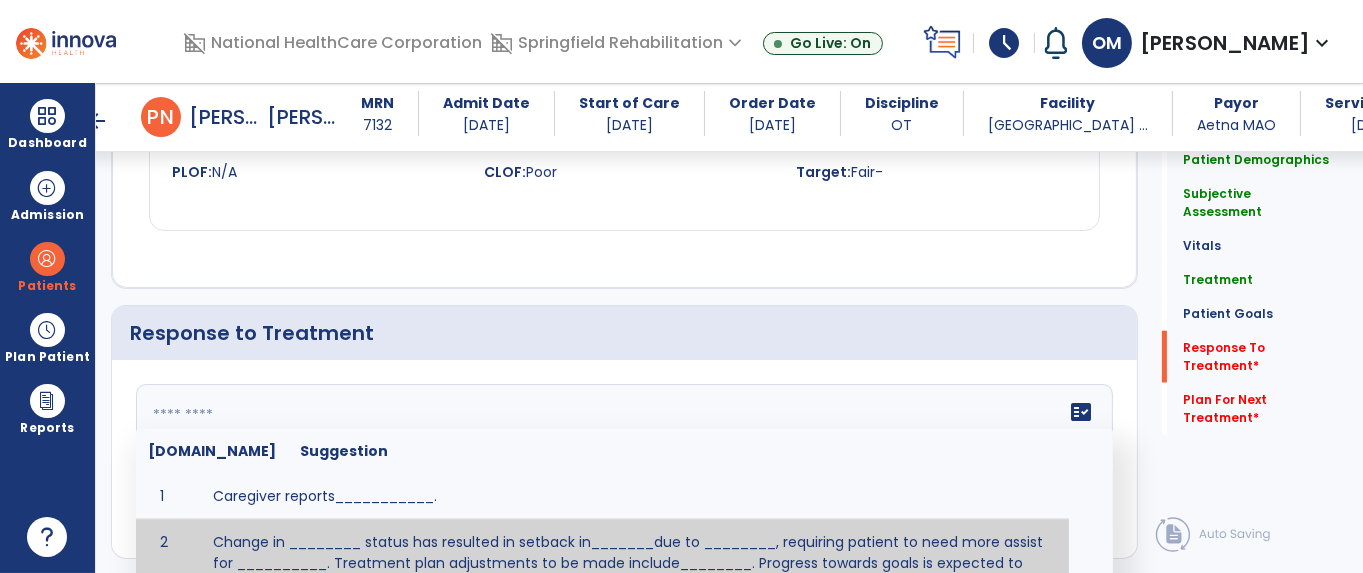 drag, startPoint x: 286, startPoint y: 376, endPoint x: 329, endPoint y: 368, distance: 43.737854 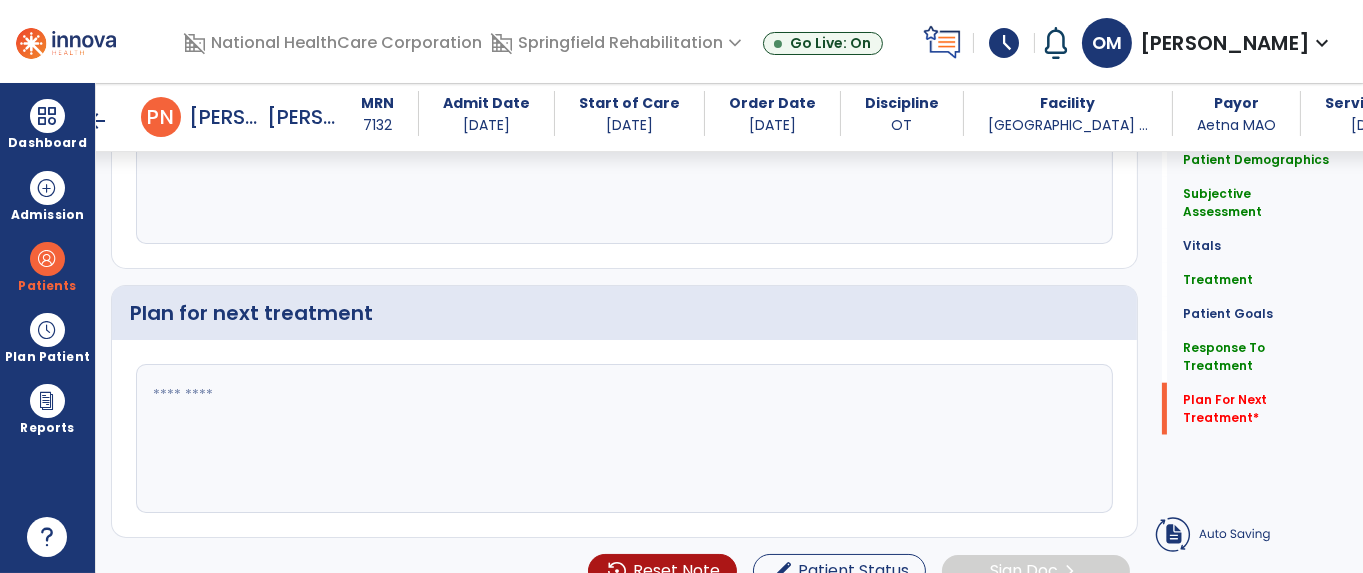 type on "**********" 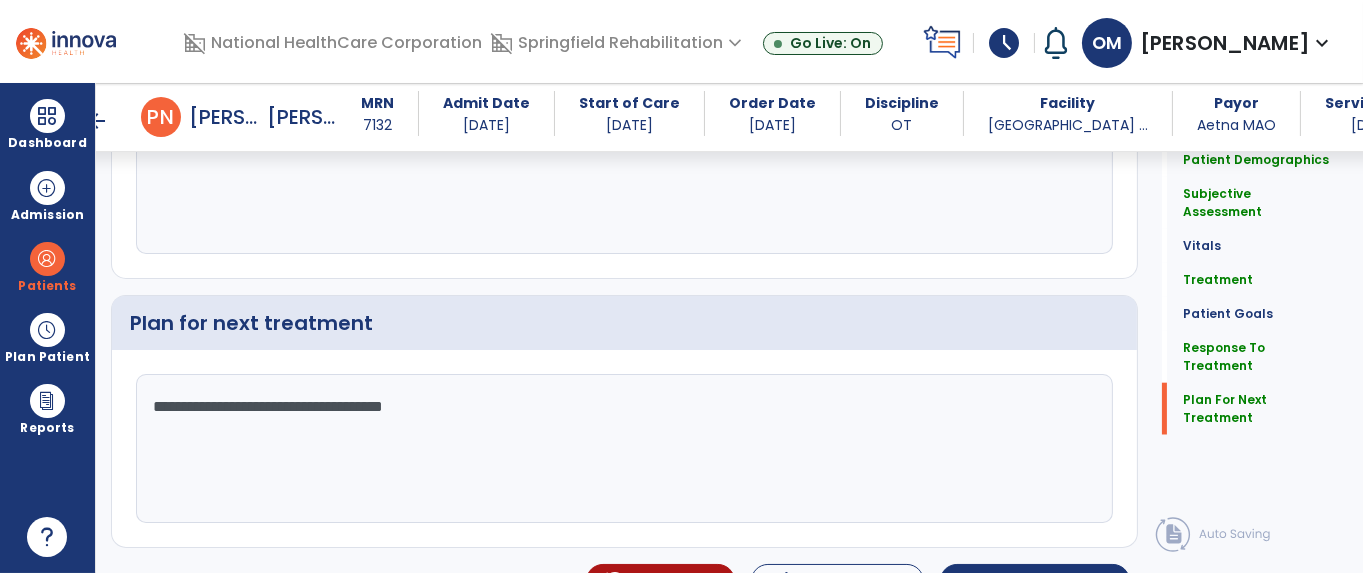 scroll, scrollTop: 3290, scrollLeft: 0, axis: vertical 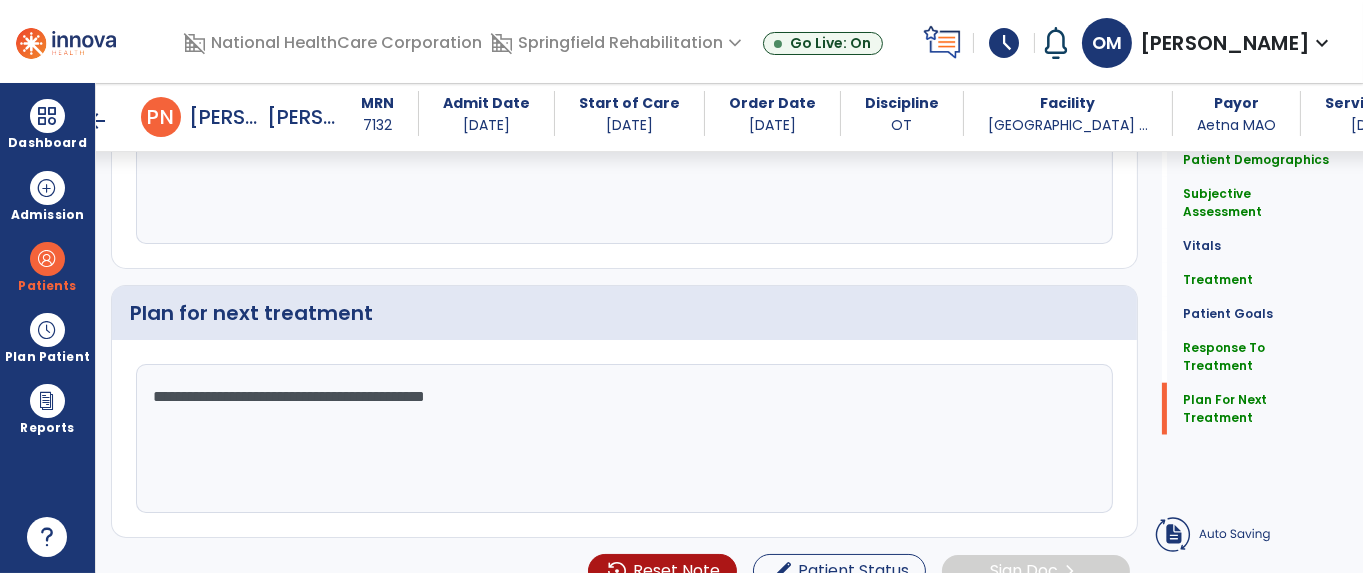 type on "**********" 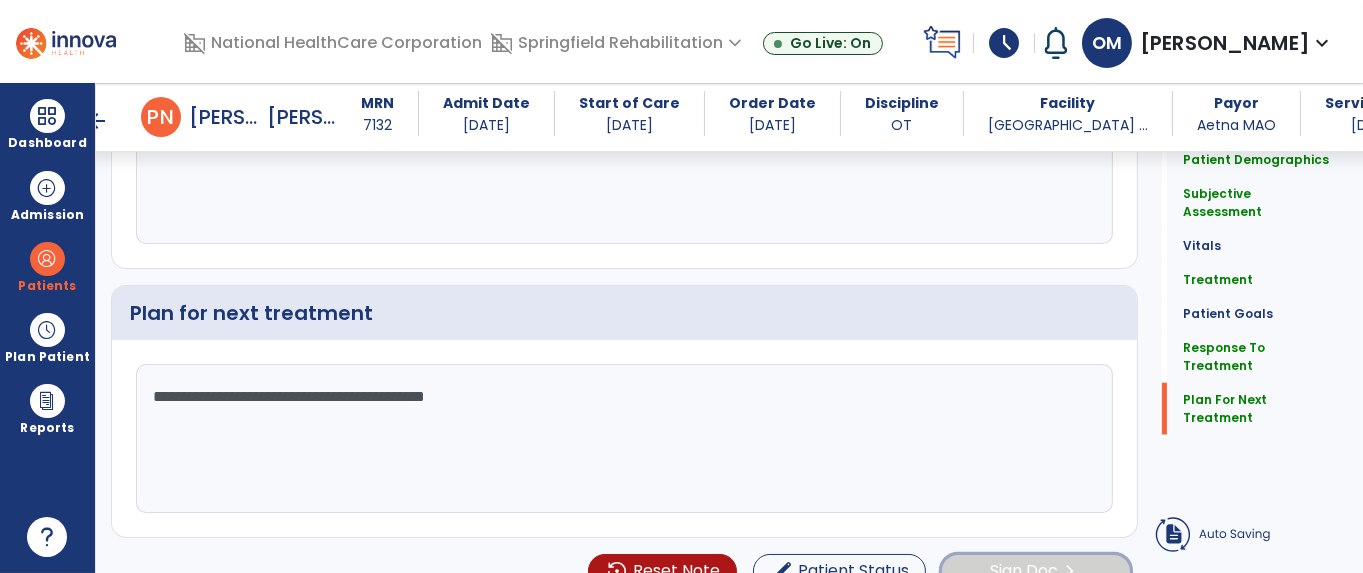 click on "Sign Doc  chevron_right" 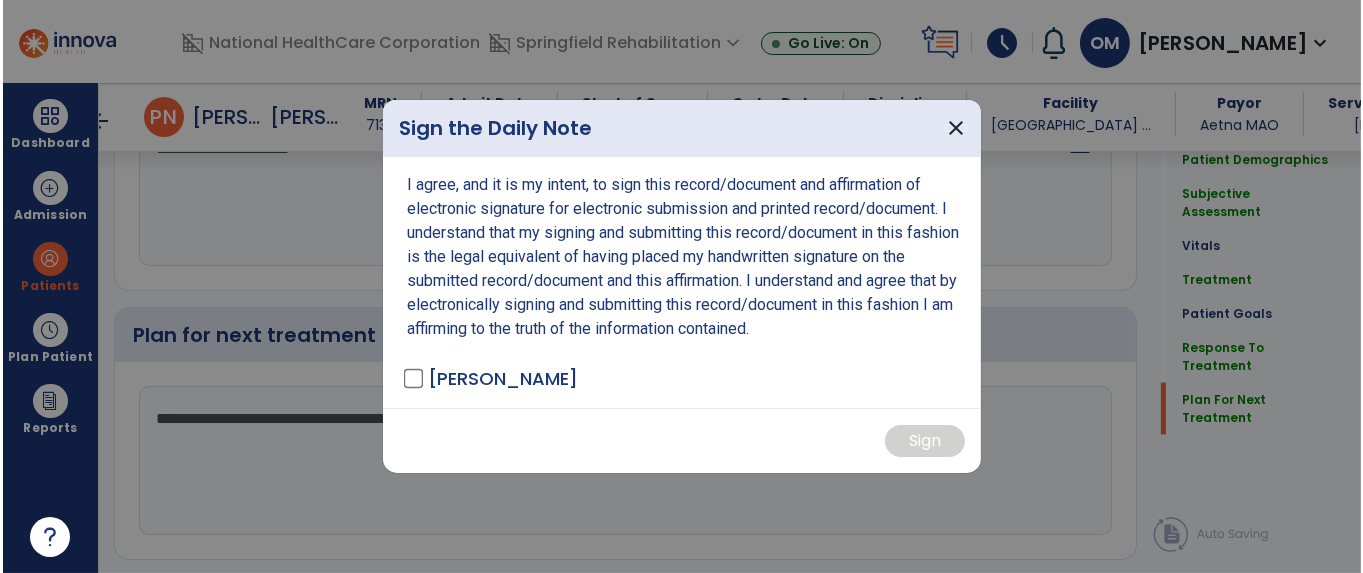 scroll, scrollTop: 3310, scrollLeft: 0, axis: vertical 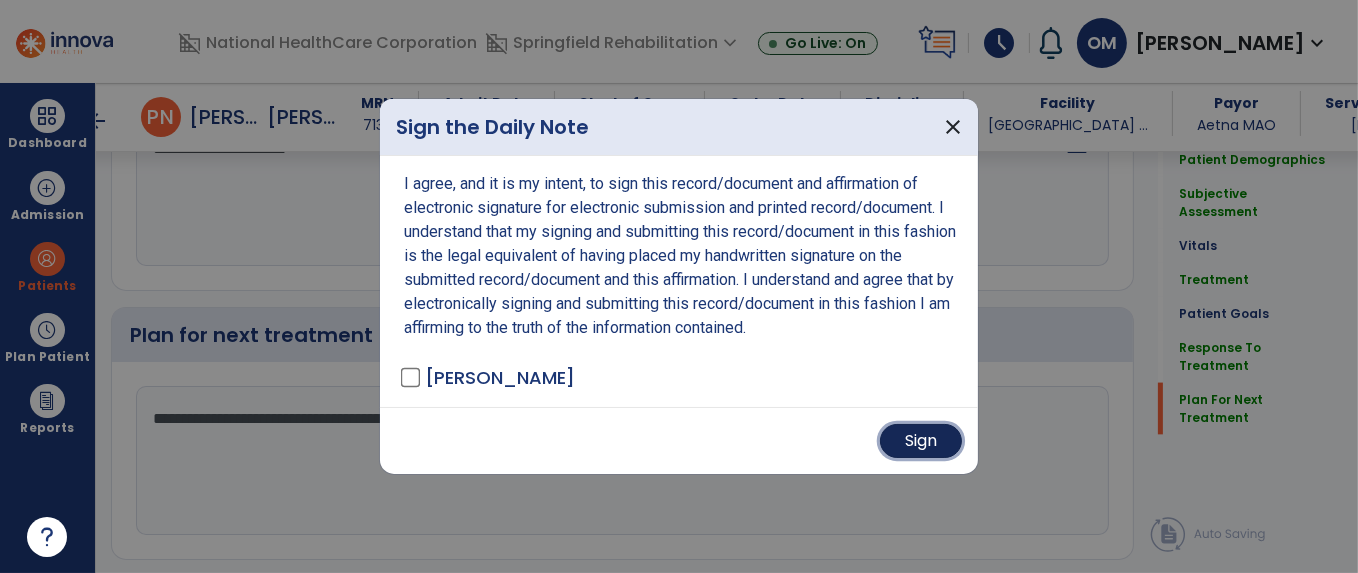 click on "Sign" at bounding box center [921, 441] 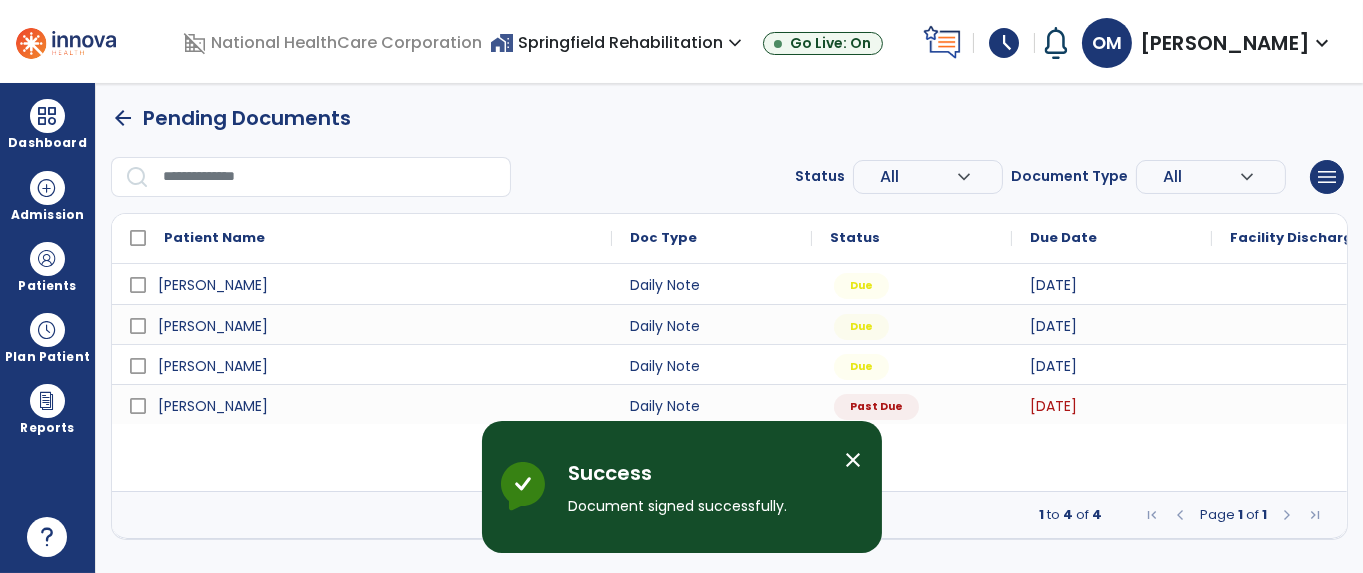 scroll, scrollTop: 0, scrollLeft: 0, axis: both 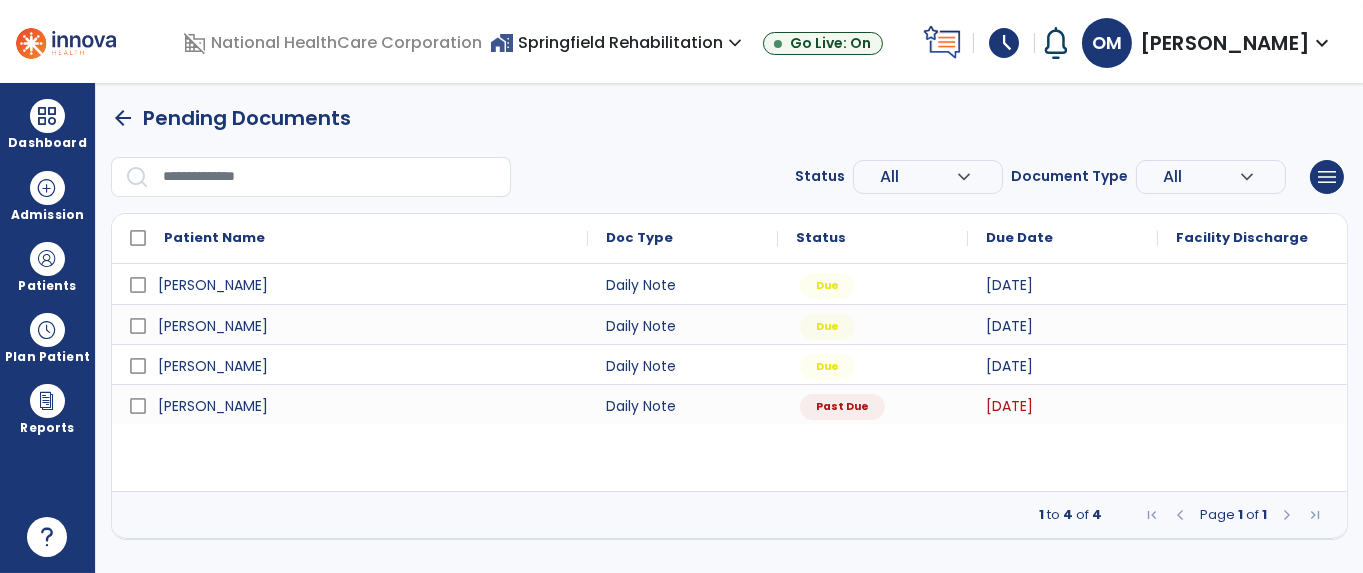 click at bounding box center [47, 188] 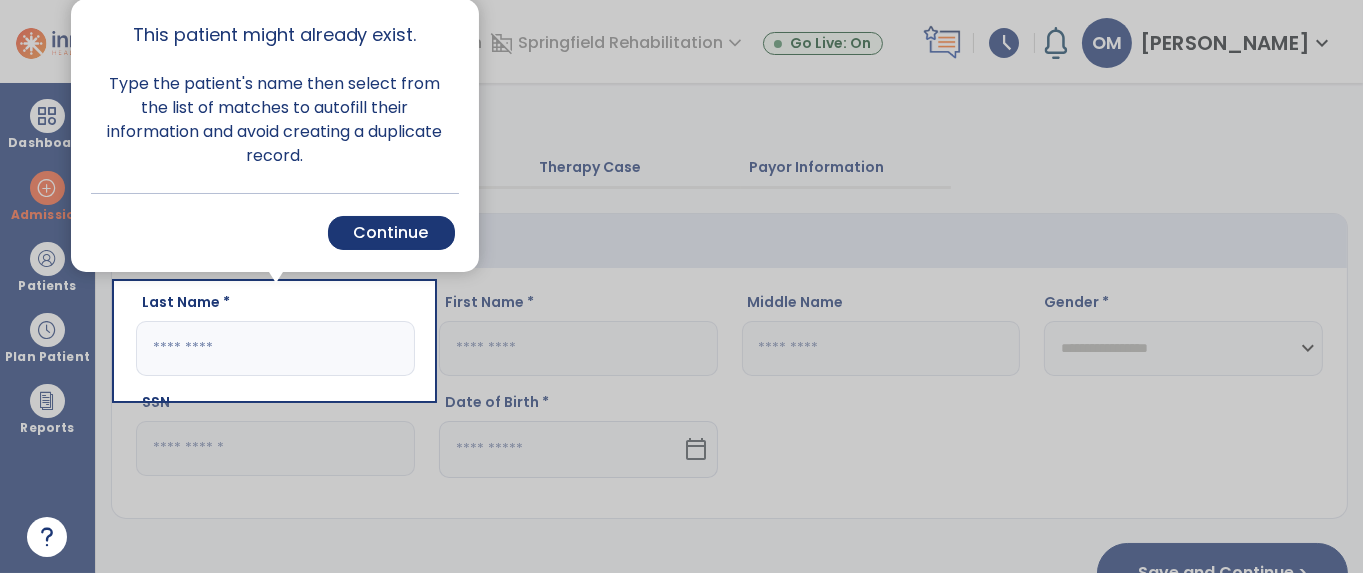 click at bounding box center [898, 286] 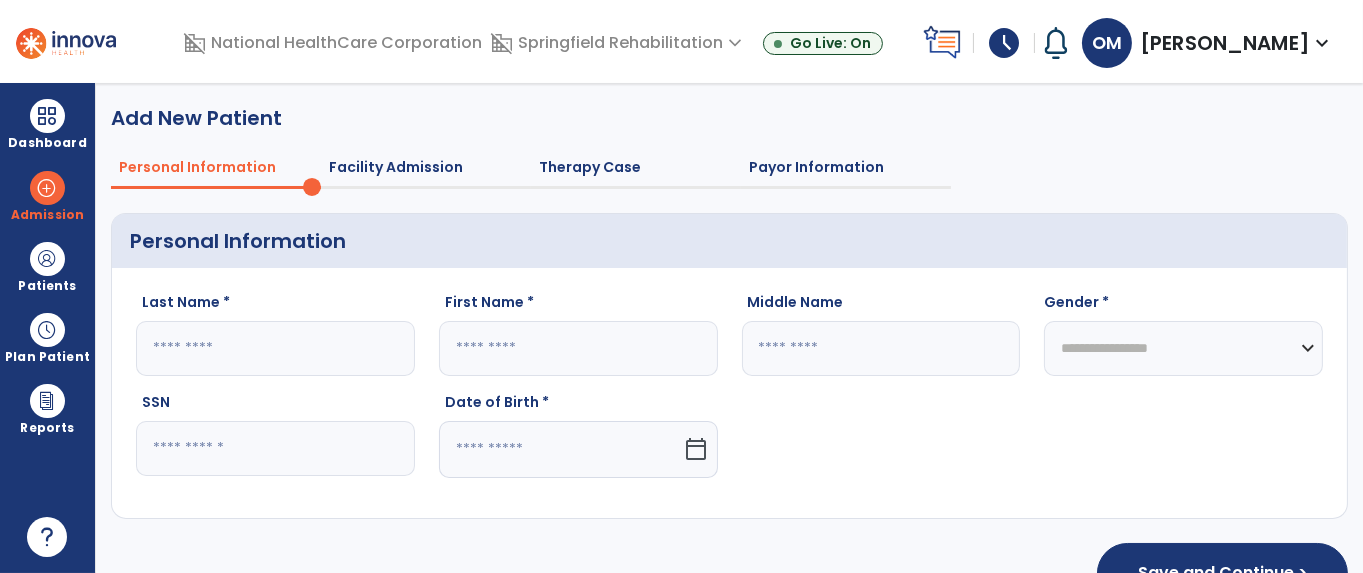 click at bounding box center [47, 259] 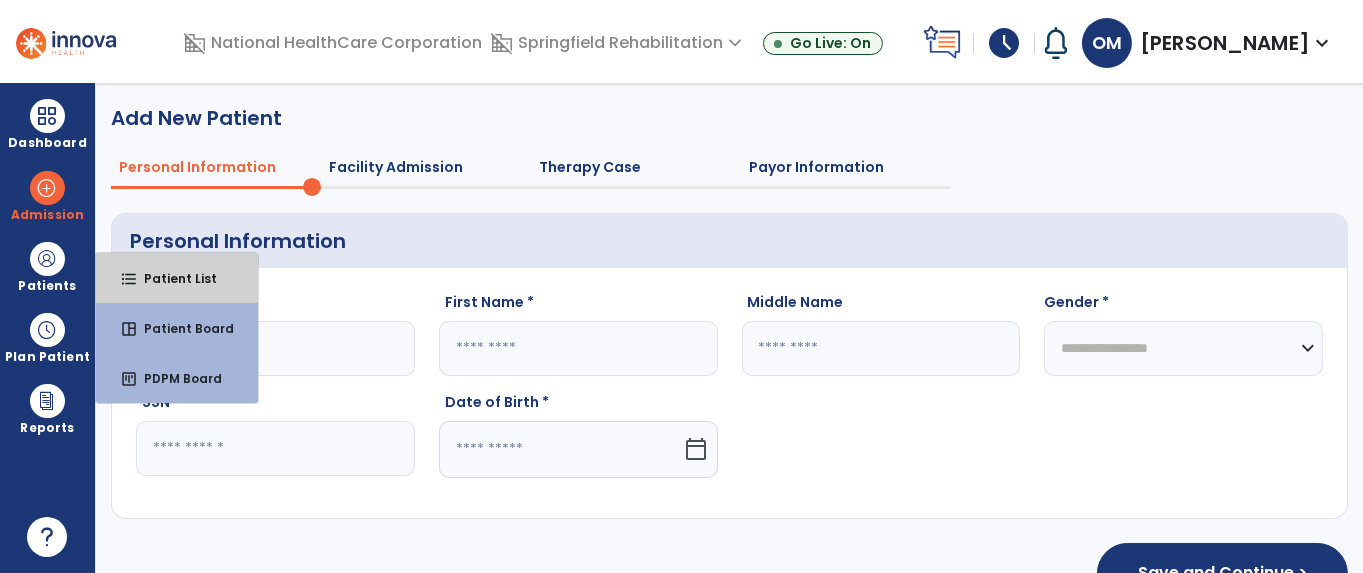 click on "Patient List" at bounding box center (172, 278) 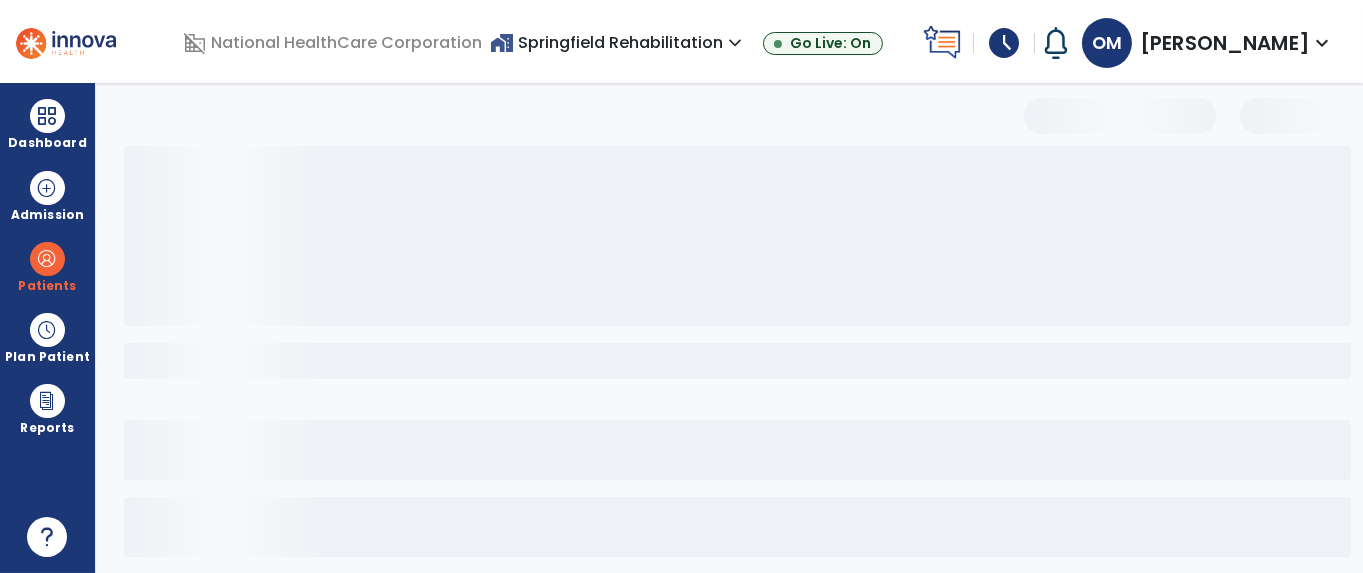 select on "***" 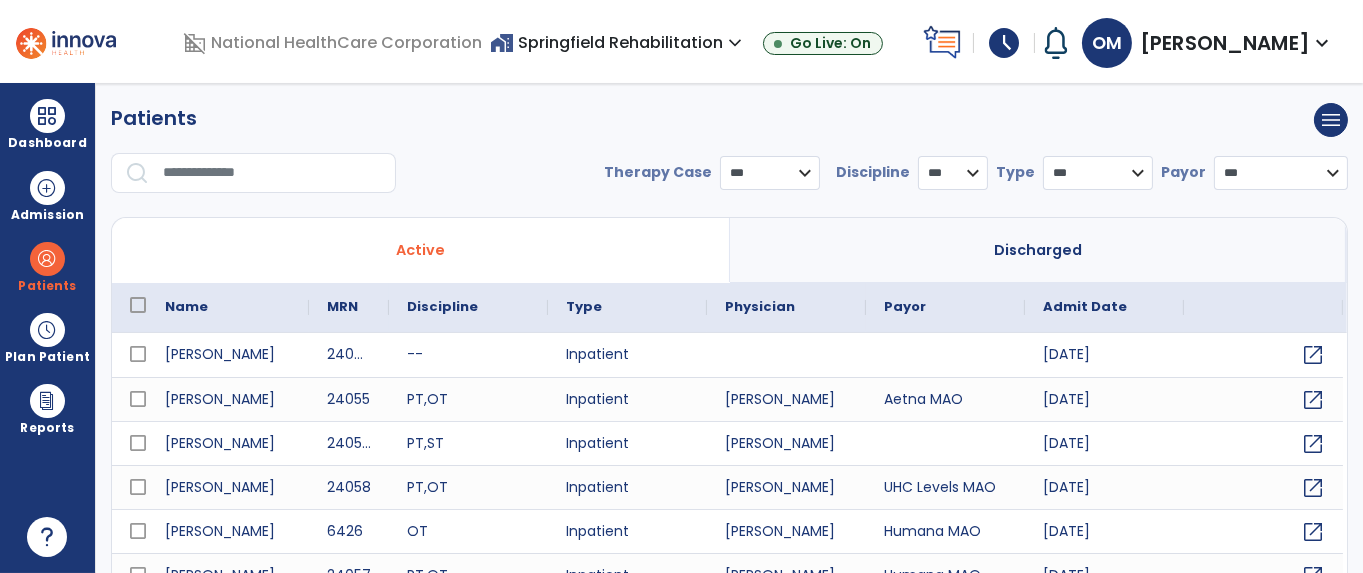 click at bounding box center [272, 173] 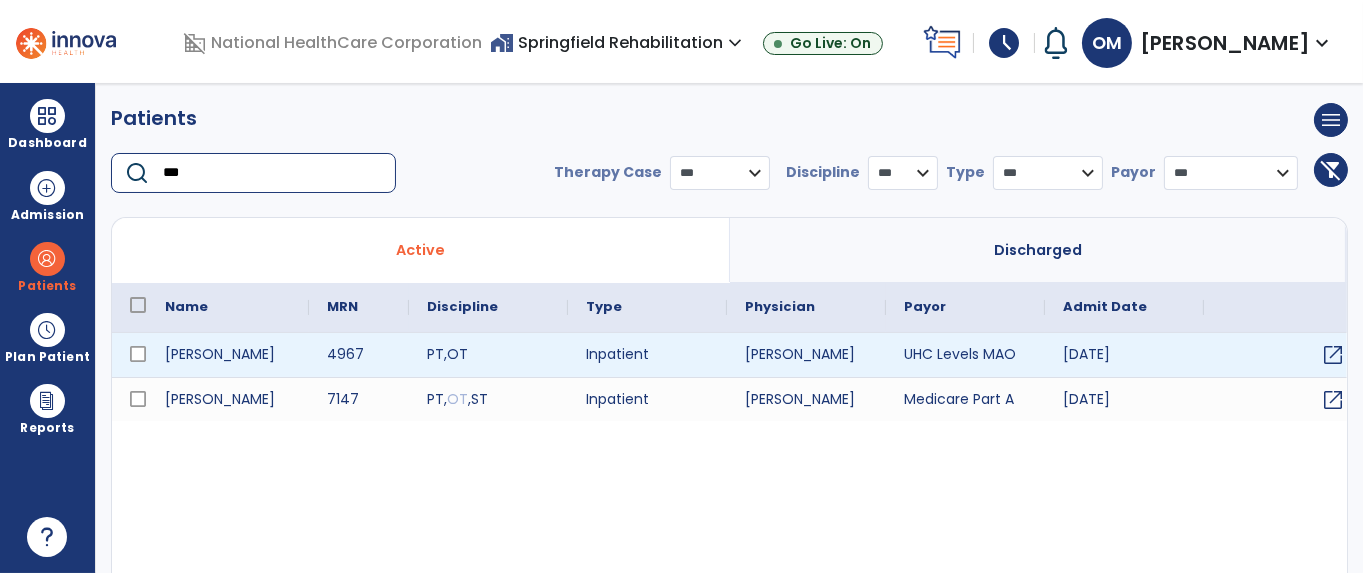 type on "***" 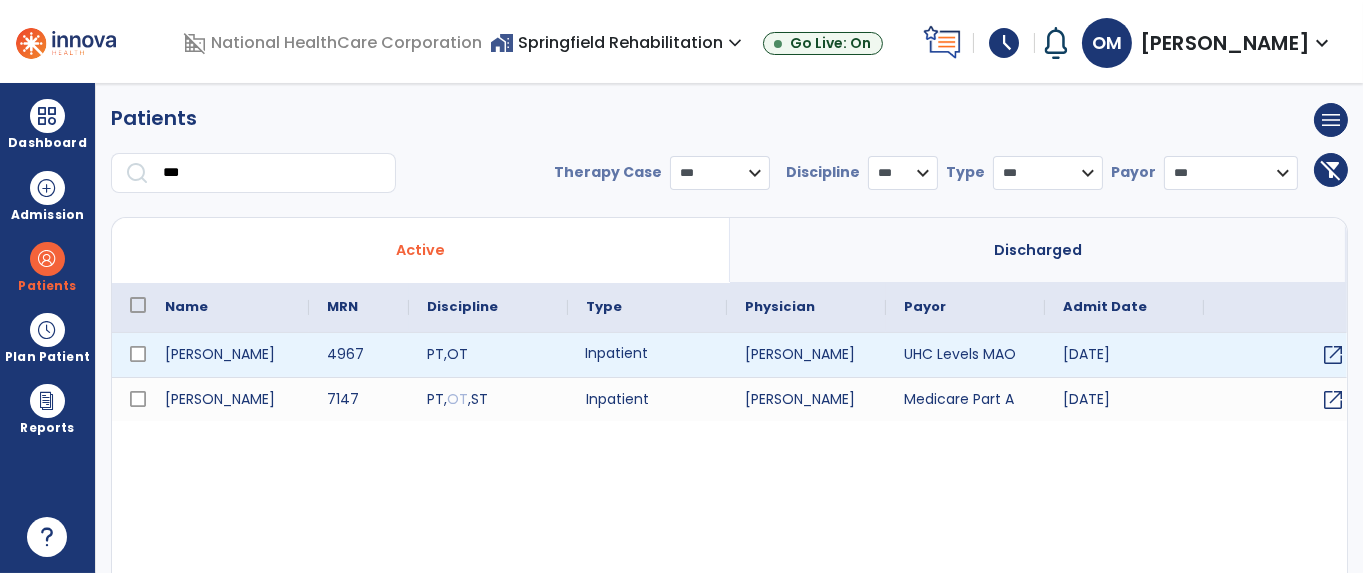 click on "Inpatient" at bounding box center [647, 355] 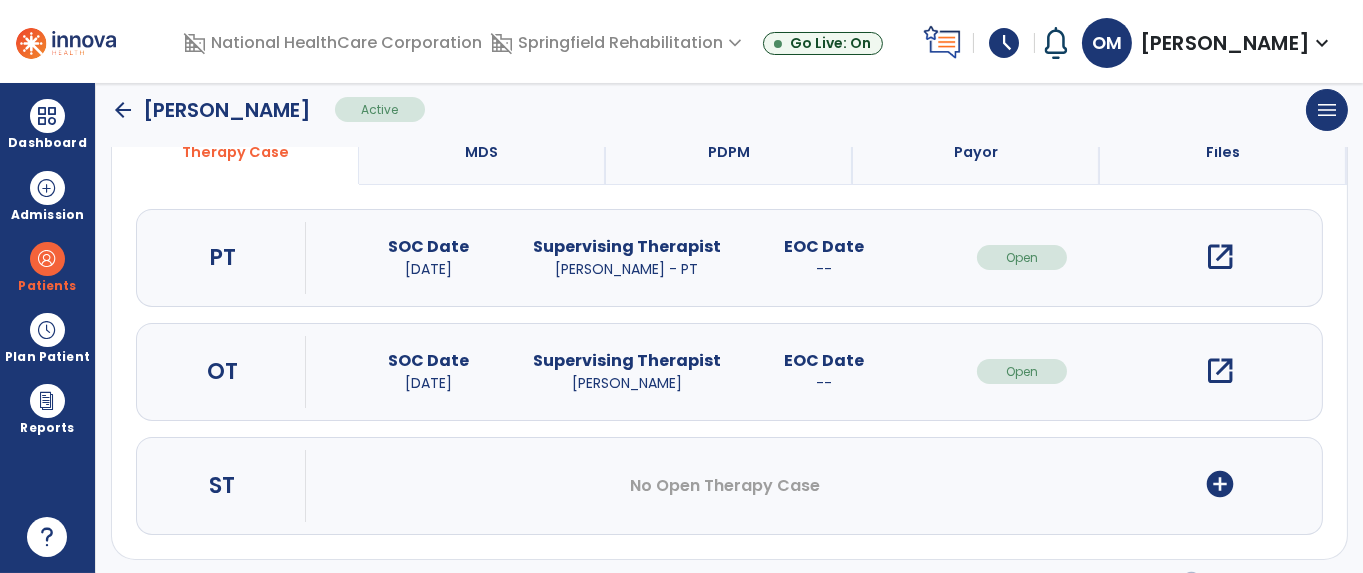 scroll, scrollTop: 183, scrollLeft: 0, axis: vertical 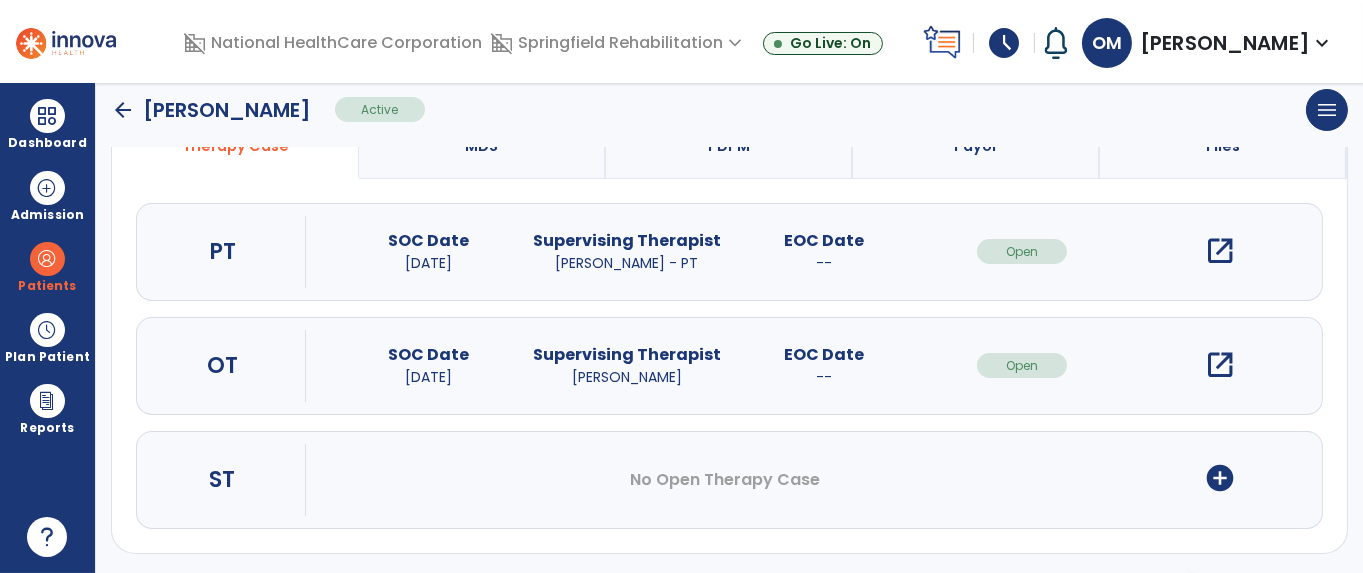 click on "open_in_new" at bounding box center (1220, 365) 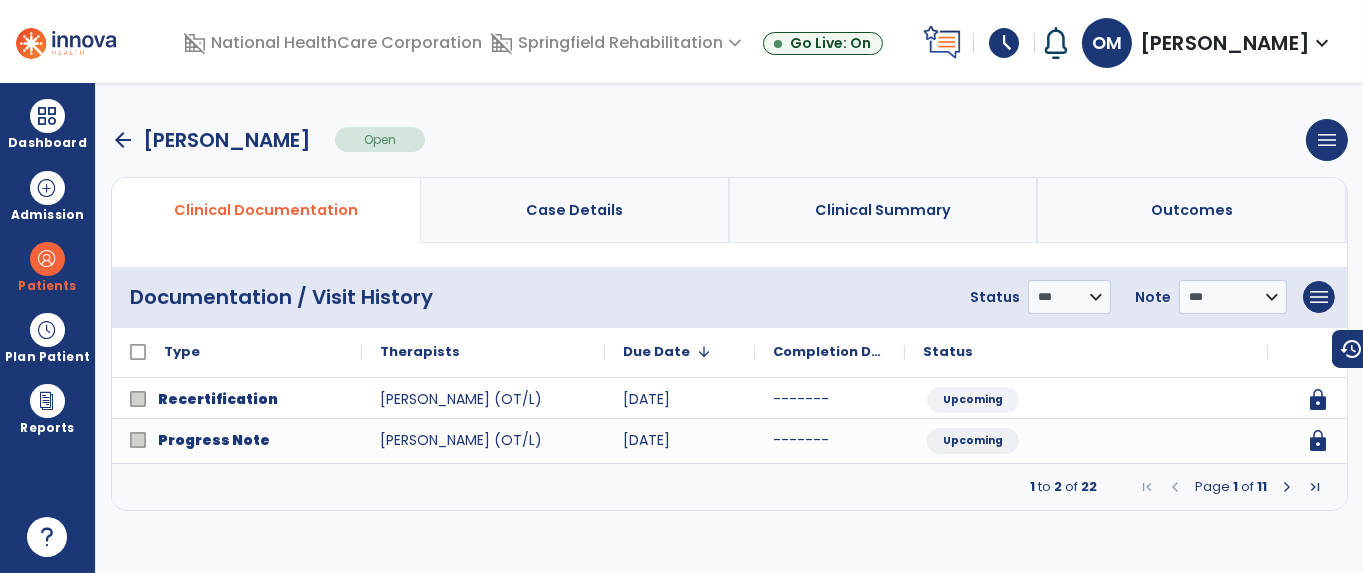scroll, scrollTop: 0, scrollLeft: 0, axis: both 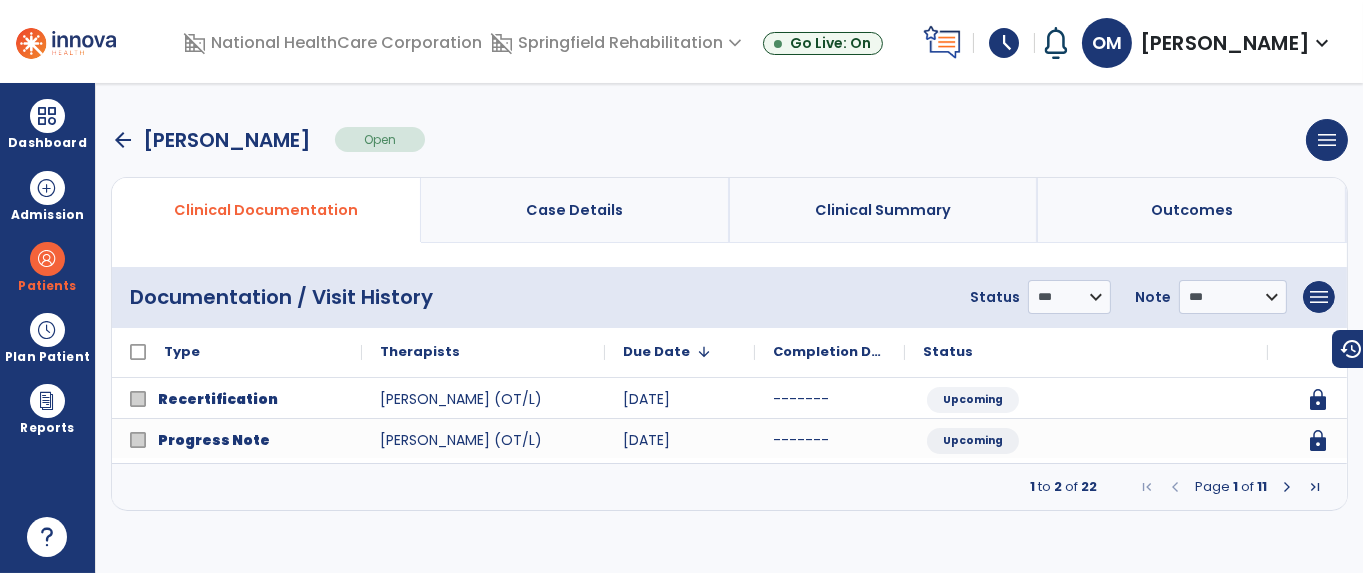 click at bounding box center (1287, 487) 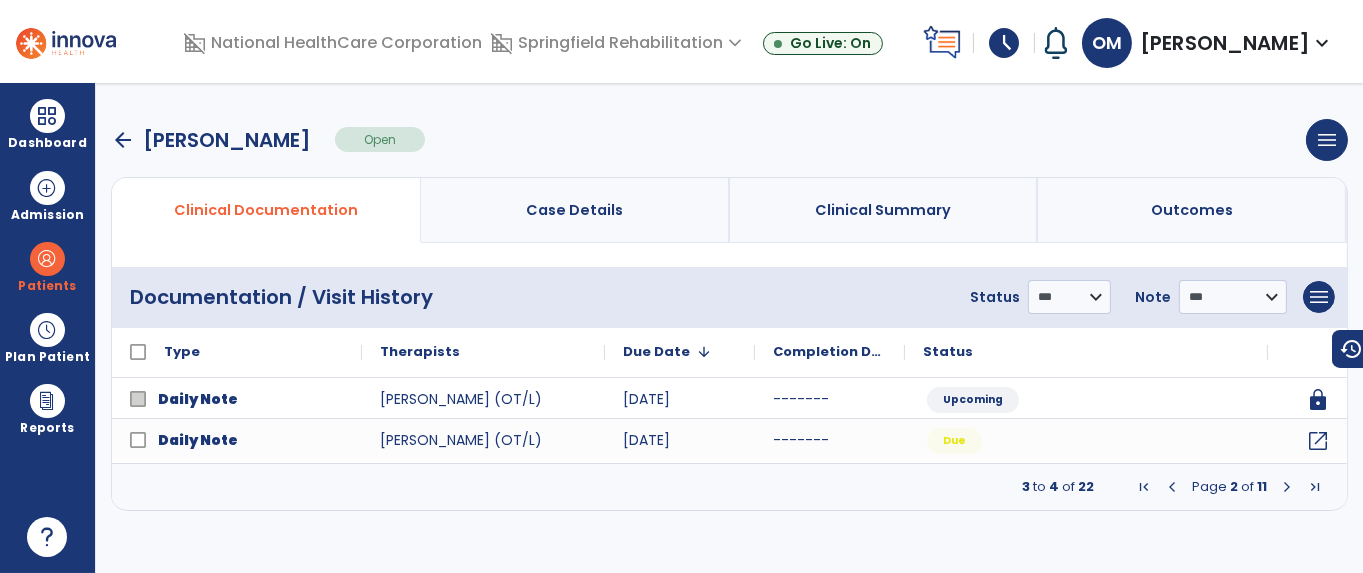 click at bounding box center (1287, 487) 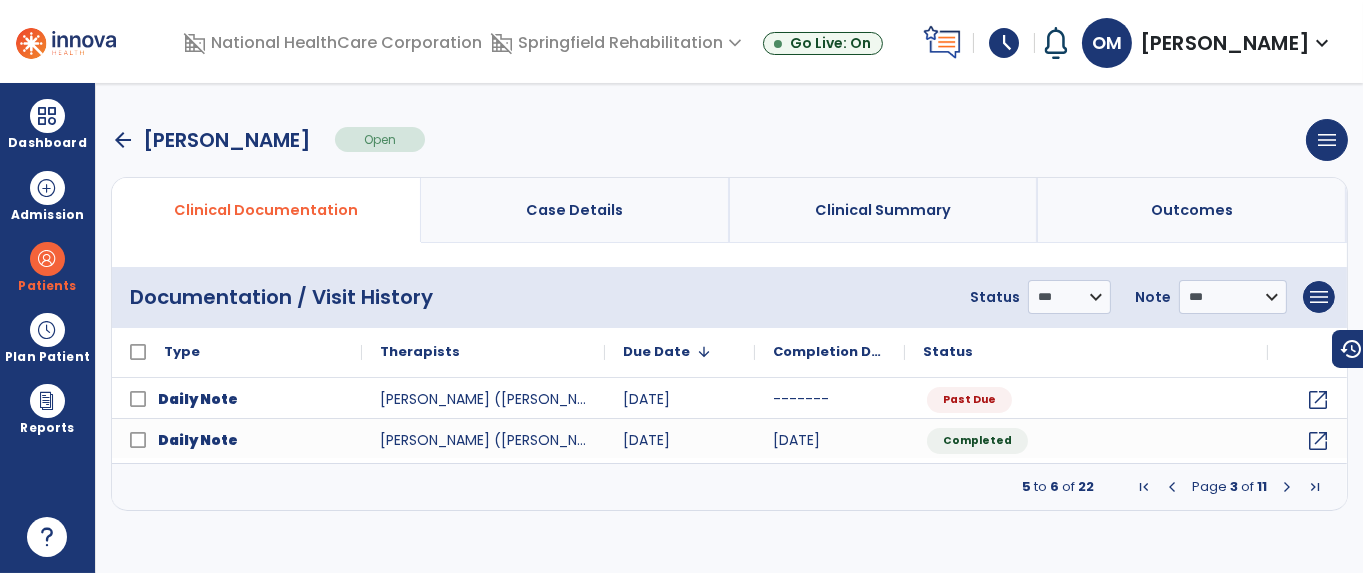 click at bounding box center (1172, 487) 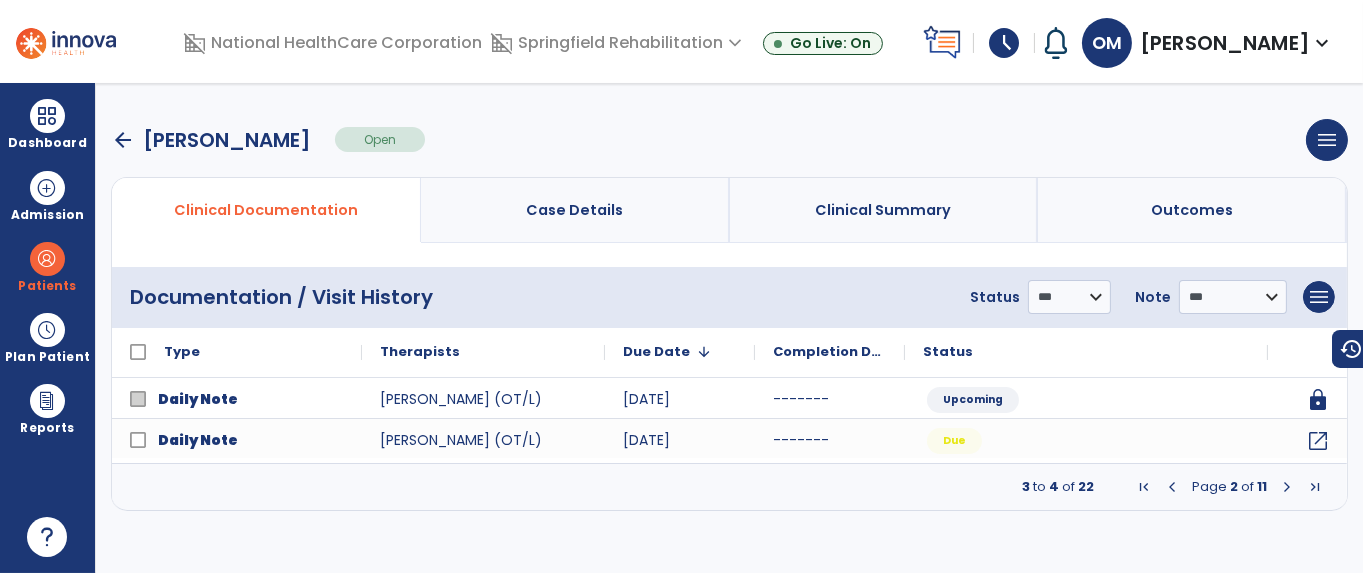click at bounding box center [1287, 487] 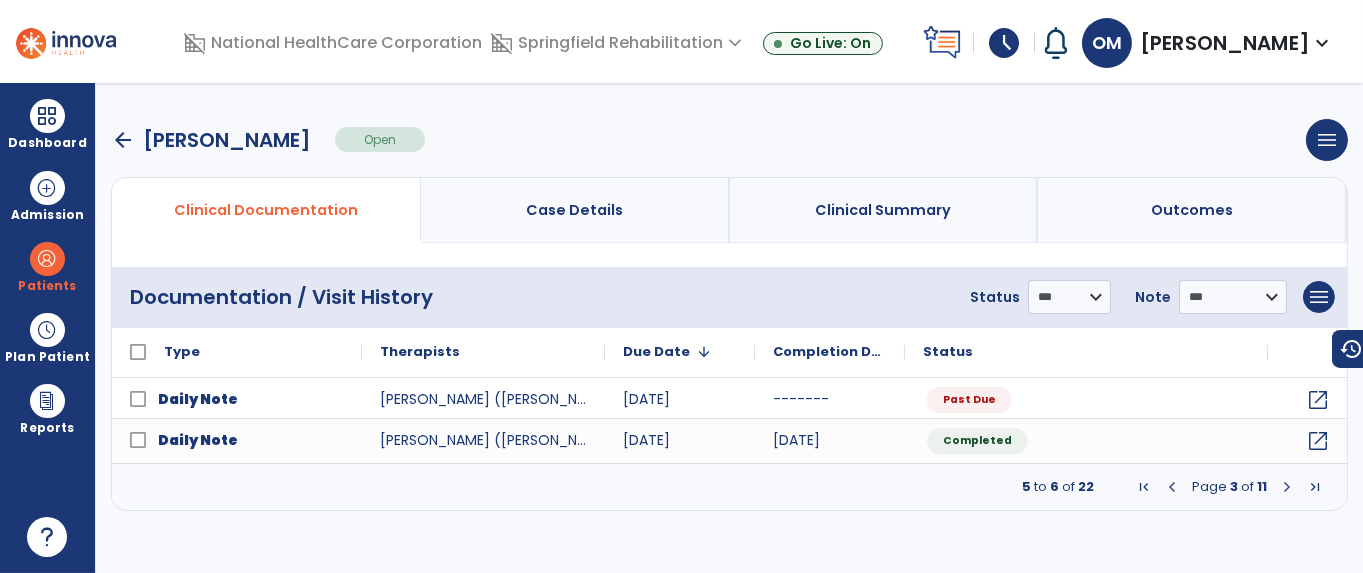 click at bounding box center [1172, 487] 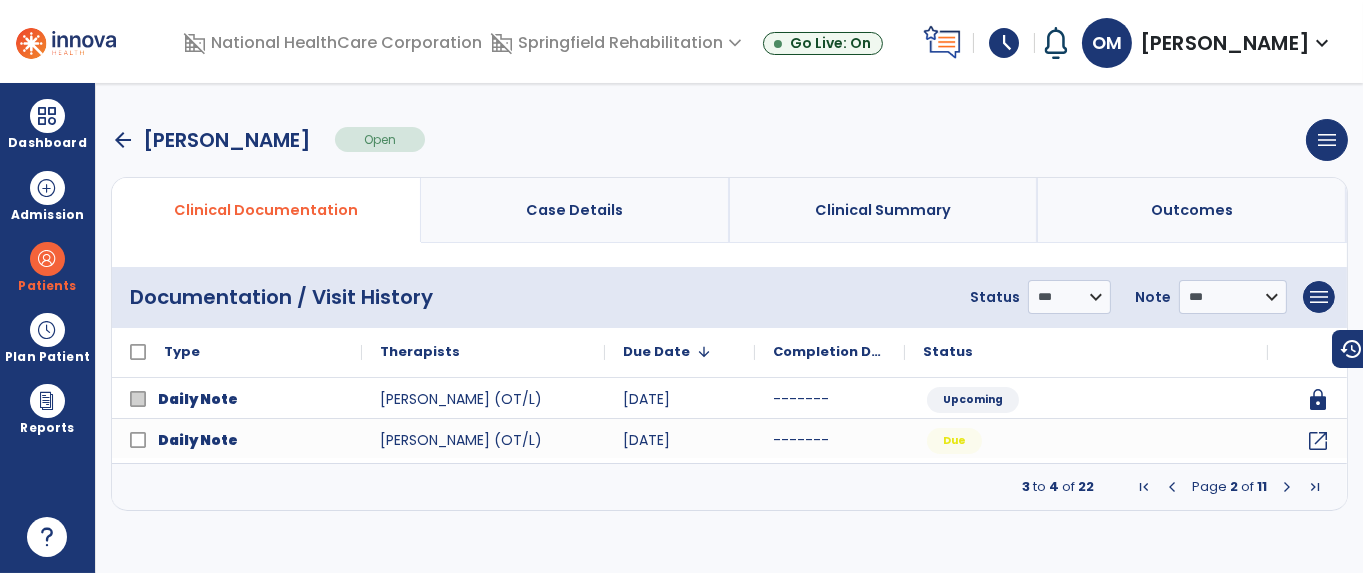 click on "Patients" at bounding box center (47, 266) 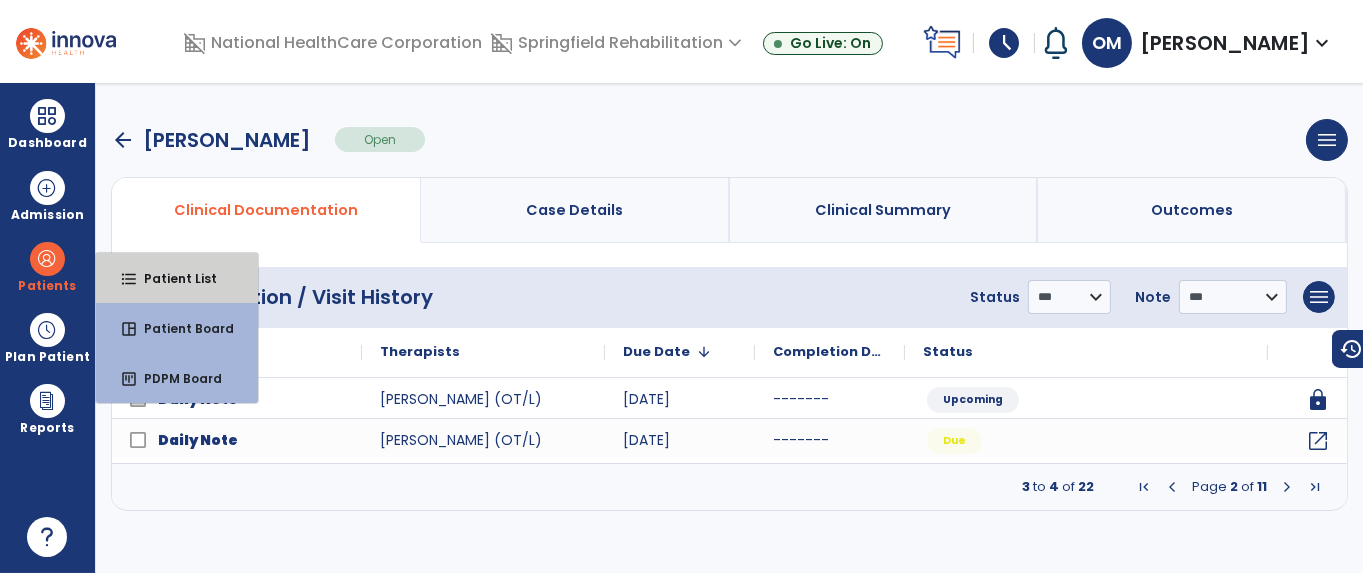 click on "Patient List" at bounding box center [172, 278] 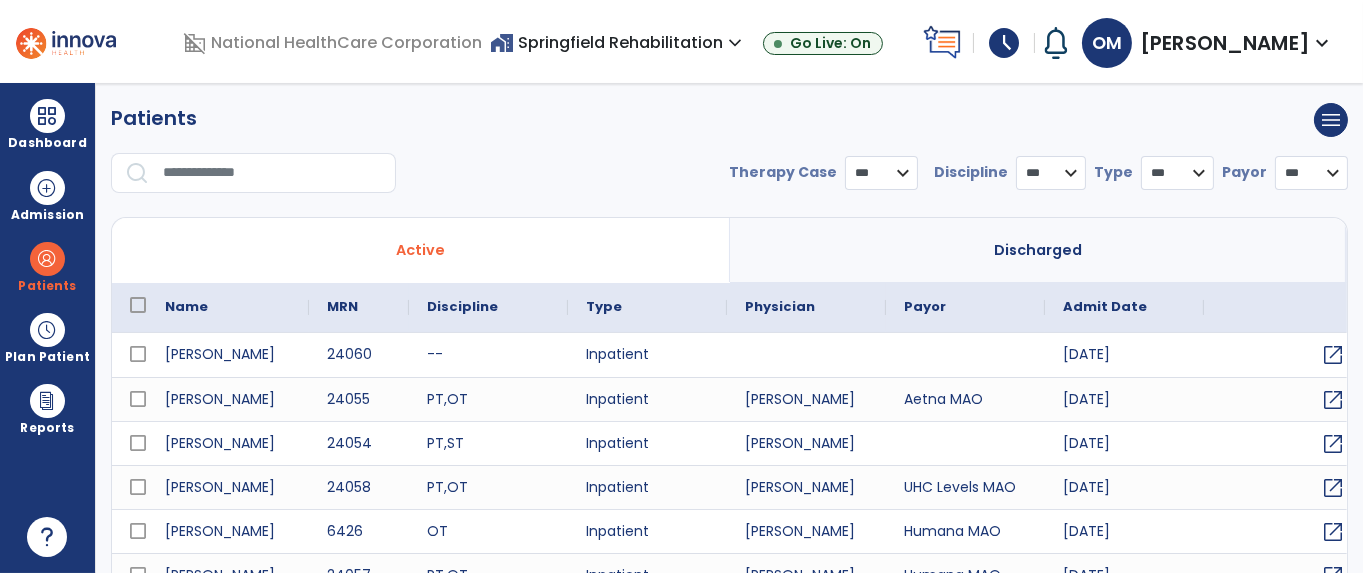 select on "***" 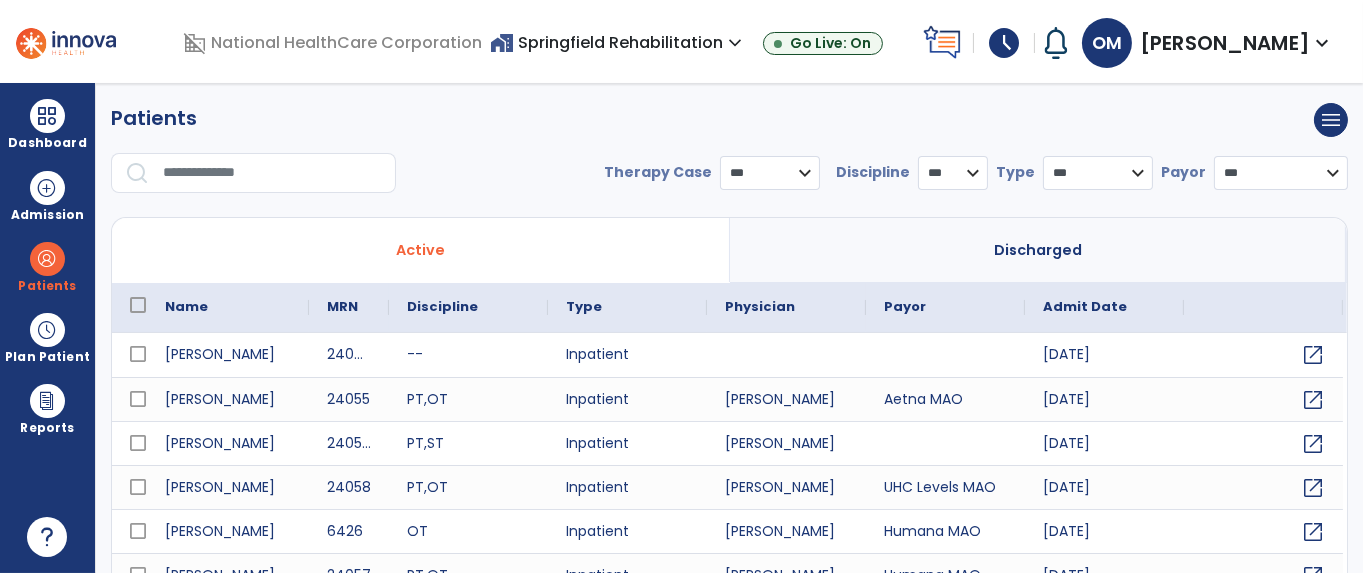 click at bounding box center [272, 173] 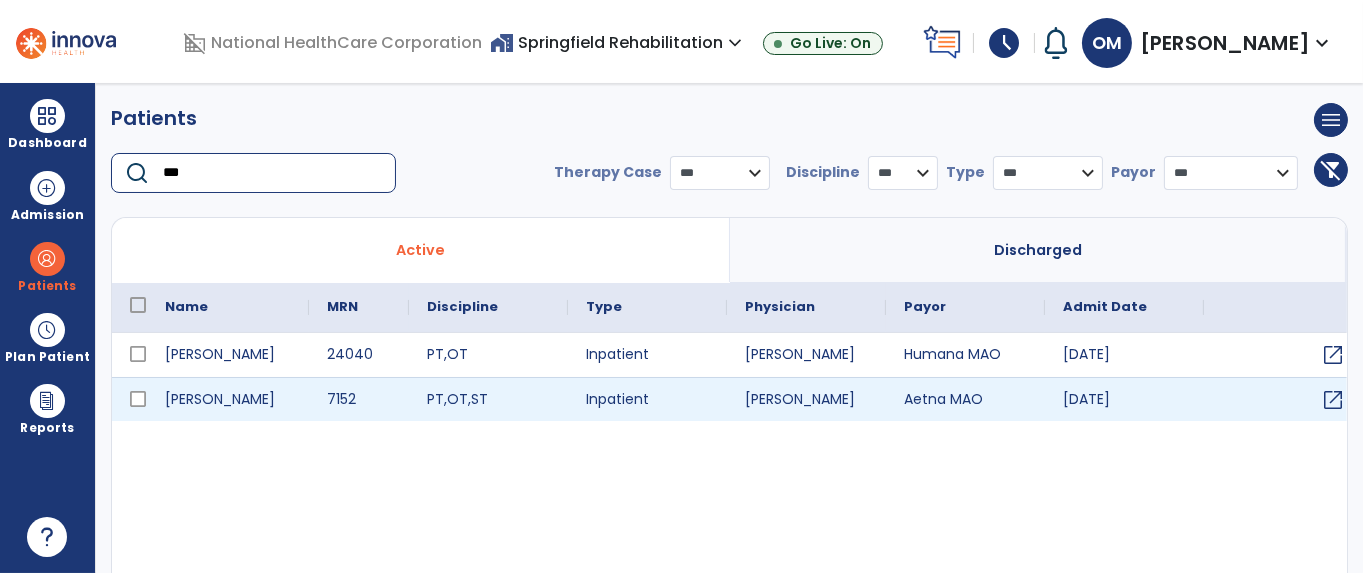 type on "***" 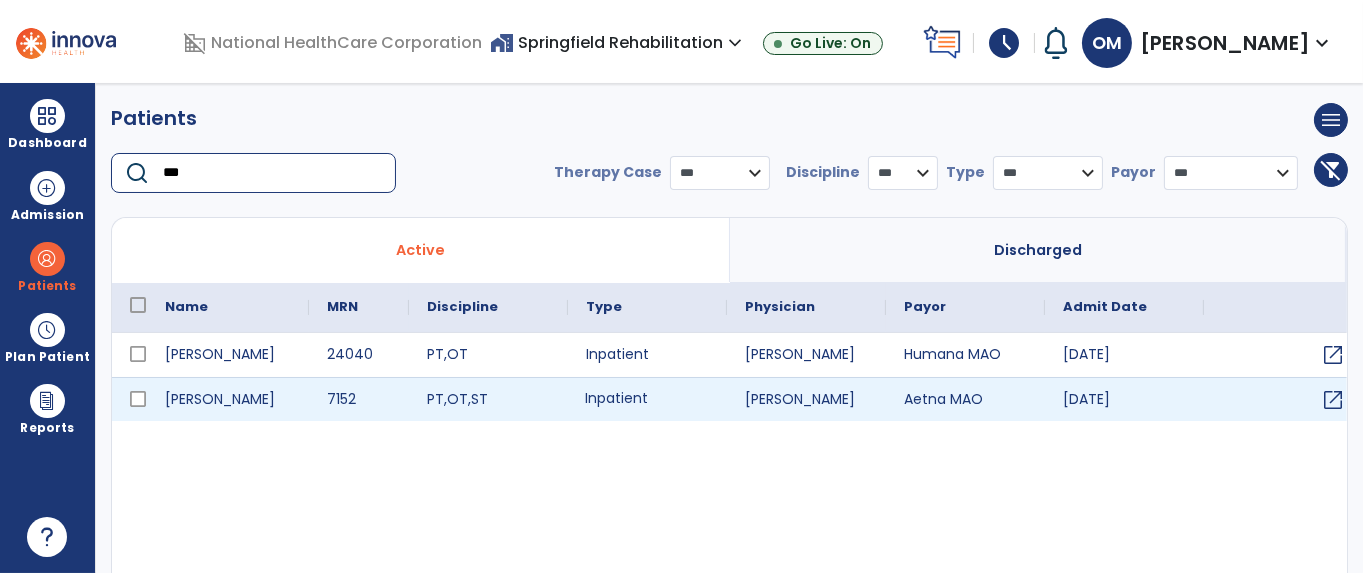 click on "Inpatient" at bounding box center [647, 399] 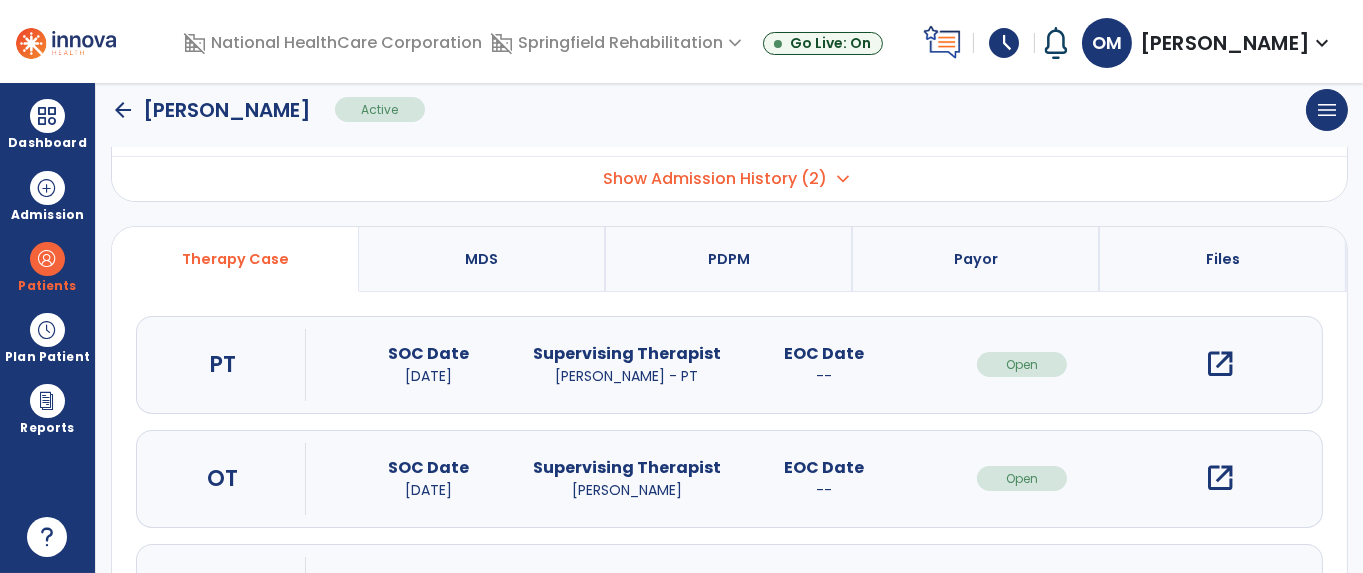 scroll, scrollTop: 228, scrollLeft: 0, axis: vertical 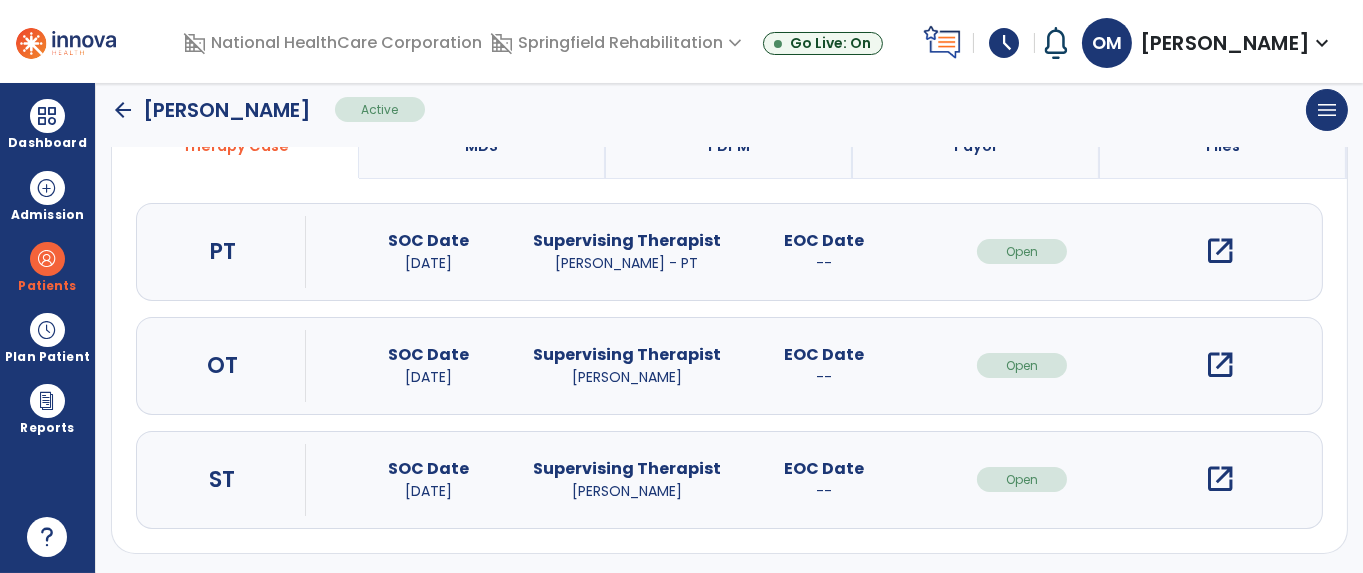 click on "open_in_new" at bounding box center (1220, 365) 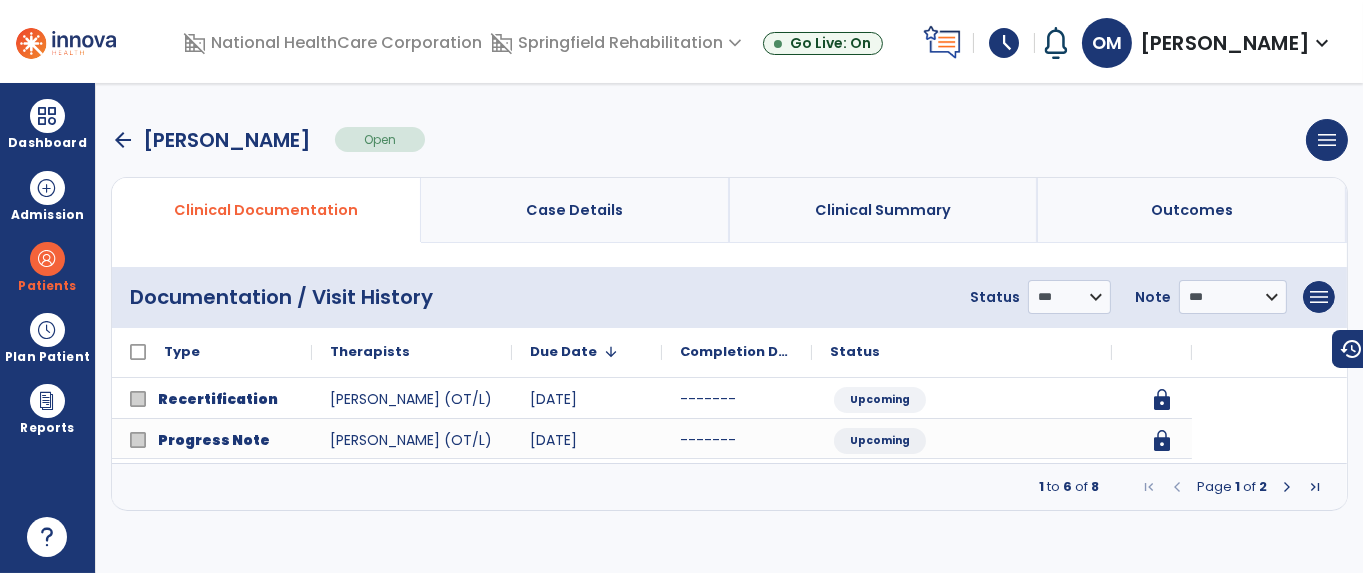 scroll, scrollTop: 0, scrollLeft: 0, axis: both 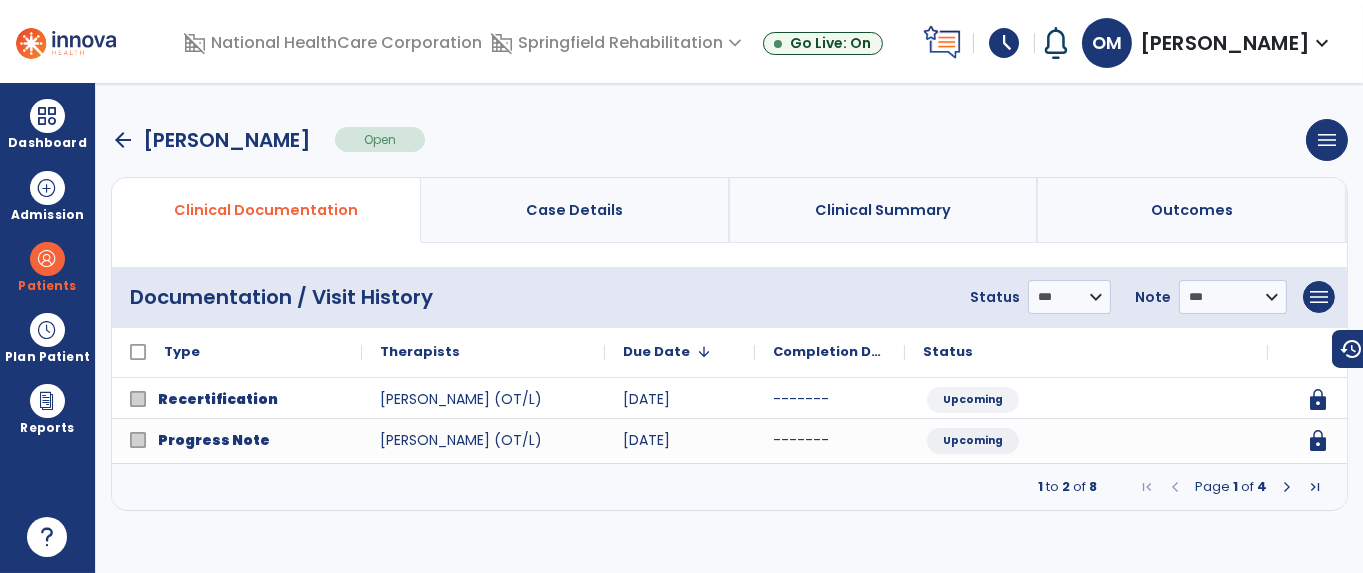 click at bounding box center (1287, 487) 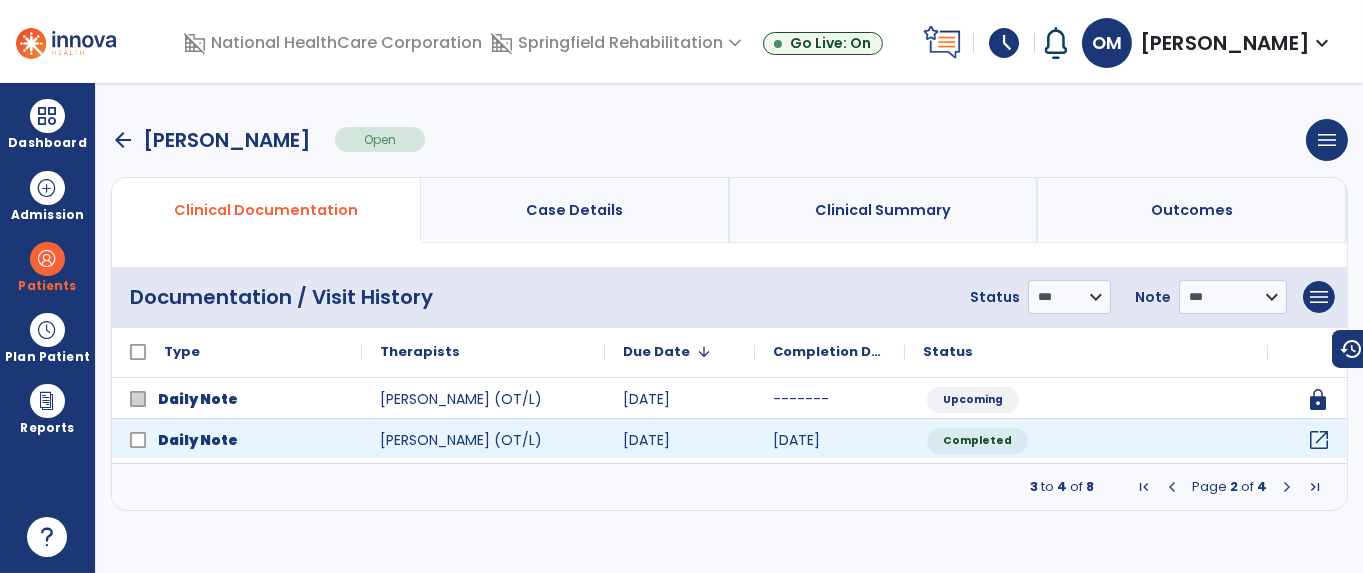 click on "open_in_new" 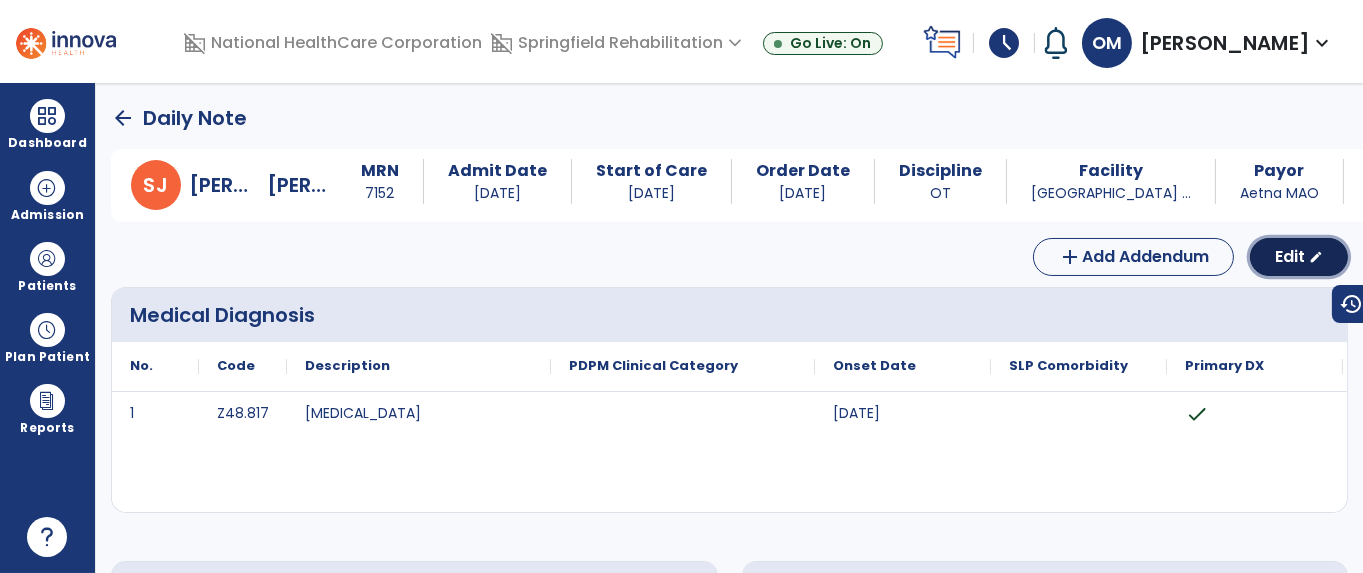 click on "Edit" 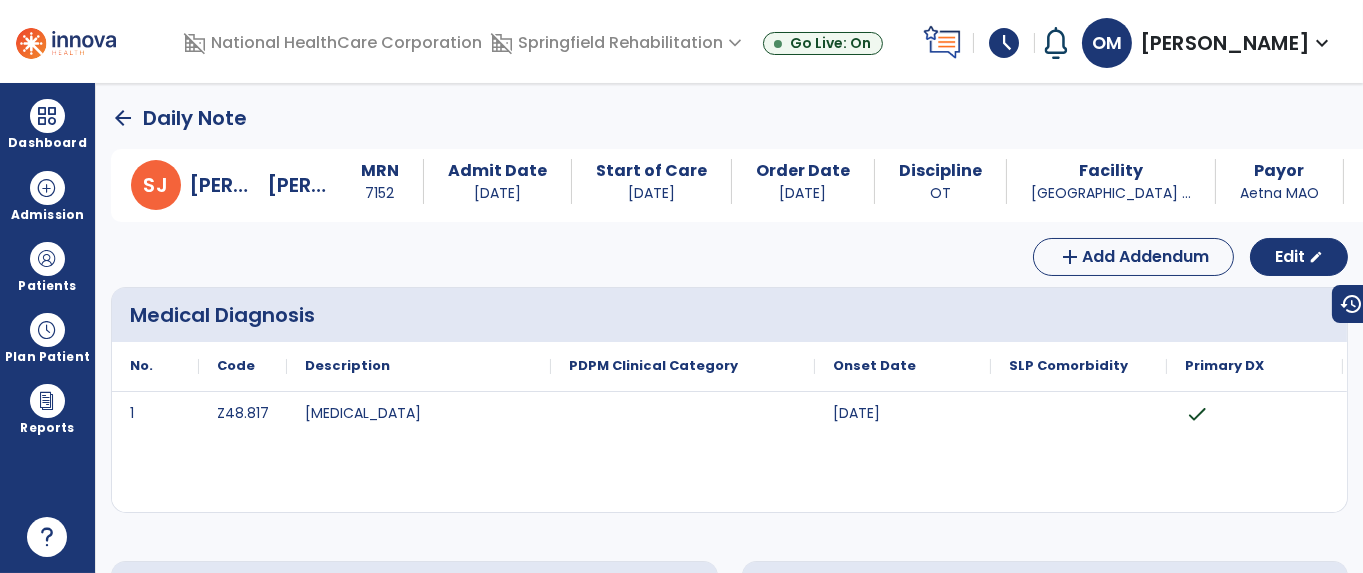 select on "*" 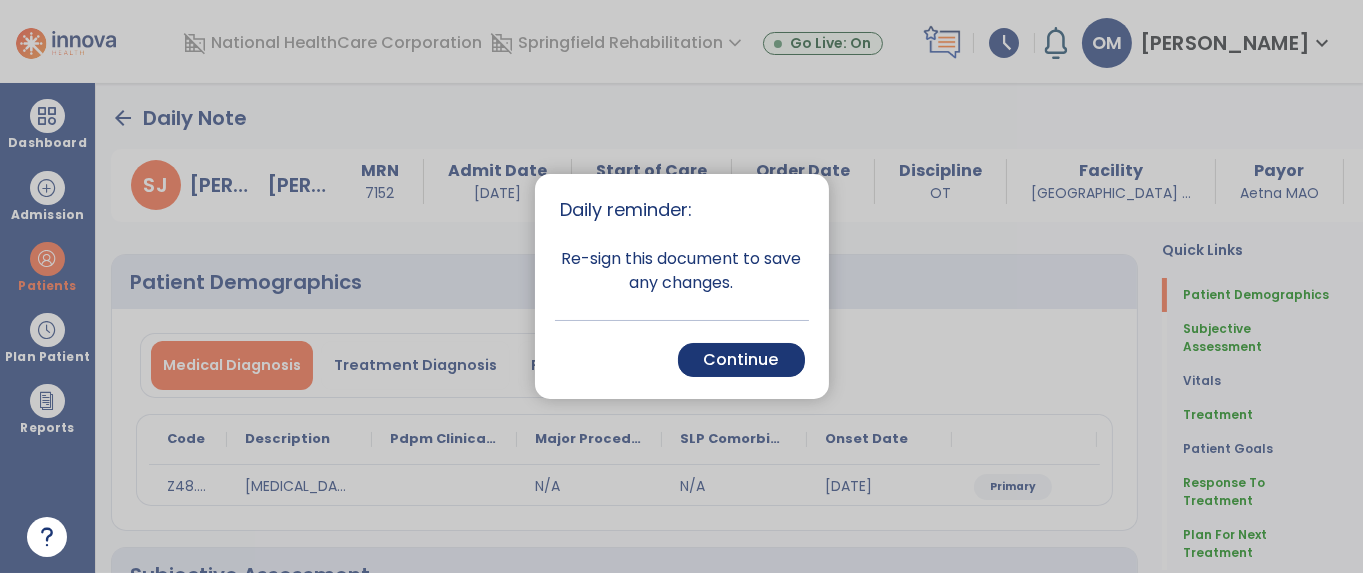 click on "Continue" at bounding box center [741, 360] 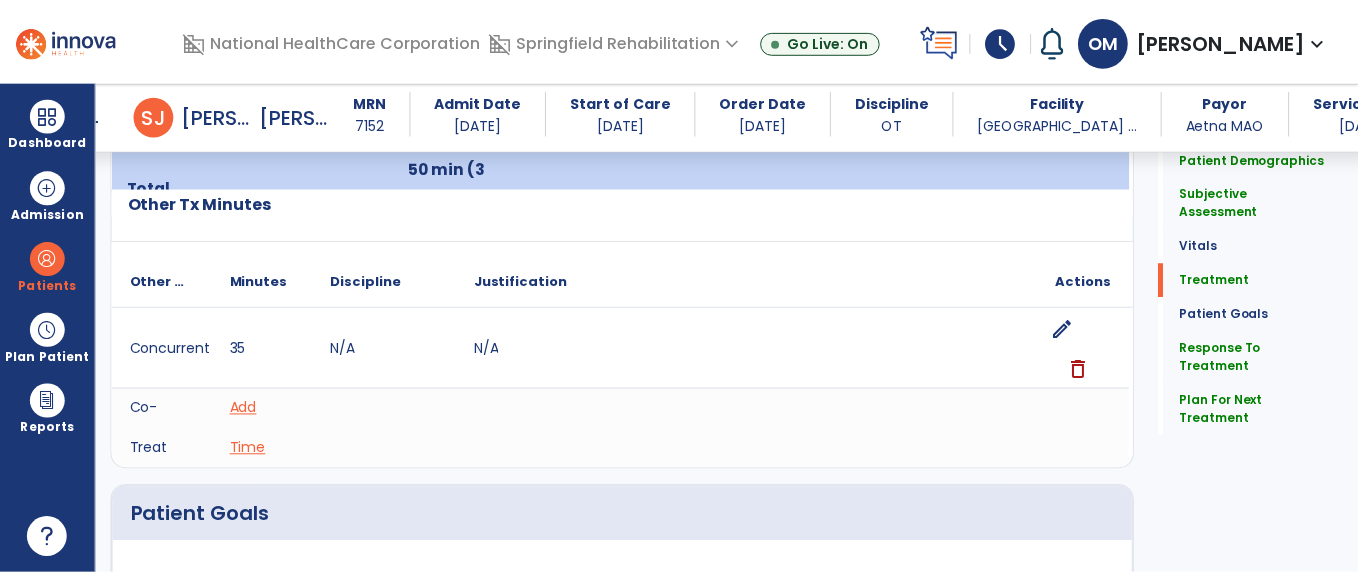 scroll, scrollTop: 1375, scrollLeft: 0, axis: vertical 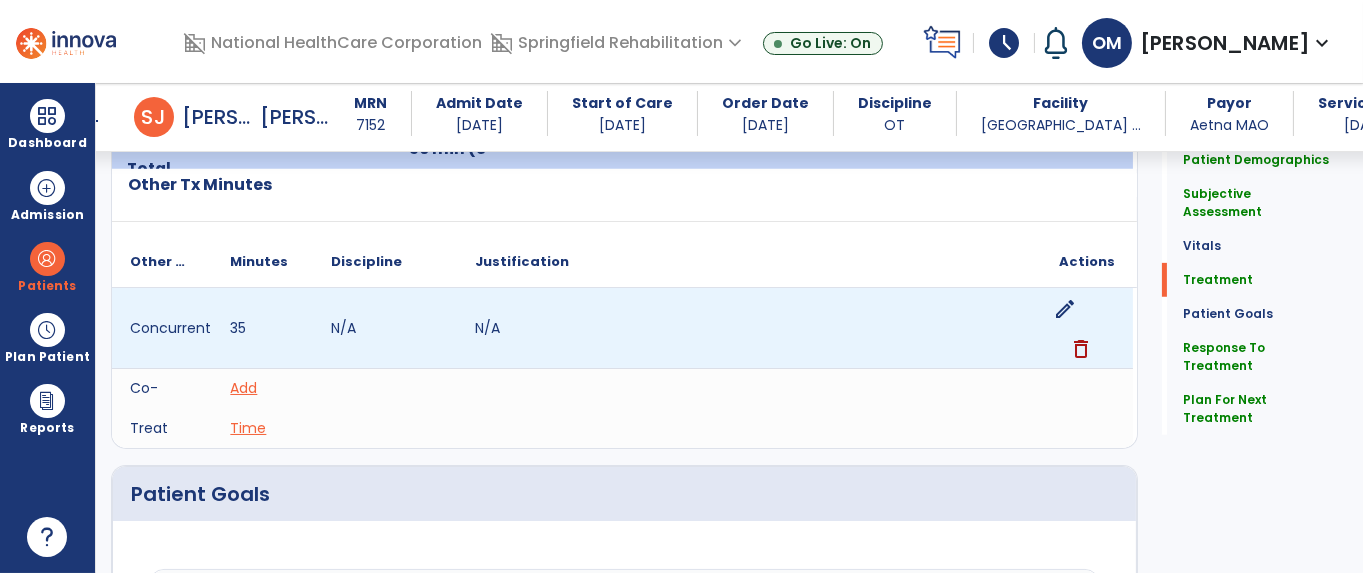 click on "edit" 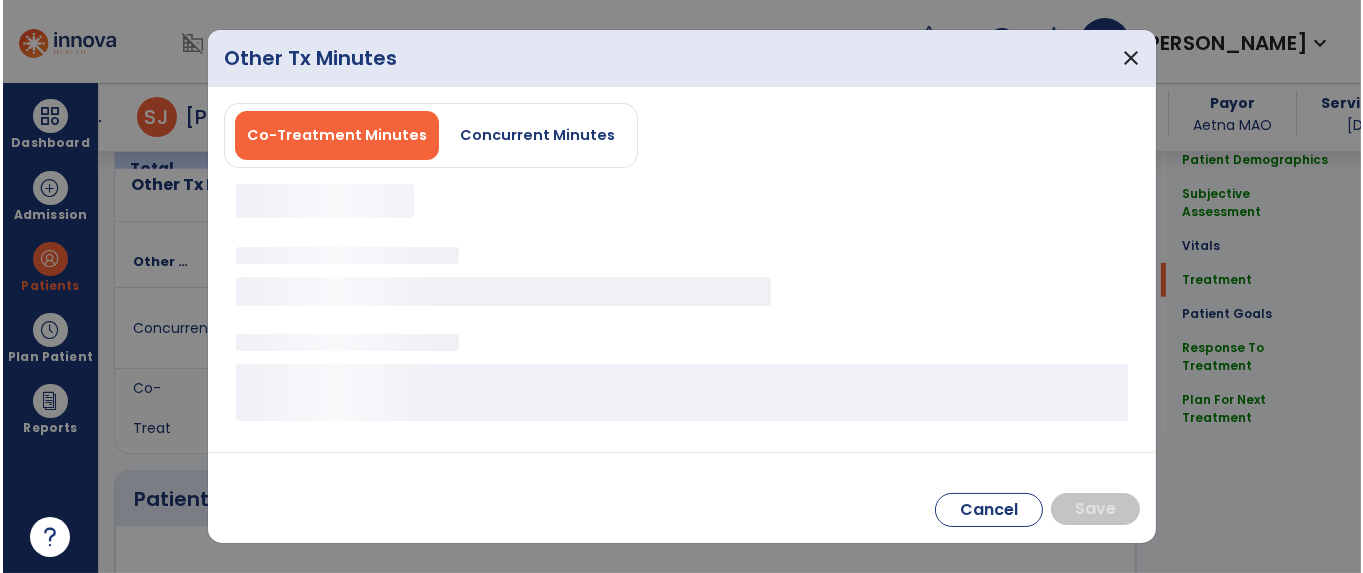 scroll, scrollTop: 1370, scrollLeft: 0, axis: vertical 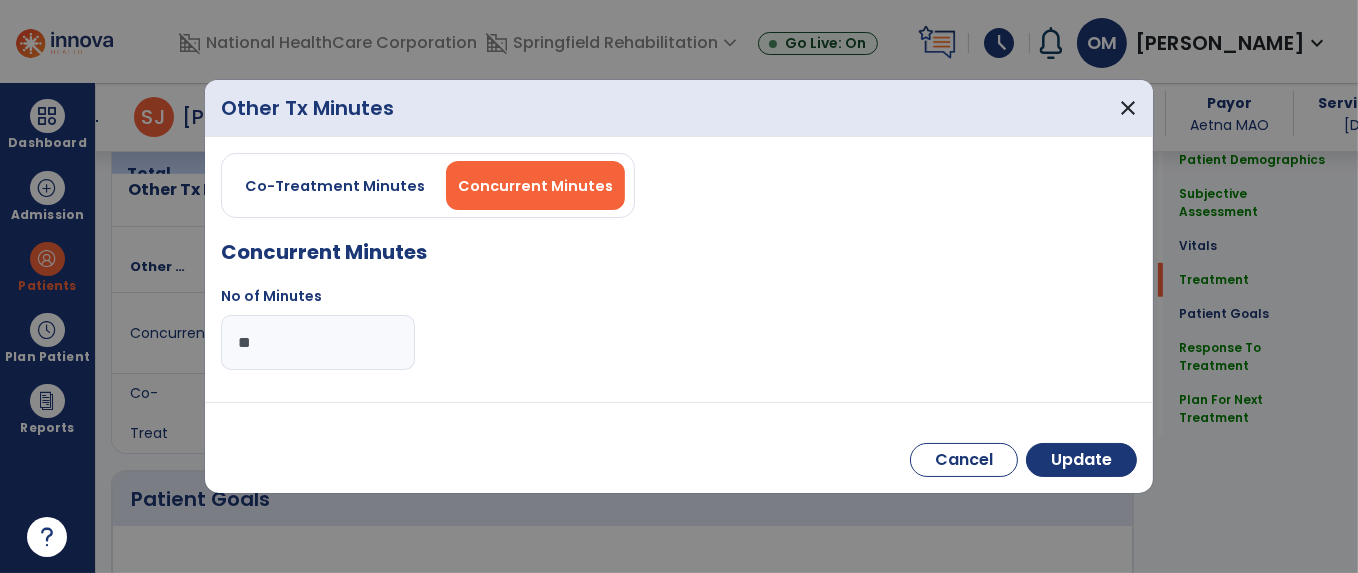 drag, startPoint x: 260, startPoint y: 345, endPoint x: 165, endPoint y: 371, distance: 98.49365 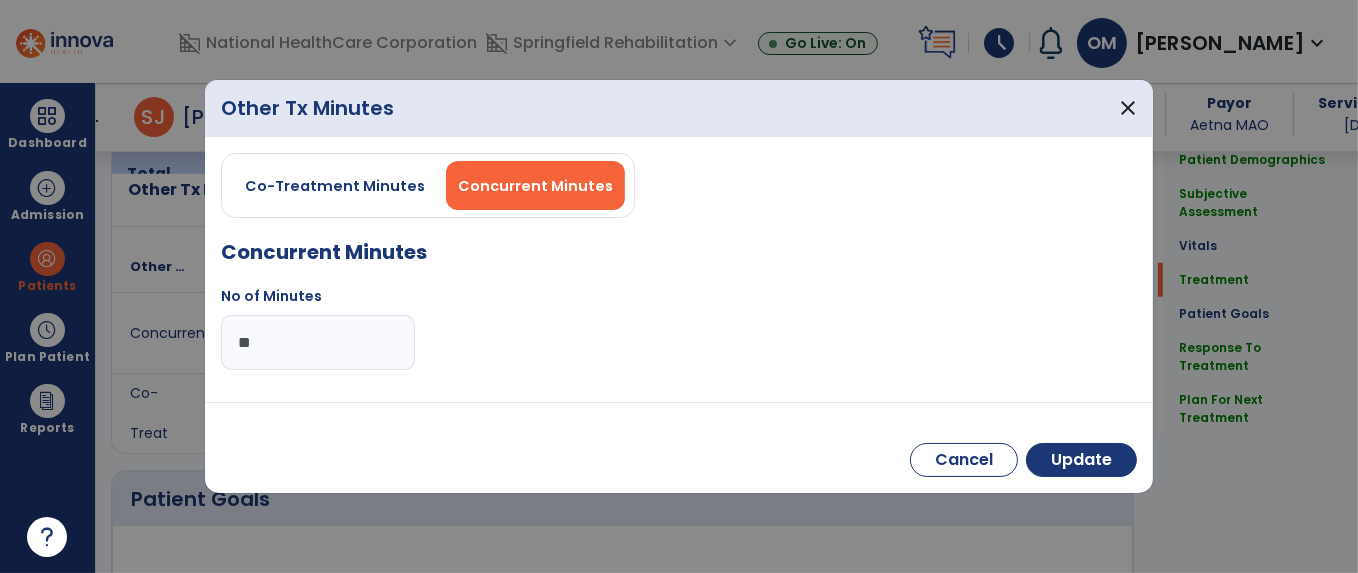 type on "**" 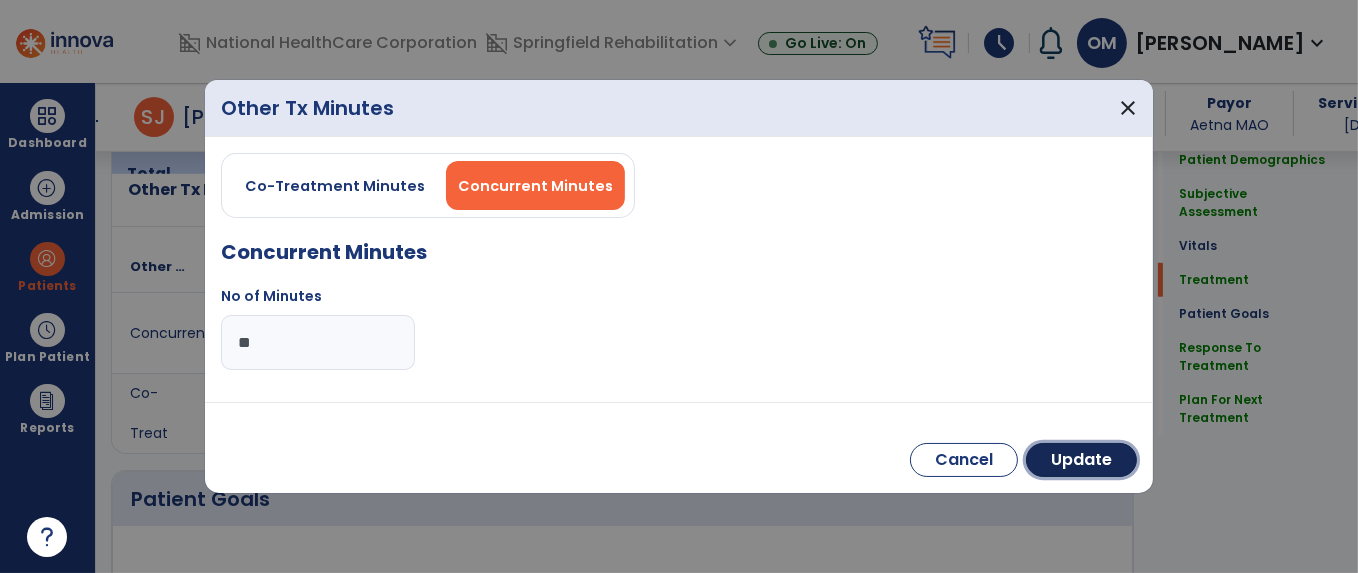 click on "Update" at bounding box center [1081, 460] 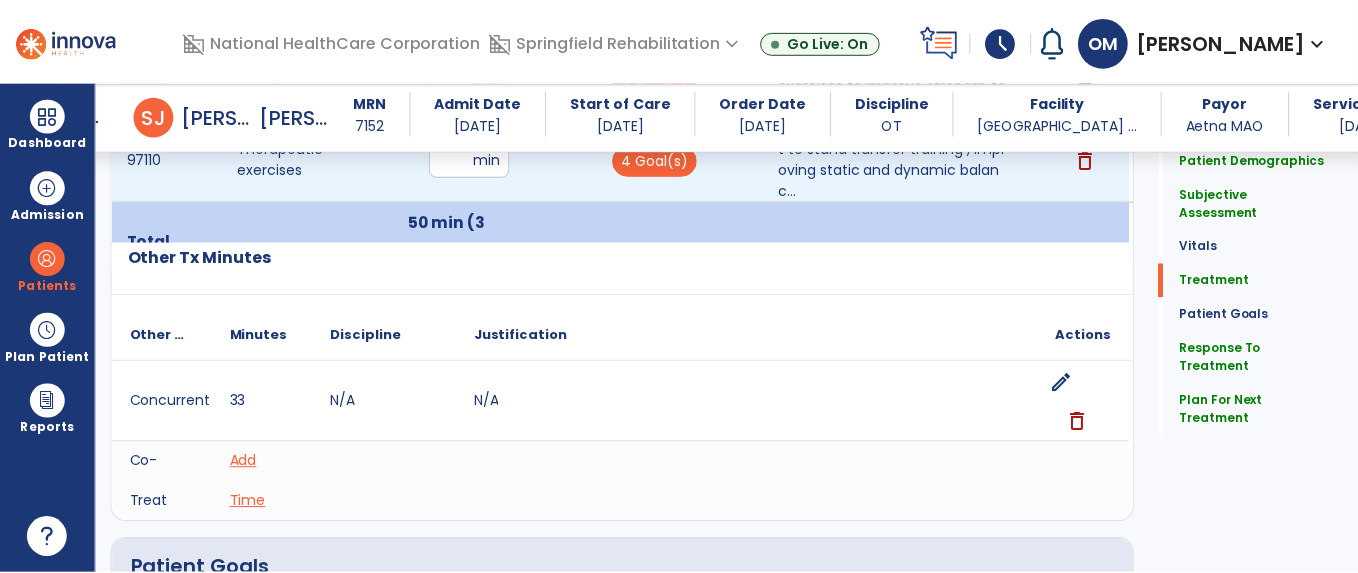 scroll, scrollTop: 1428, scrollLeft: 0, axis: vertical 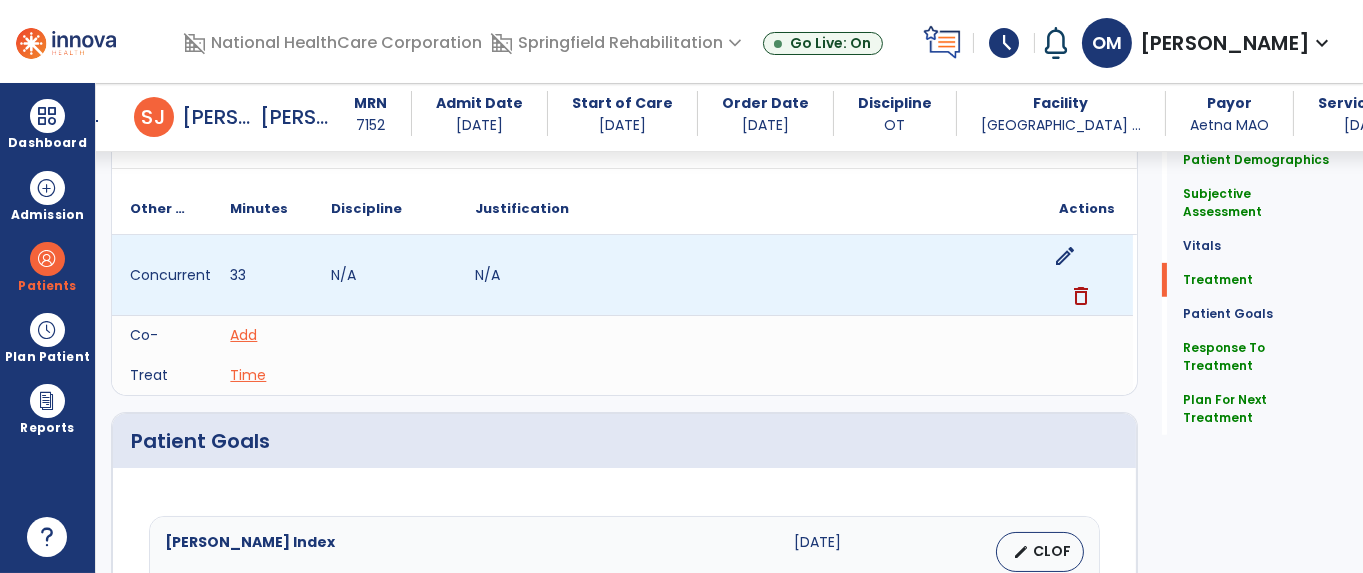 click on "edit" 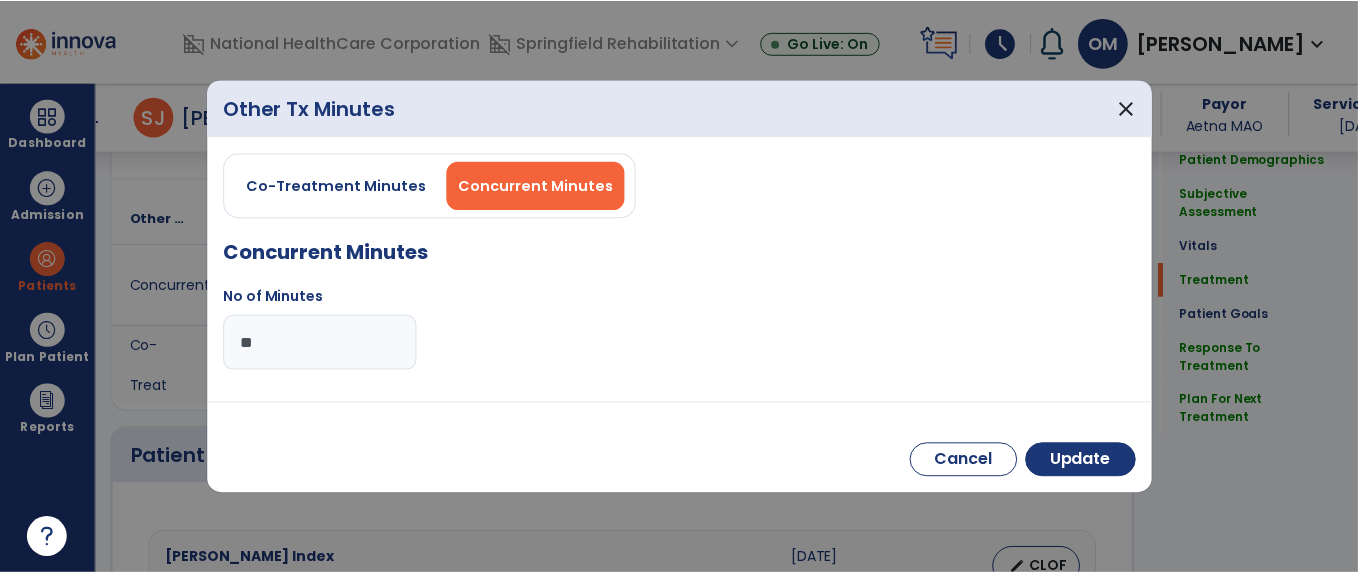 scroll, scrollTop: 1428, scrollLeft: 0, axis: vertical 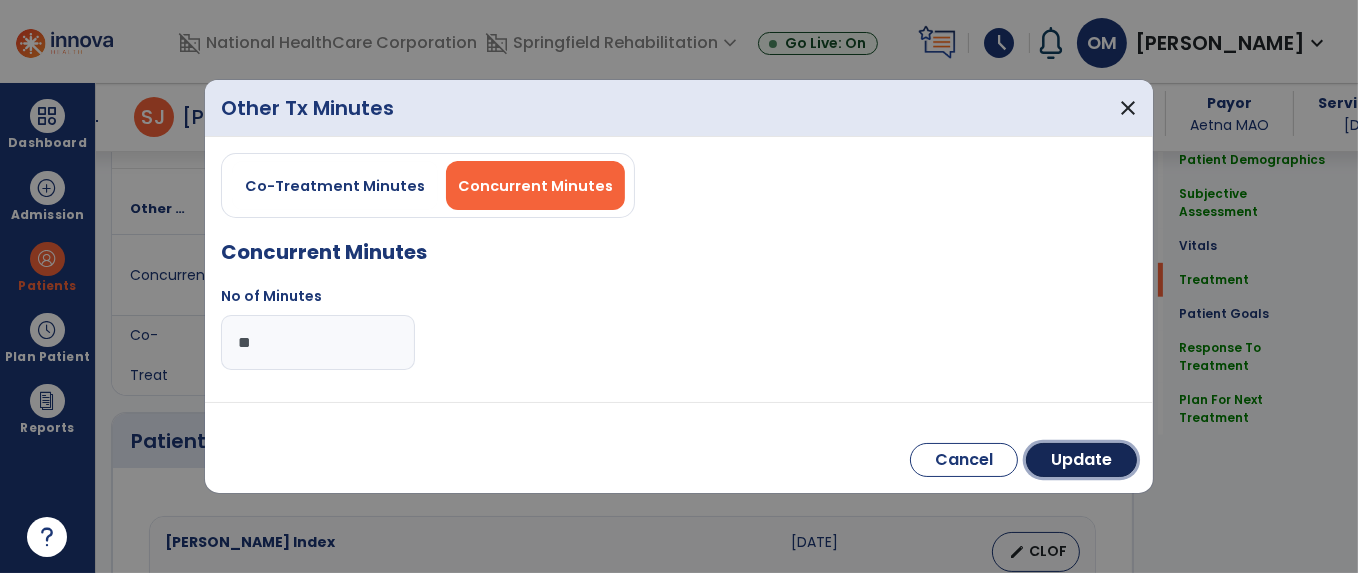 click on "Update" at bounding box center (1081, 460) 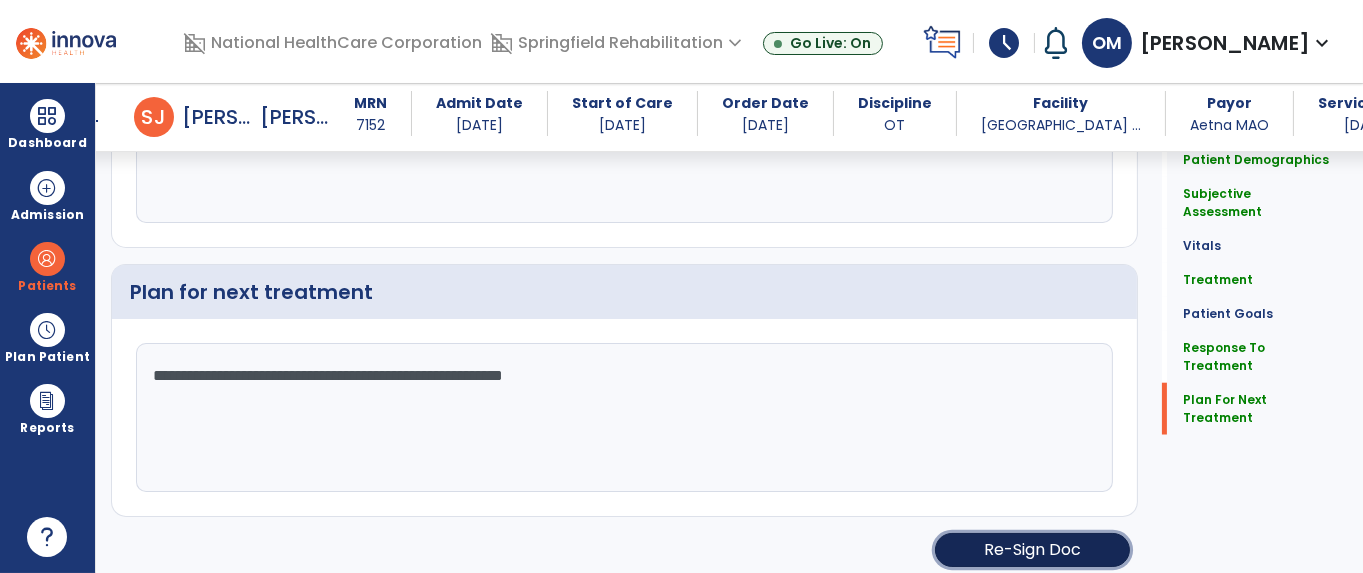 click on "Re-Sign Doc" 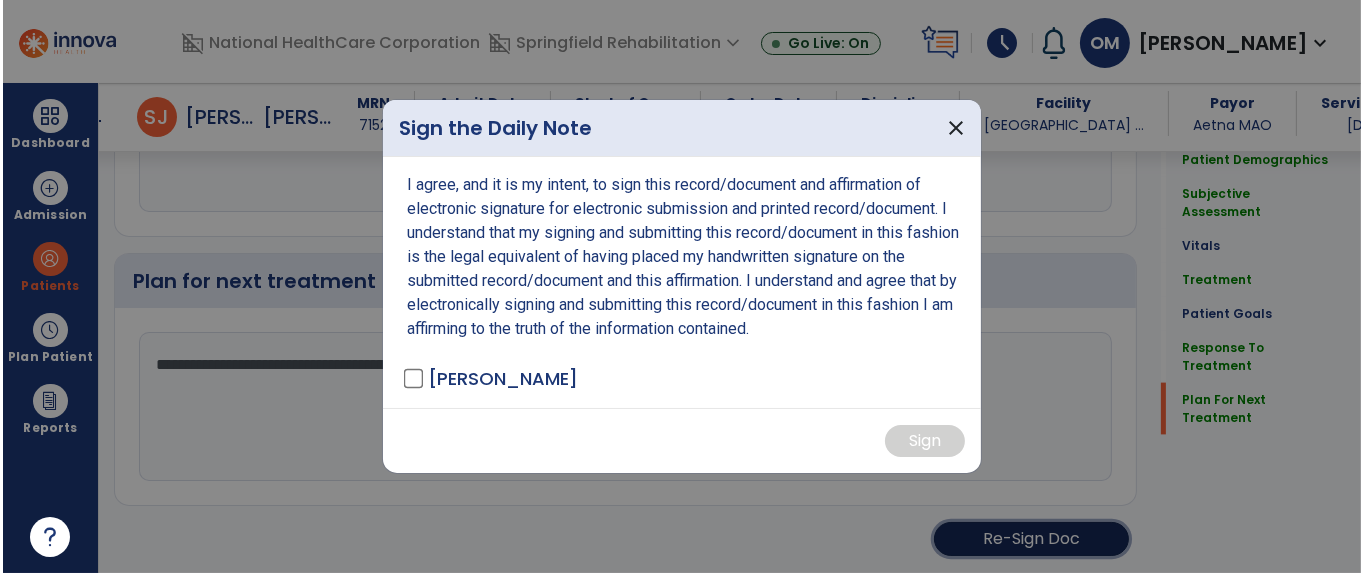 scroll, scrollTop: 3053, scrollLeft: 0, axis: vertical 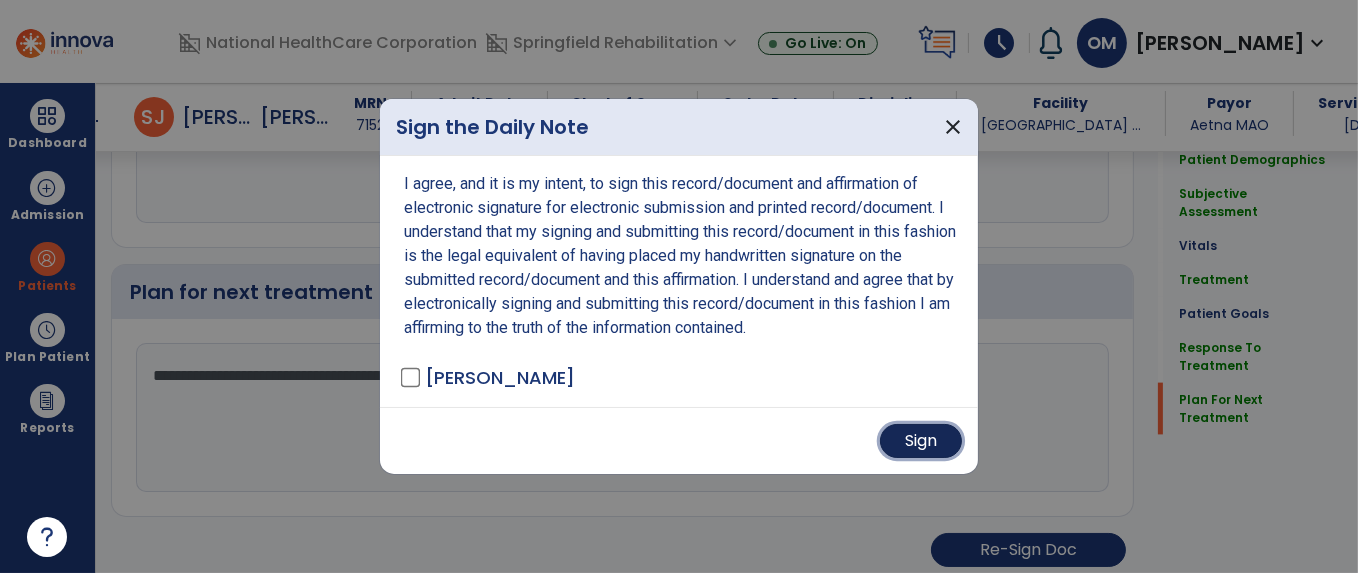 click on "Sign" at bounding box center [921, 441] 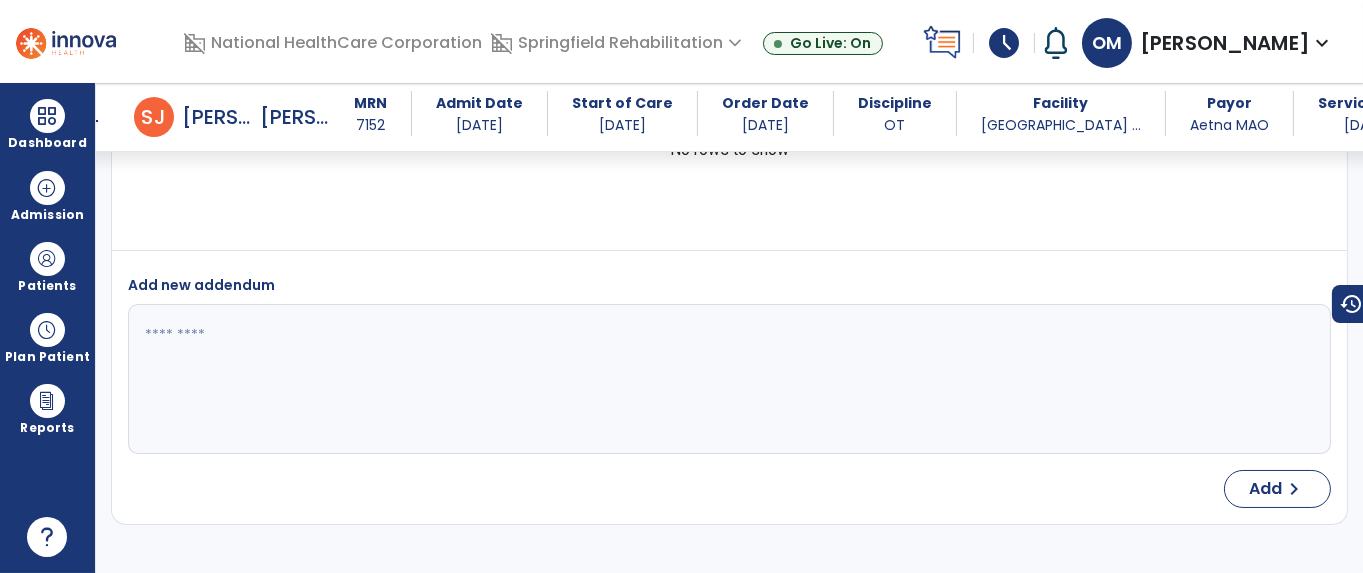 scroll, scrollTop: 4743, scrollLeft: 0, axis: vertical 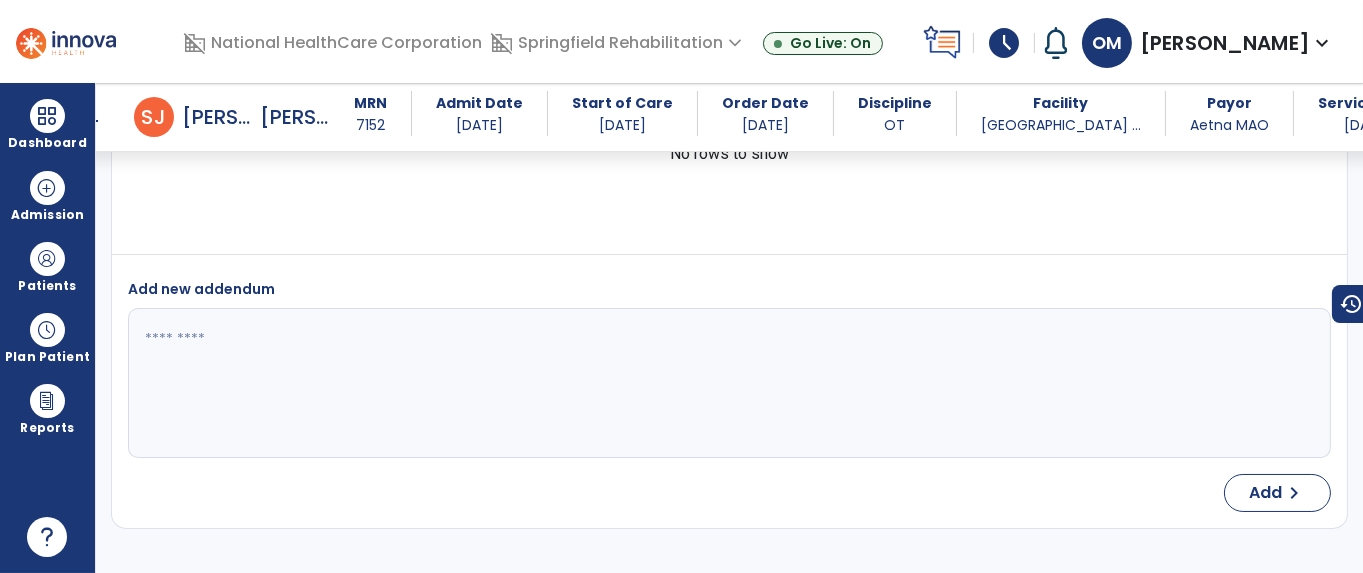 click at bounding box center [47, 116] 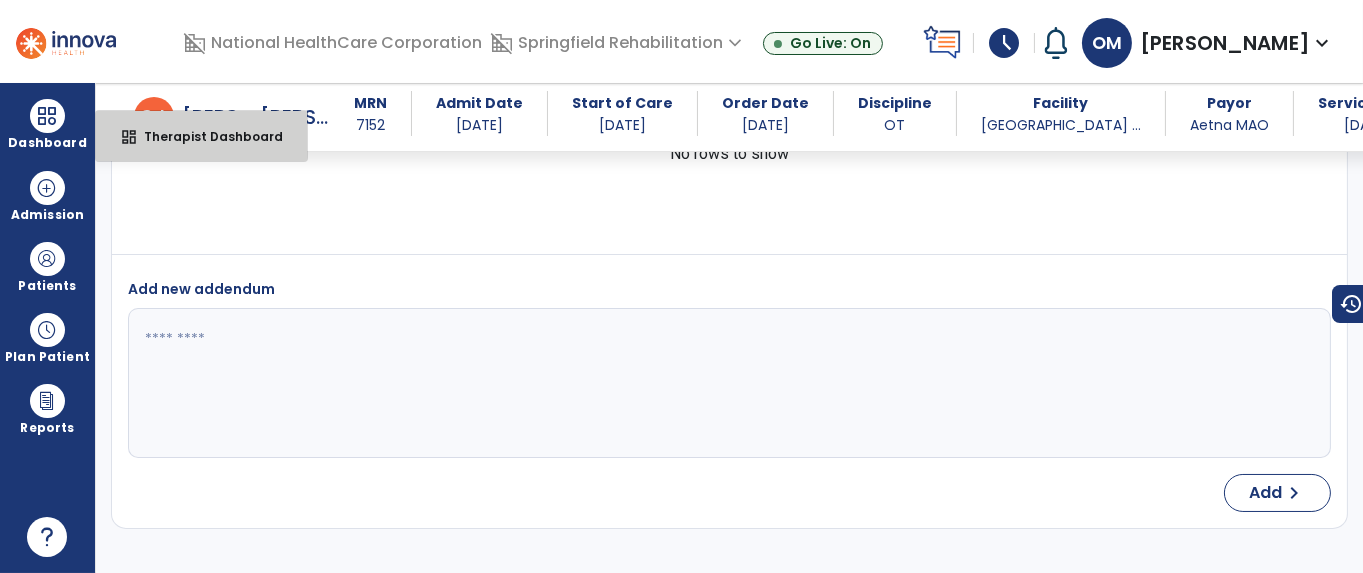 click on "Therapist Dashboard" at bounding box center [205, 136] 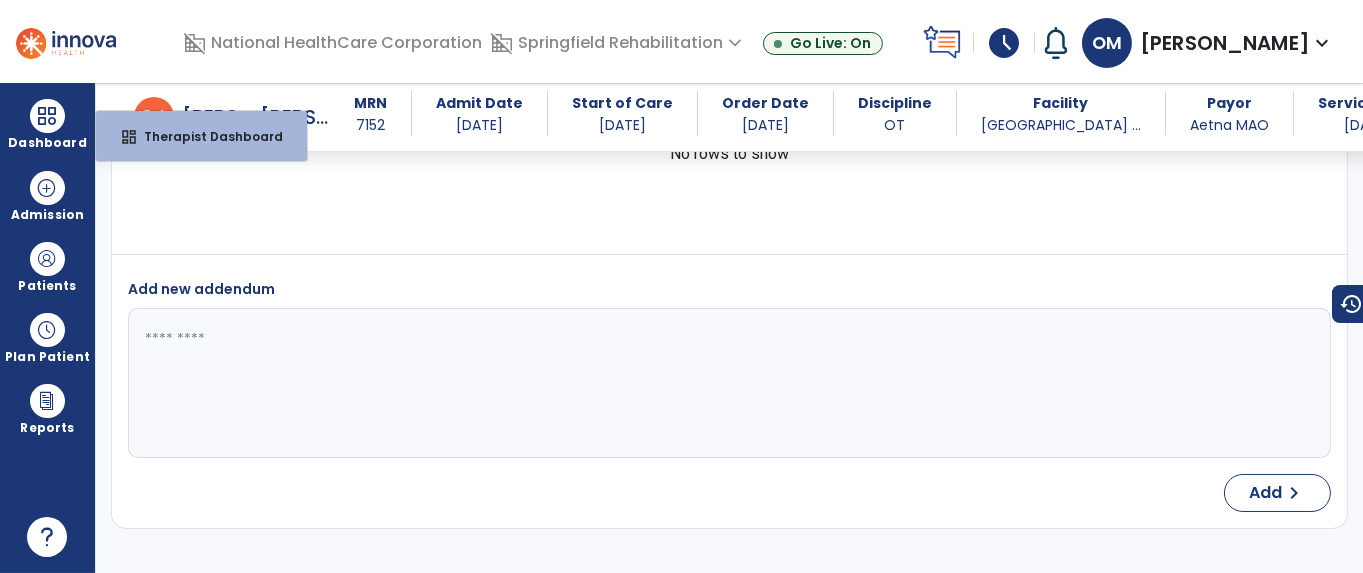 select on "****" 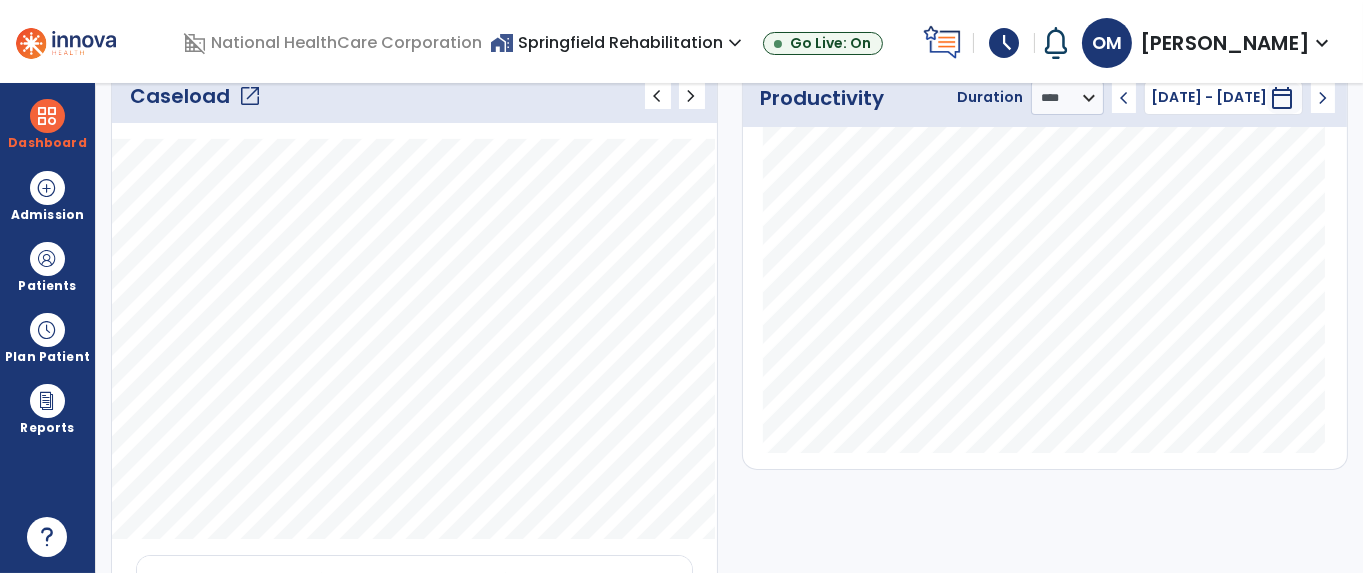 scroll, scrollTop: 0, scrollLeft: 0, axis: both 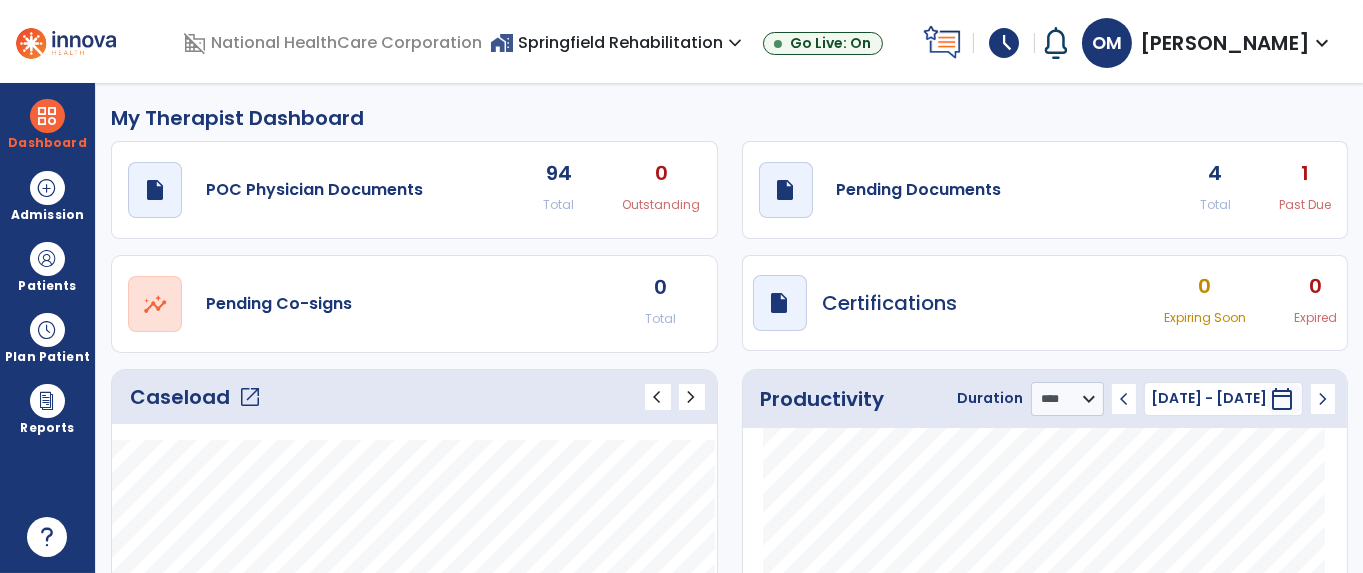click on "Pending Documents" 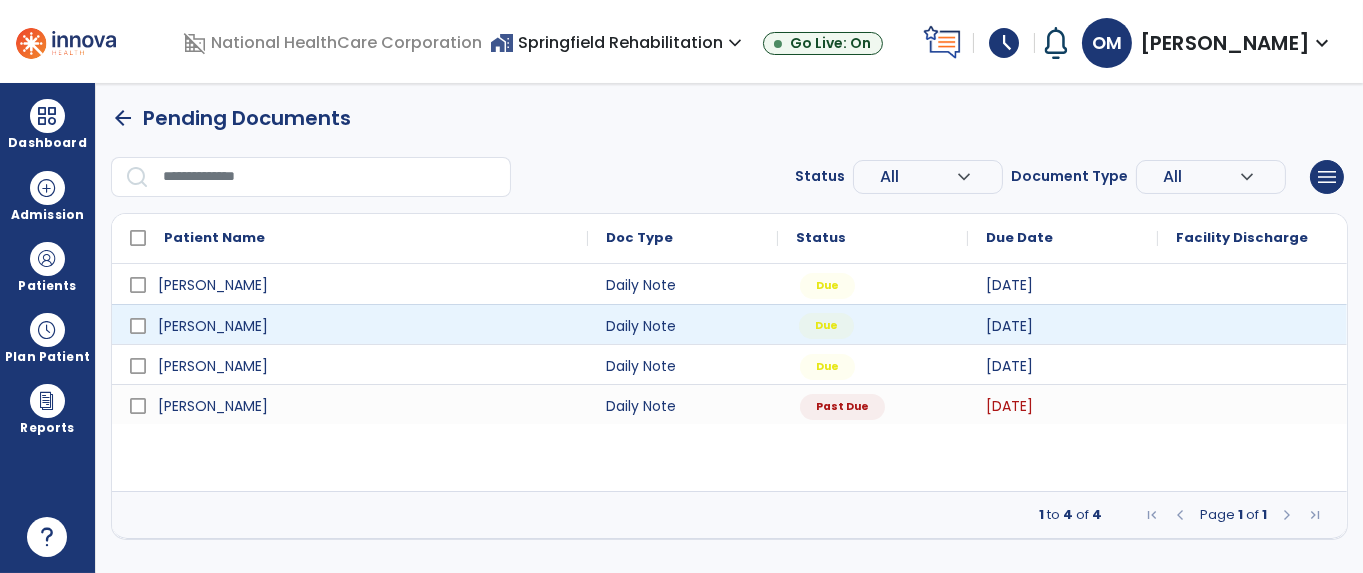 click on "Due" at bounding box center (826, 326) 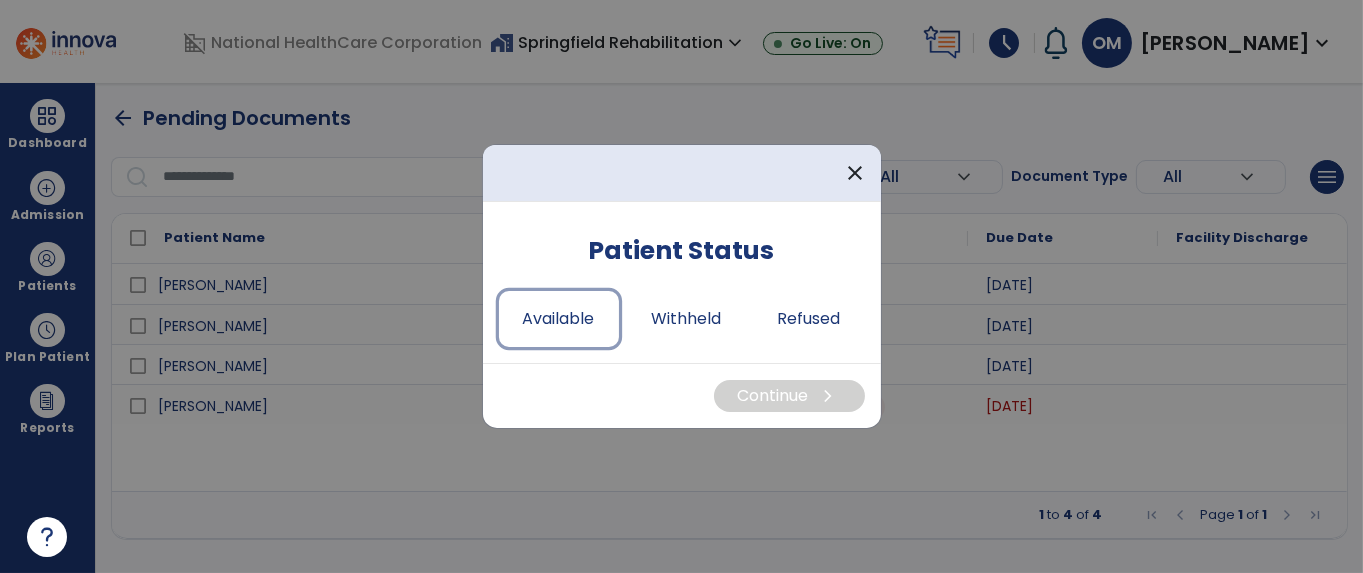 click on "Available" at bounding box center [559, 319] 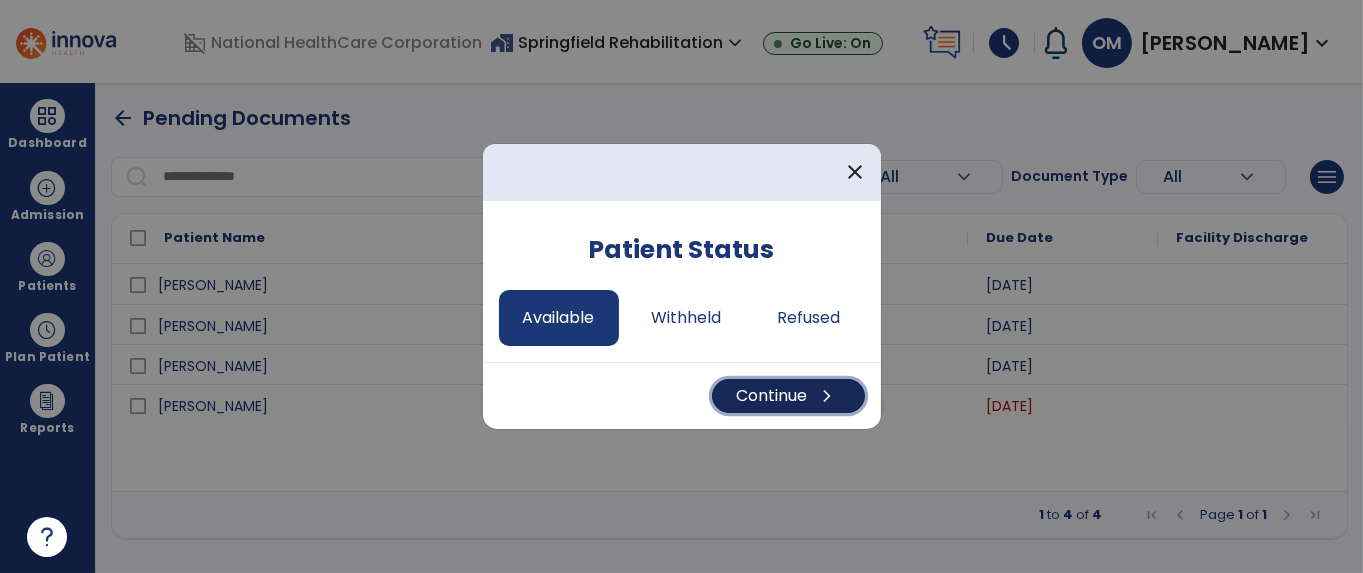 click on "Continue   chevron_right" at bounding box center (788, 396) 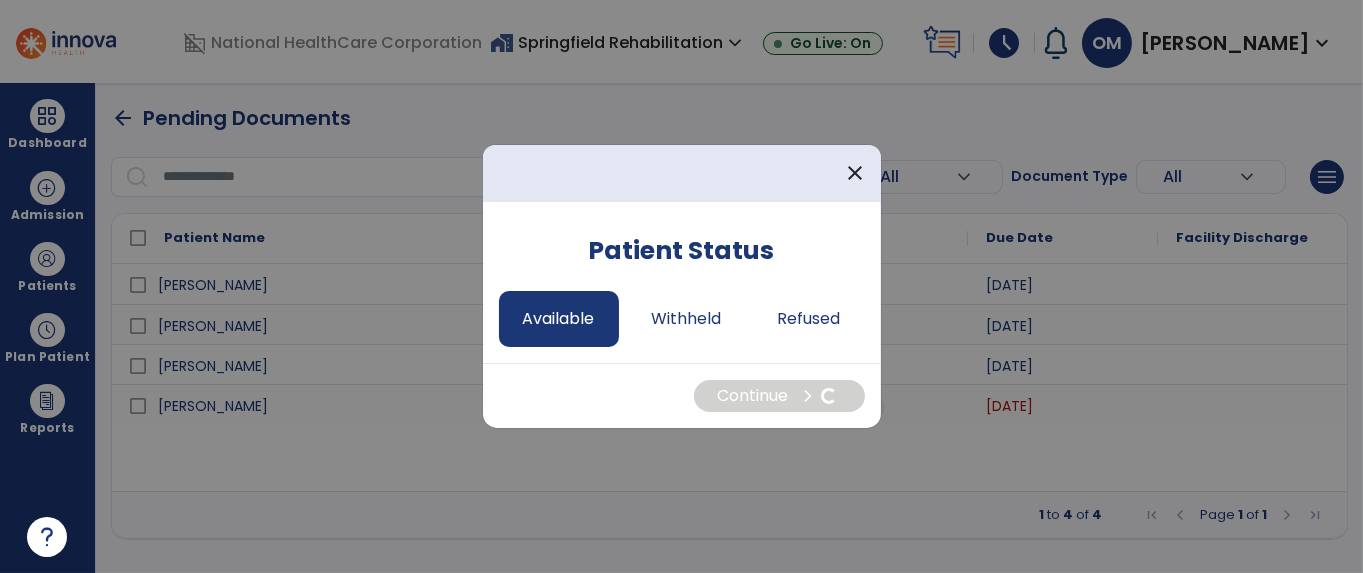 select on "*" 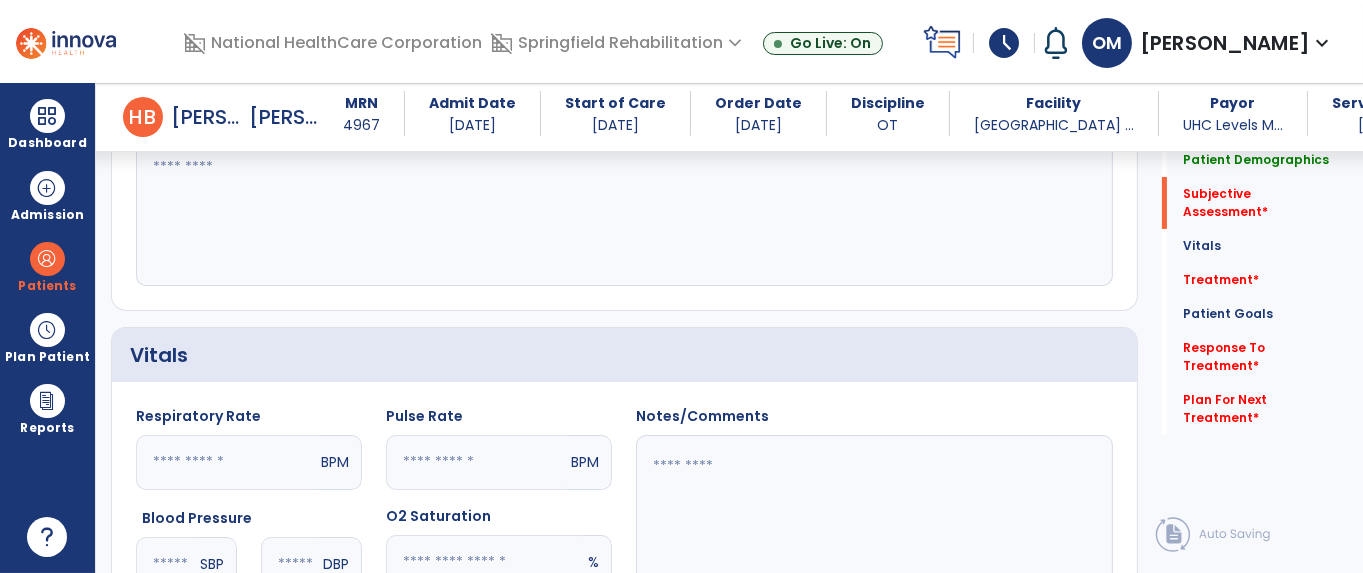 scroll, scrollTop: 250, scrollLeft: 0, axis: vertical 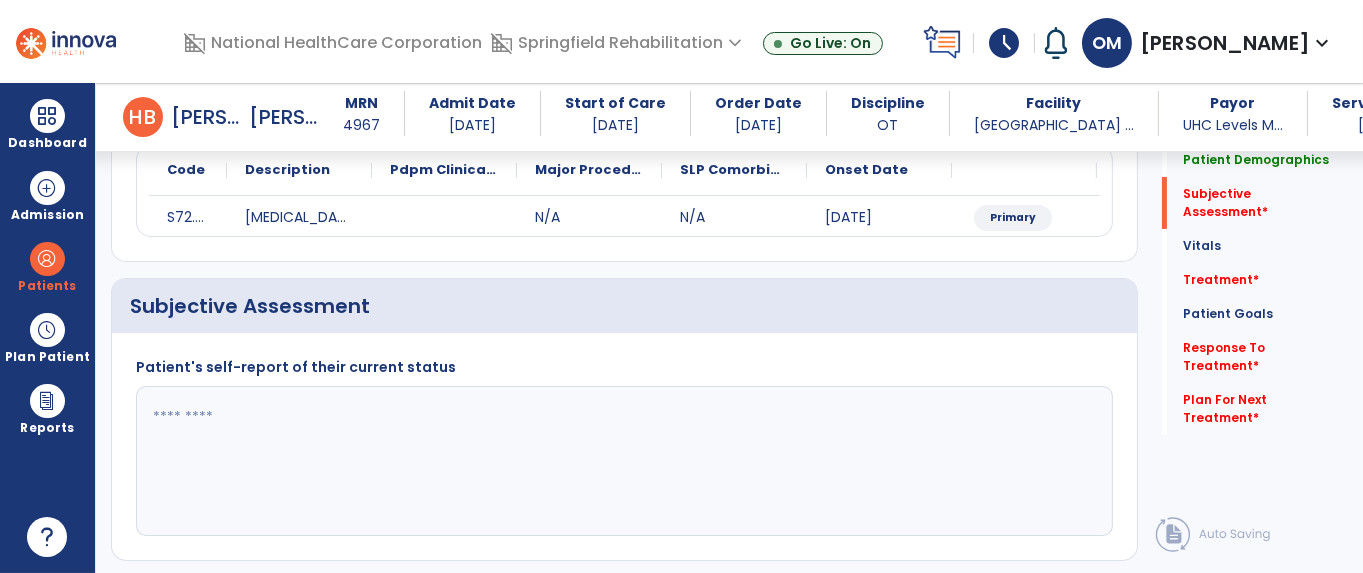 click 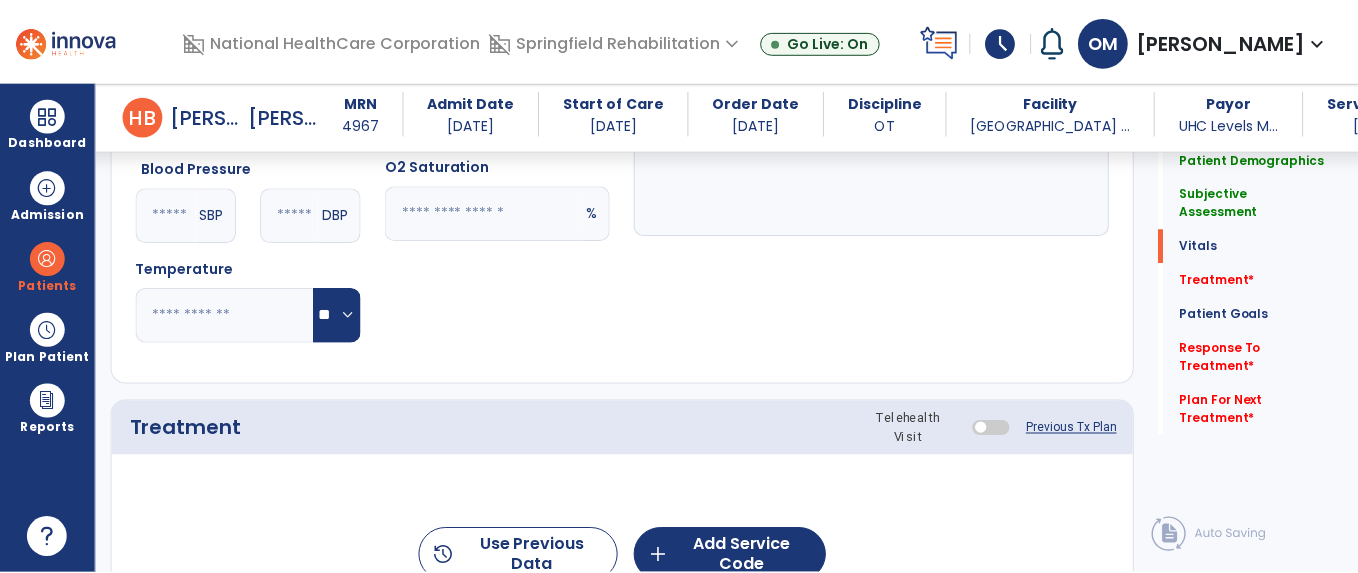 scroll, scrollTop: 1000, scrollLeft: 0, axis: vertical 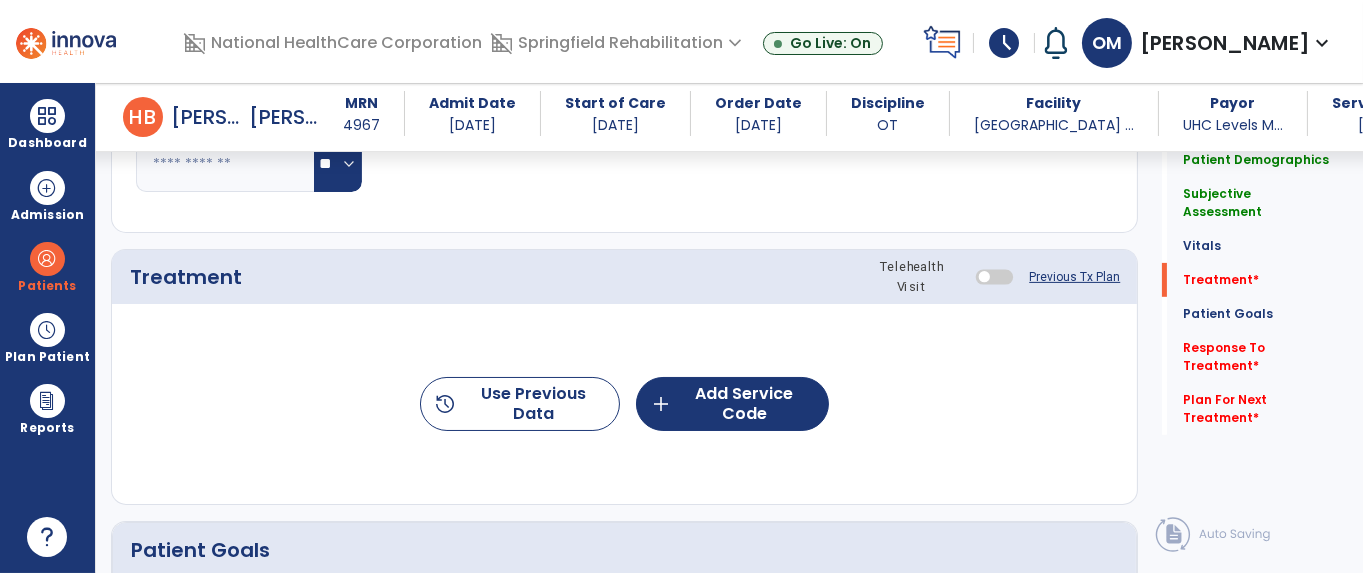 type on "**********" 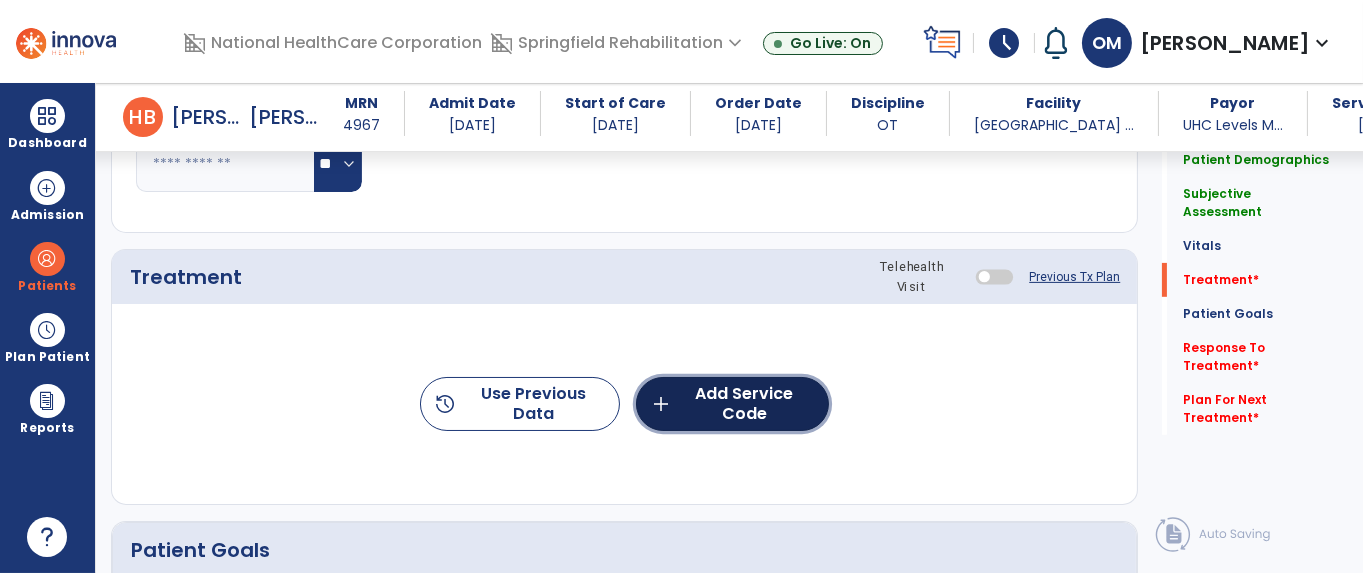 click on "add  Add Service Code" 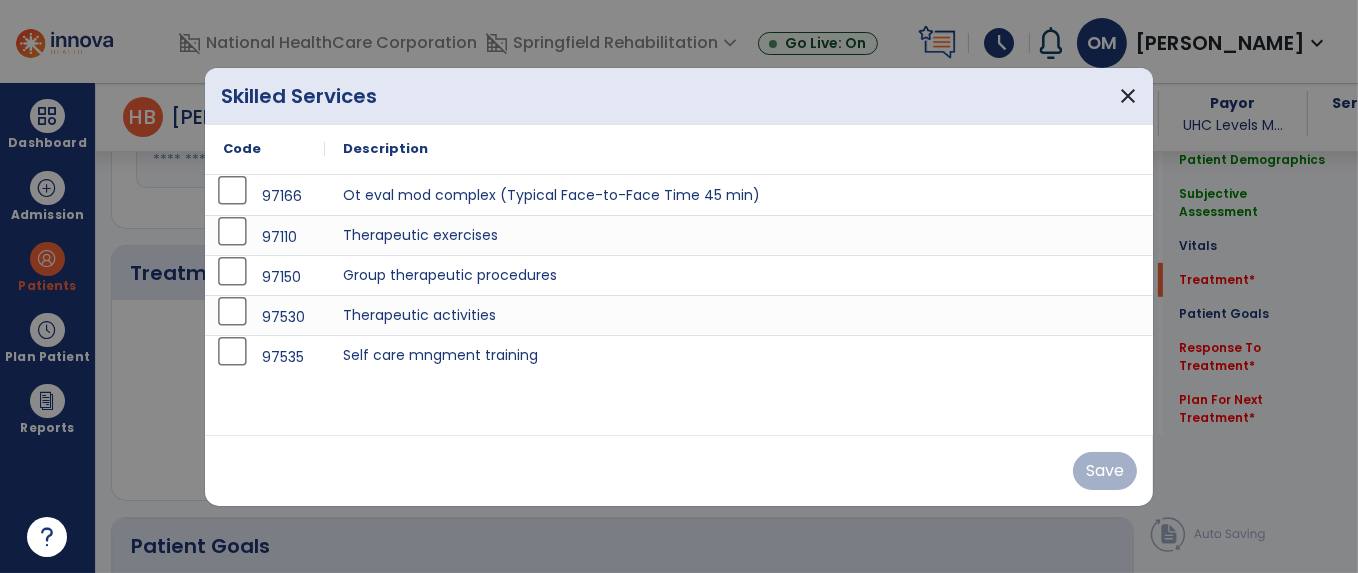 scroll, scrollTop: 1000, scrollLeft: 0, axis: vertical 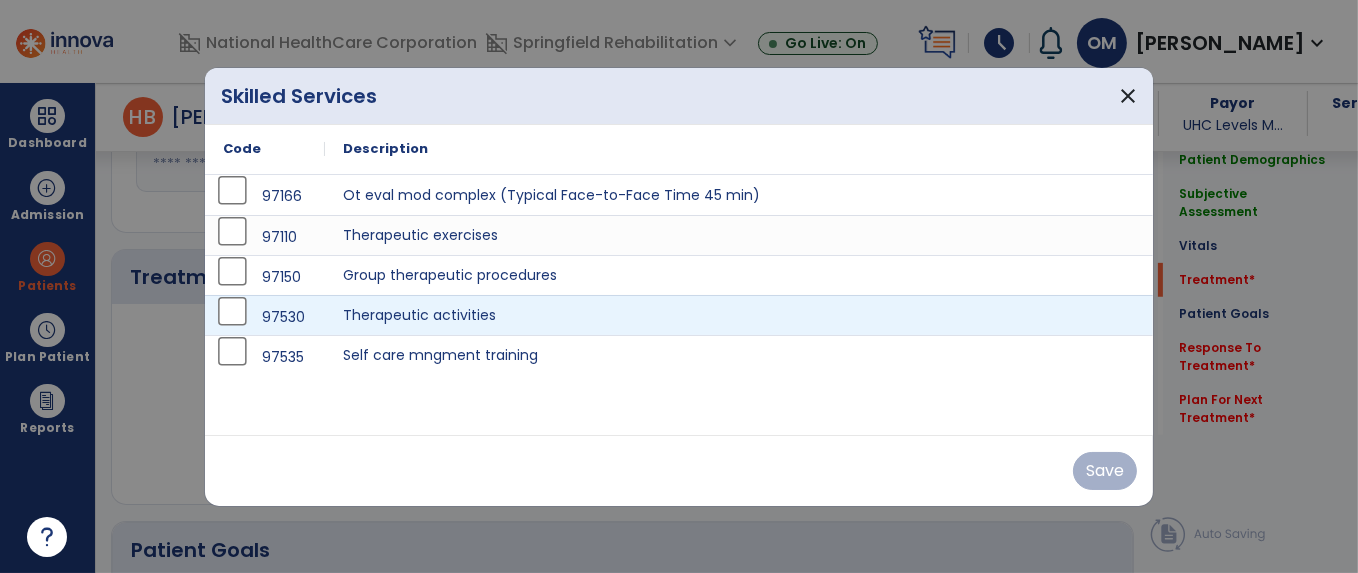 click on "97530" at bounding box center (265, 317) 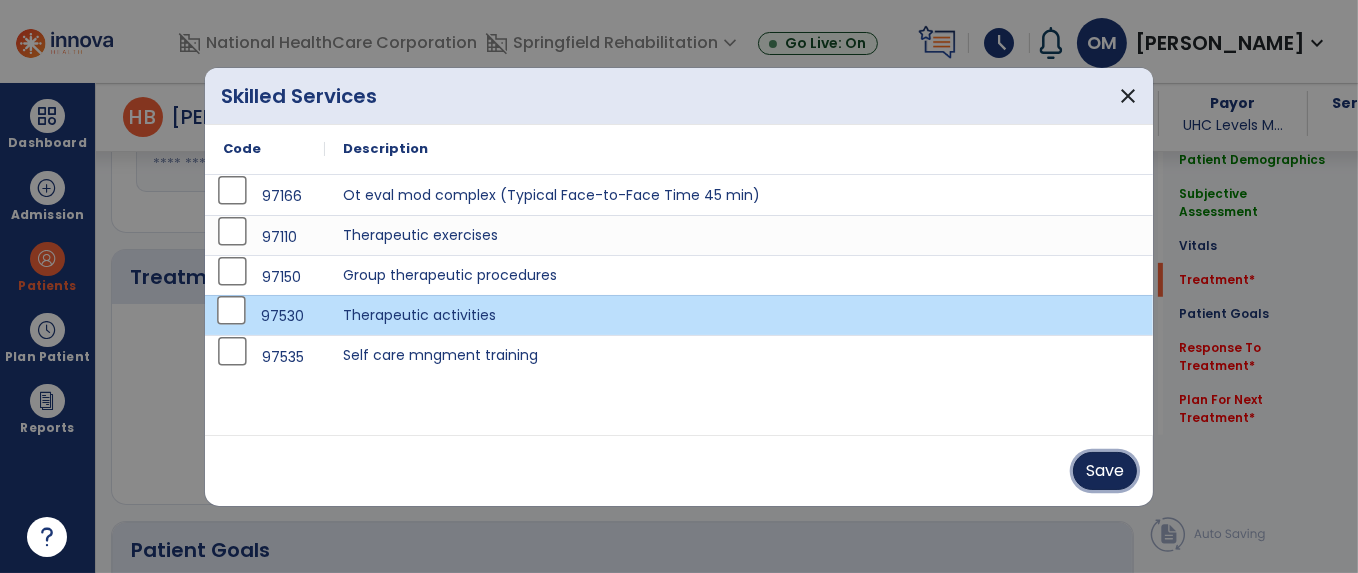 click on "Save" at bounding box center [1105, 471] 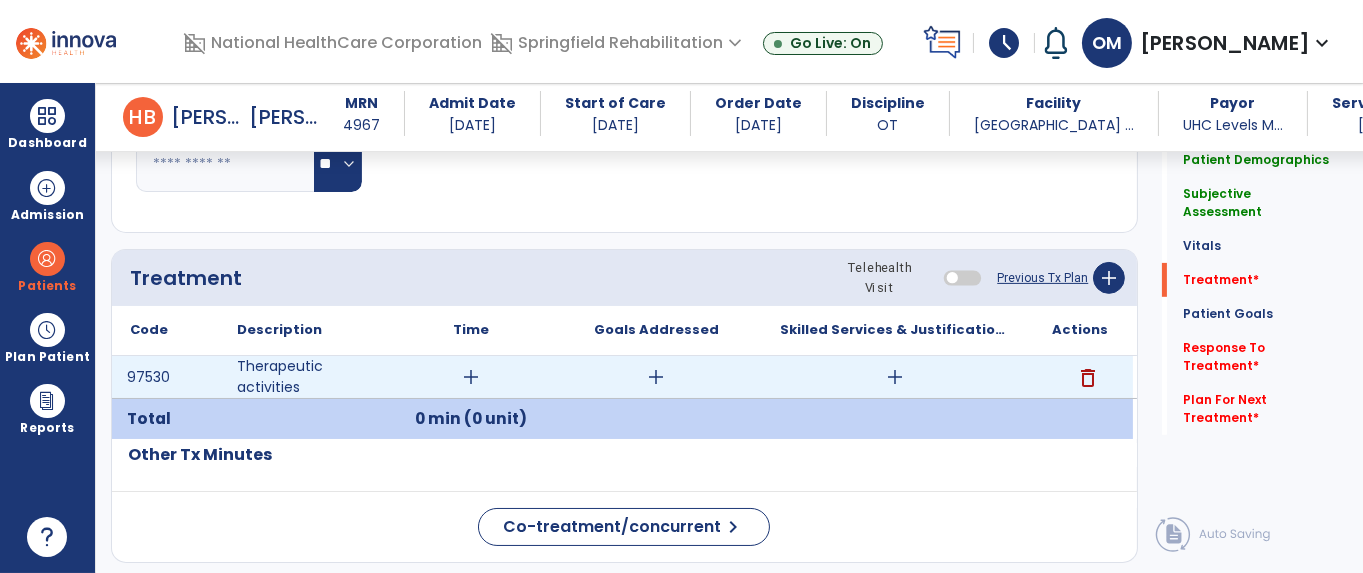 click on "add" at bounding box center (471, 377) 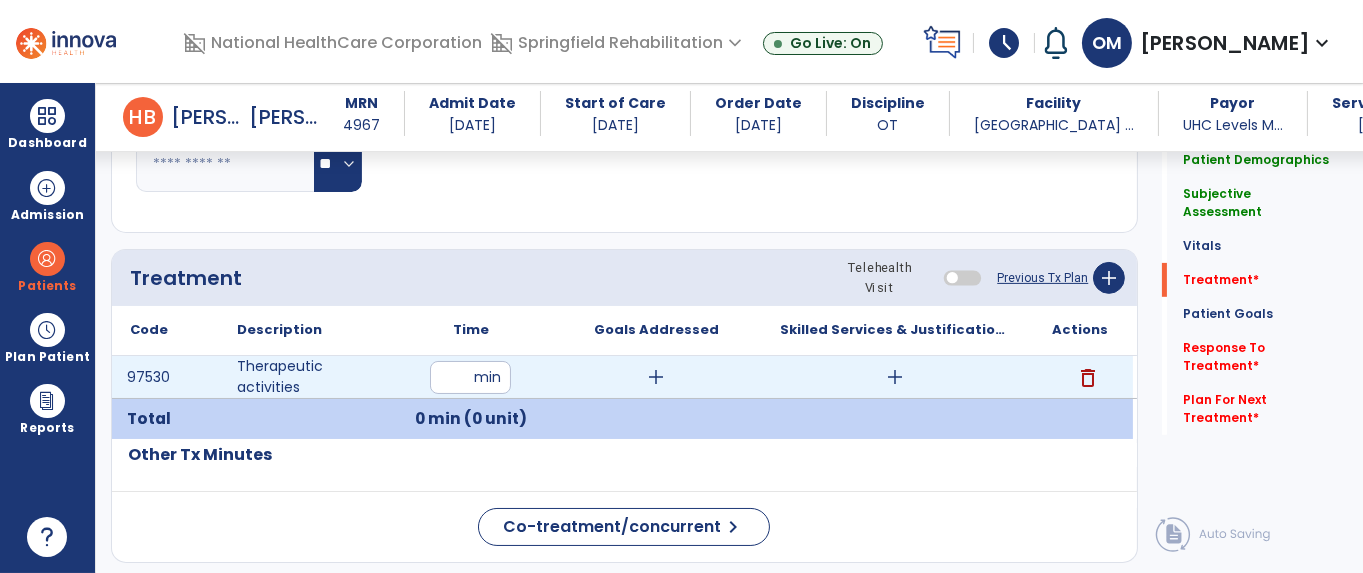 type on "**" 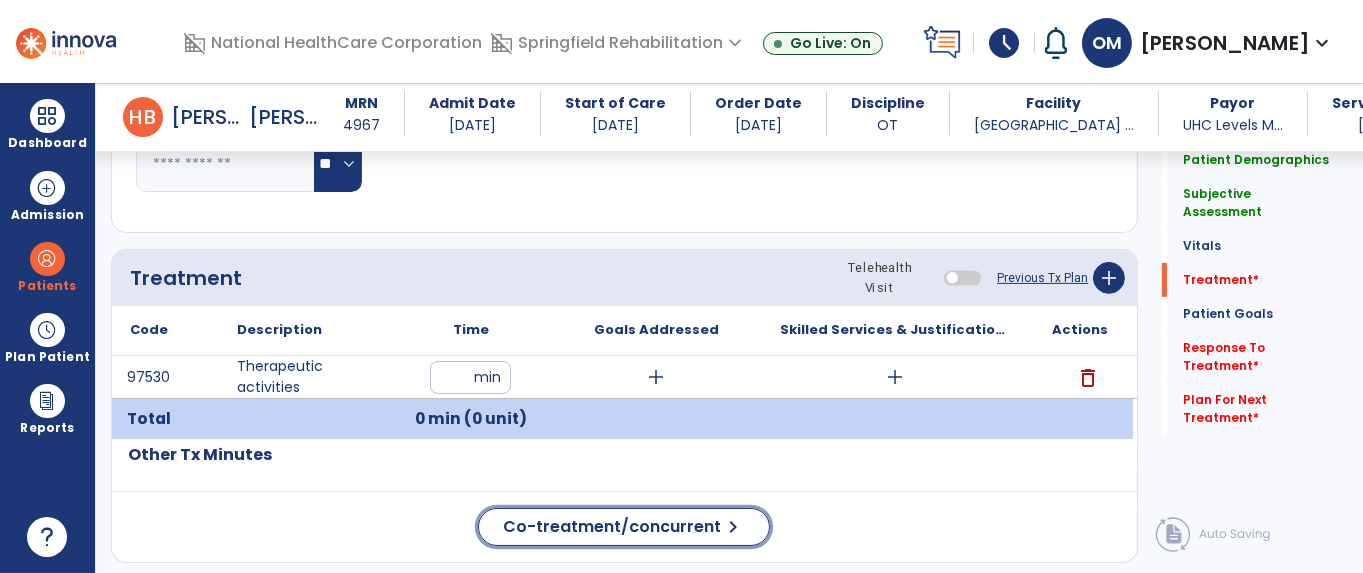 click on "Co-treatment/concurrent" 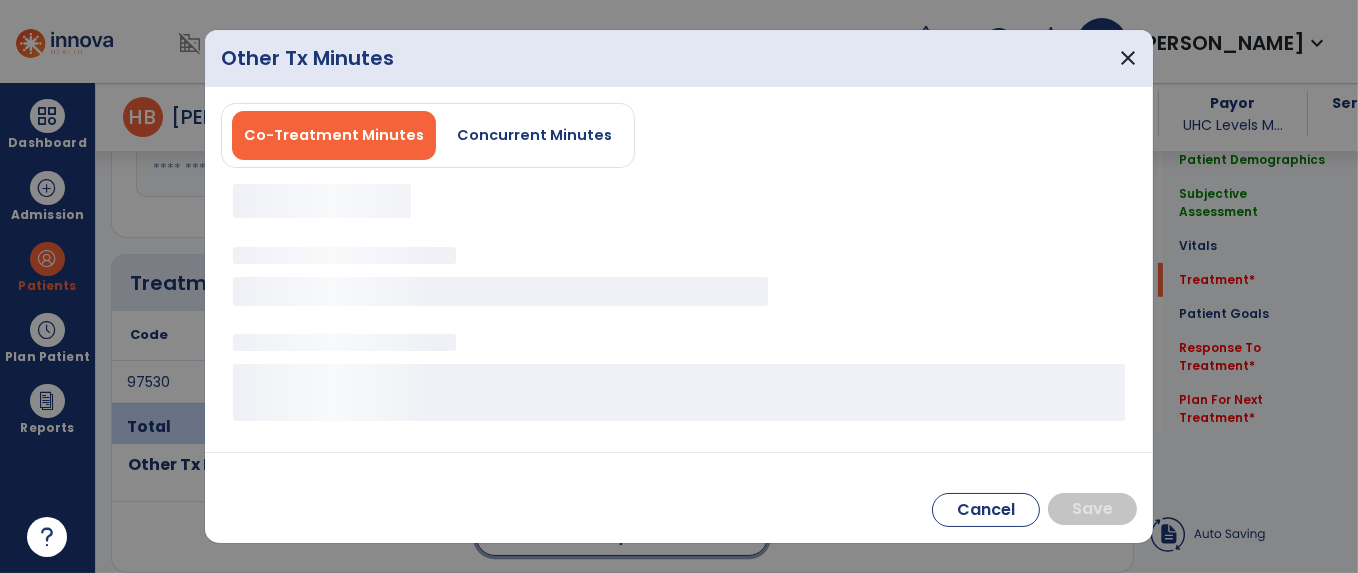 scroll, scrollTop: 1000, scrollLeft: 0, axis: vertical 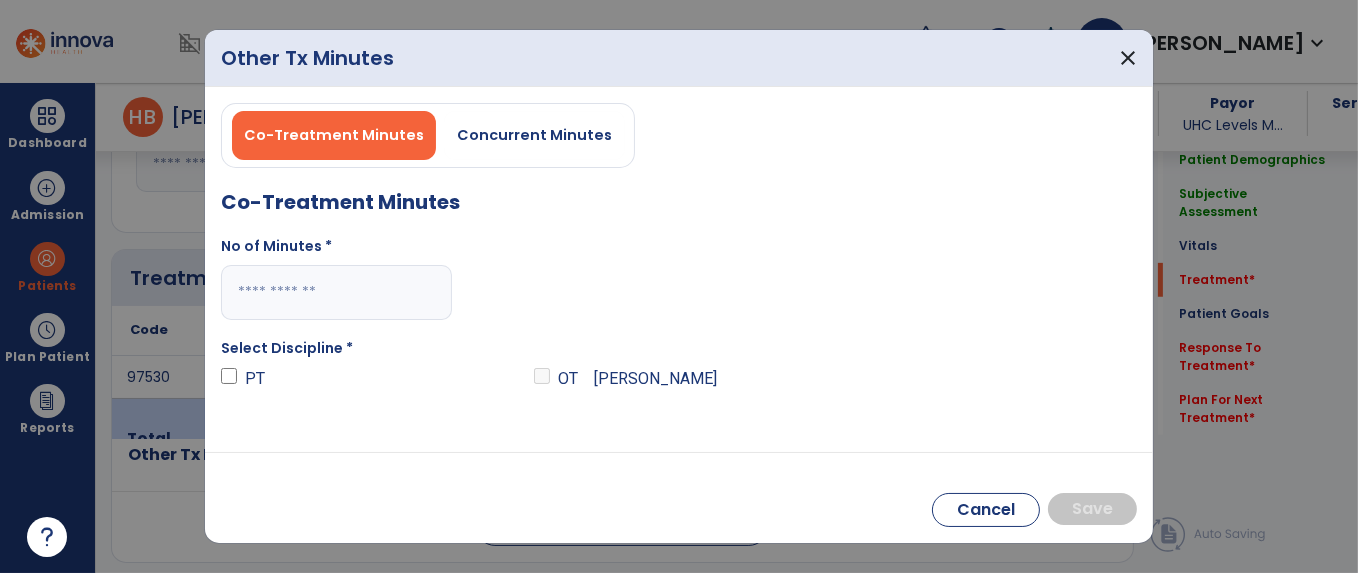 drag, startPoint x: 555, startPoint y: 144, endPoint x: 508, endPoint y: 226, distance: 94.51455 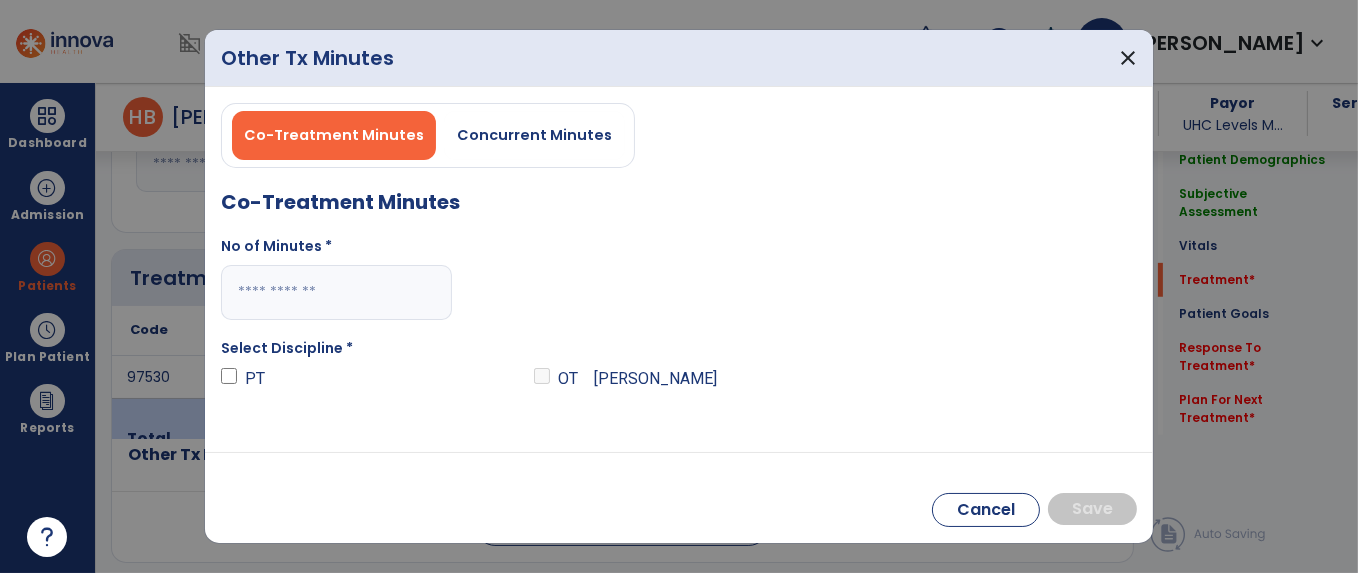 click on "Concurrent Minutes" at bounding box center [534, 135] 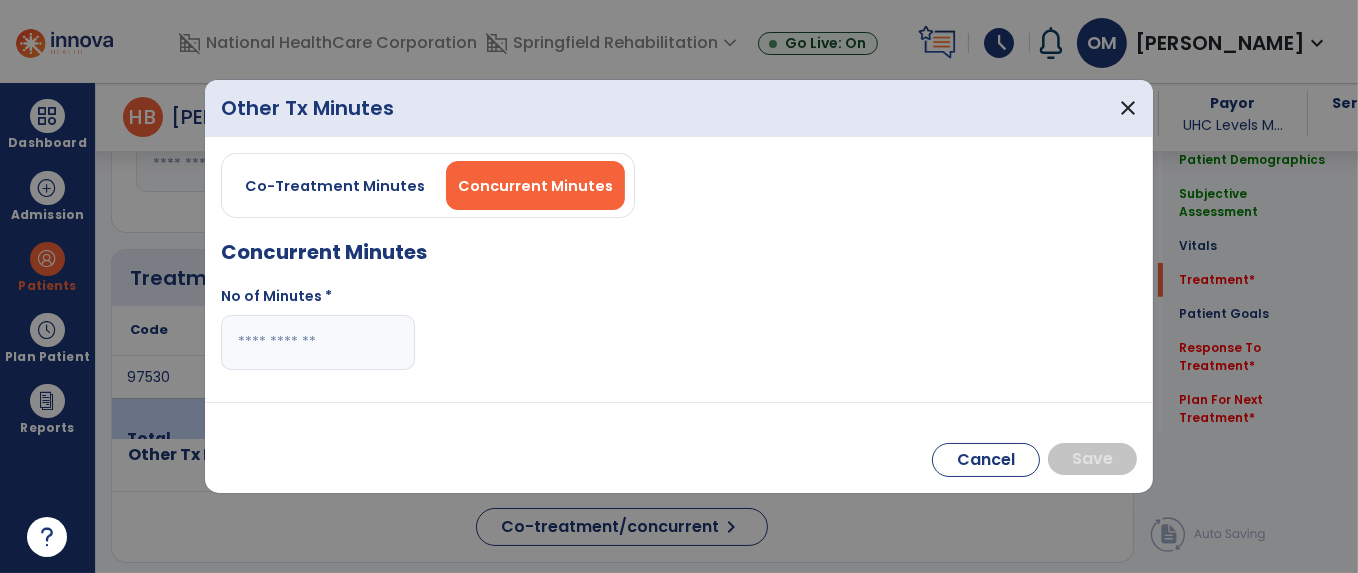 click at bounding box center (318, 342) 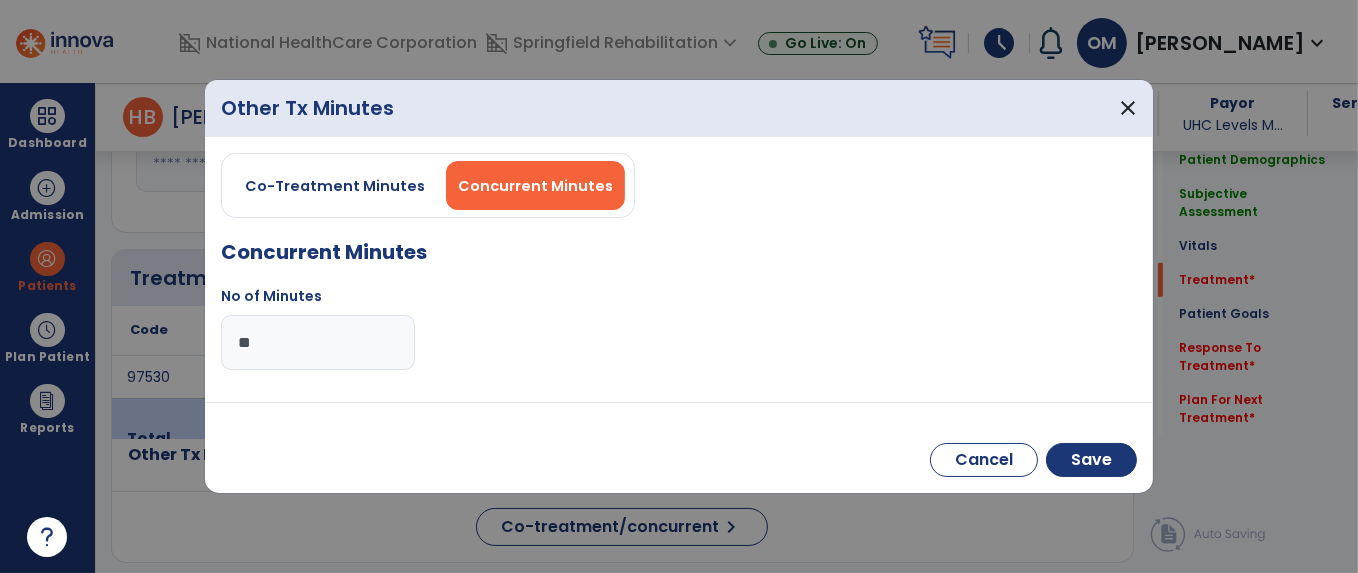 type on "**" 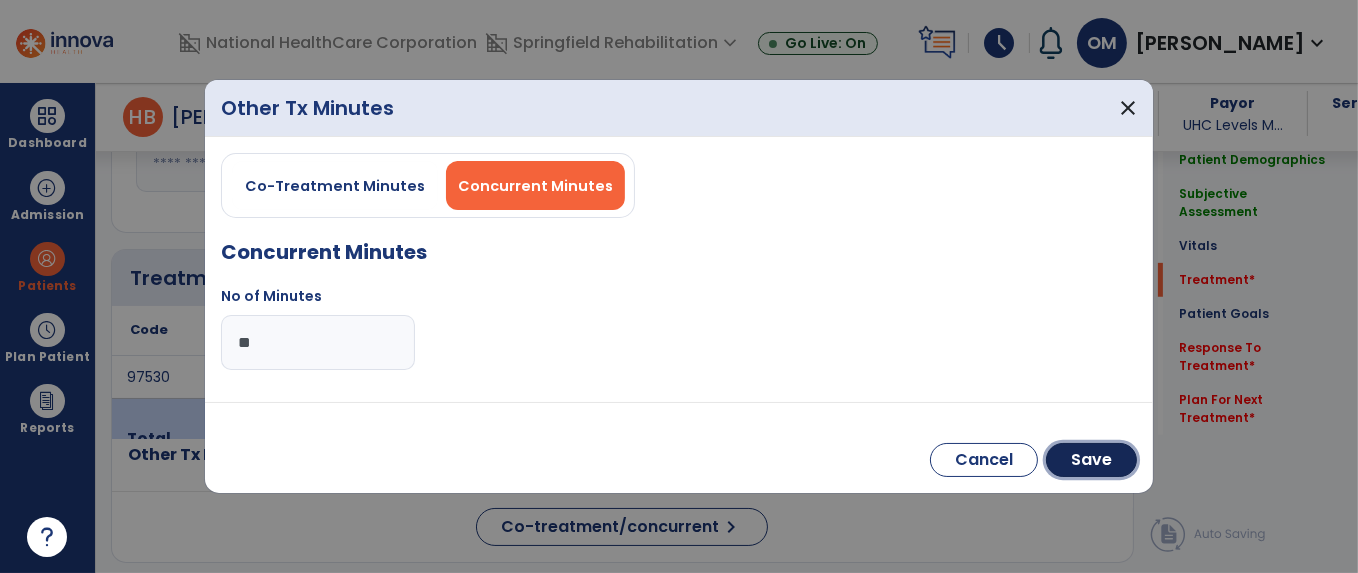 click on "Save" at bounding box center [1091, 460] 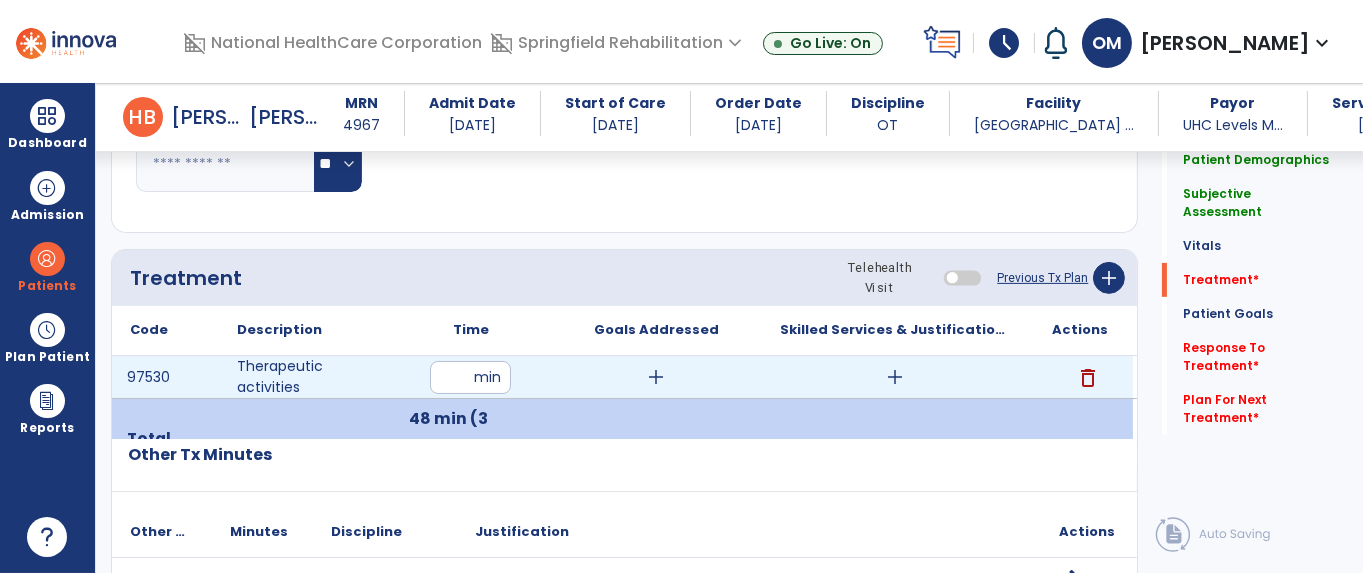 click on "add" at bounding box center [656, 377] 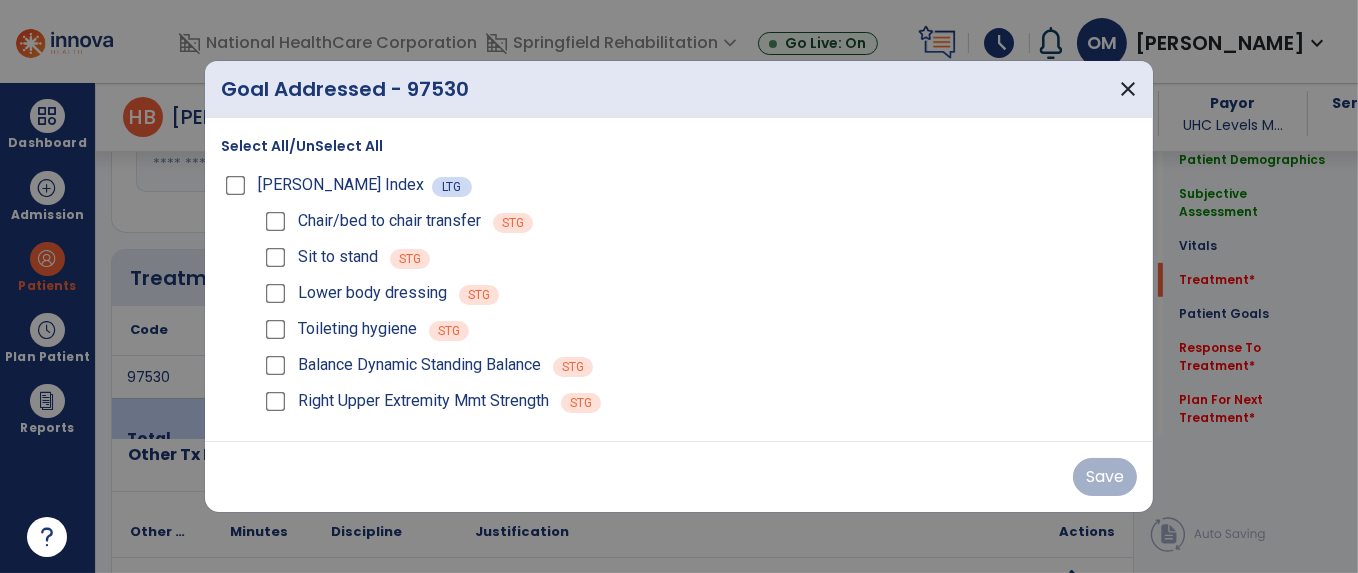scroll, scrollTop: 1000, scrollLeft: 0, axis: vertical 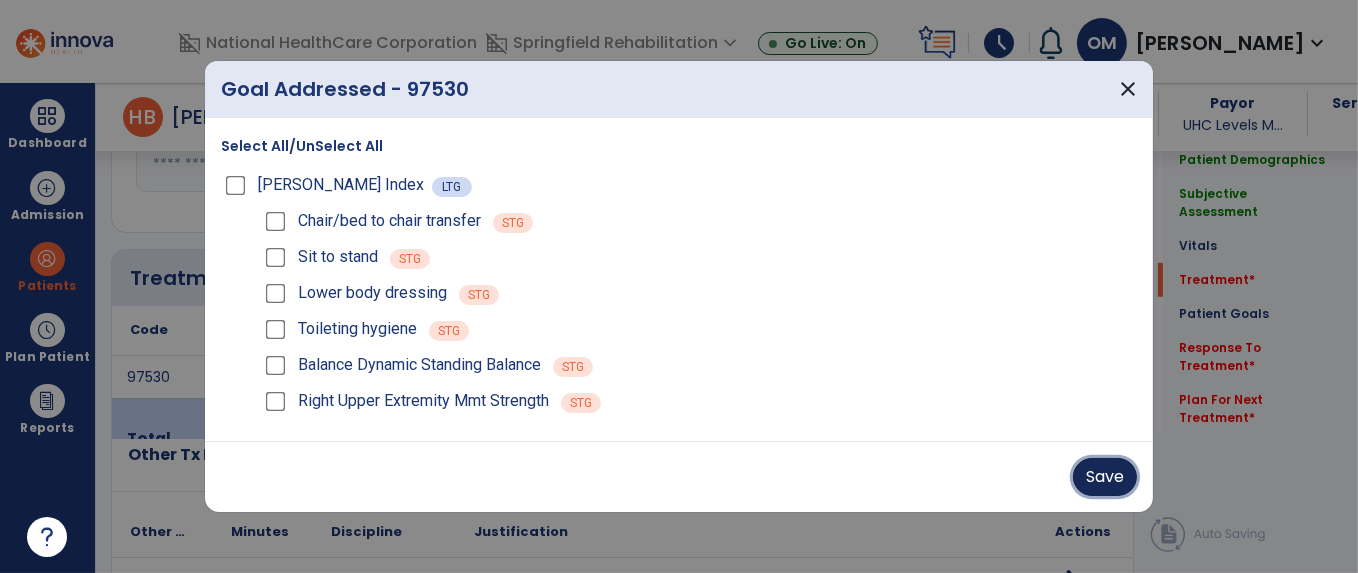 click on "Save" at bounding box center (1105, 477) 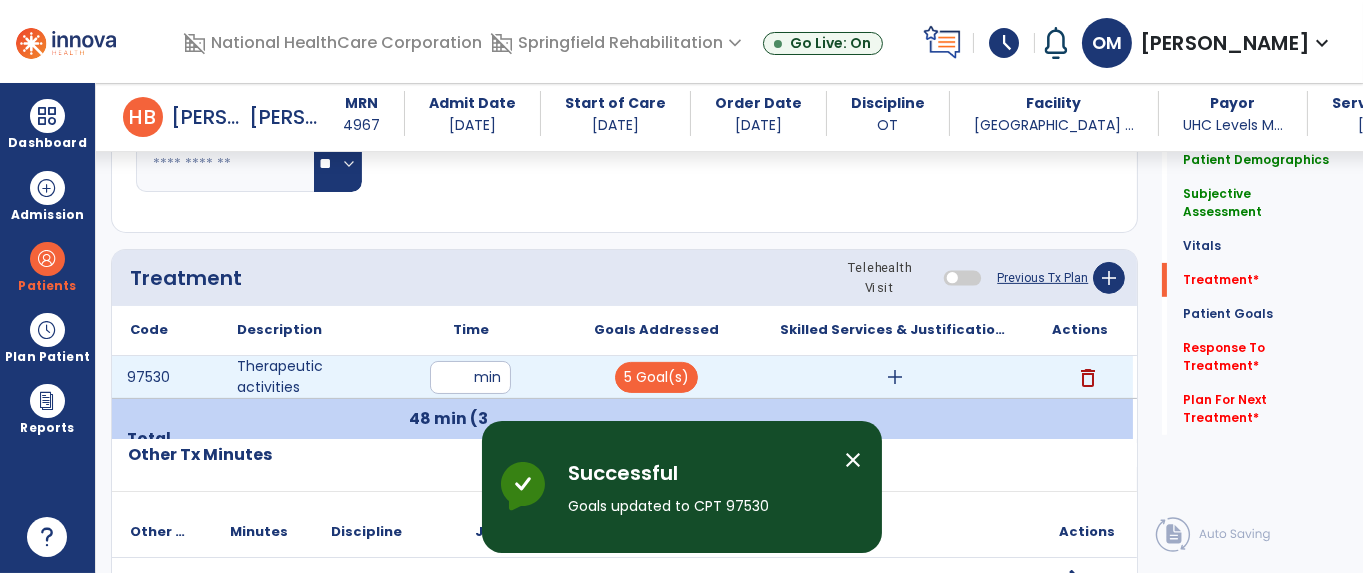 click on "add" at bounding box center [895, 377] 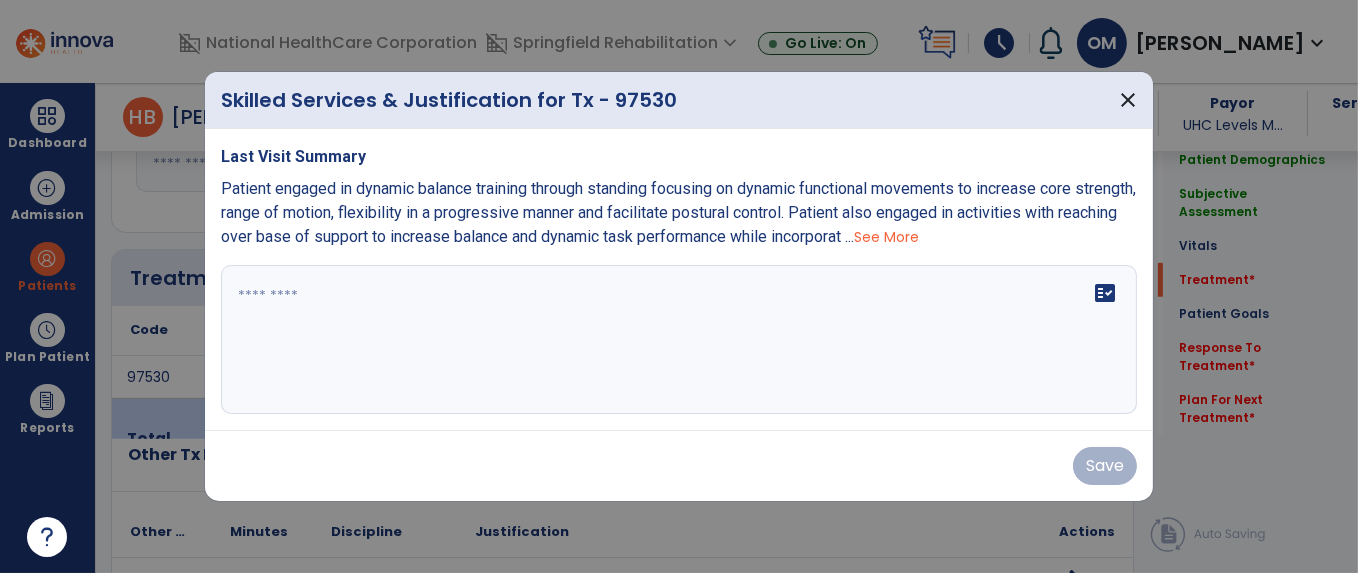 scroll, scrollTop: 1000, scrollLeft: 0, axis: vertical 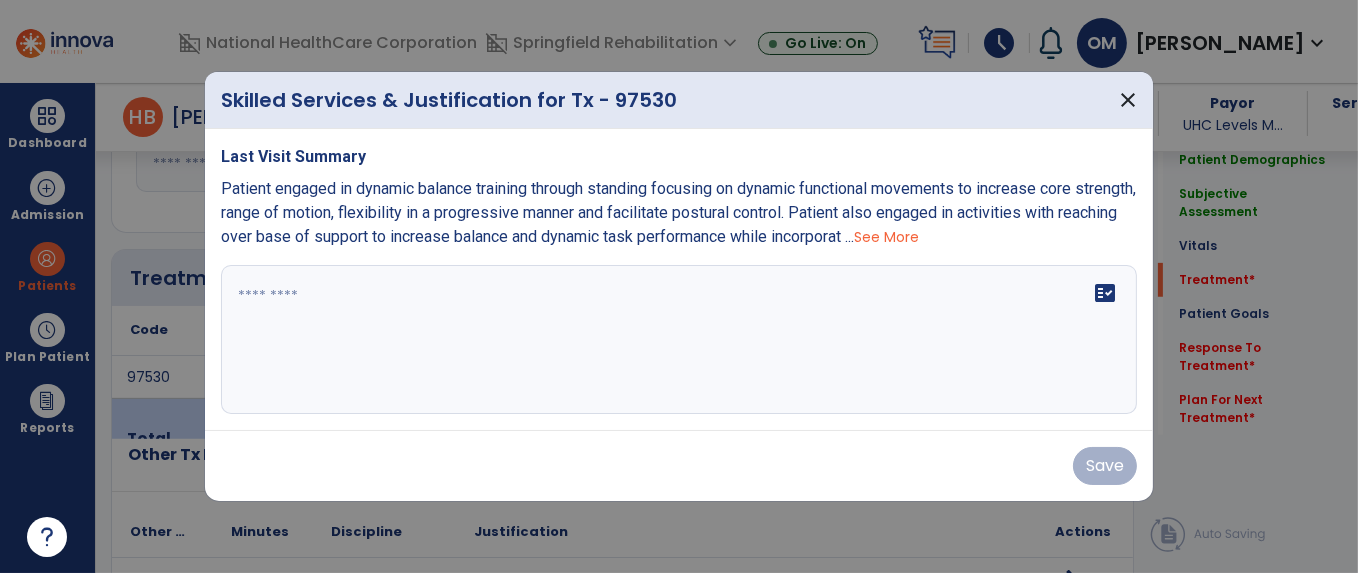 click at bounding box center [679, 340] 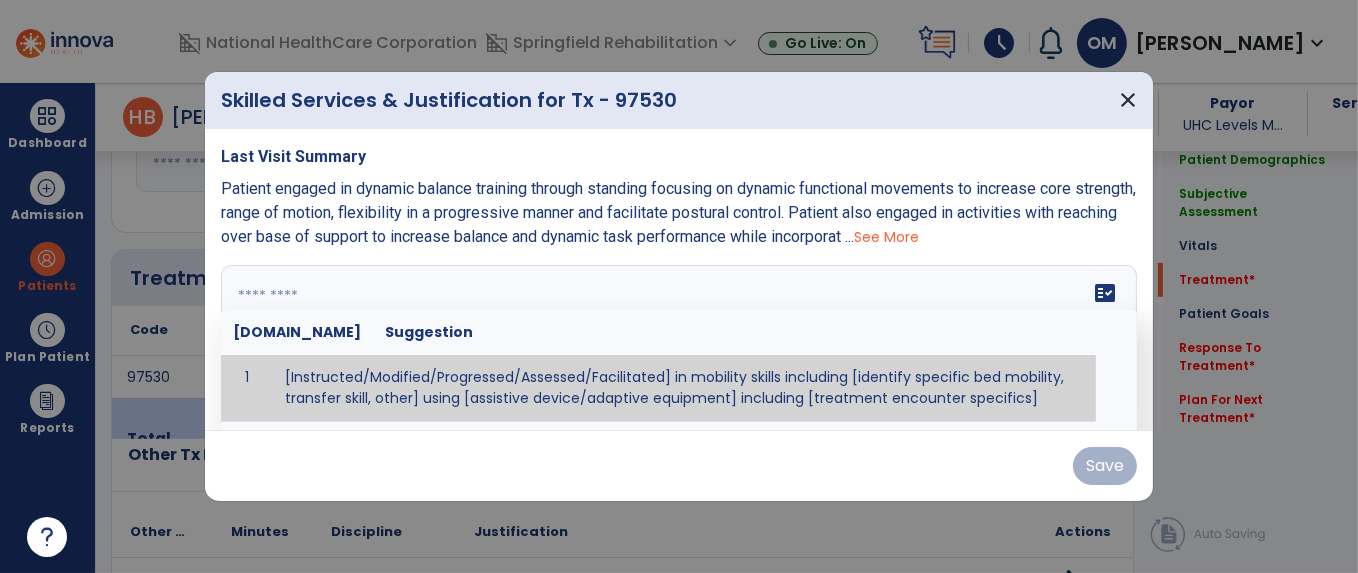 click at bounding box center [677, 340] 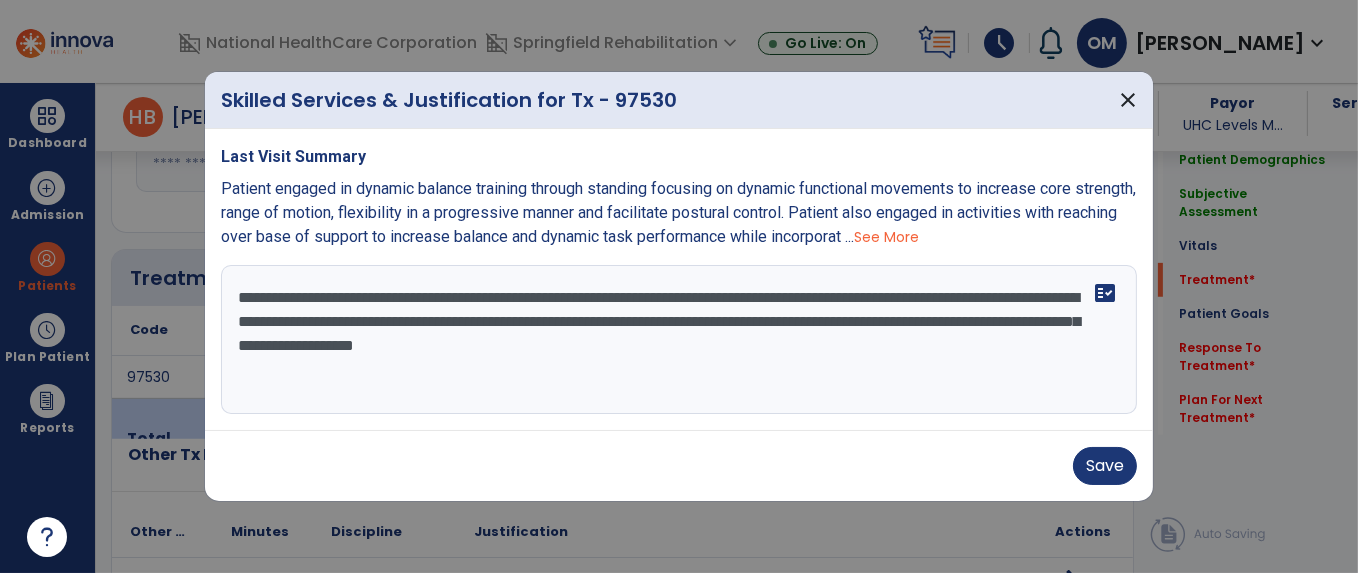 paste on "**********" 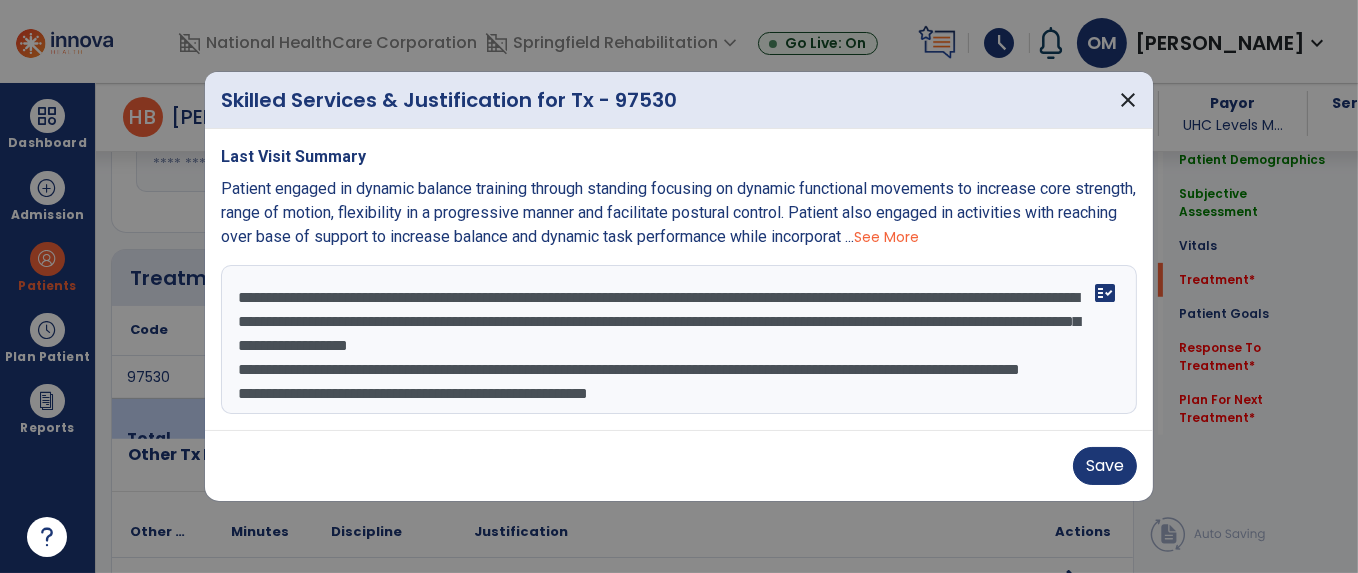 scroll, scrollTop: 14, scrollLeft: 0, axis: vertical 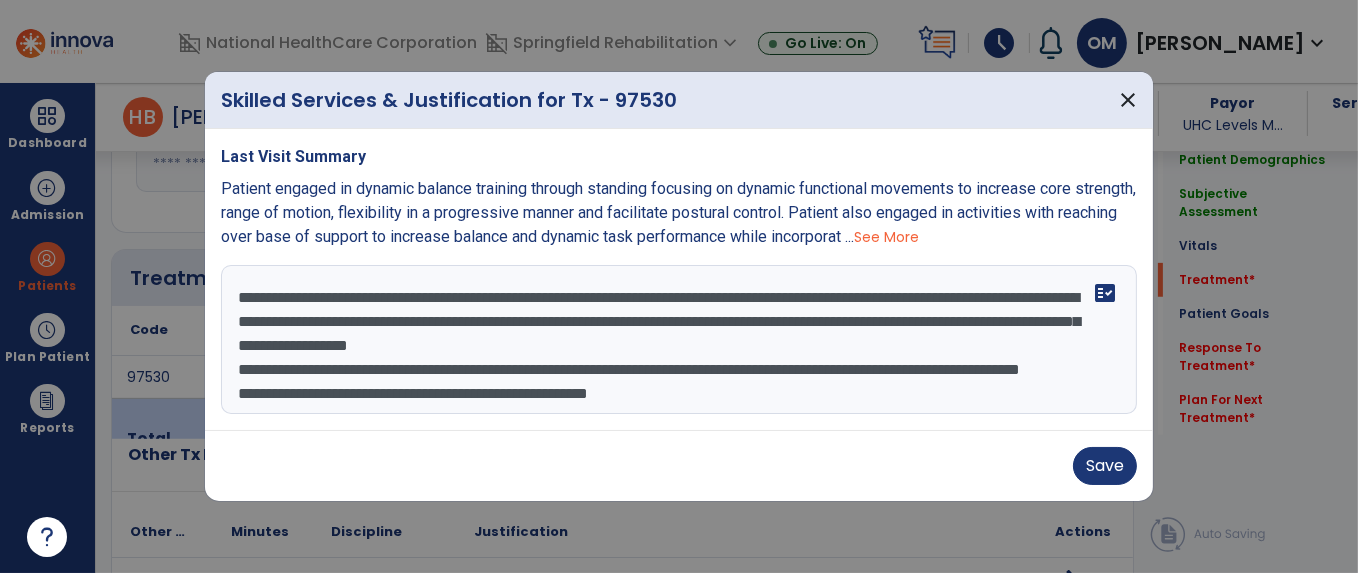 type on "**********" 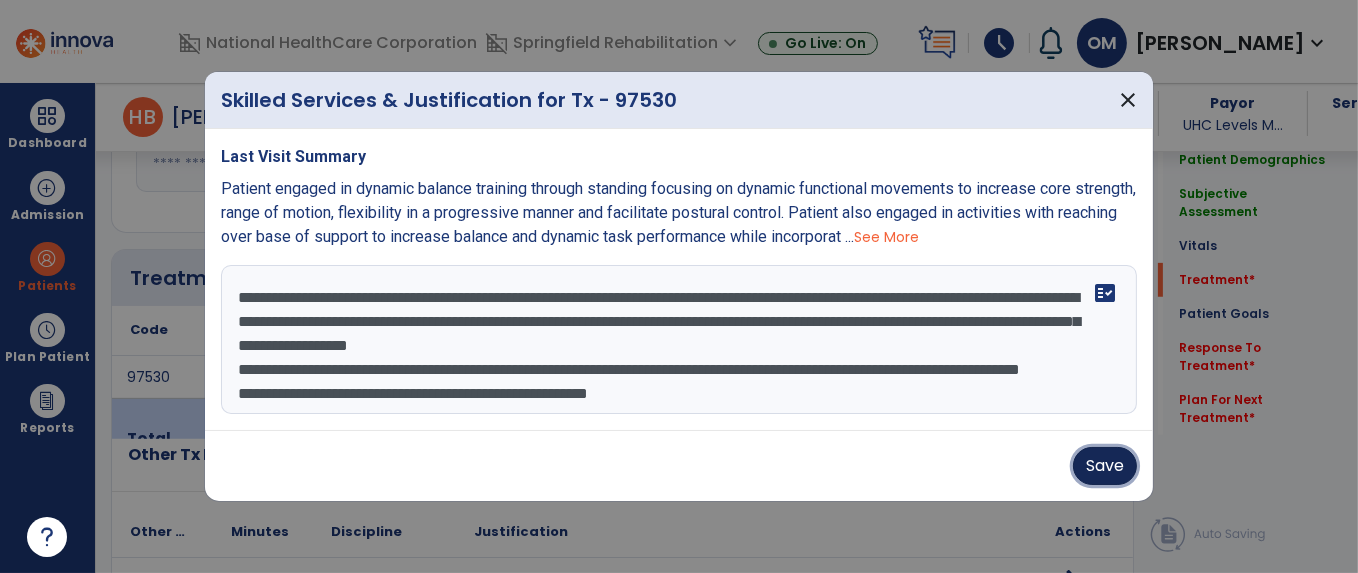 click on "Save" at bounding box center [1105, 466] 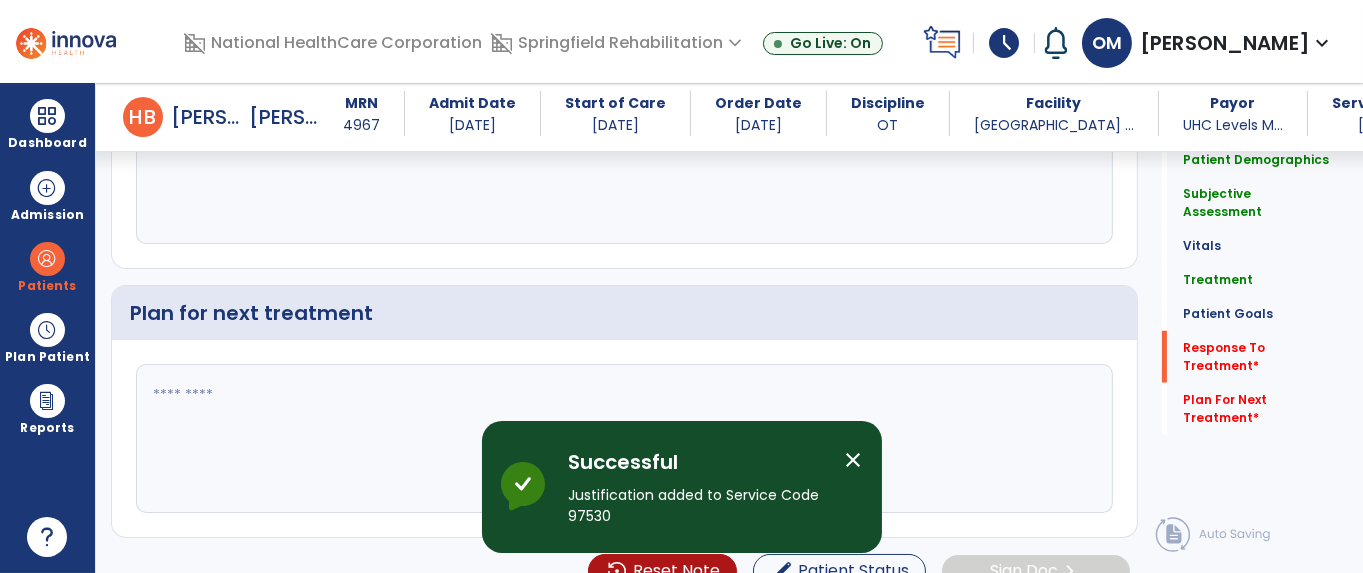 scroll, scrollTop: 2741, scrollLeft: 0, axis: vertical 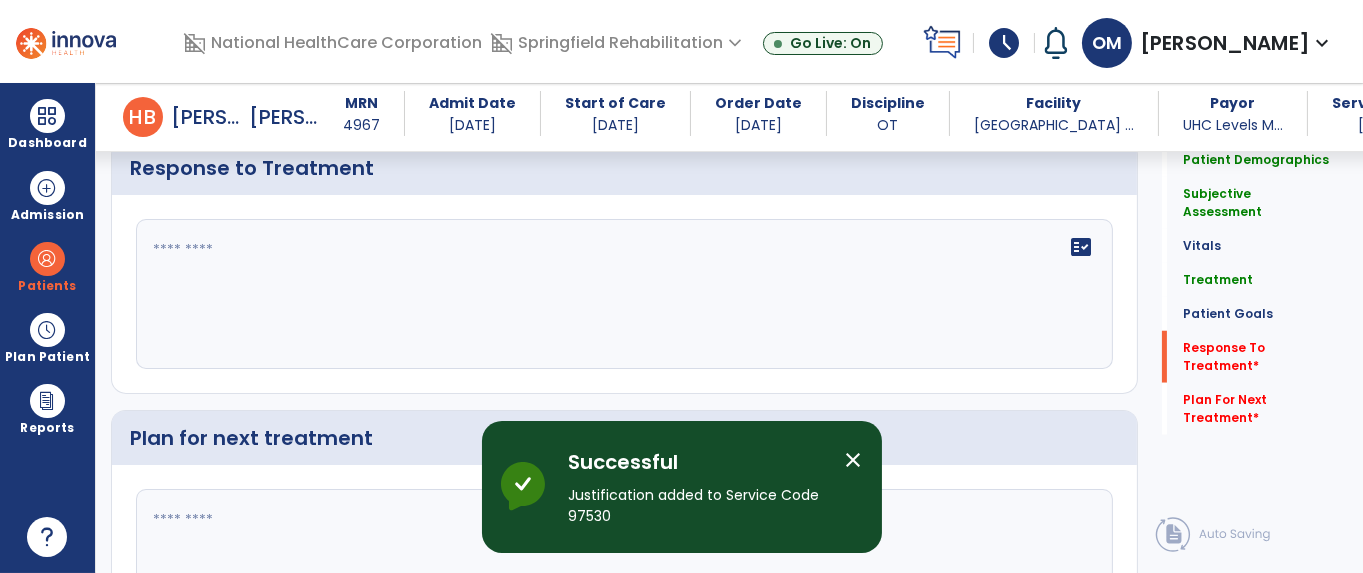 click on "fact_check" 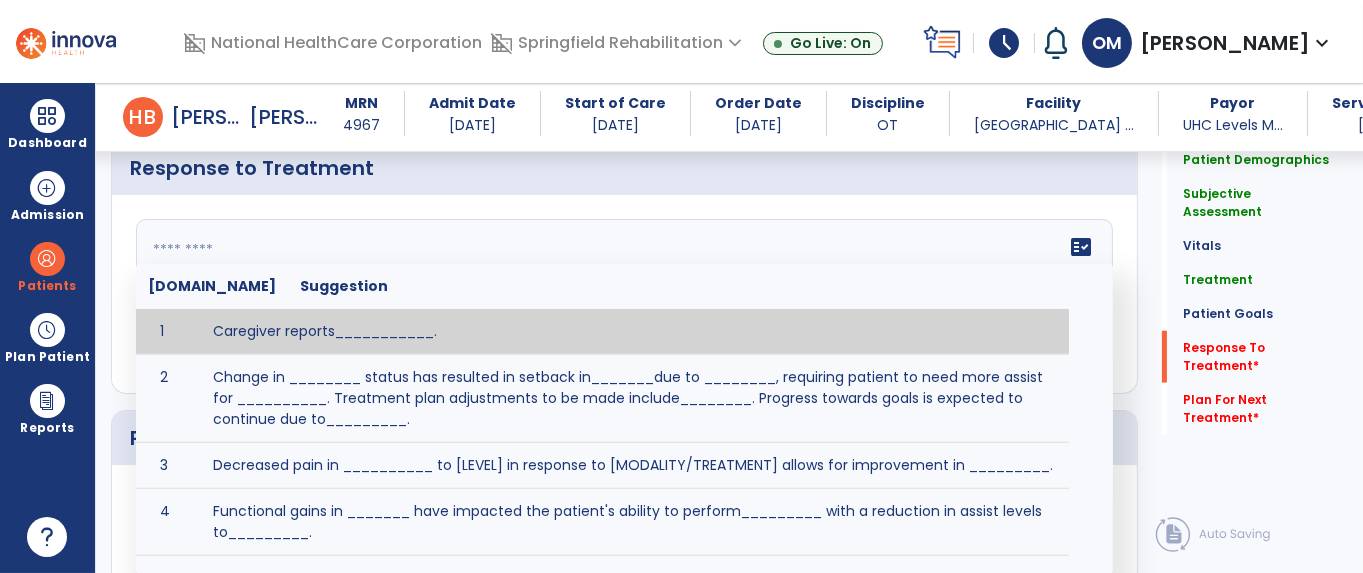 click 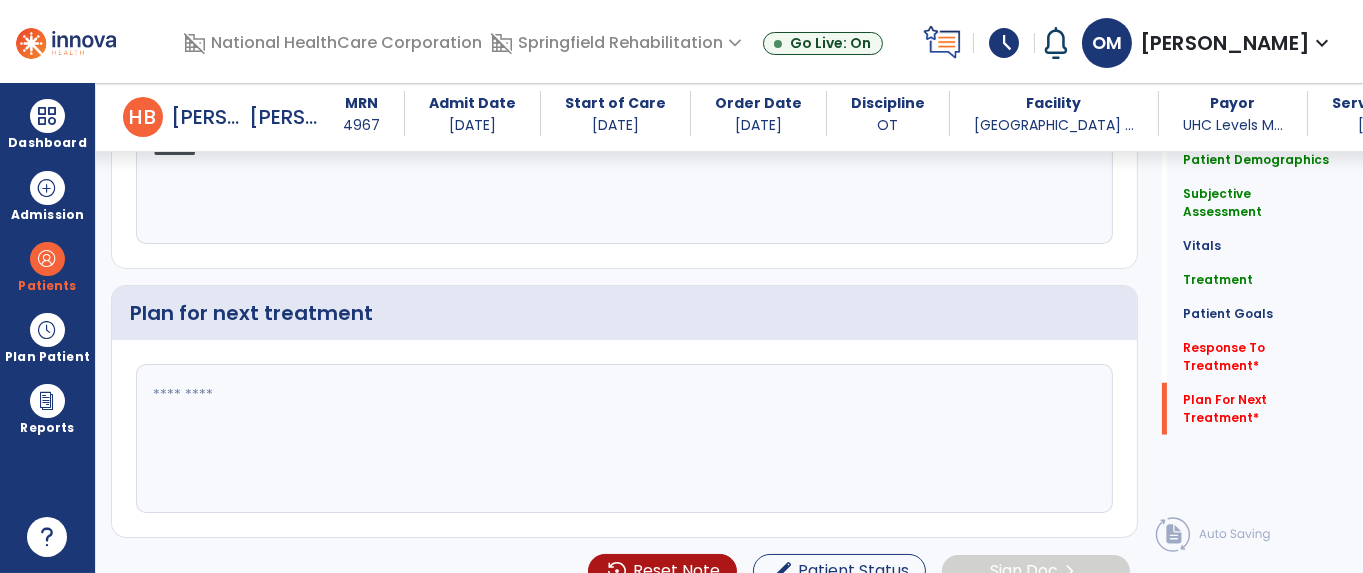 type on "**********" 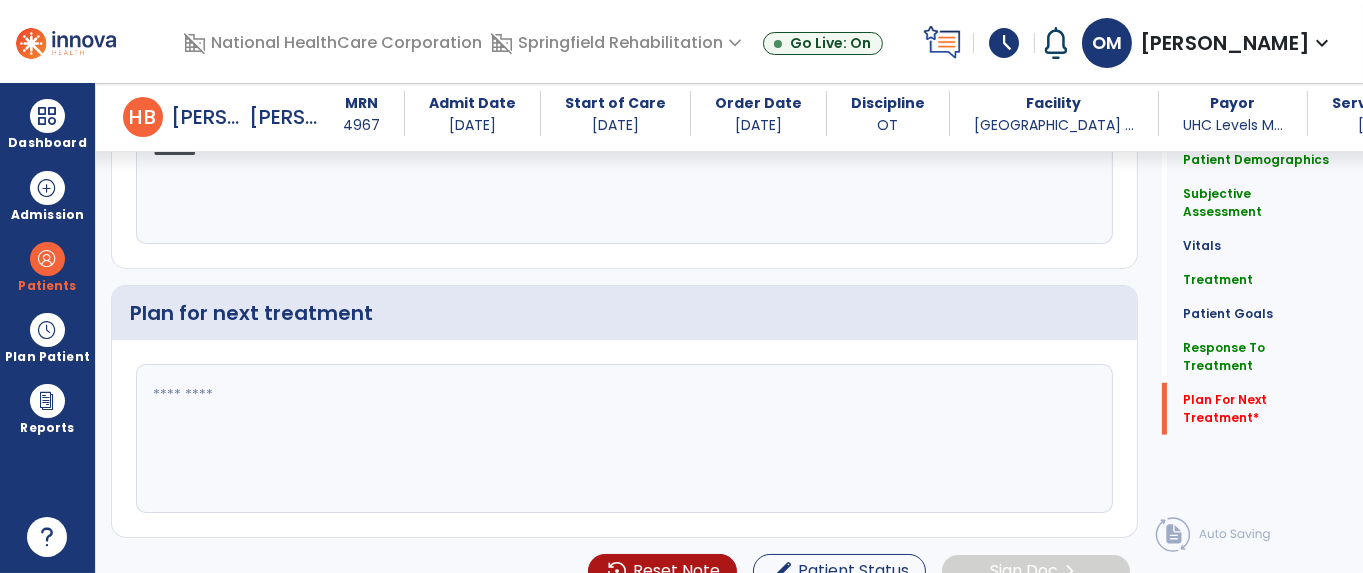 scroll, scrollTop: 2866, scrollLeft: 0, axis: vertical 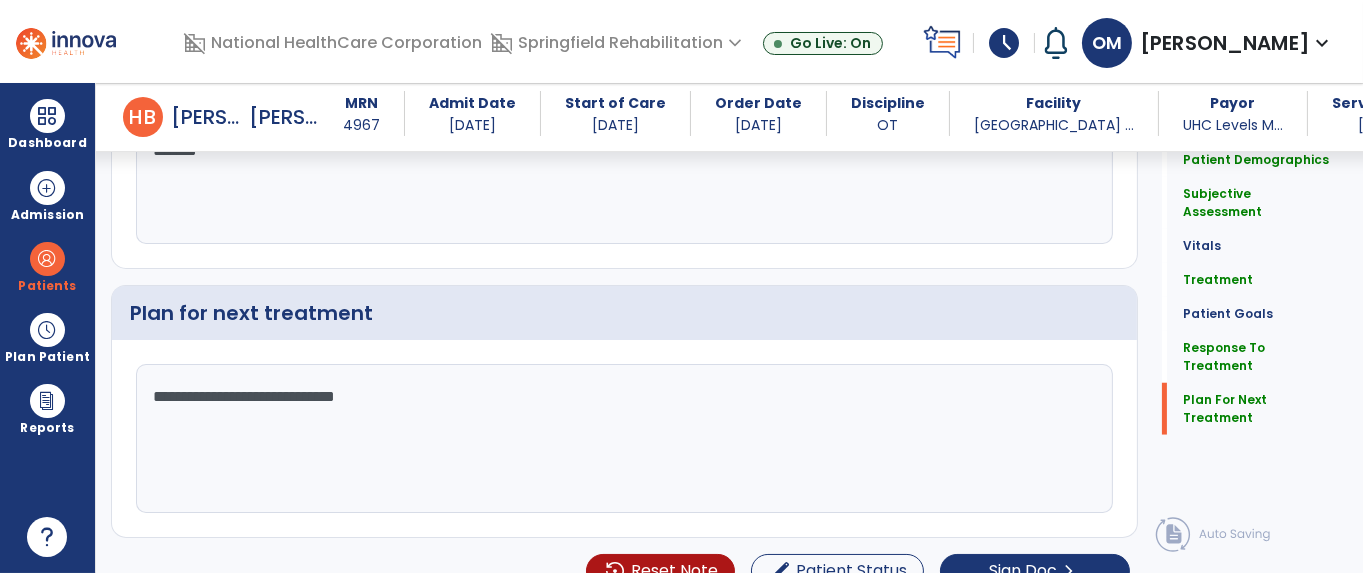 type on "**********" 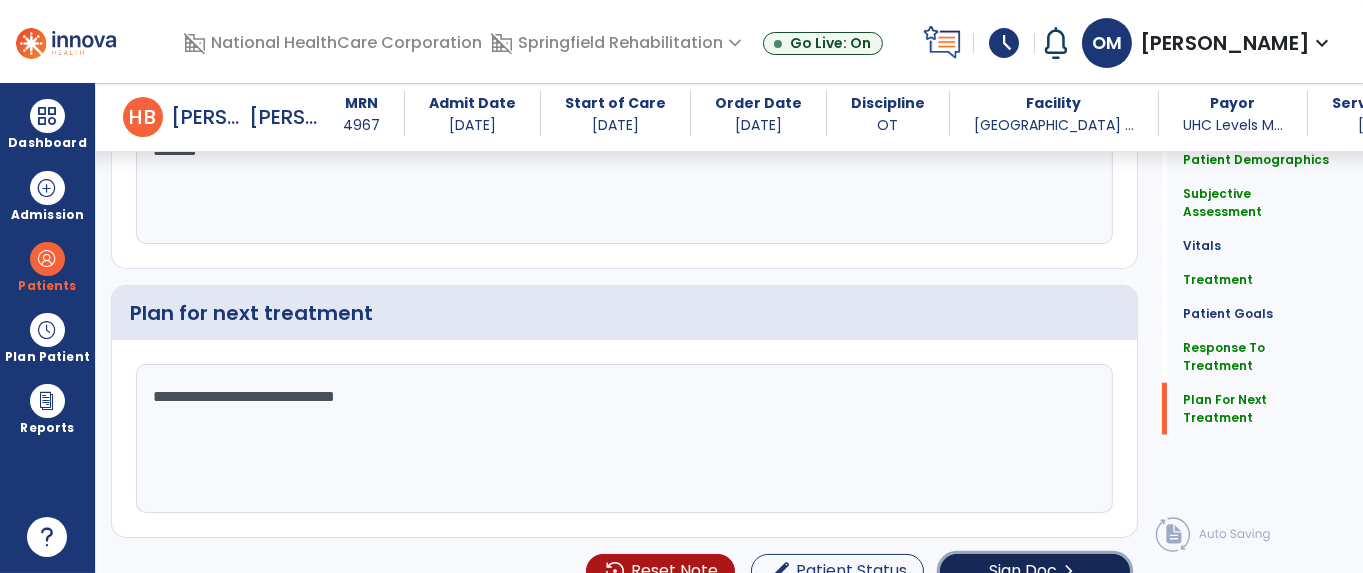 click on "chevron_right" 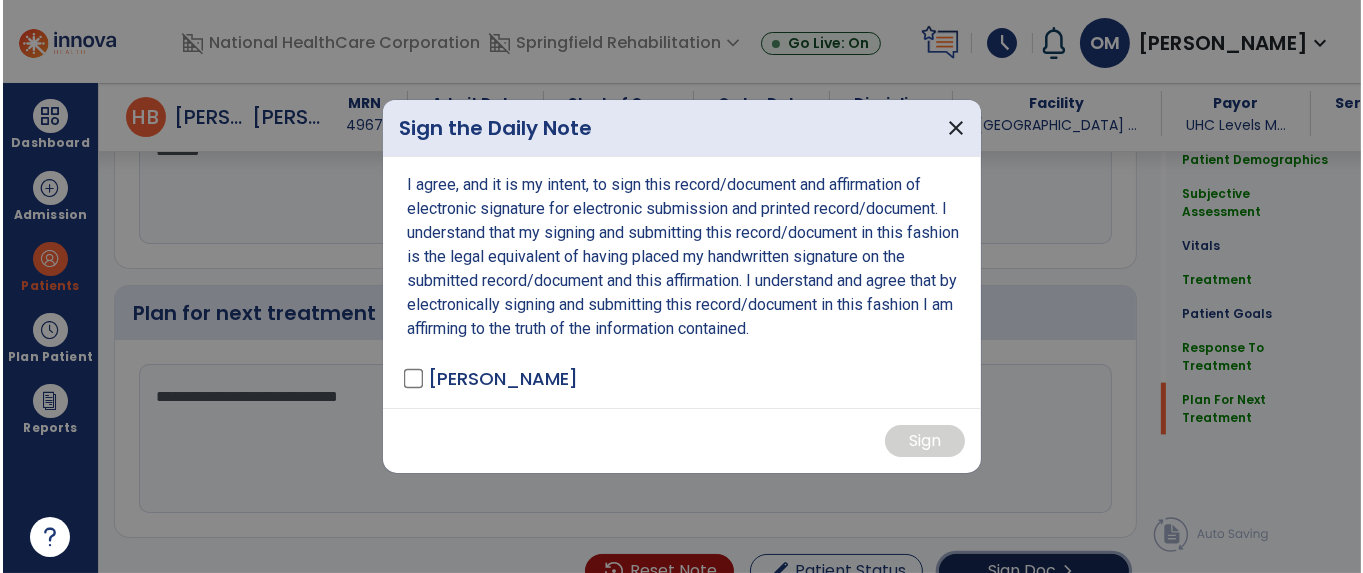 scroll, scrollTop: 2887, scrollLeft: 0, axis: vertical 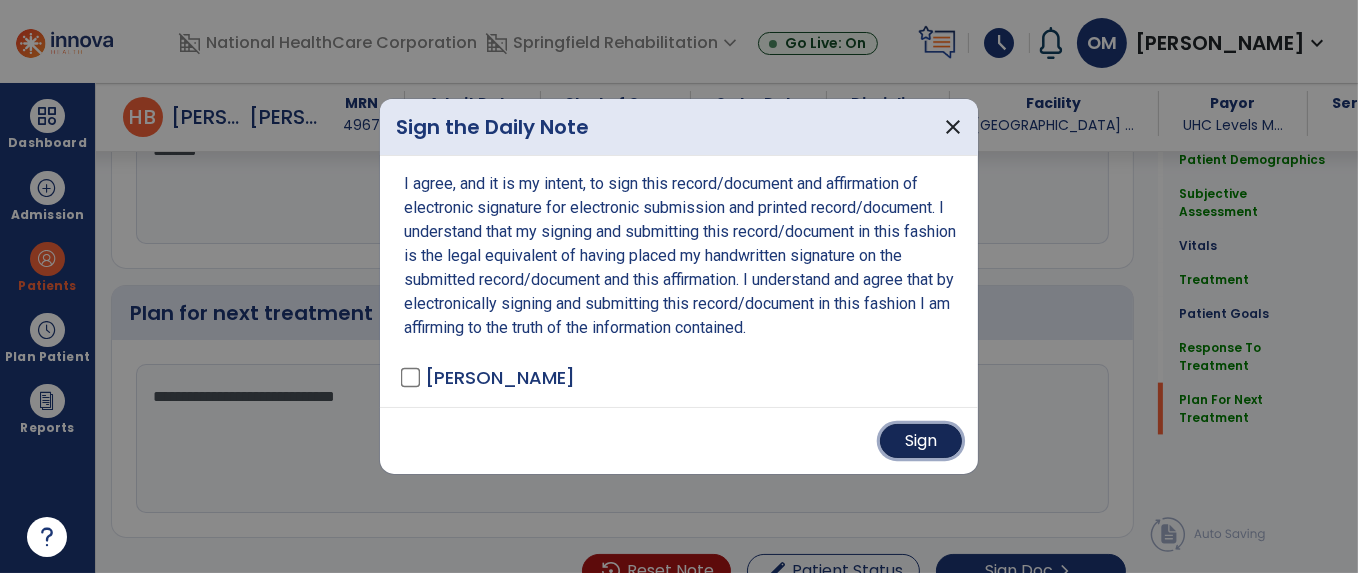 click on "Sign" at bounding box center (921, 441) 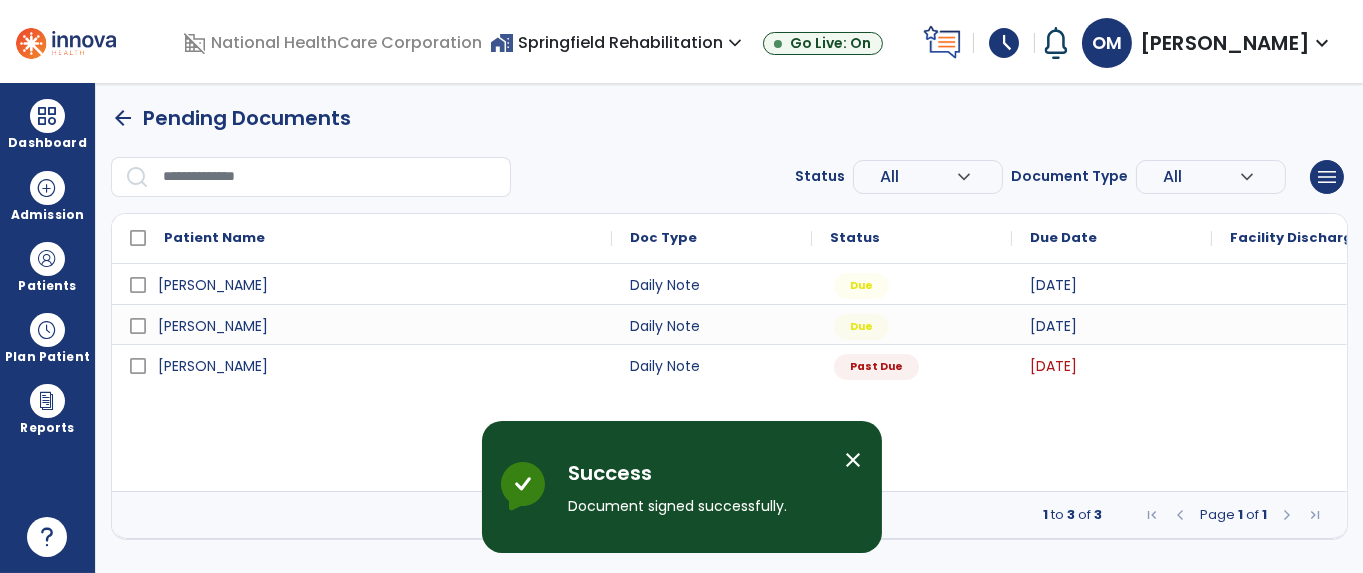 scroll, scrollTop: 0, scrollLeft: 0, axis: both 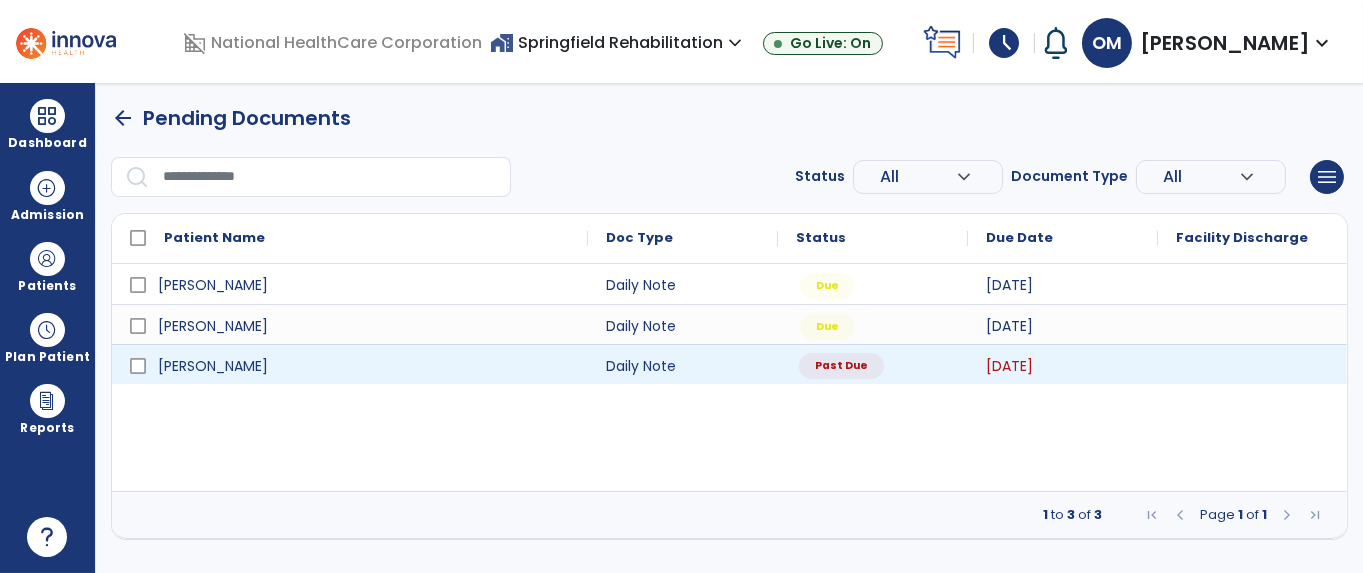 click on "Past Due" at bounding box center [841, 366] 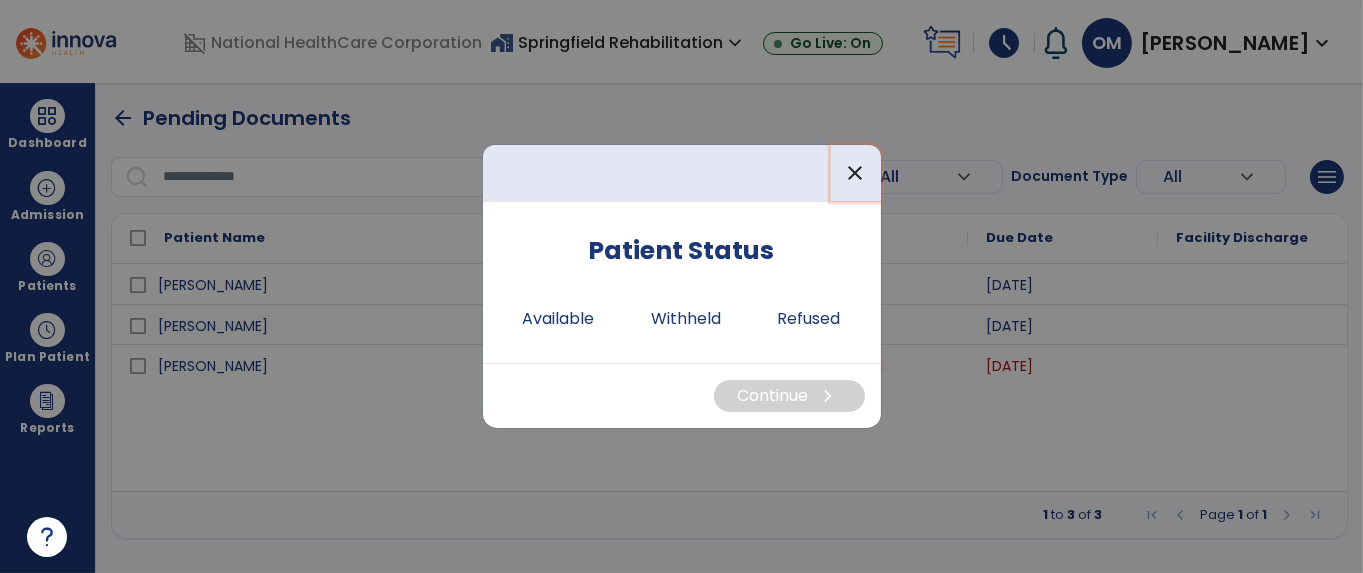 click on "close" at bounding box center [856, 173] 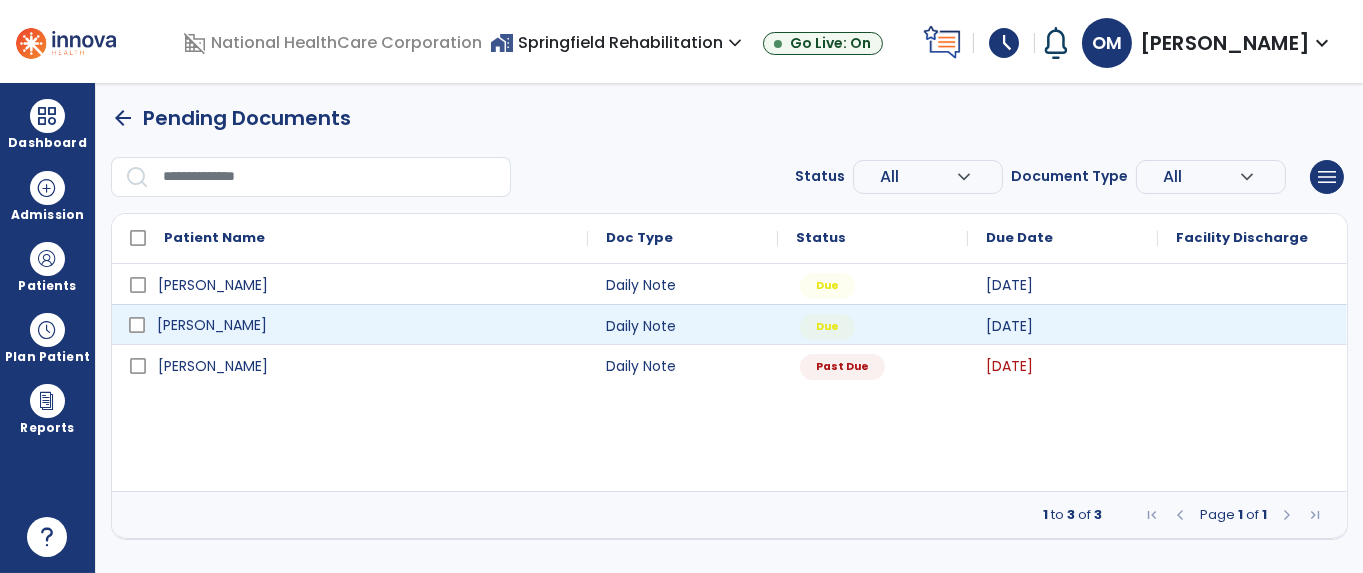 click on "[PERSON_NAME]" at bounding box center [364, 325] 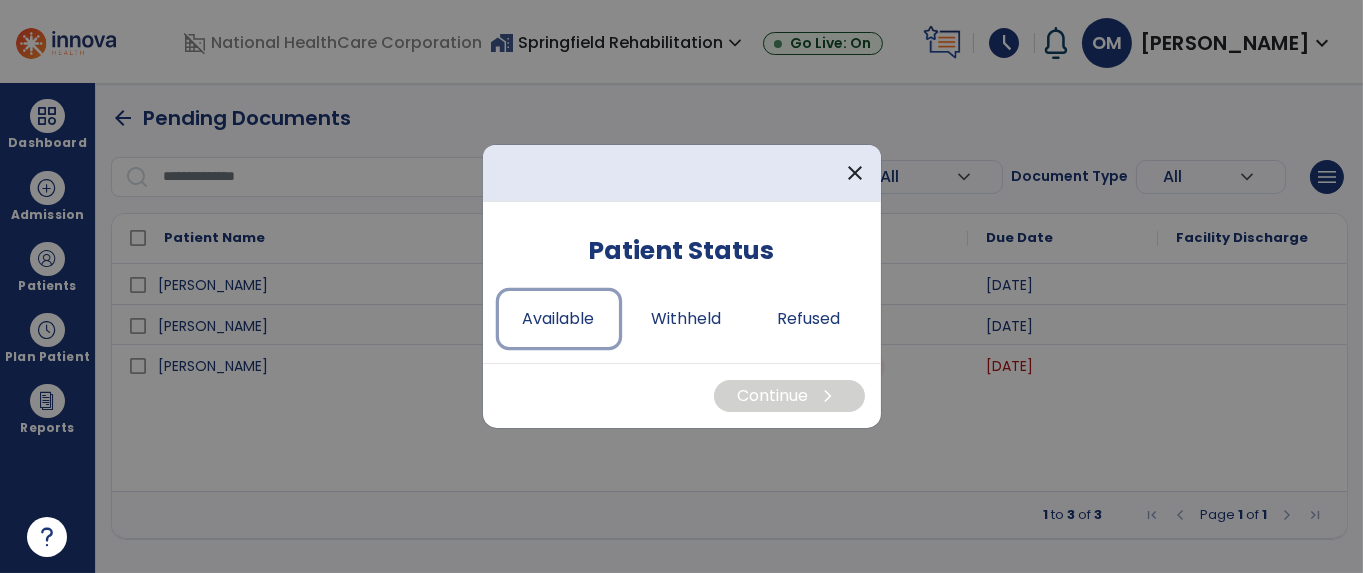 click on "Available" at bounding box center [559, 319] 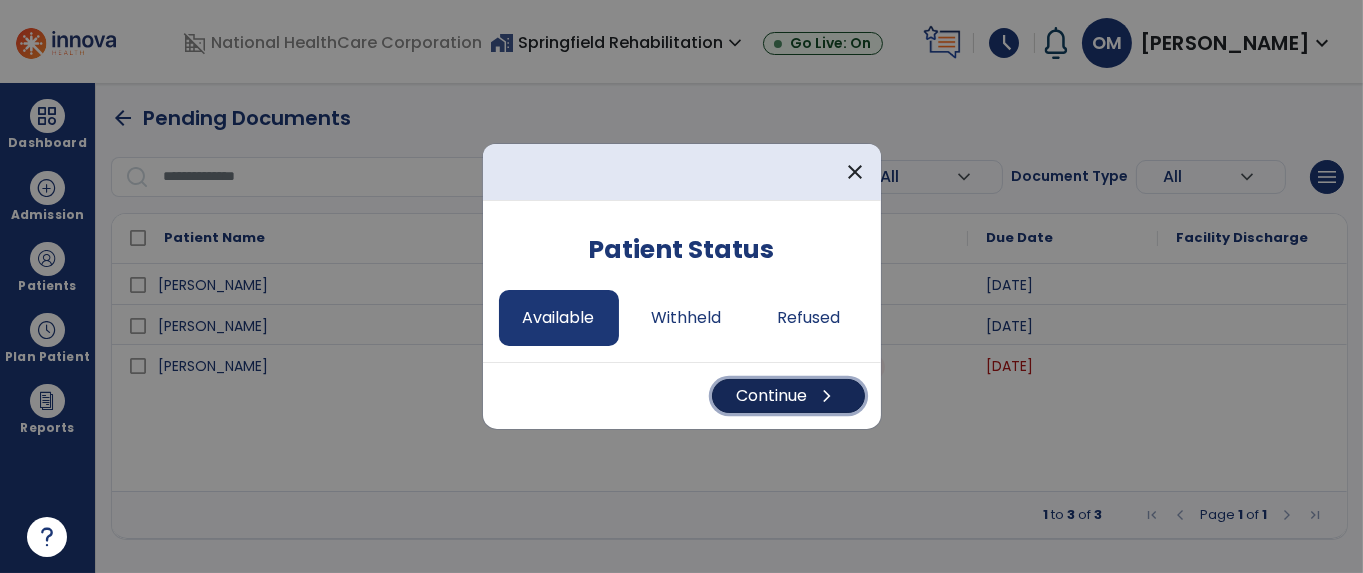 drag, startPoint x: 768, startPoint y: 400, endPoint x: 790, endPoint y: 391, distance: 23.769728 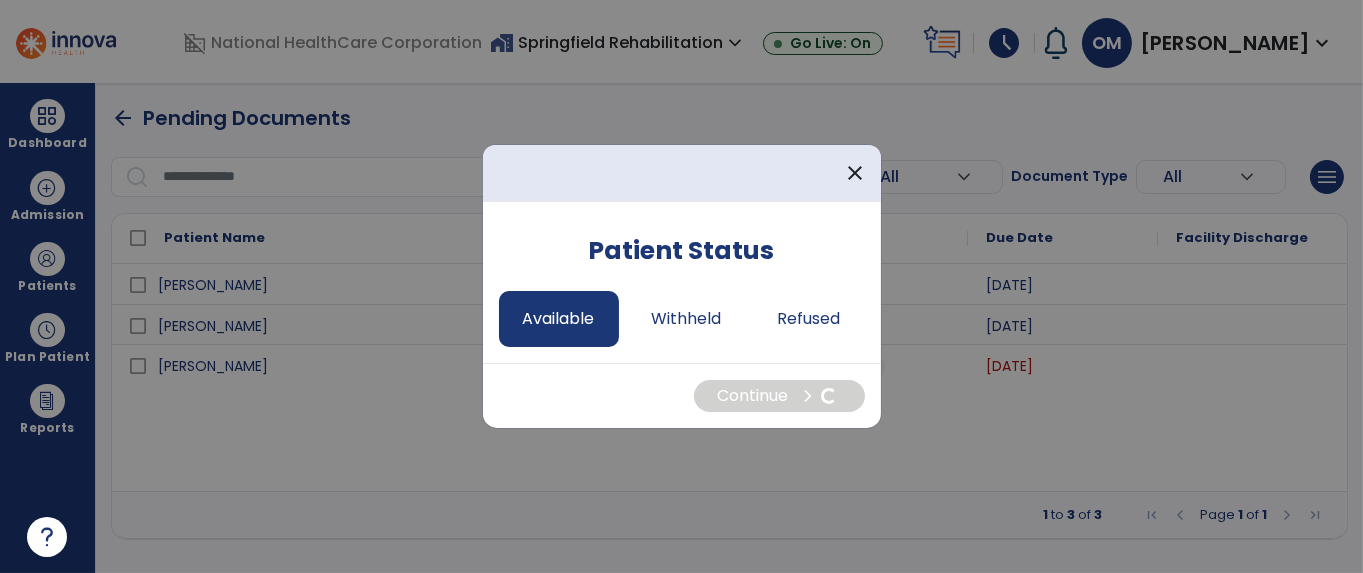 select on "*" 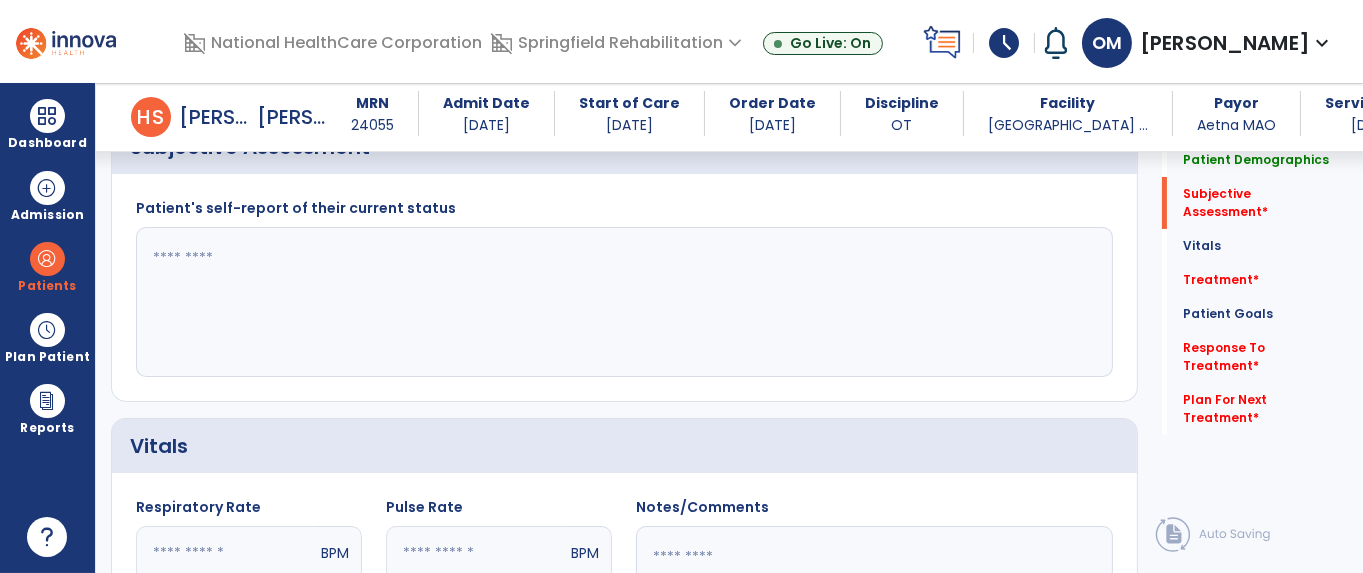 scroll, scrollTop: 375, scrollLeft: 0, axis: vertical 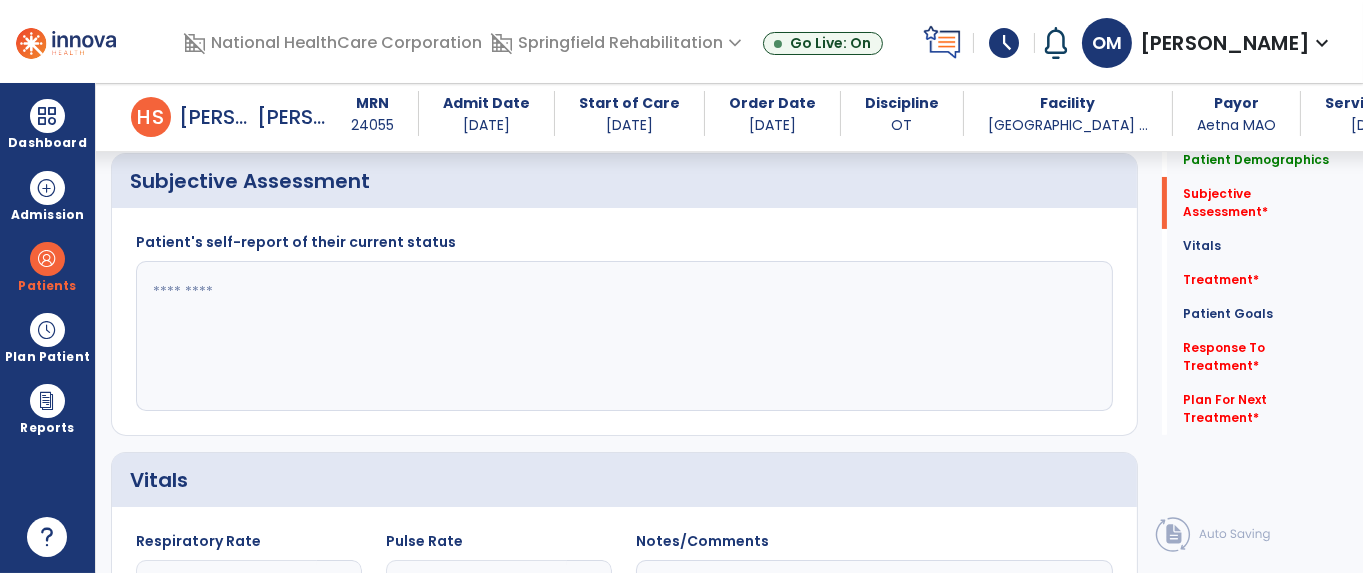 drag, startPoint x: 497, startPoint y: 305, endPoint x: 1360, endPoint y: 262, distance: 864.0706 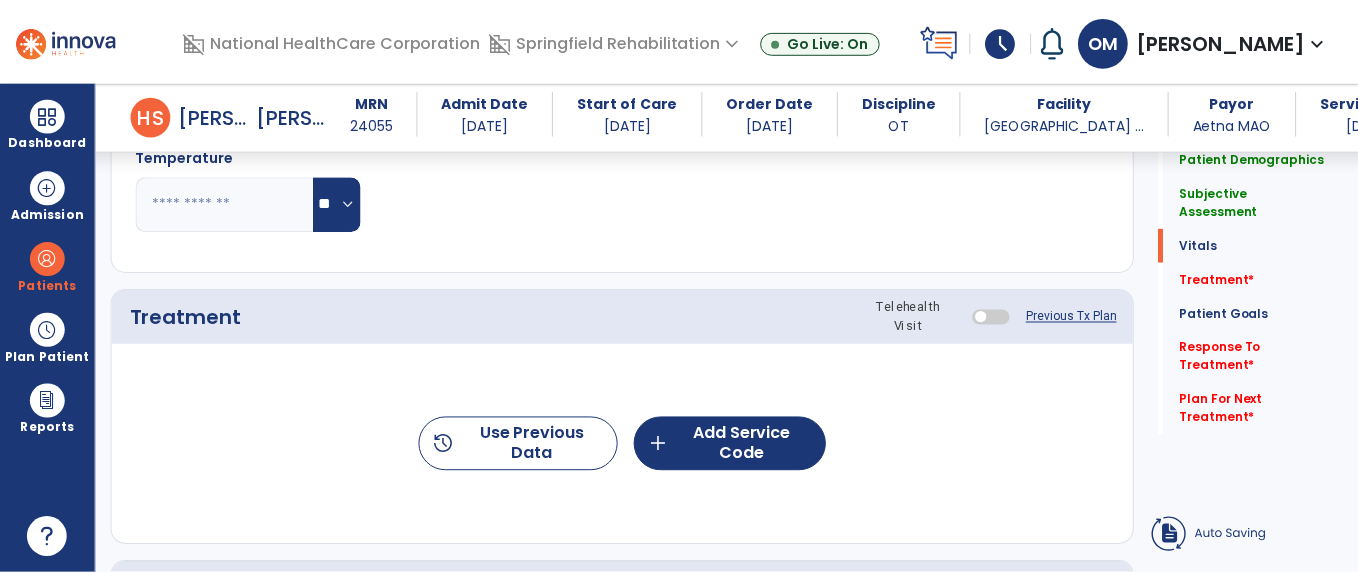 scroll, scrollTop: 1000, scrollLeft: 0, axis: vertical 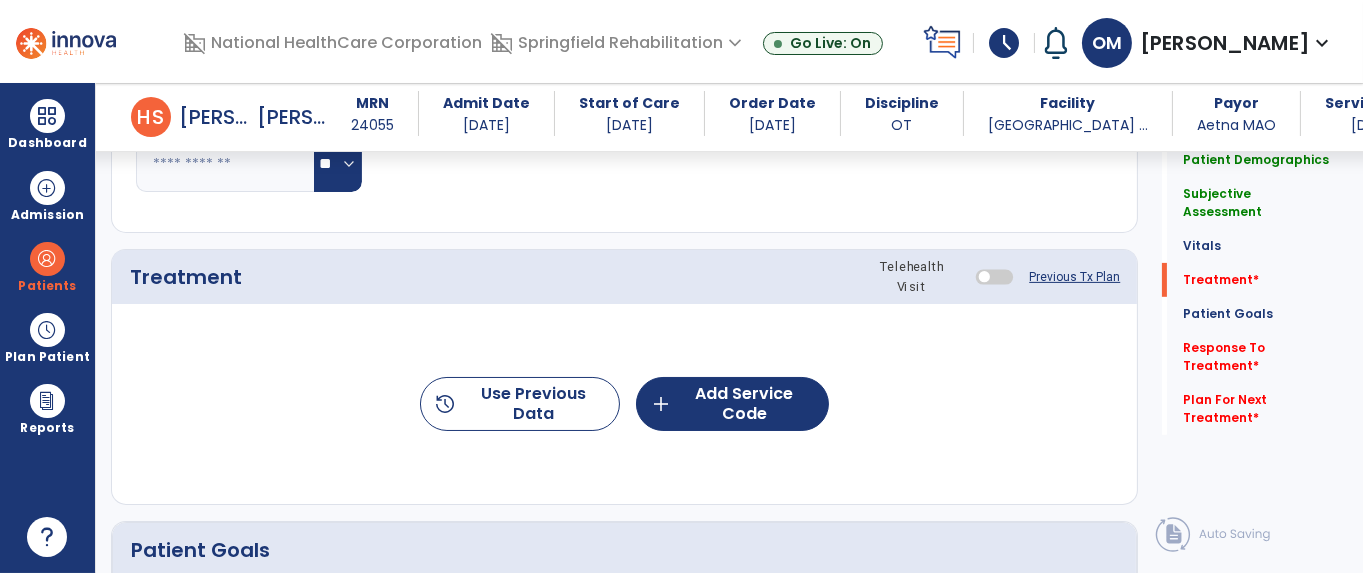 type on "**********" 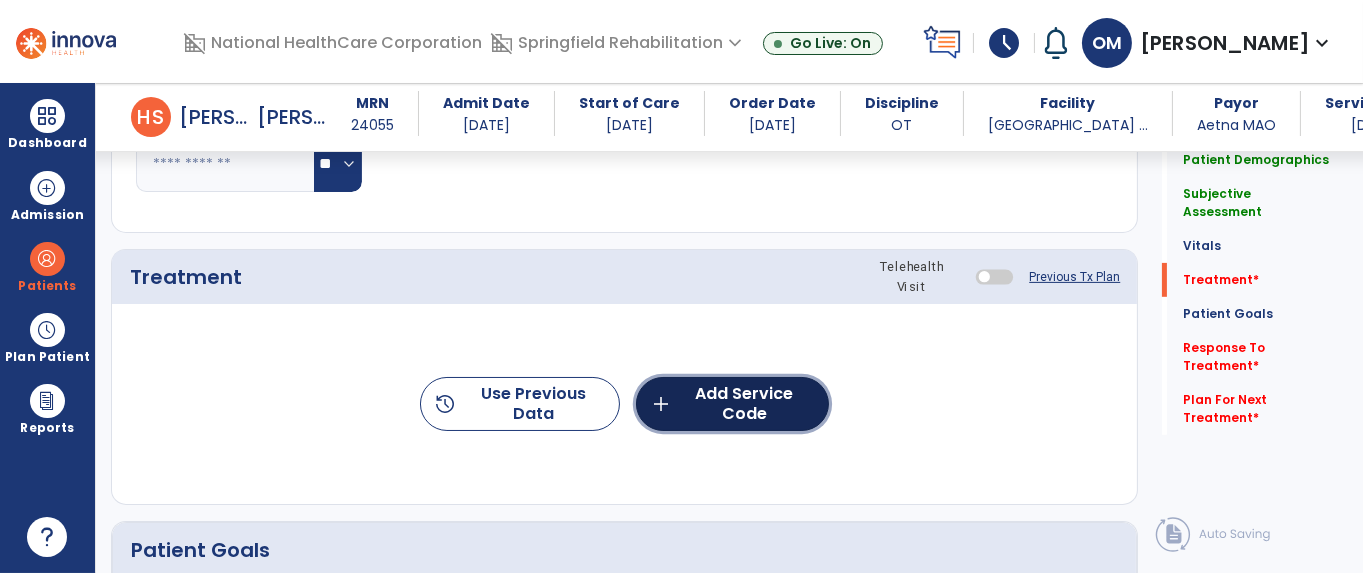 click on "add  Add Service Code" 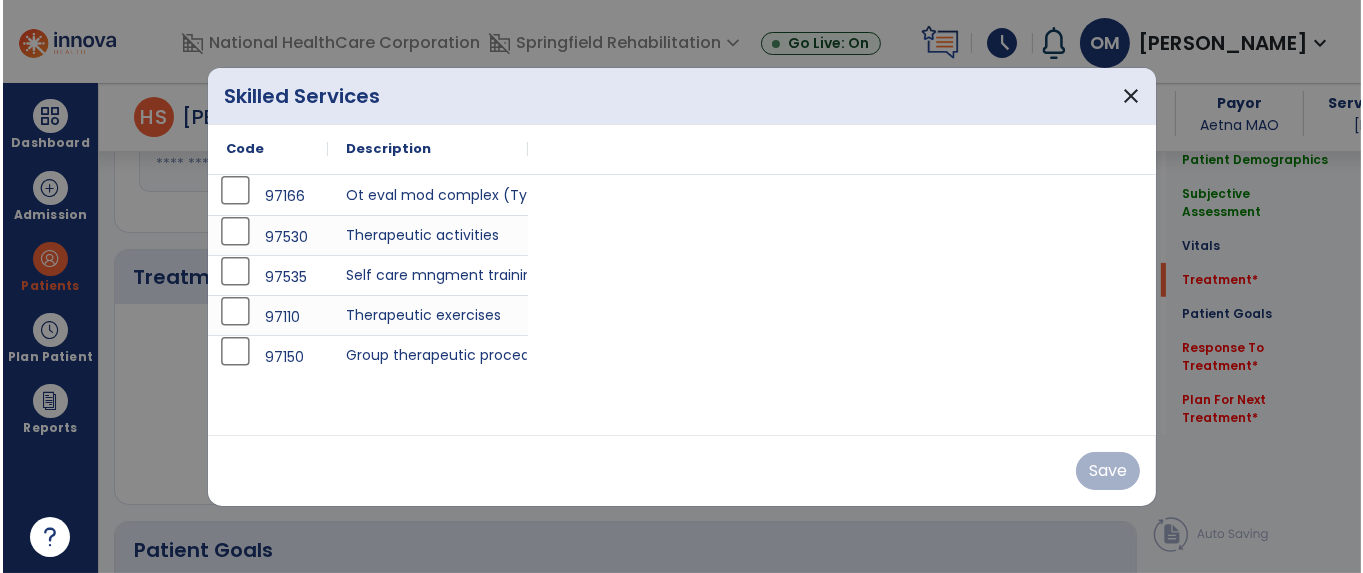 scroll, scrollTop: 1000, scrollLeft: 0, axis: vertical 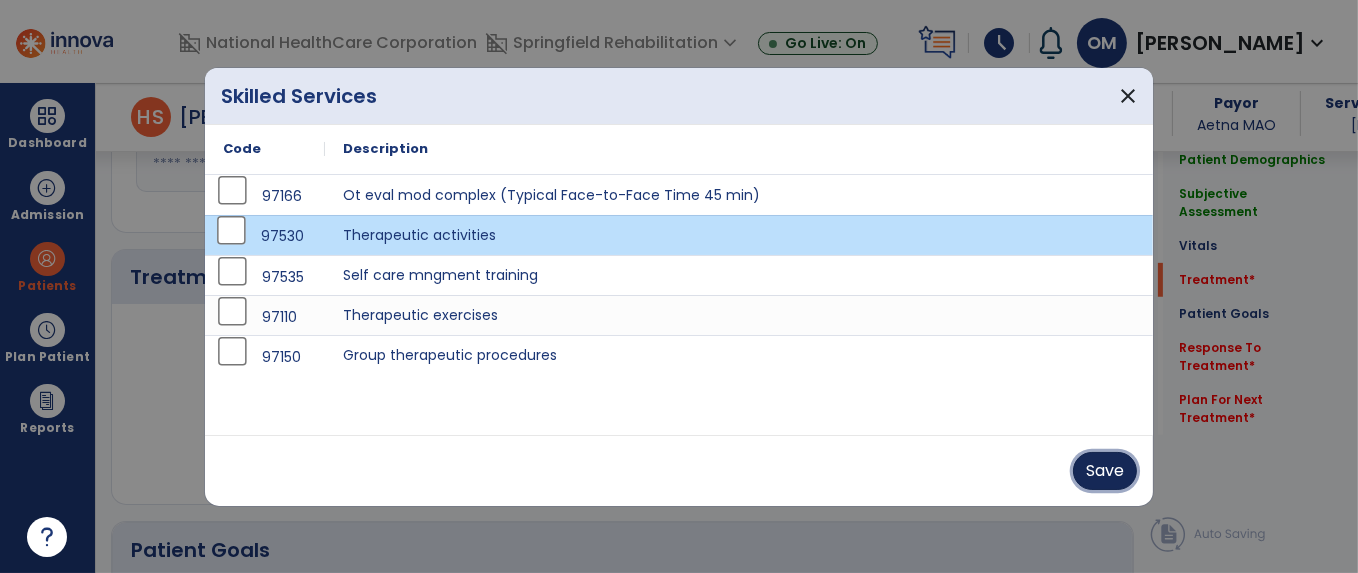 click on "Save" at bounding box center [1105, 471] 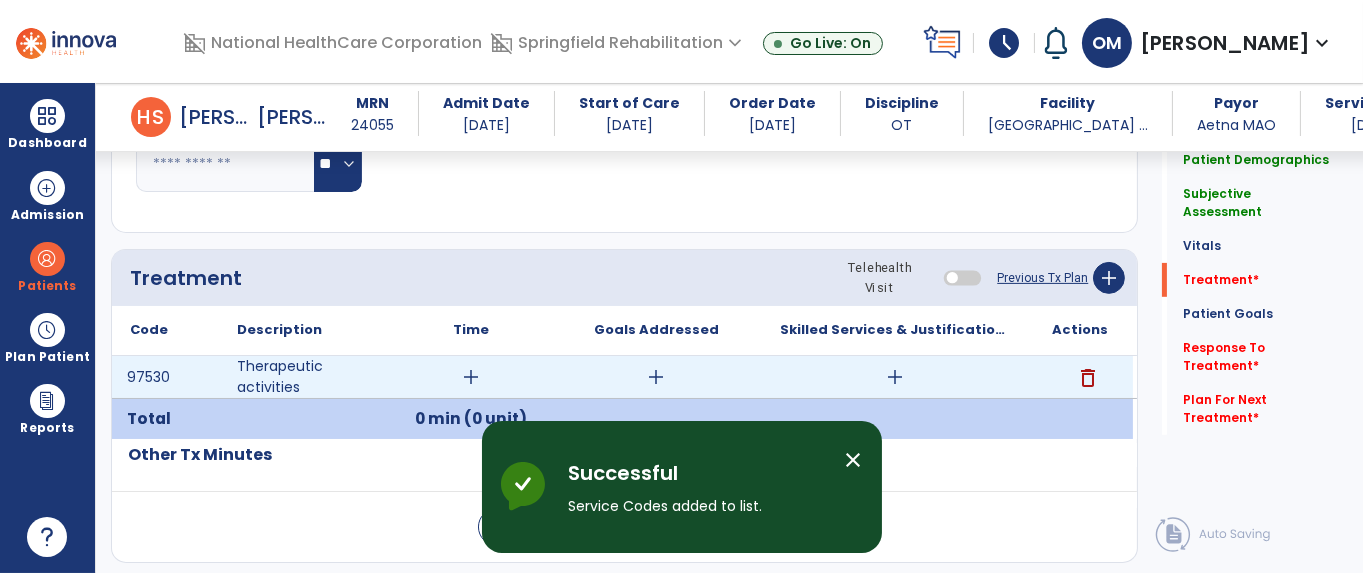 click on "add" at bounding box center [471, 377] 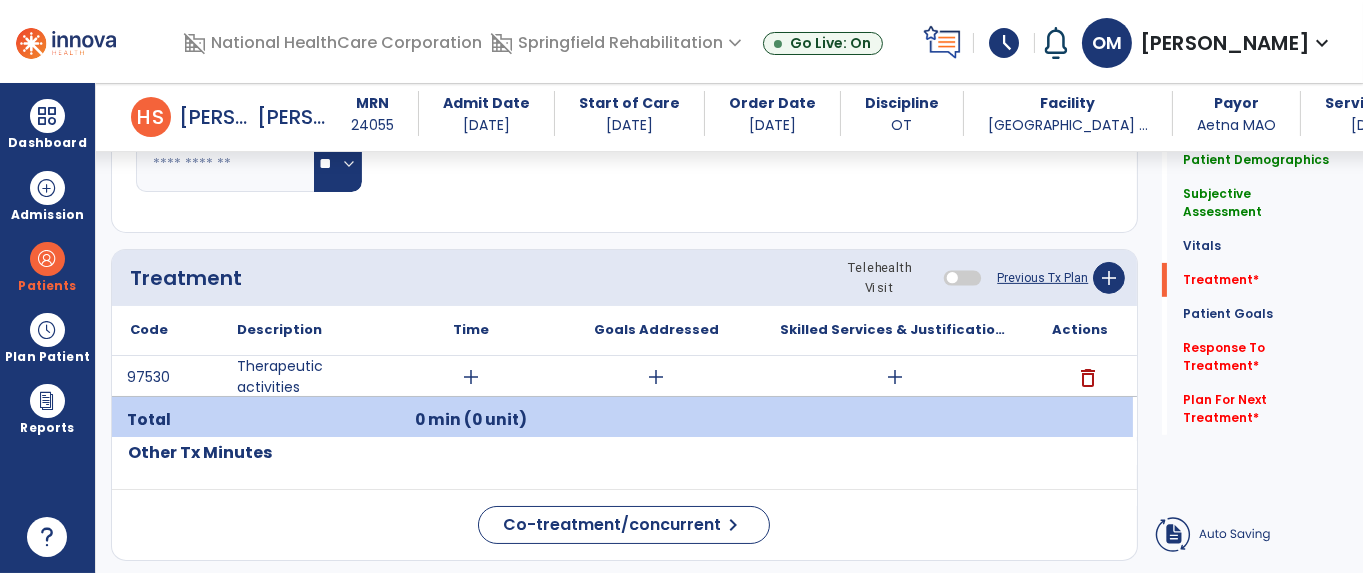 click at bounding box center [47, 259] 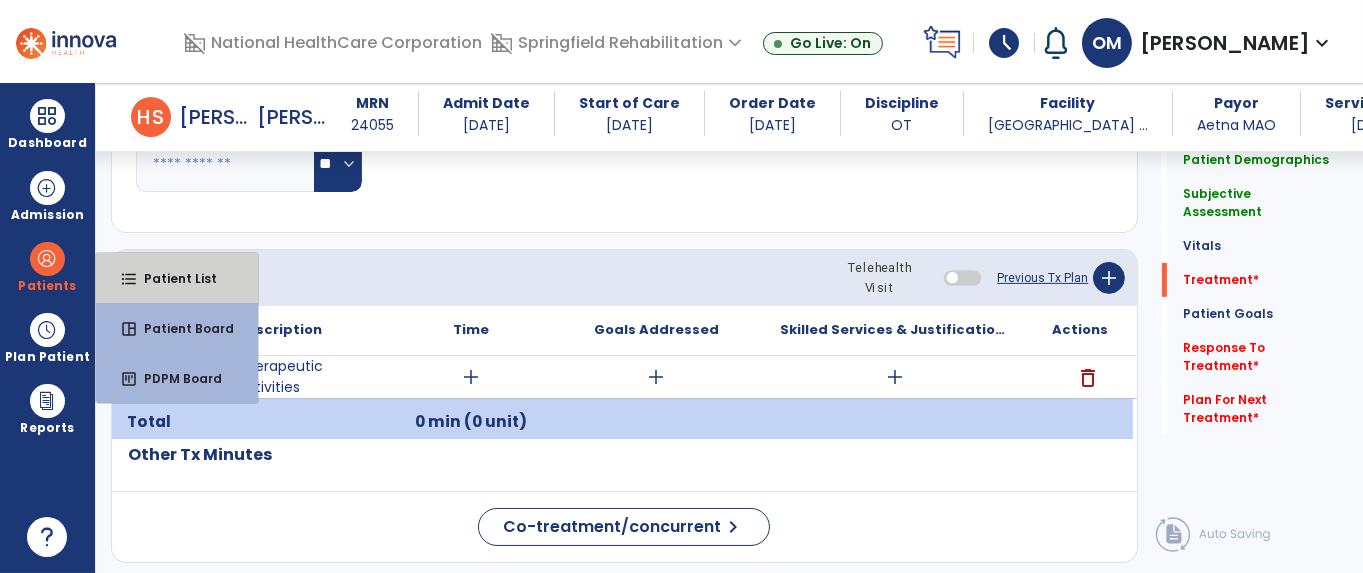 click on "Patient List" at bounding box center (172, 278) 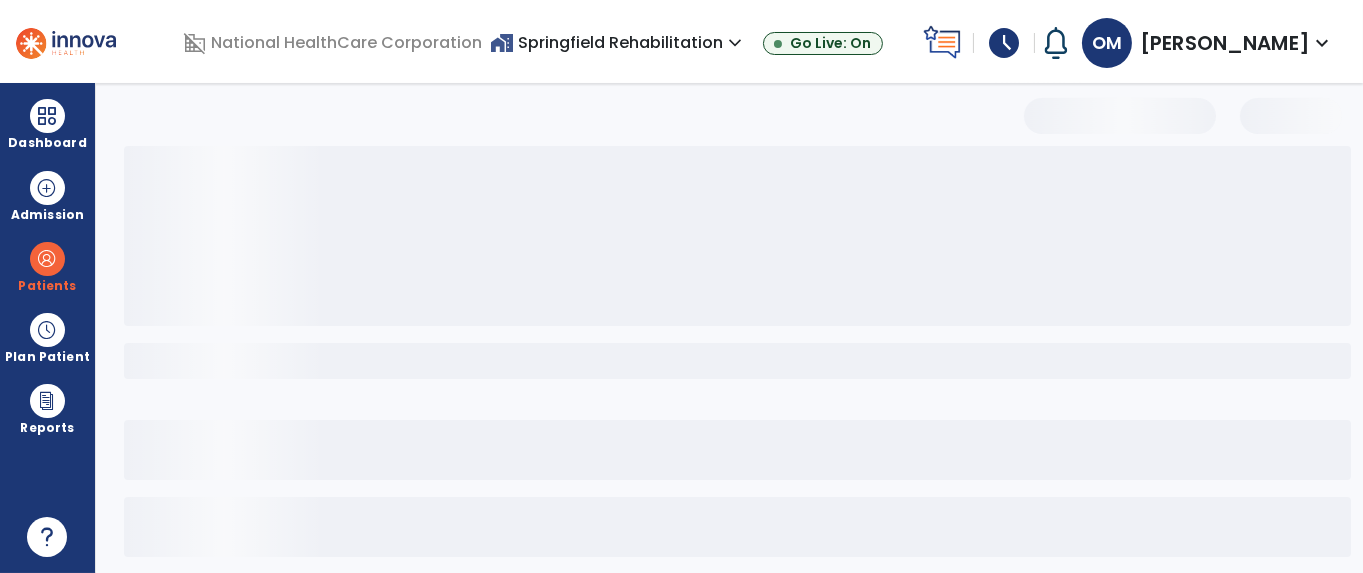 scroll, scrollTop: 168, scrollLeft: 0, axis: vertical 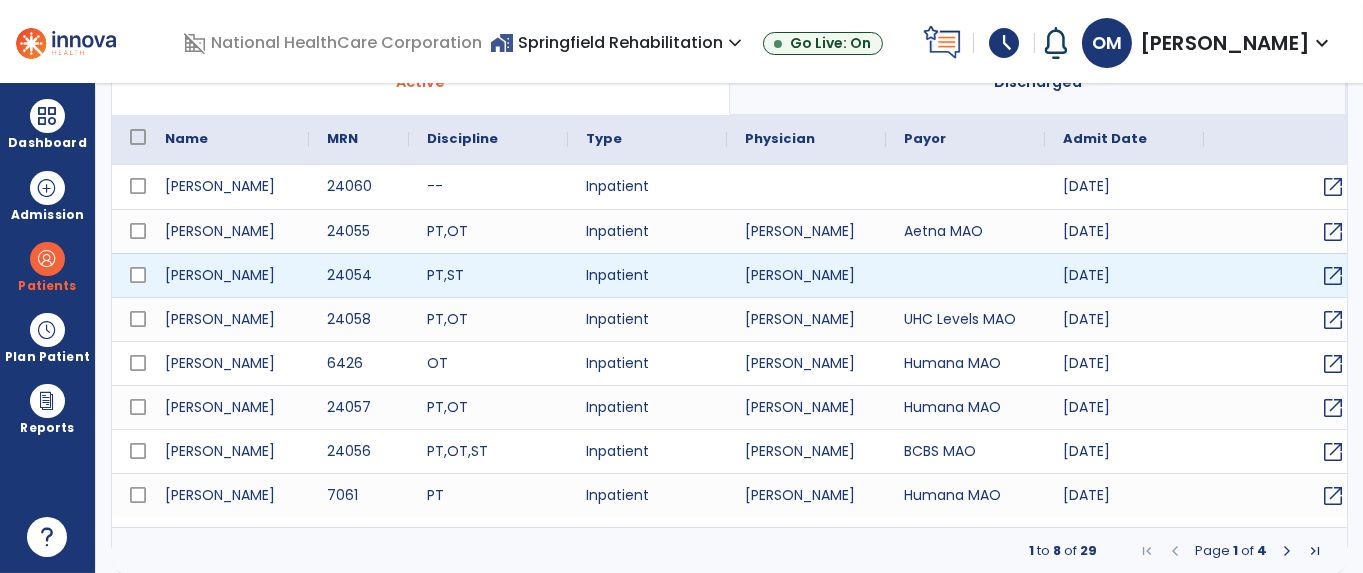 select on "***" 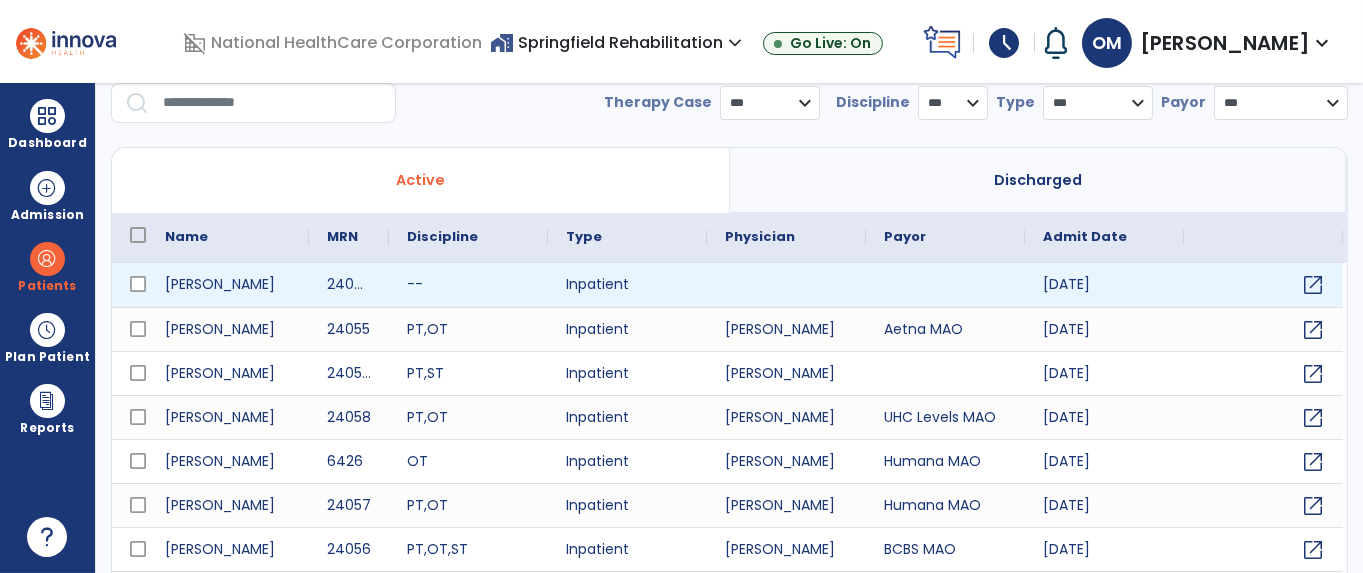 scroll, scrollTop: 0, scrollLeft: 0, axis: both 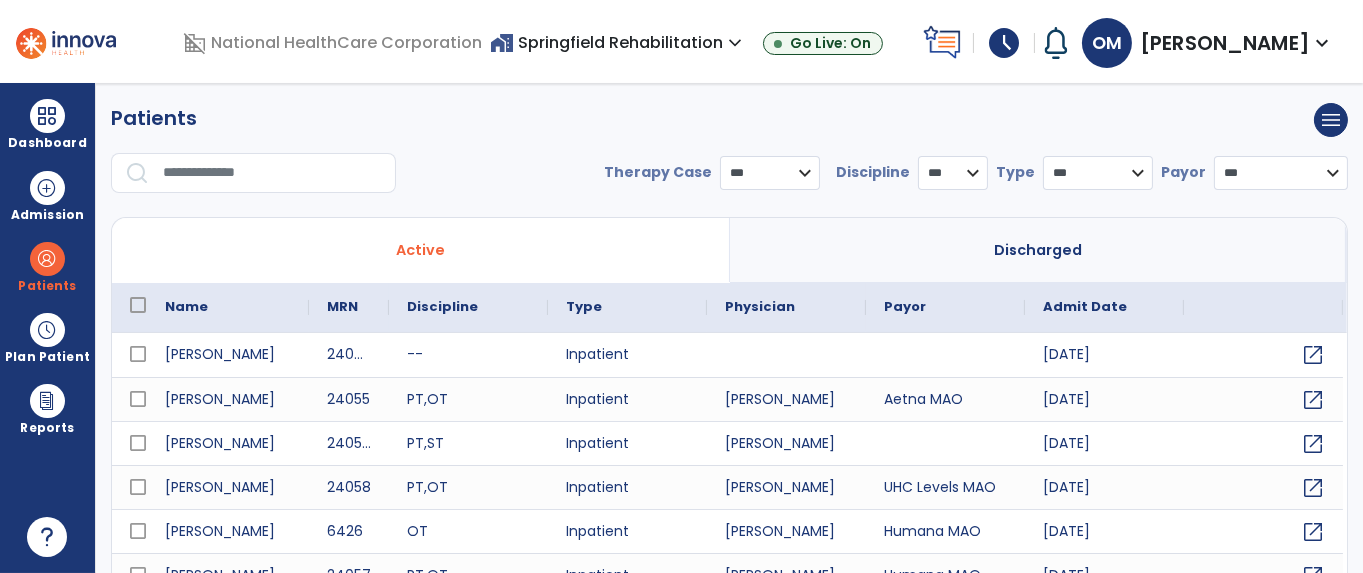click at bounding box center (272, 173) 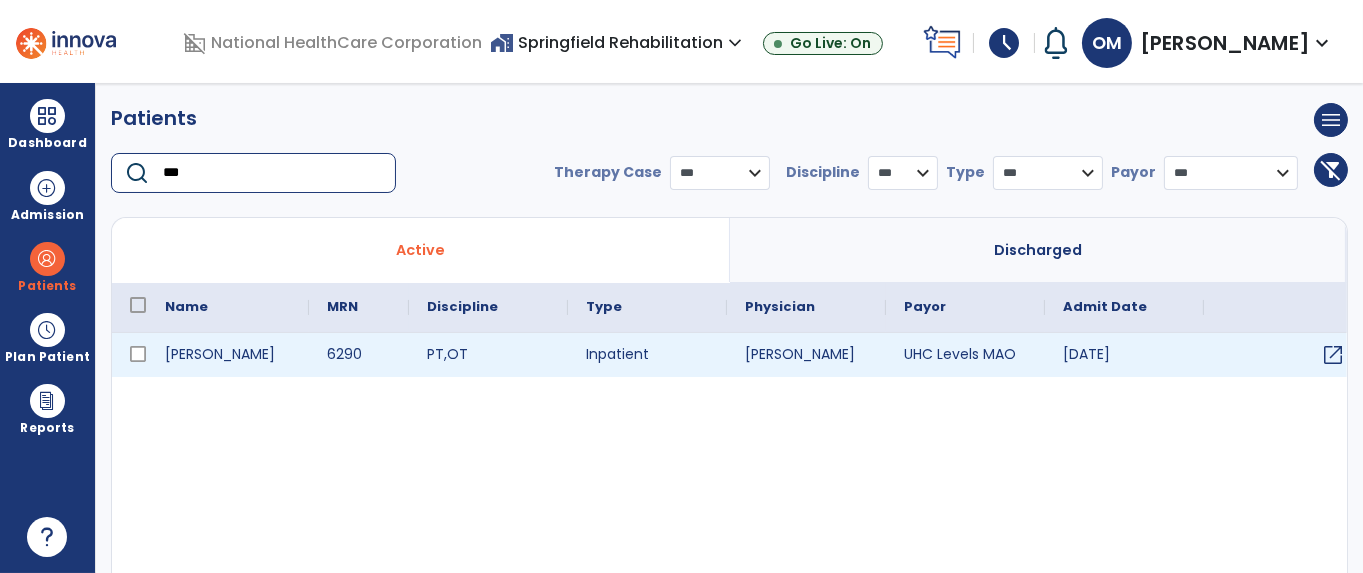 type on "***" 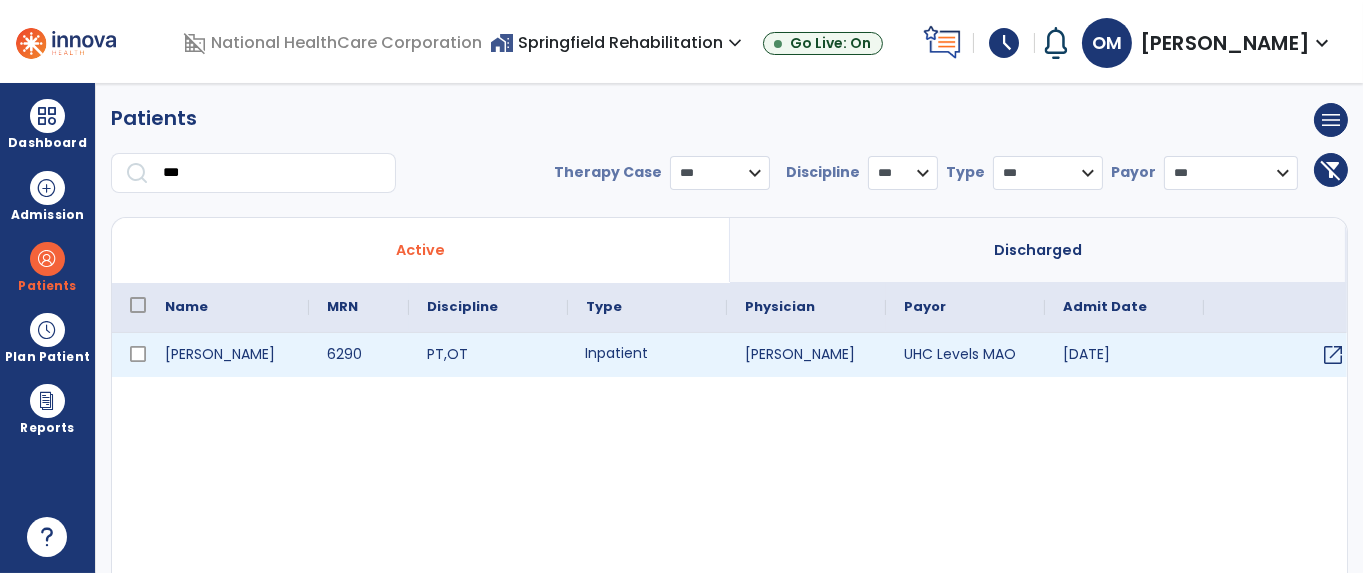 click on "Inpatient" at bounding box center (647, 355) 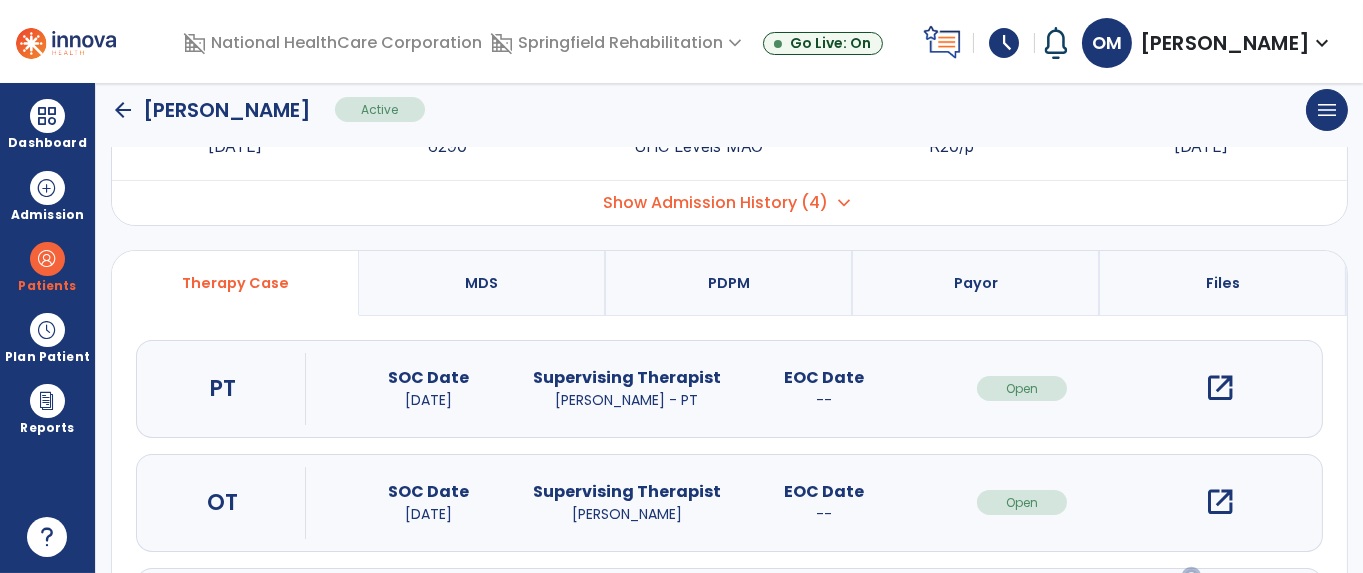 scroll, scrollTop: 228, scrollLeft: 0, axis: vertical 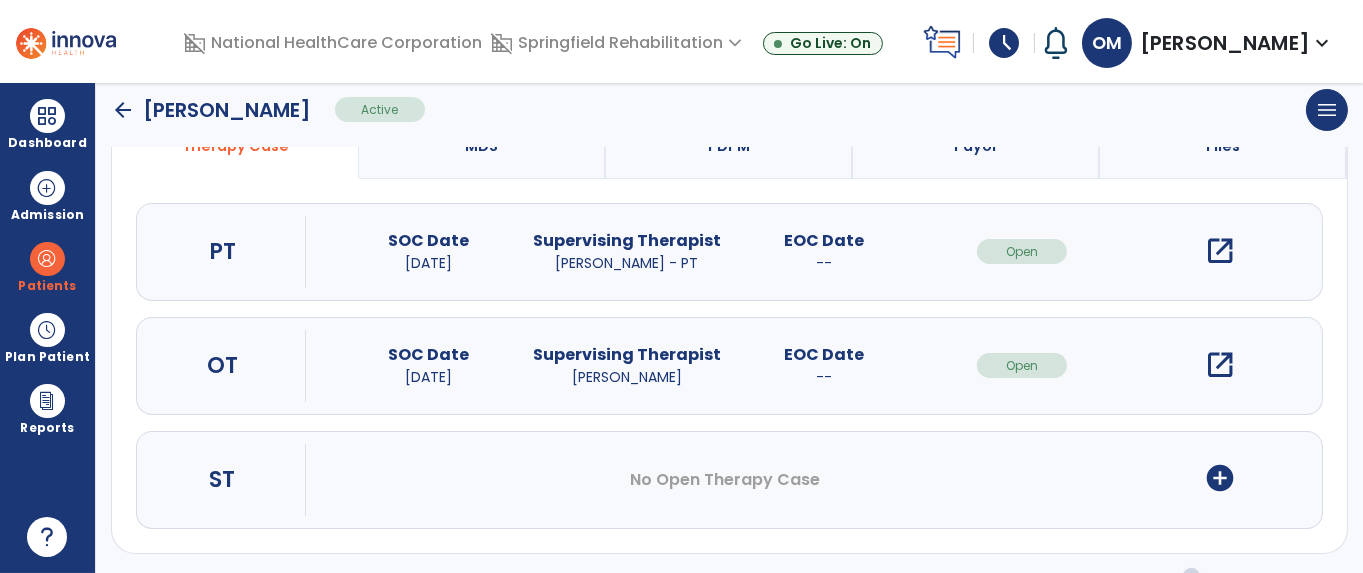 click on "open_in_new" at bounding box center [1220, 365] 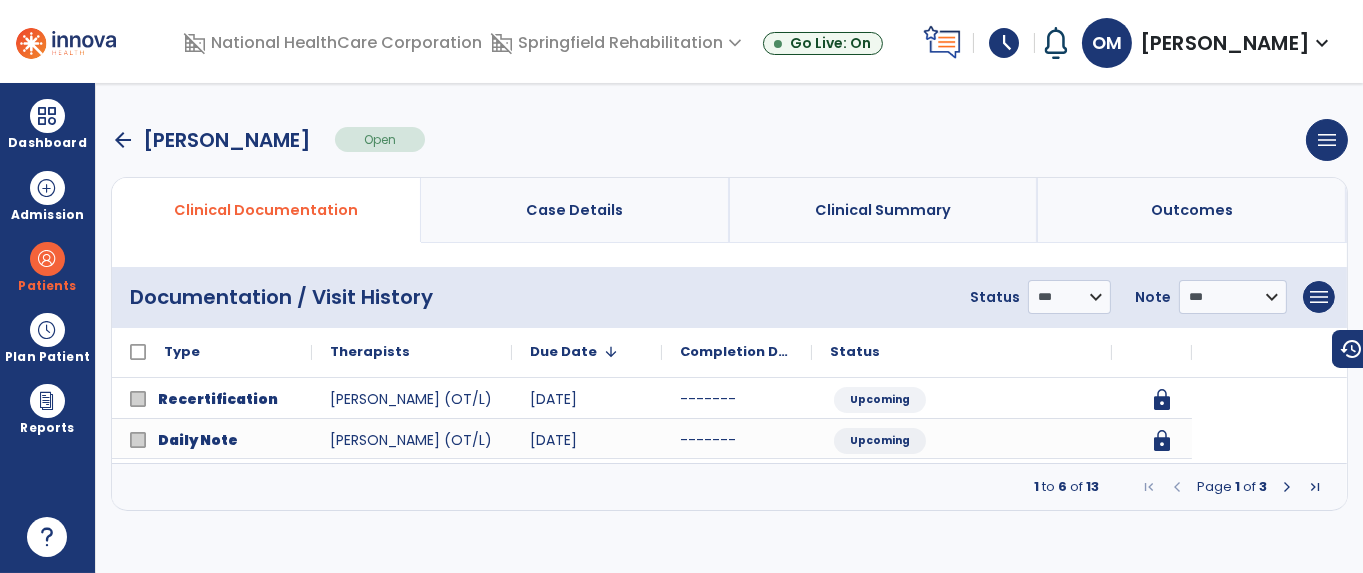 scroll, scrollTop: 0, scrollLeft: 0, axis: both 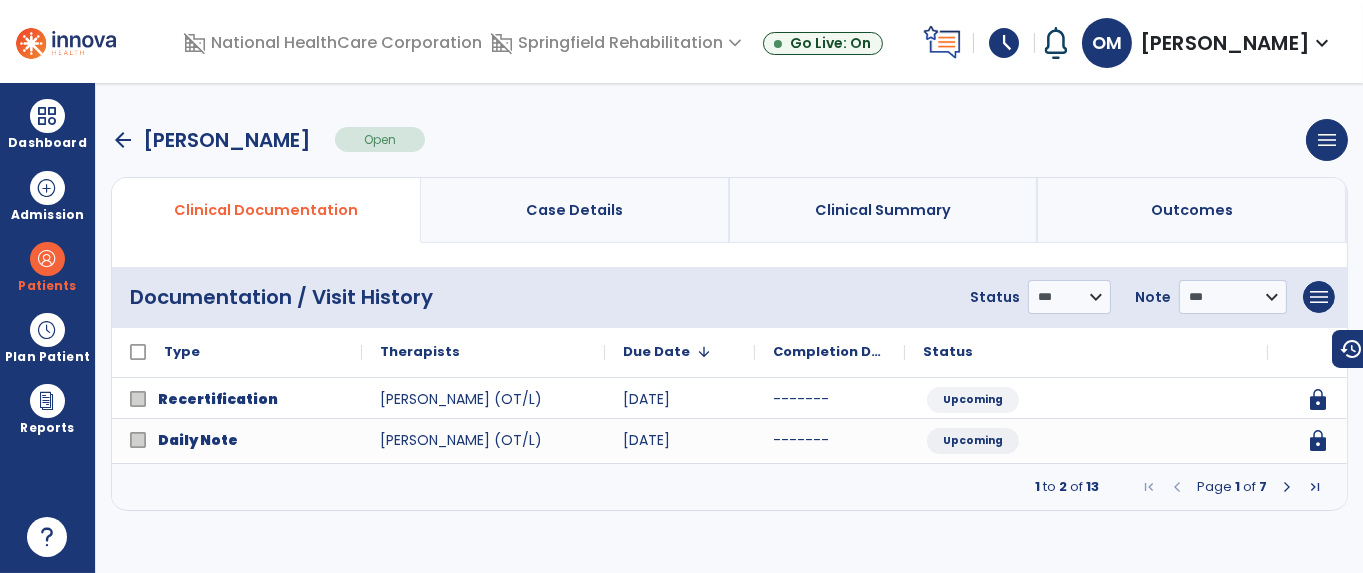 click at bounding box center (1287, 487) 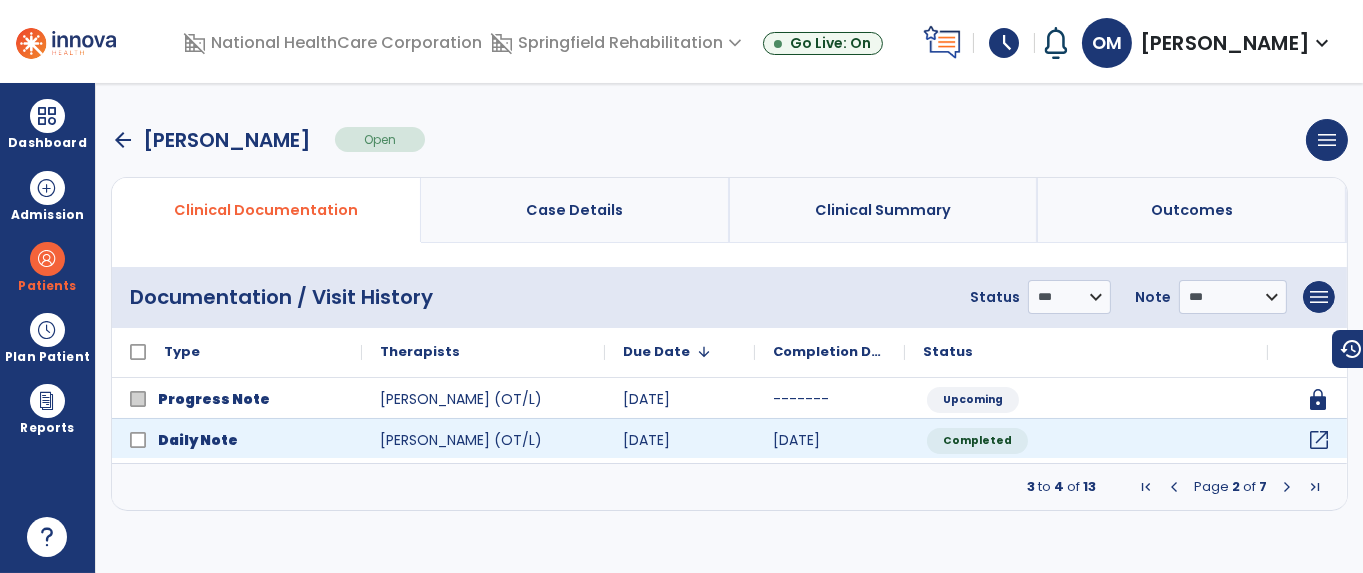 click on "open_in_new" 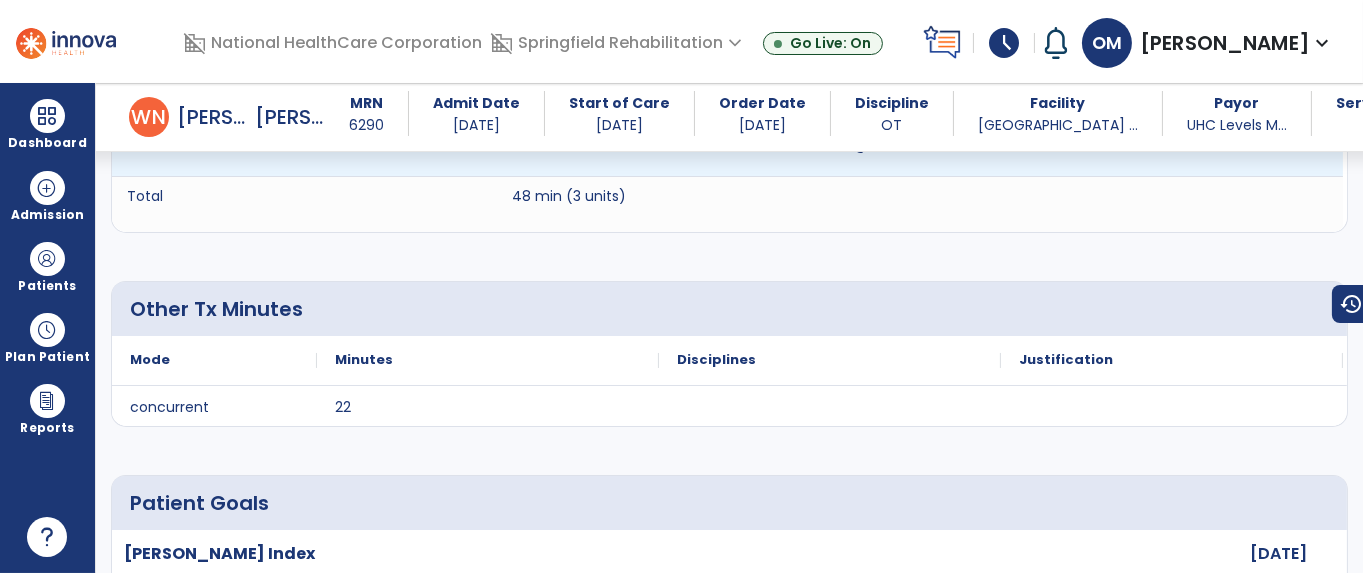 scroll, scrollTop: 1500, scrollLeft: 0, axis: vertical 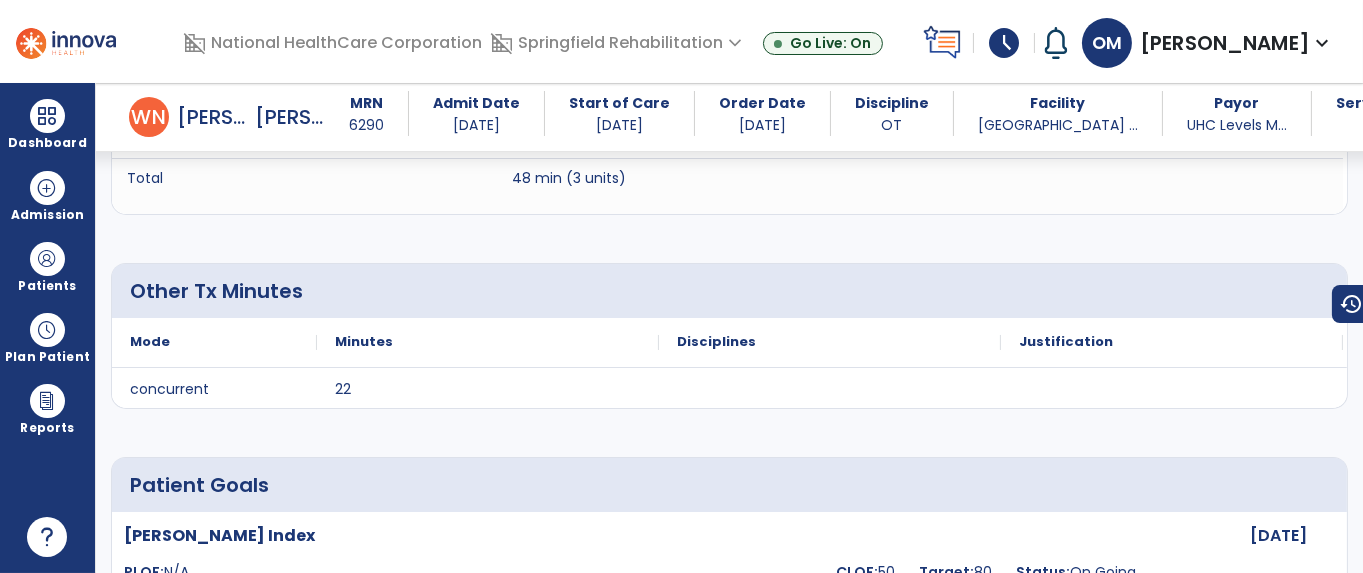 click on "Dashboard" at bounding box center [47, 124] 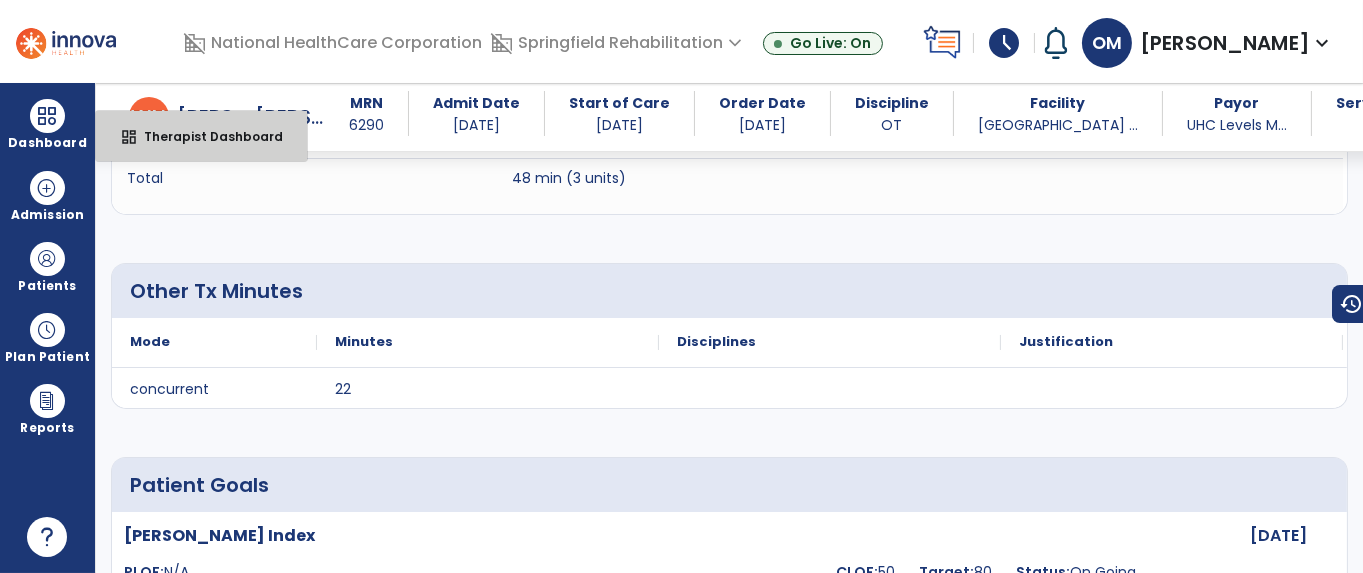 click on "Therapist Dashboard" at bounding box center [205, 136] 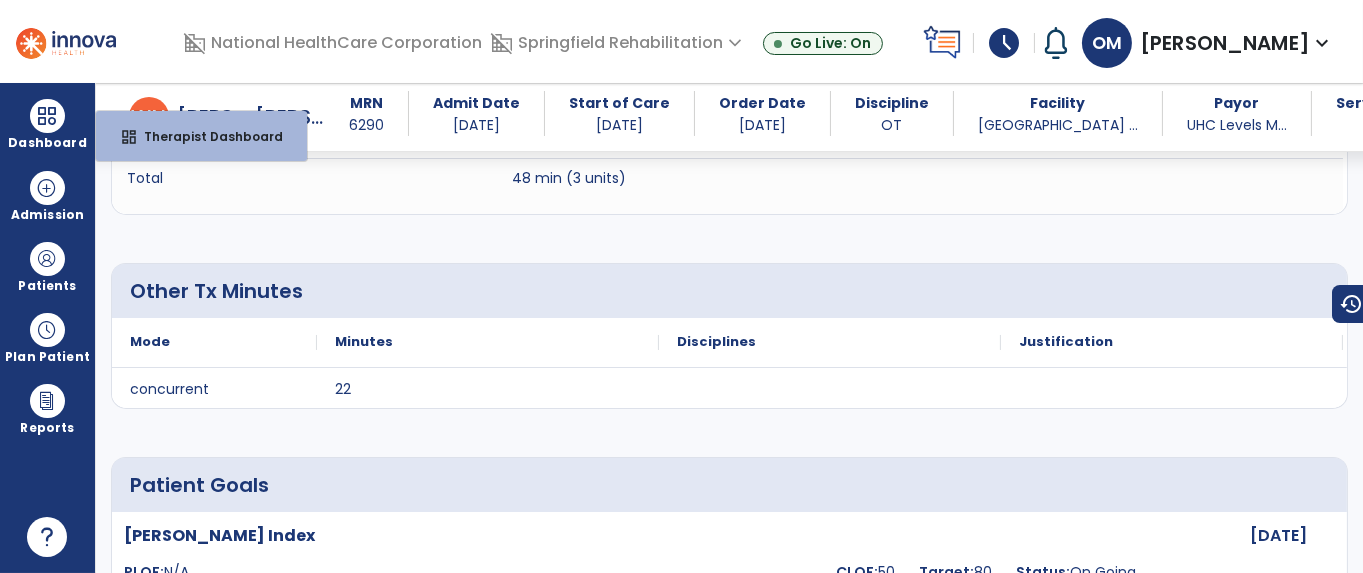 select on "****" 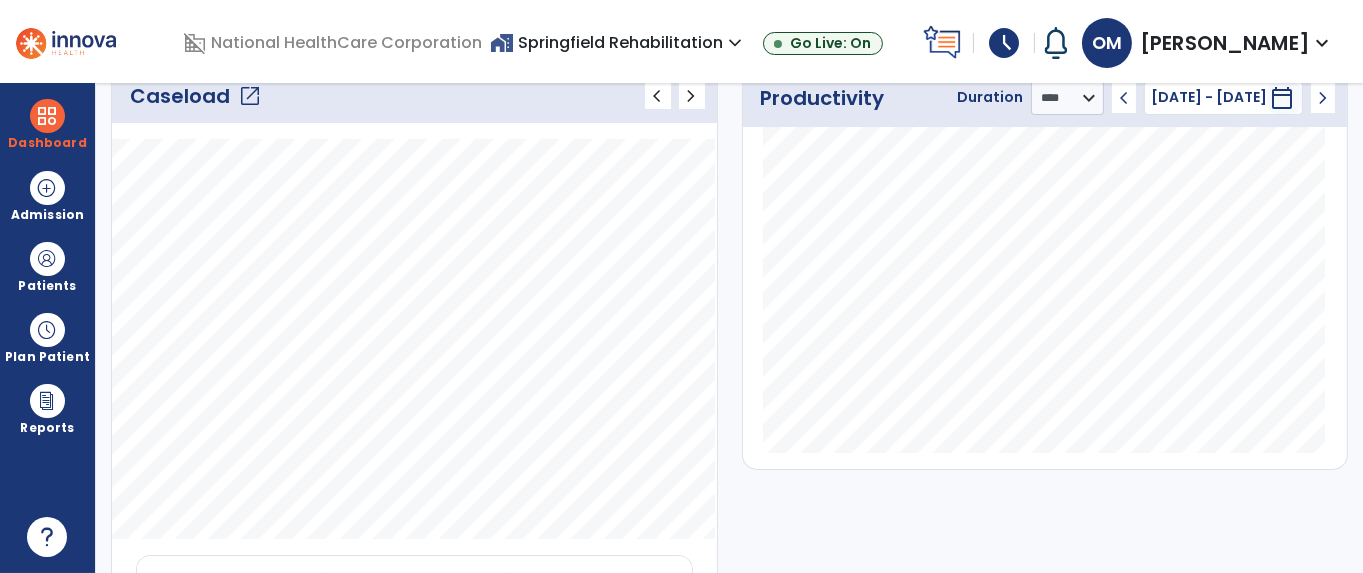 scroll, scrollTop: 0, scrollLeft: 0, axis: both 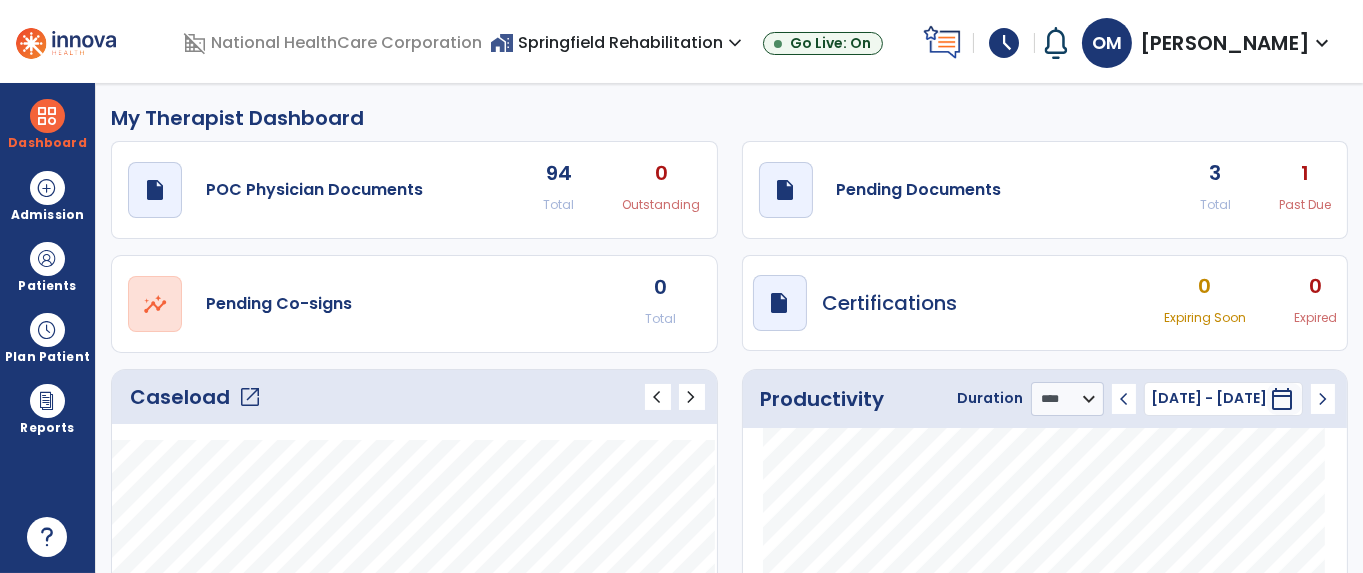 click on "Pending Documents" 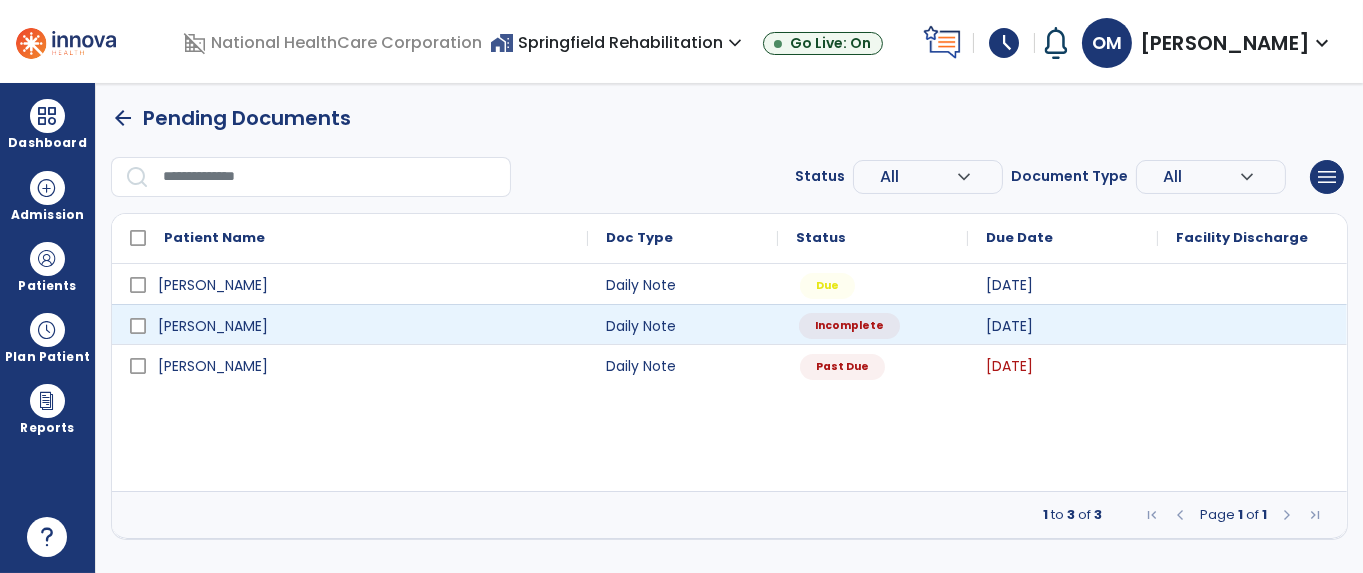 click on "Incomplete" at bounding box center (849, 326) 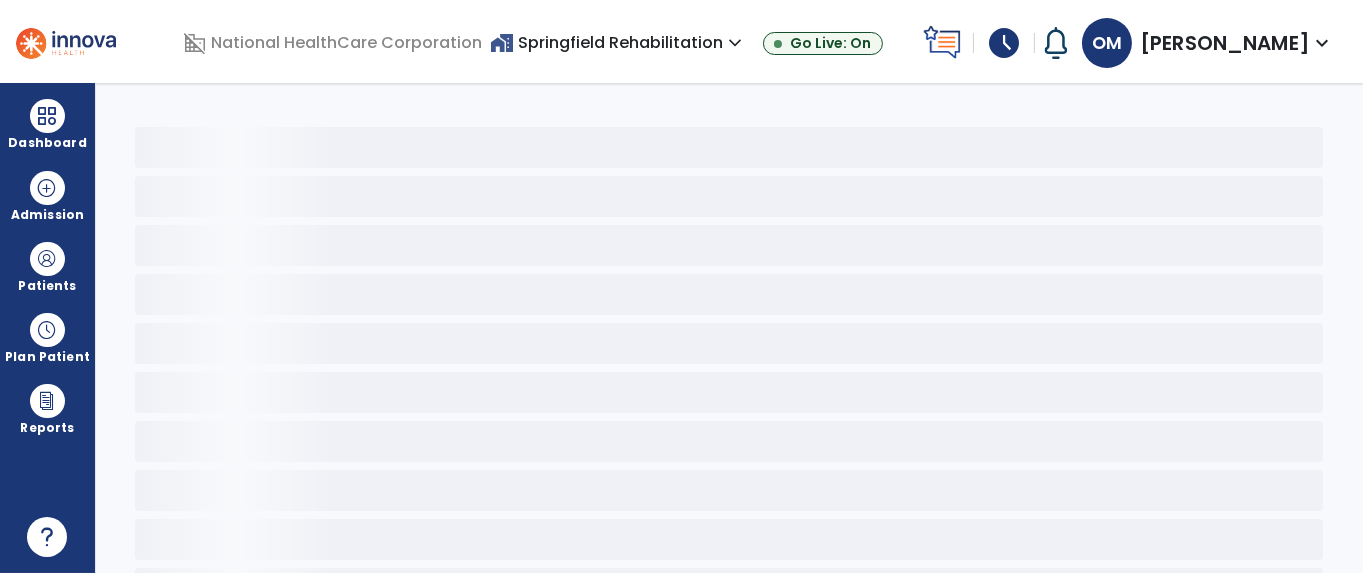 select on "*" 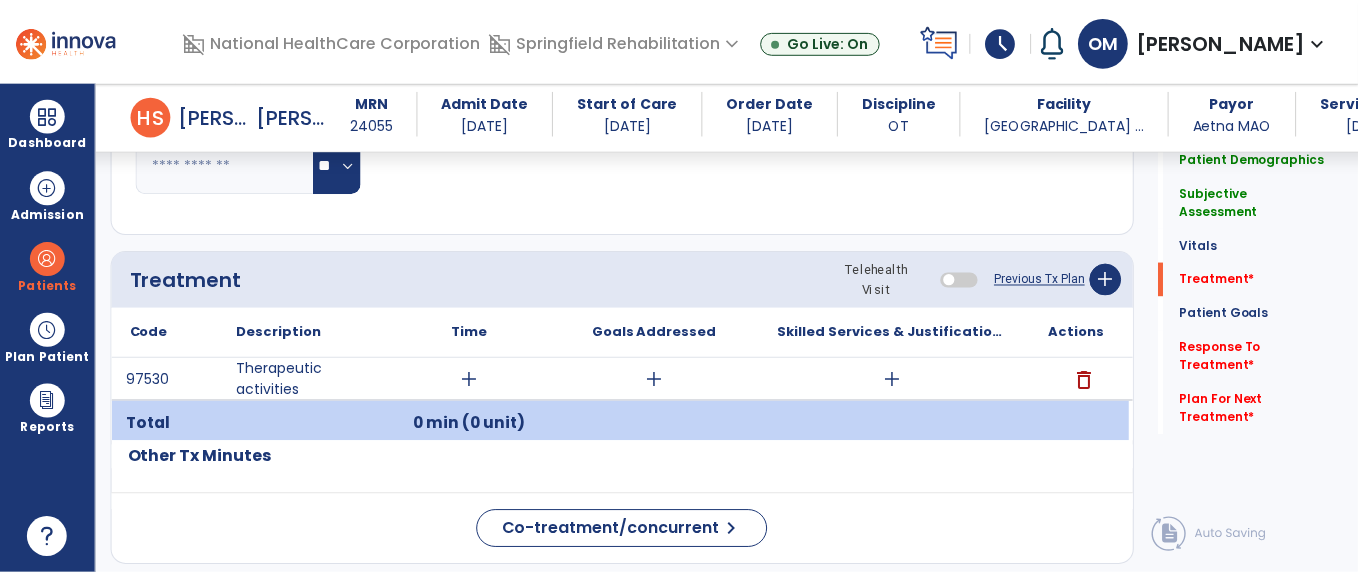 scroll, scrollTop: 1124, scrollLeft: 0, axis: vertical 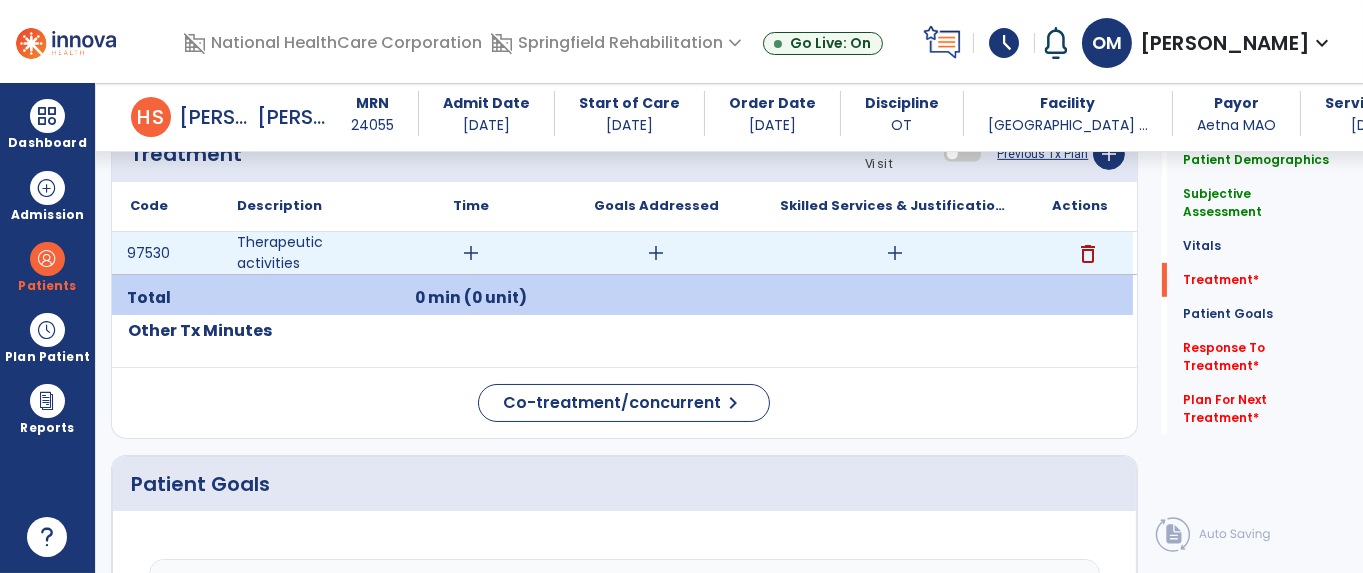click on "add" at bounding box center (471, 253) 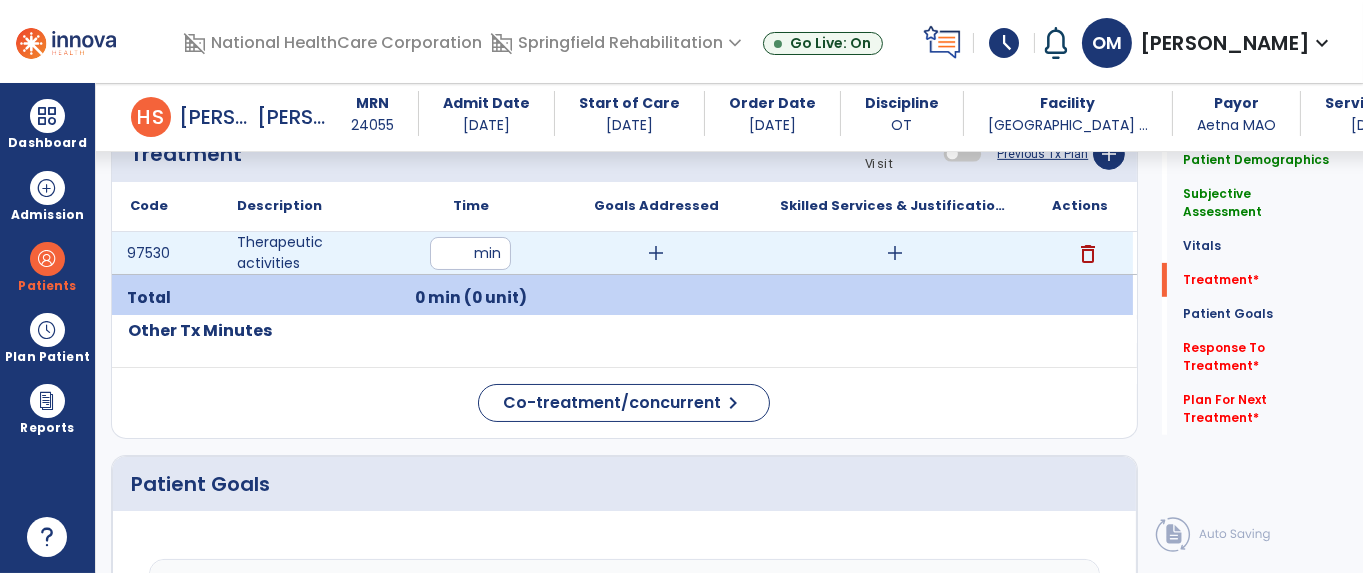 type on "**" 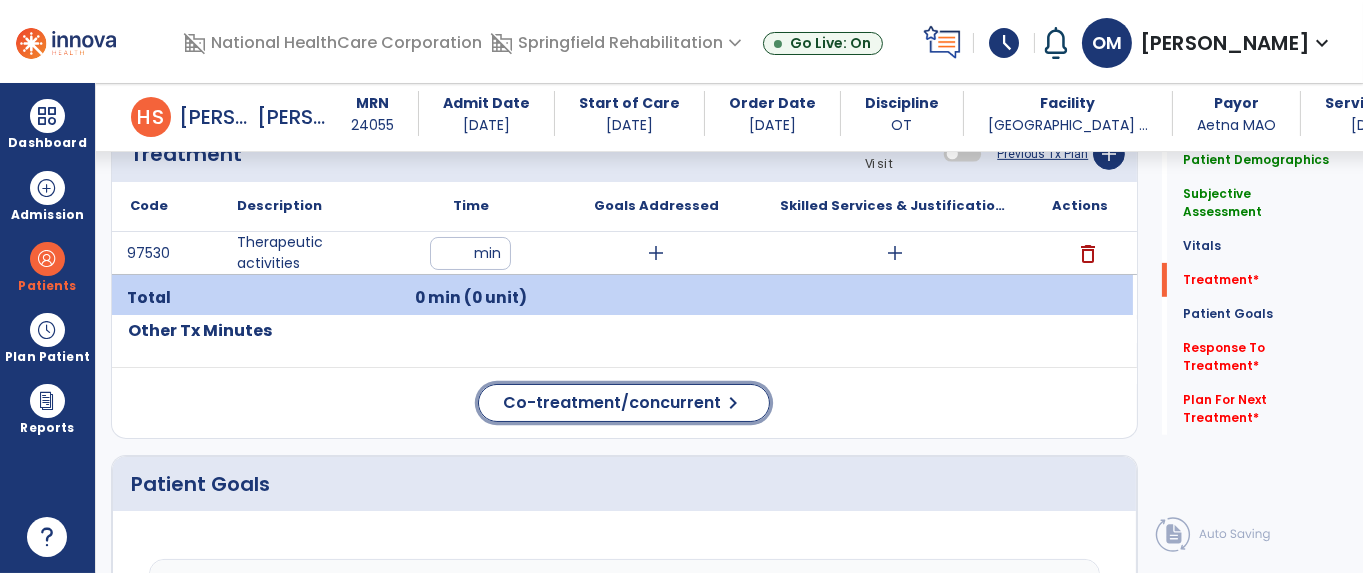 click on "Co-treatment/concurrent" 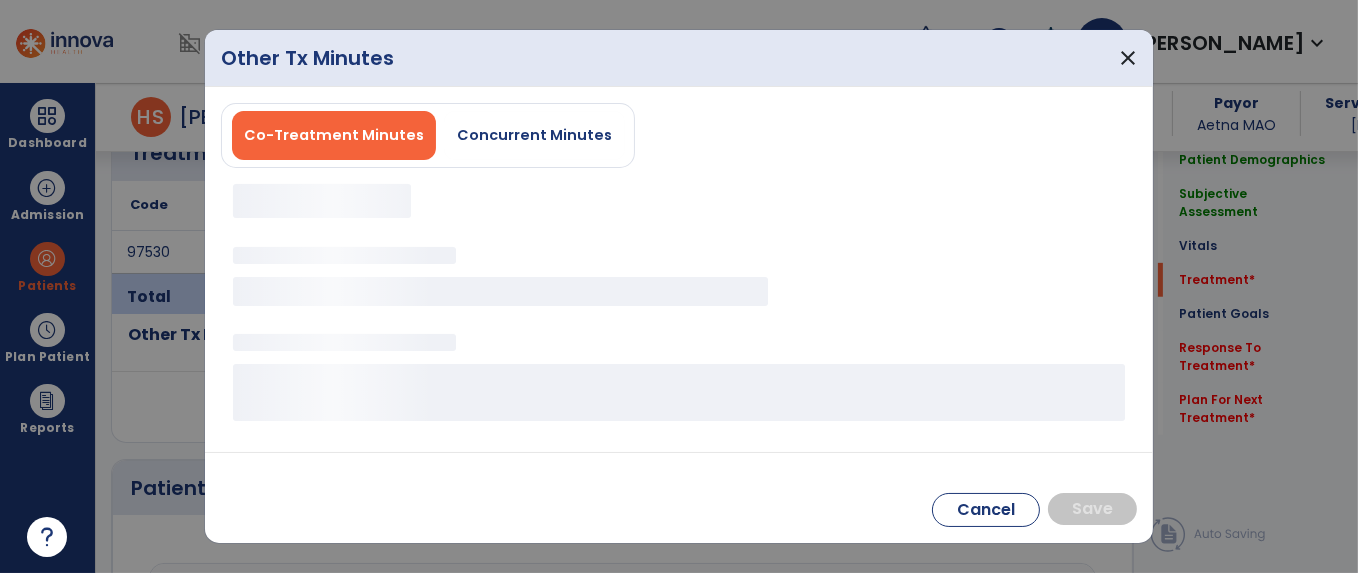 scroll, scrollTop: 1124, scrollLeft: 0, axis: vertical 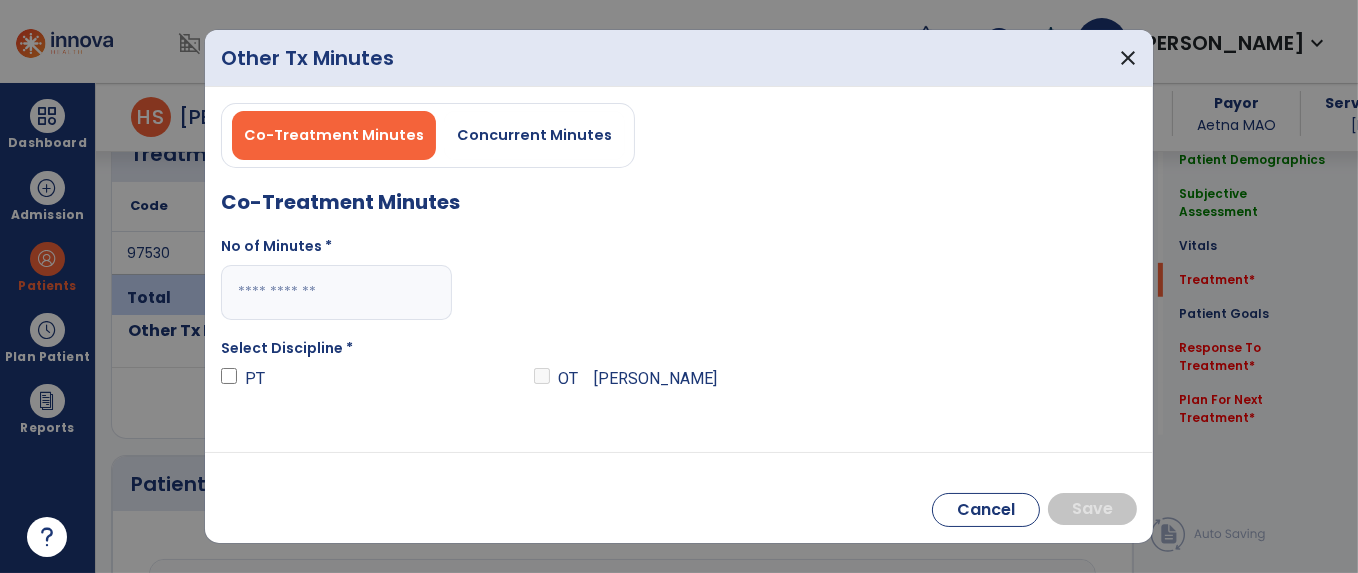 click on "Concurrent Minutes" at bounding box center (534, 135) 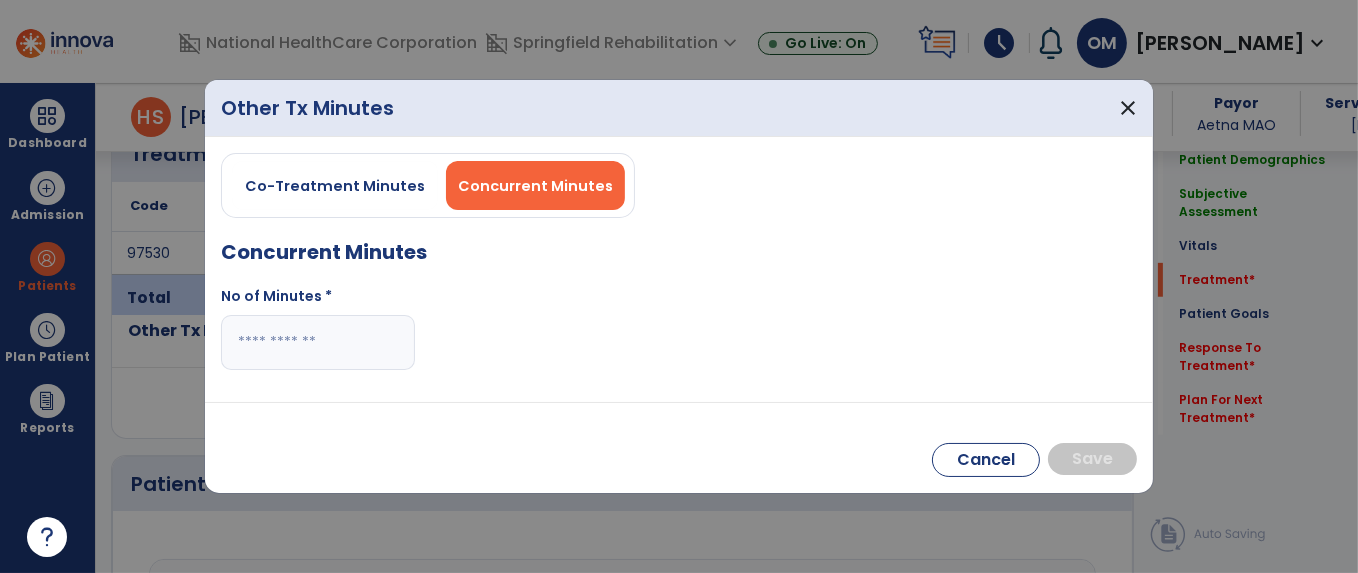 drag, startPoint x: 400, startPoint y: 331, endPoint x: 389, endPoint y: 323, distance: 13.601471 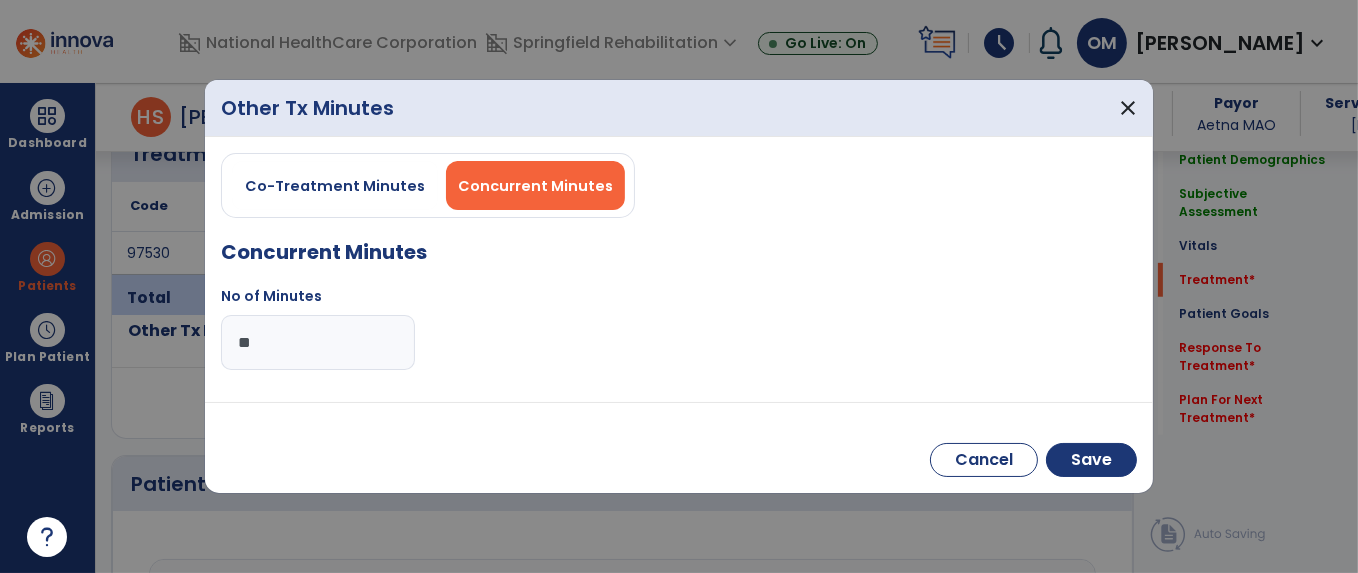type on "**" 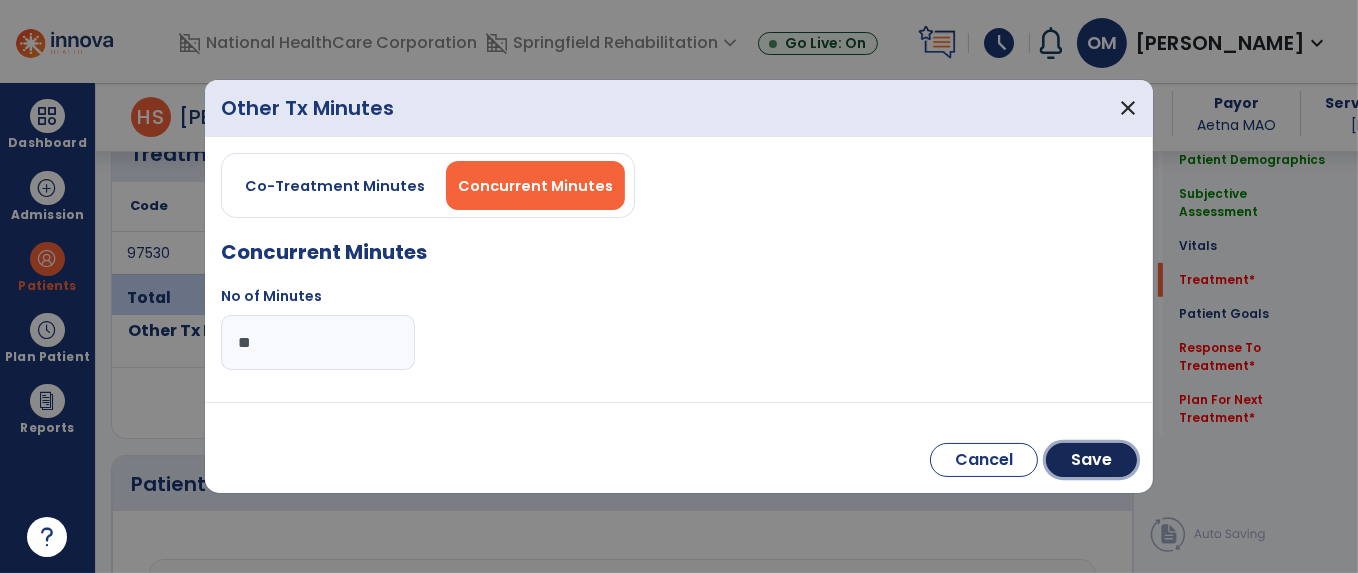 click on "Save" at bounding box center [1091, 460] 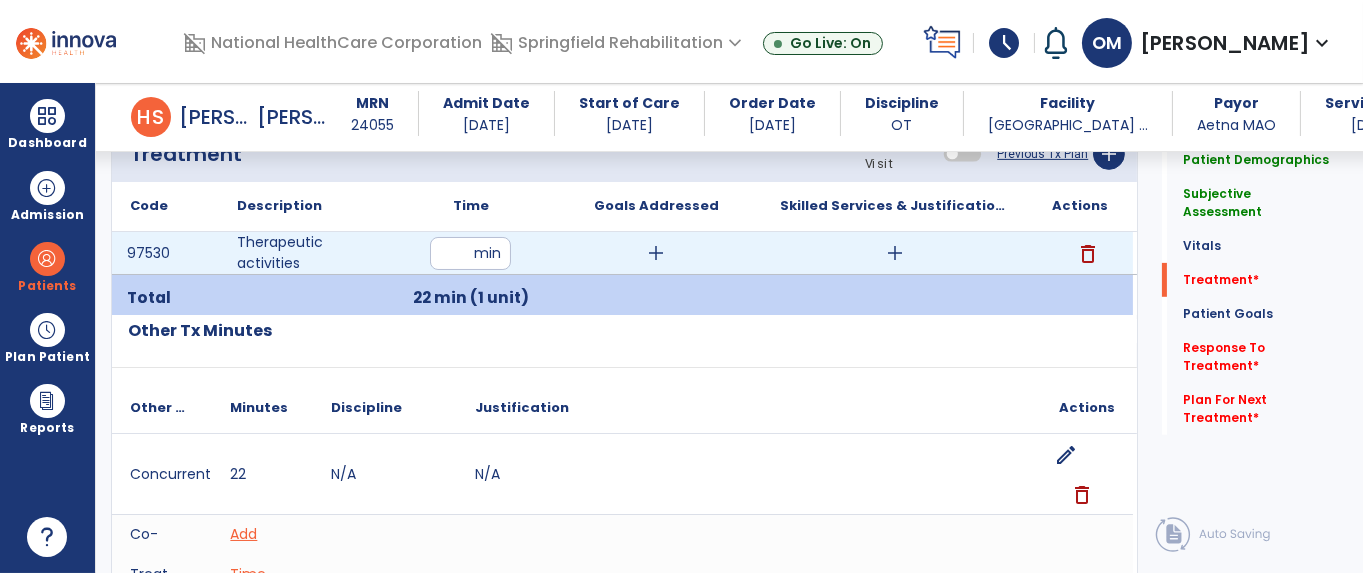 click on "add" at bounding box center (656, 253) 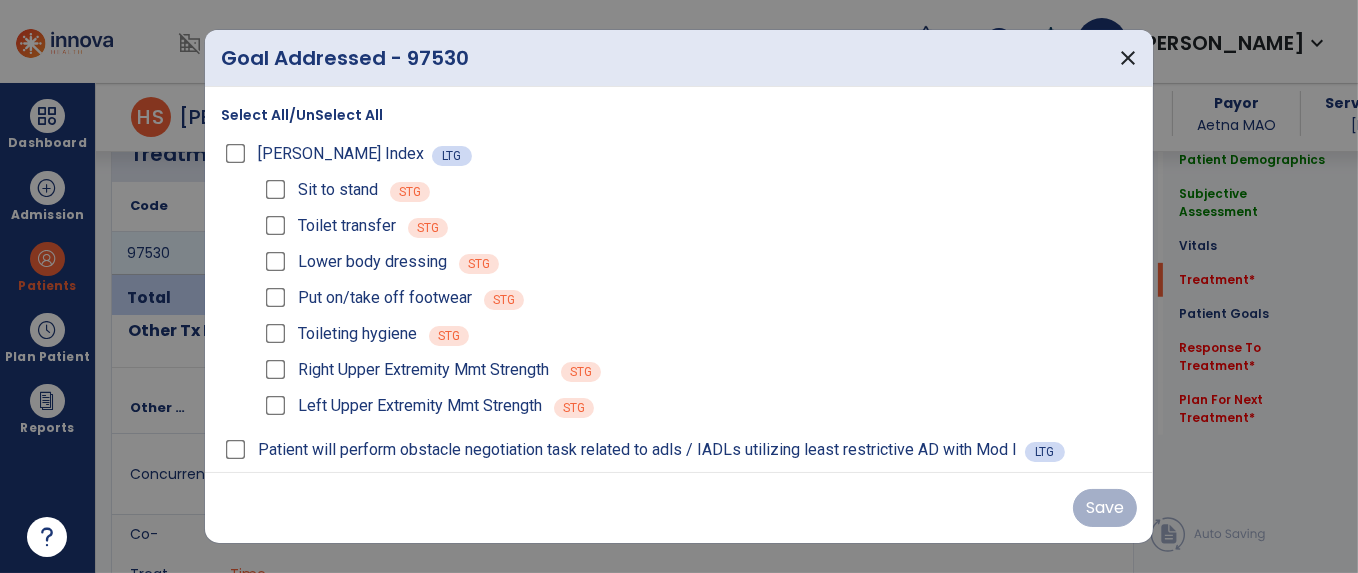 scroll, scrollTop: 1124, scrollLeft: 0, axis: vertical 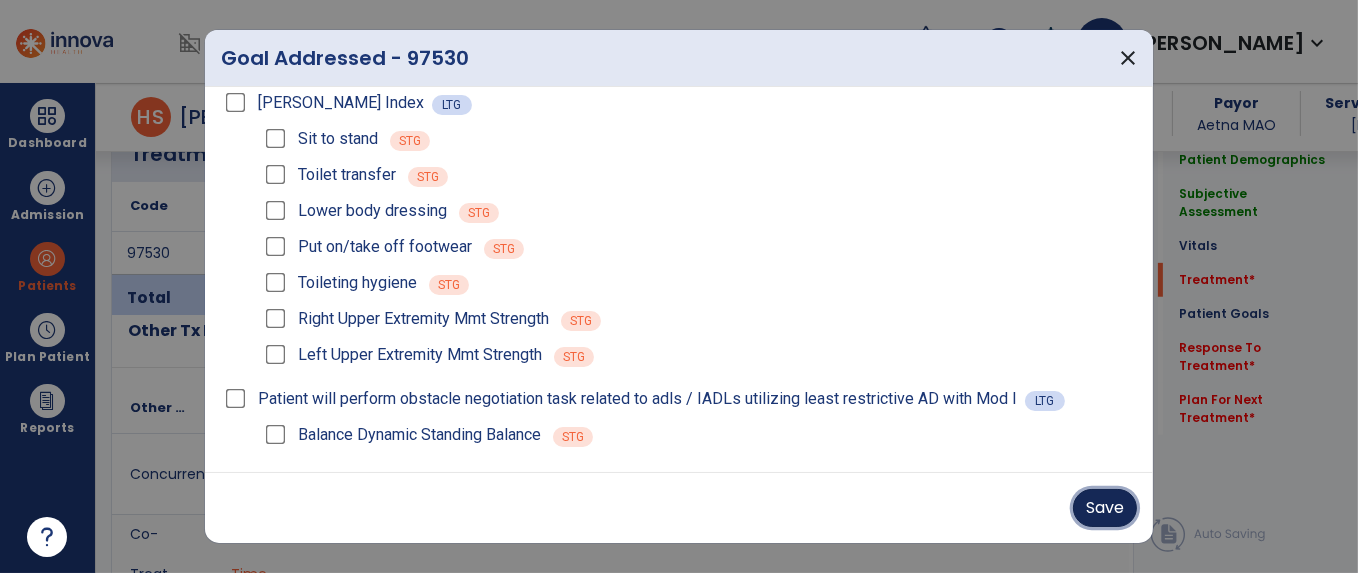 click on "Save" at bounding box center [1105, 508] 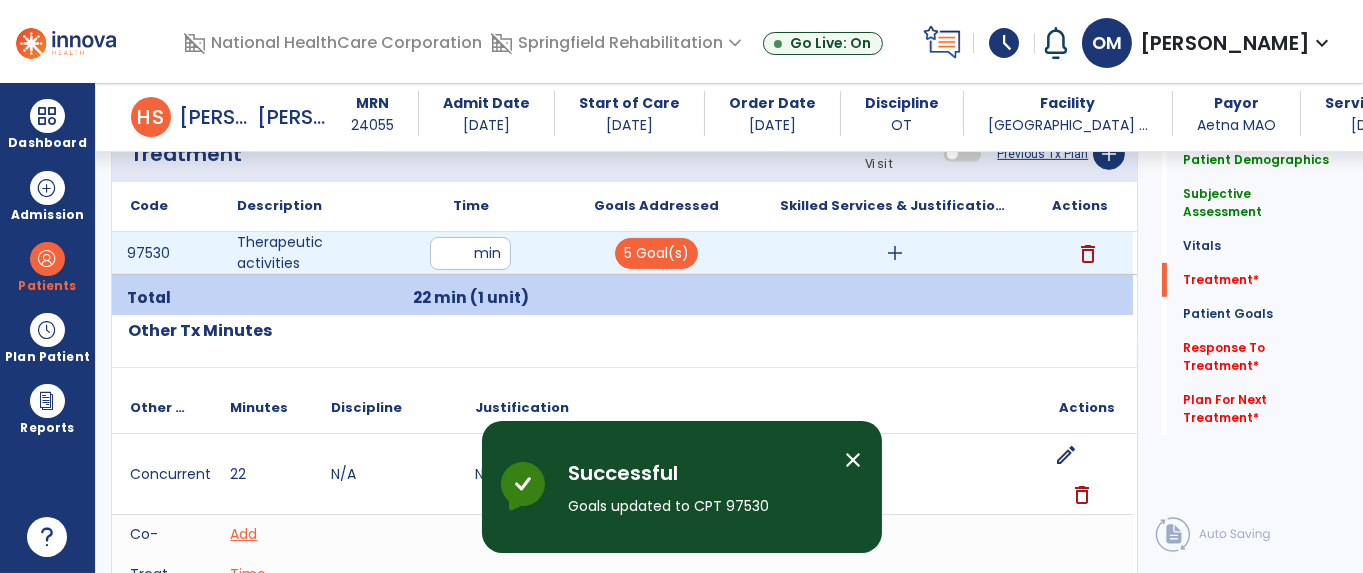 click on "add" at bounding box center [895, 253] 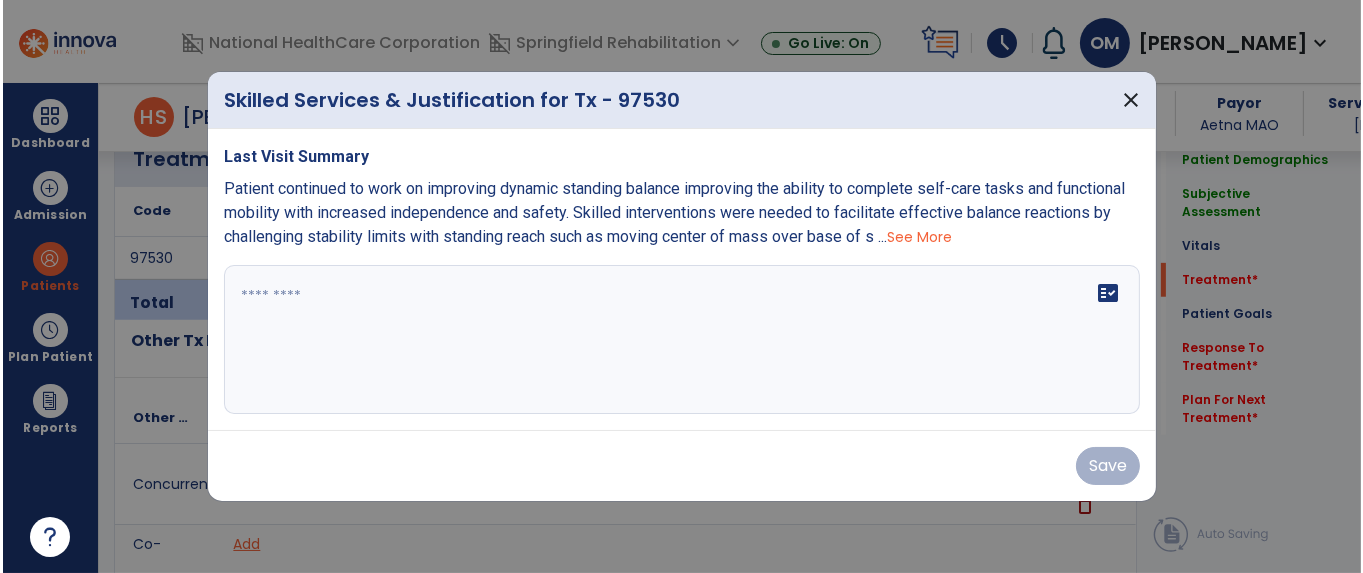 scroll, scrollTop: 1124, scrollLeft: 0, axis: vertical 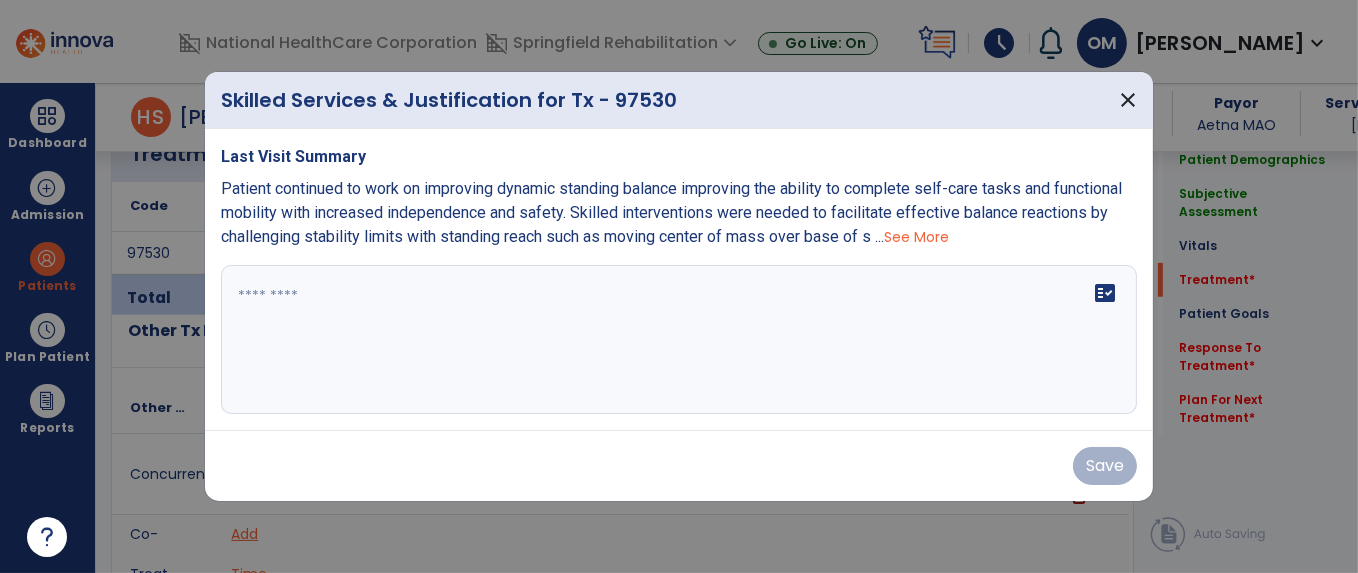 click on "fact_check" at bounding box center (679, 340) 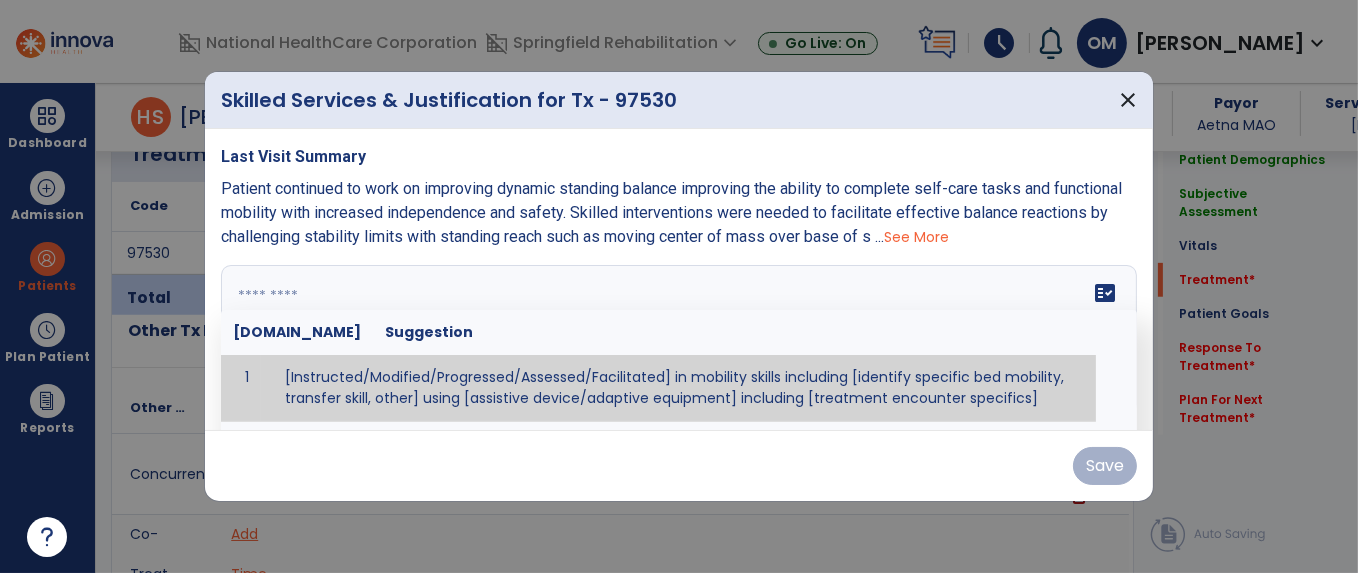 paste on "**********" 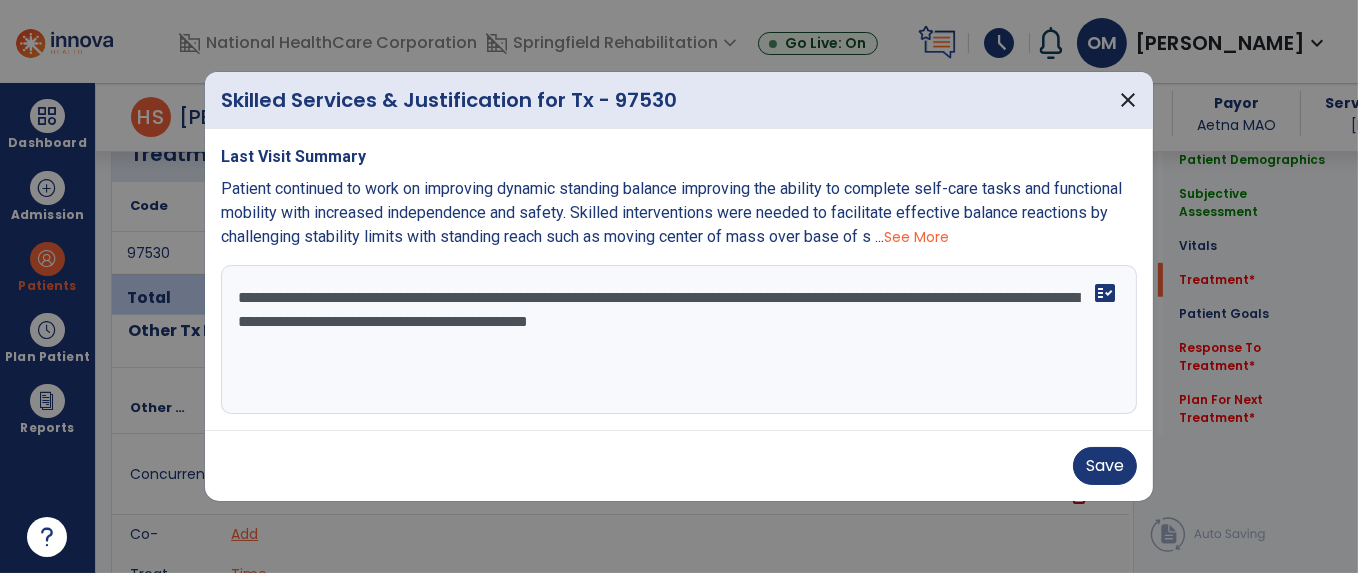 paste on "**********" 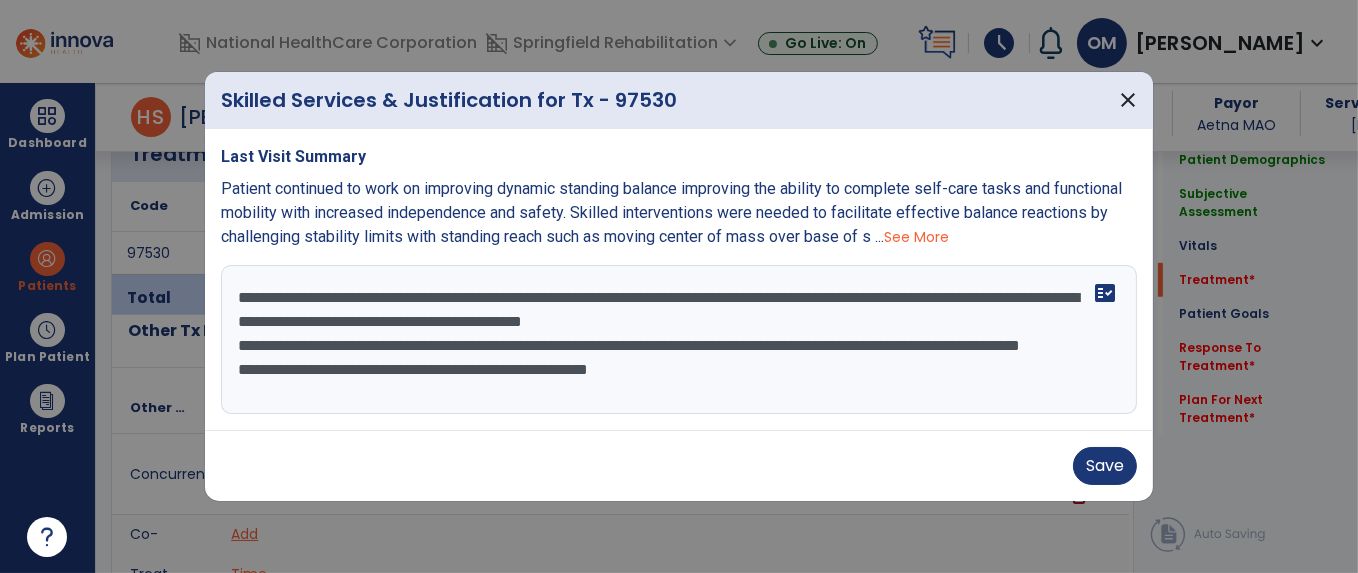 type on "**********" 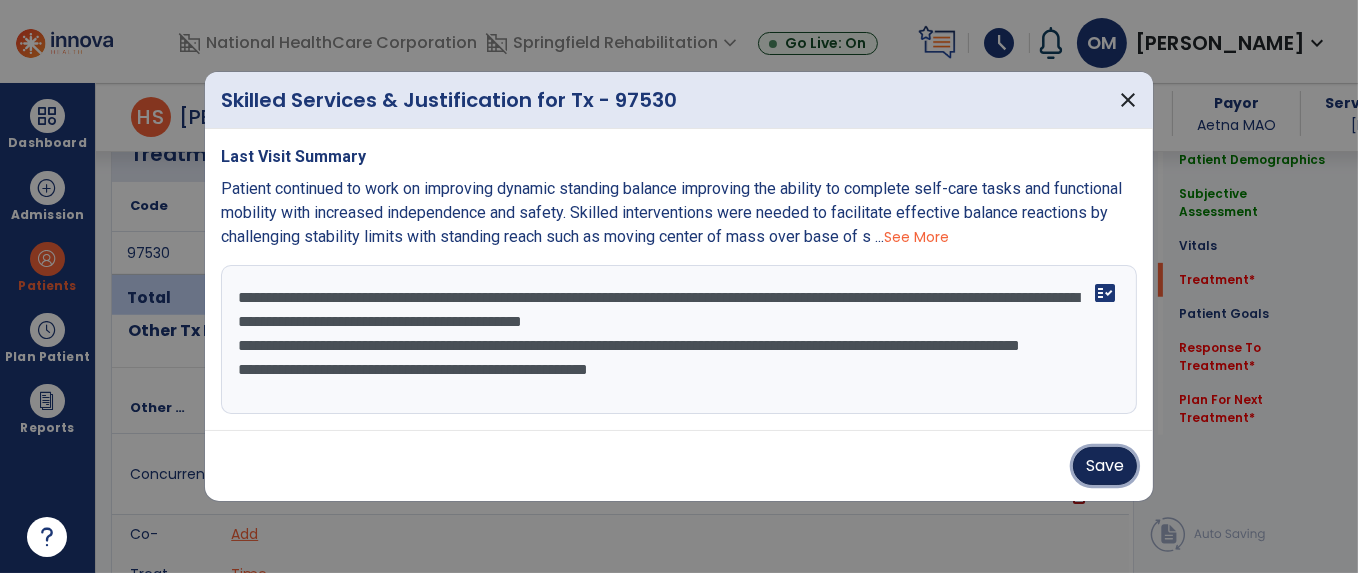 click on "Save" at bounding box center [1105, 466] 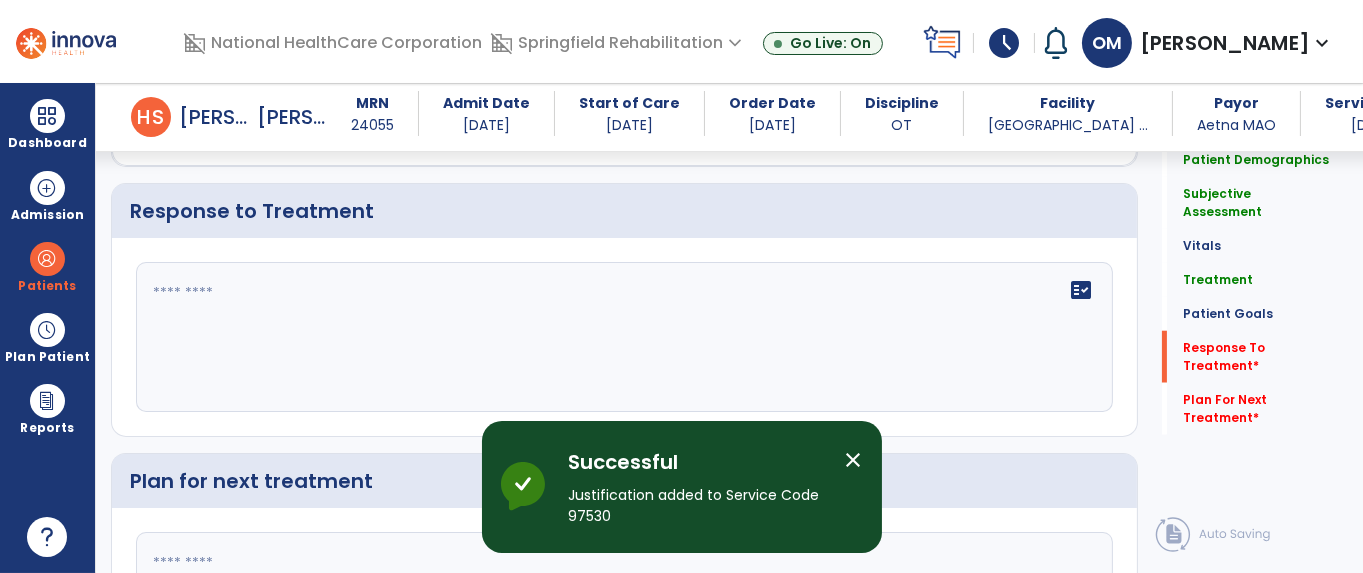 scroll, scrollTop: 3124, scrollLeft: 0, axis: vertical 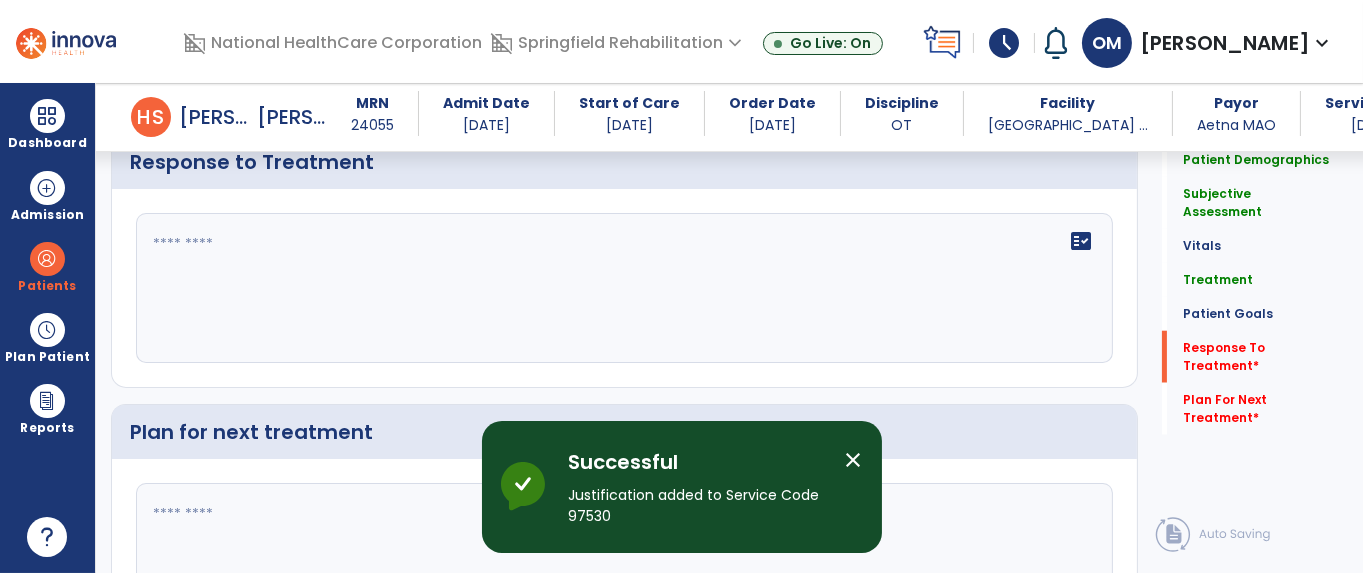 click on "fact_check" 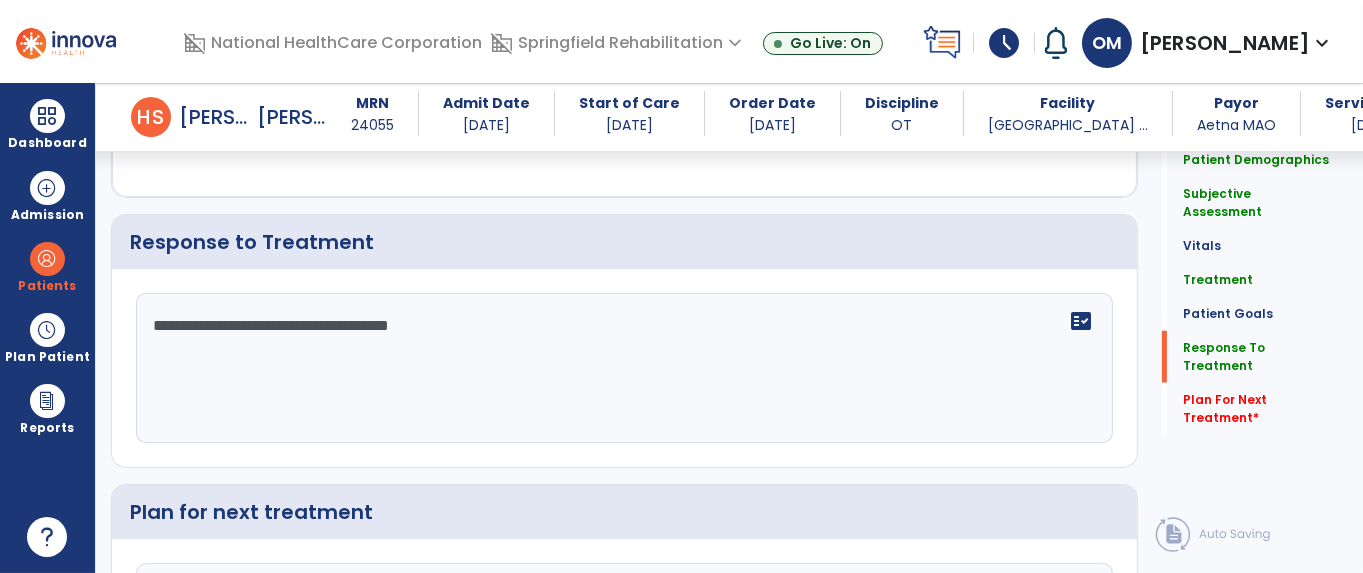 scroll, scrollTop: 3124, scrollLeft: 0, axis: vertical 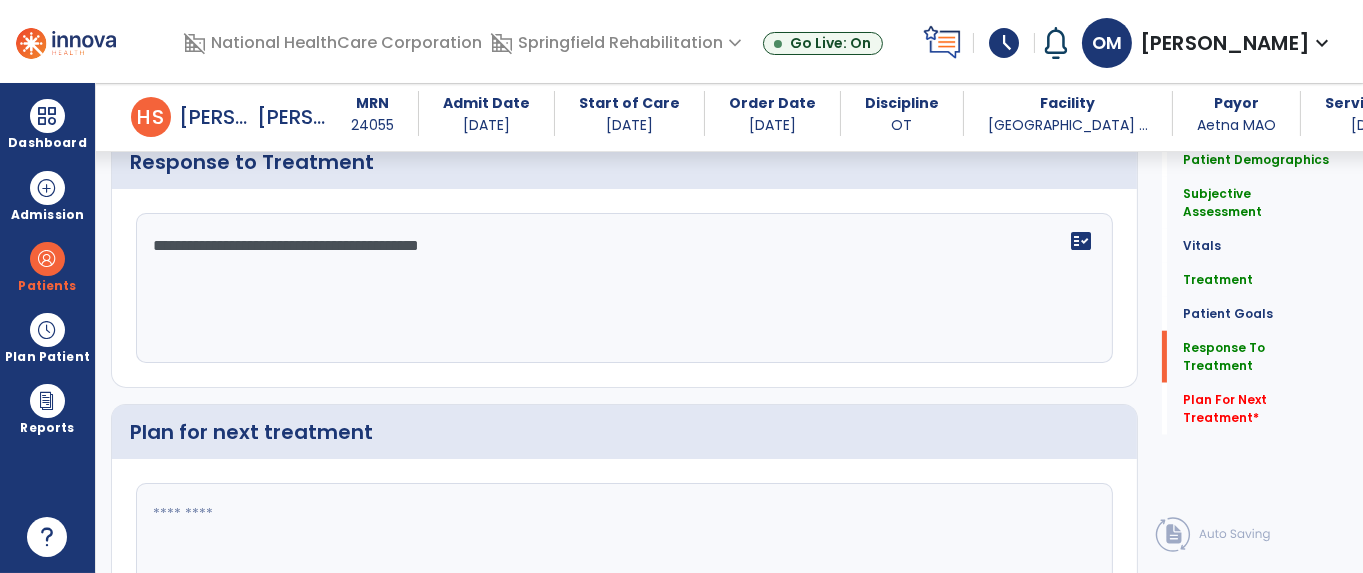 click on "**********" 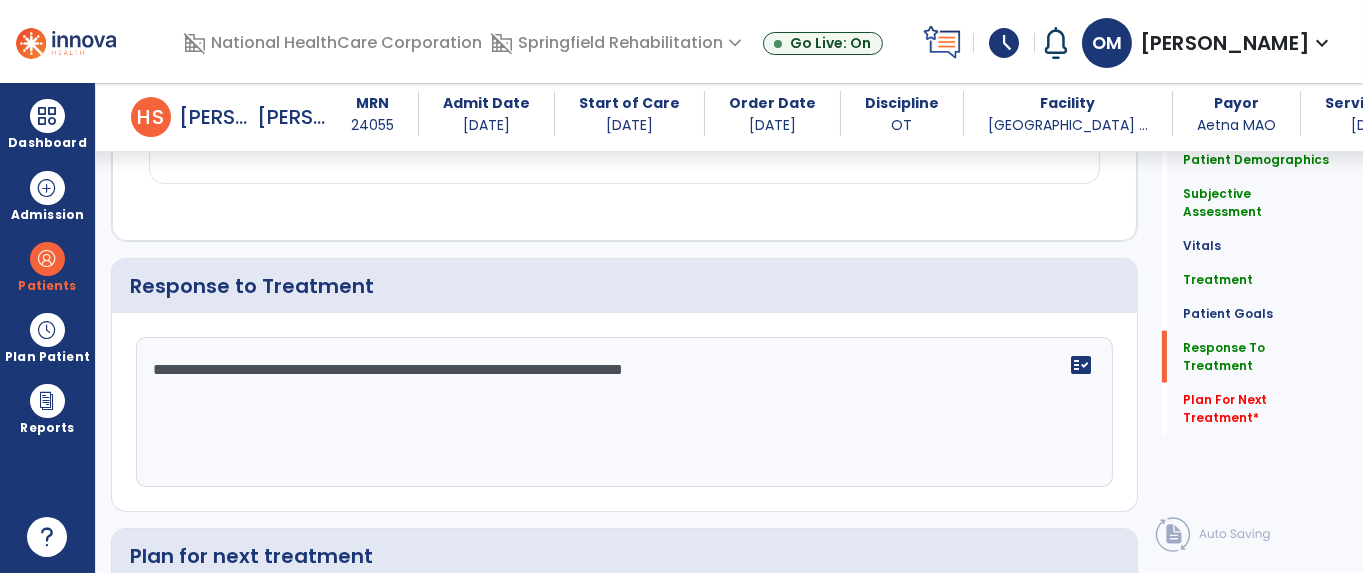 scroll, scrollTop: 3124, scrollLeft: 0, axis: vertical 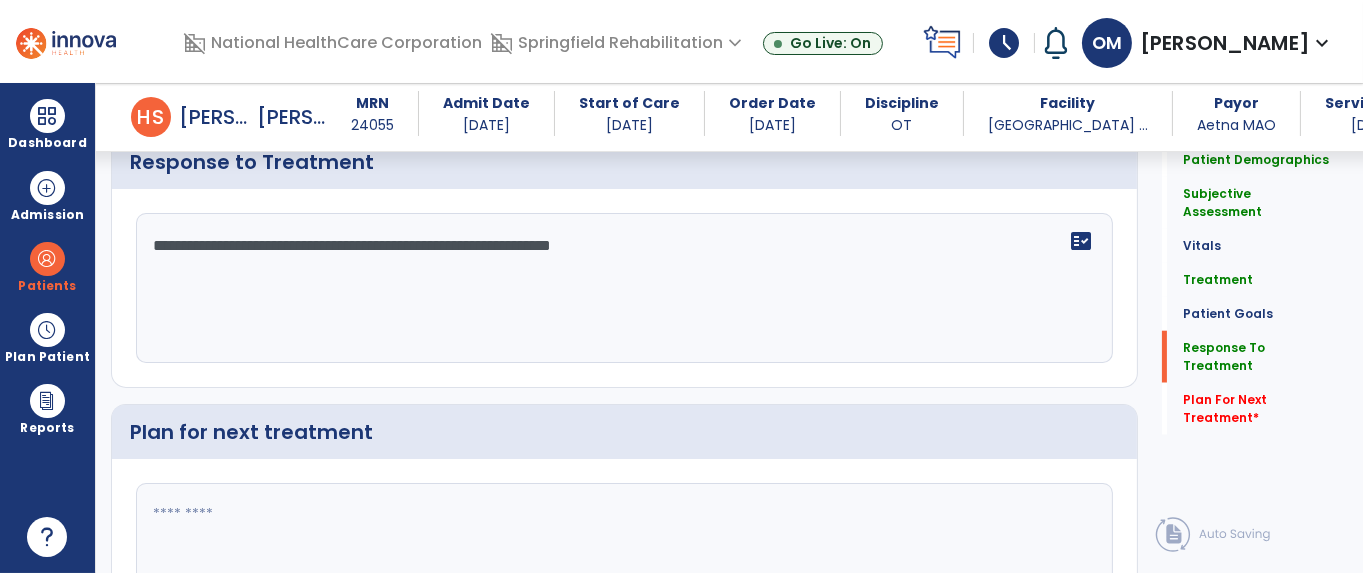 type on "**********" 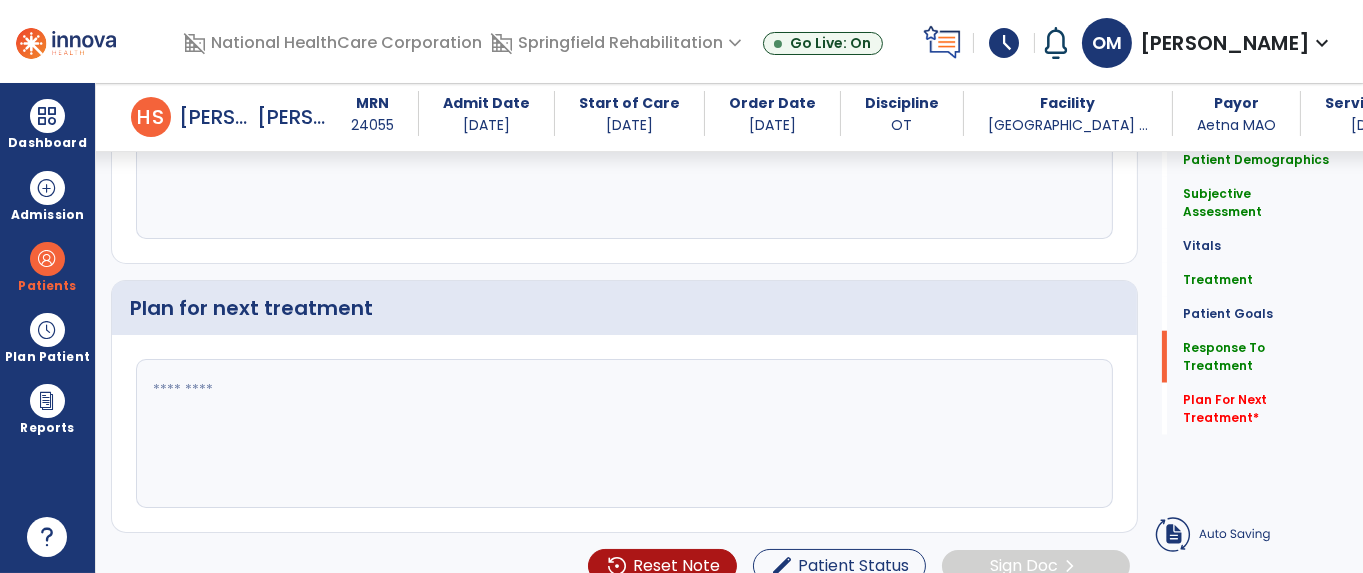 click 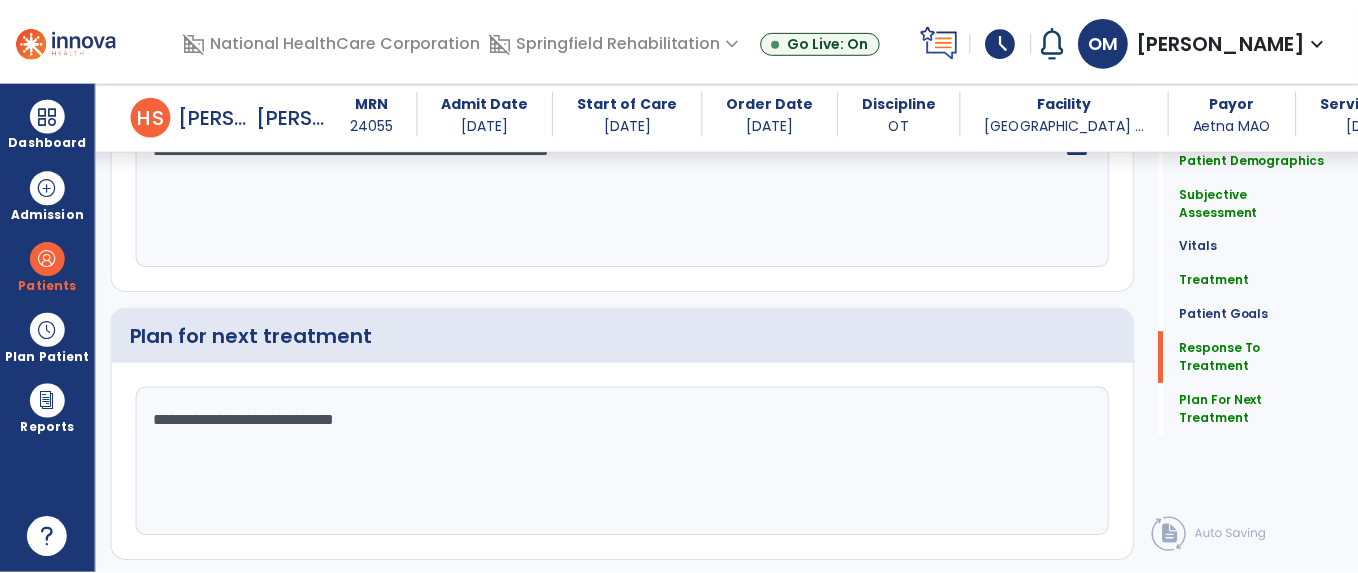 scroll, scrollTop: 3263, scrollLeft: 0, axis: vertical 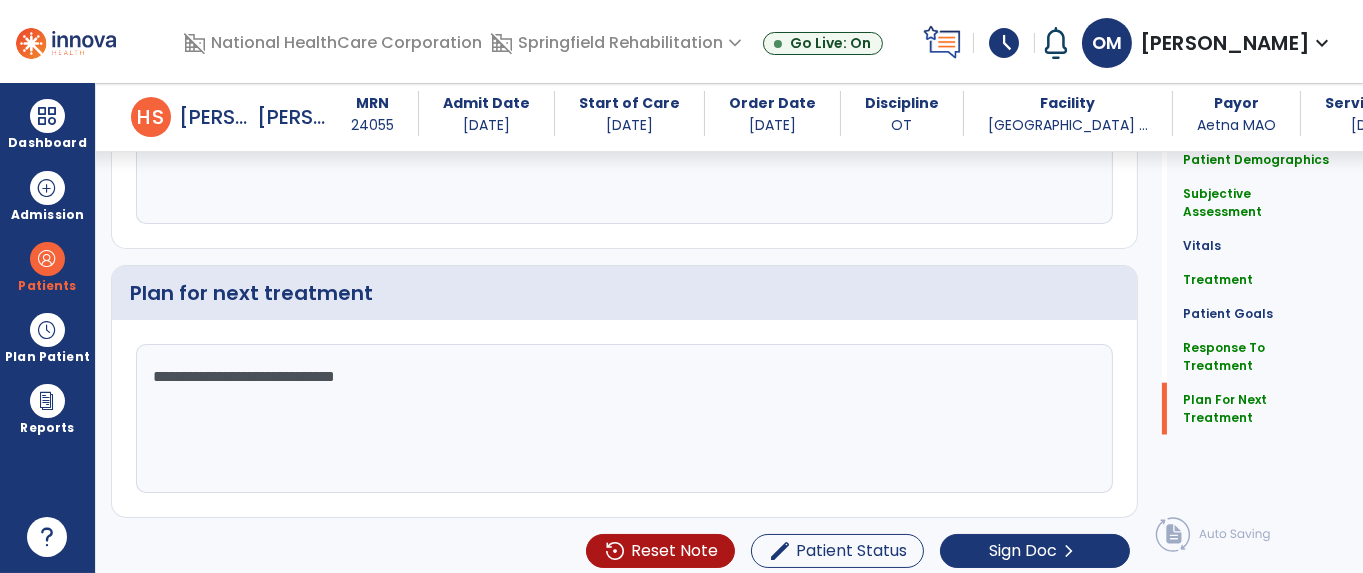type on "**********" 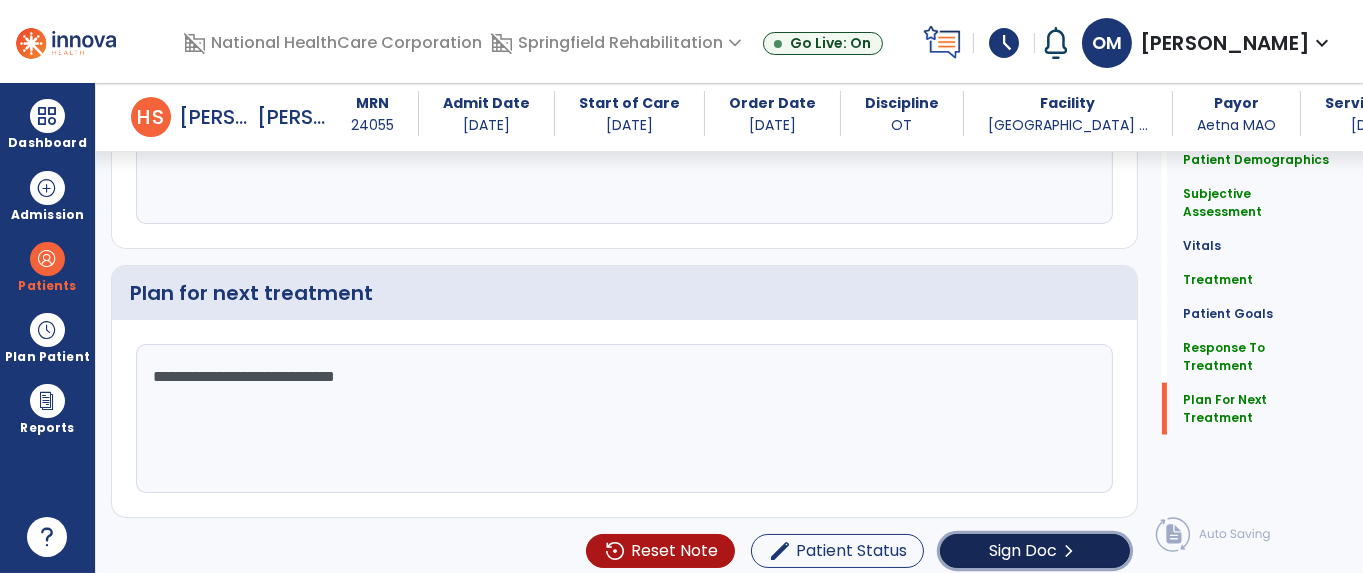 click on "Sign Doc" 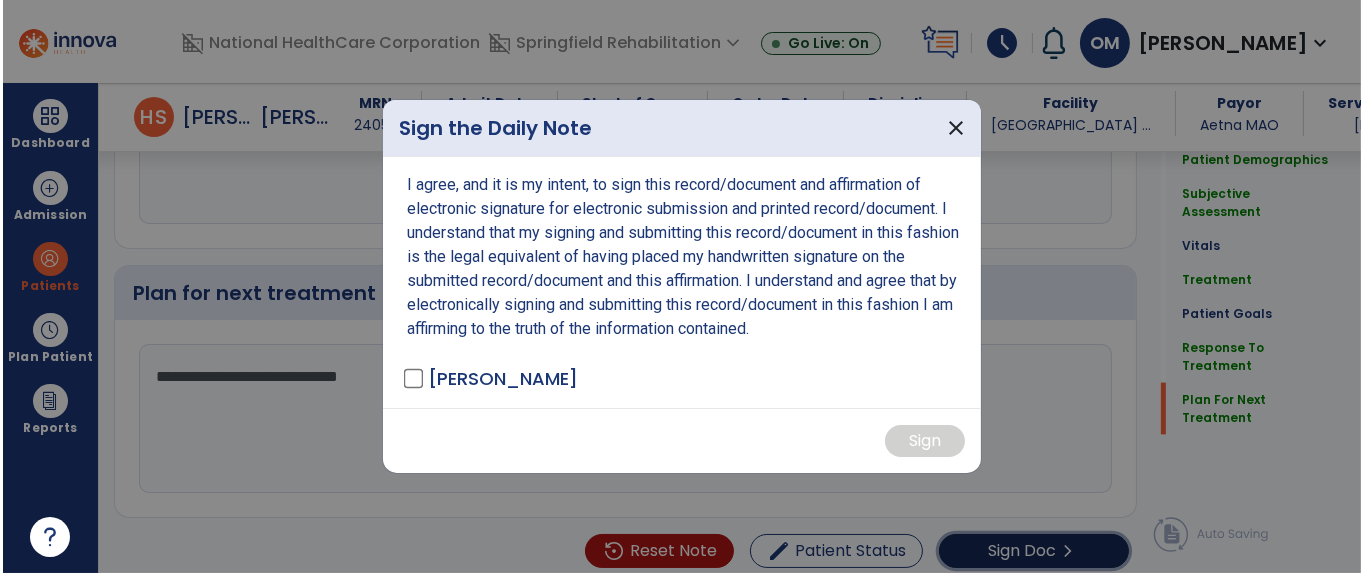 scroll, scrollTop: 3263, scrollLeft: 0, axis: vertical 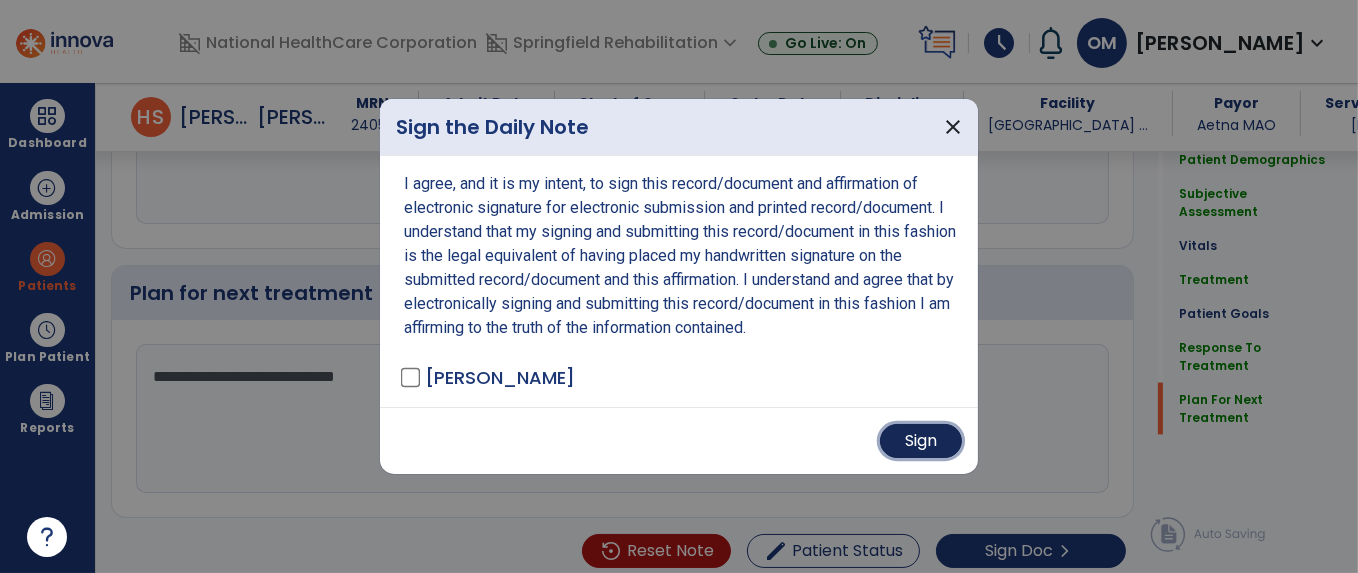 click on "Sign" at bounding box center [921, 441] 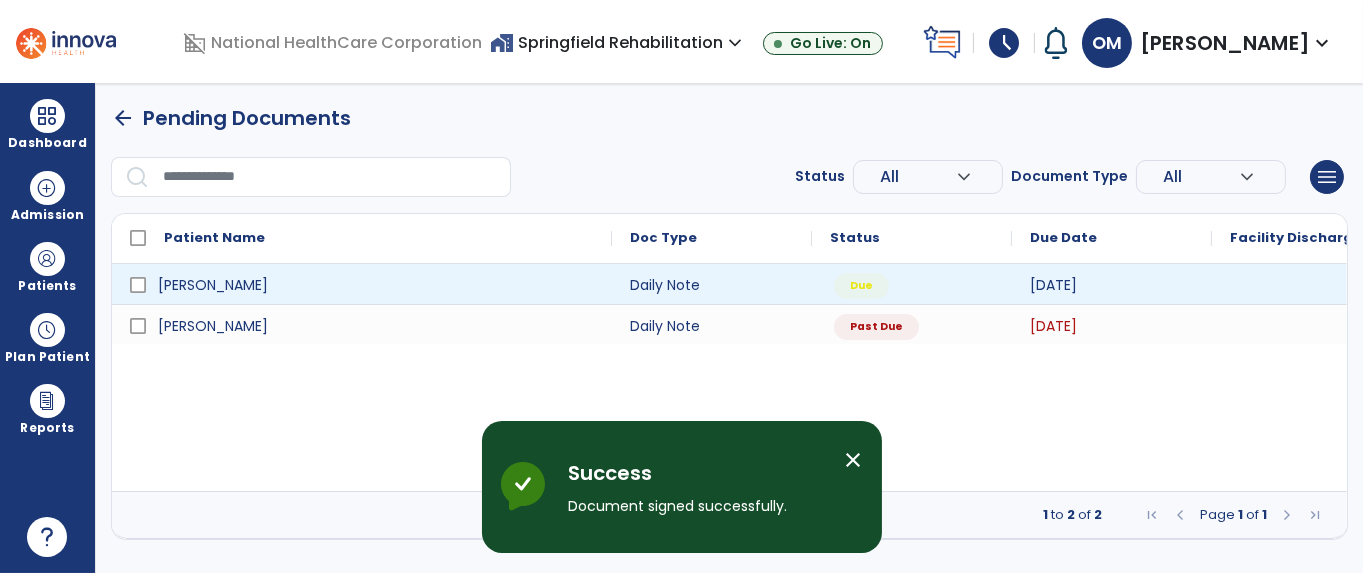 scroll, scrollTop: 0, scrollLeft: 0, axis: both 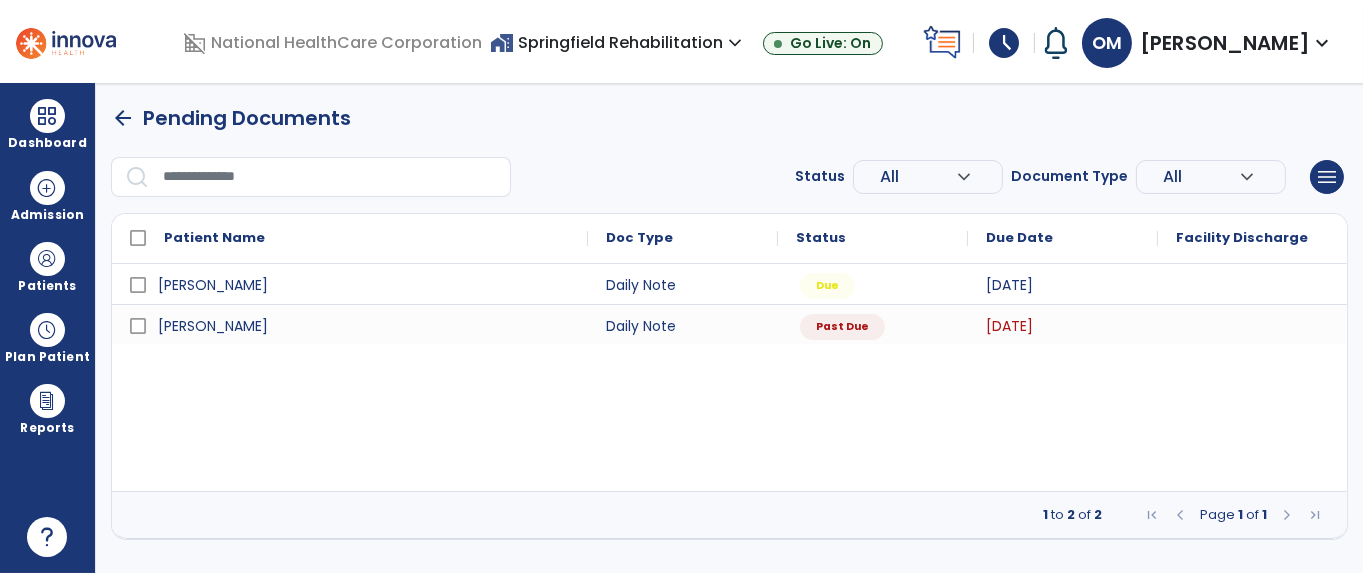 click at bounding box center (47, 259) 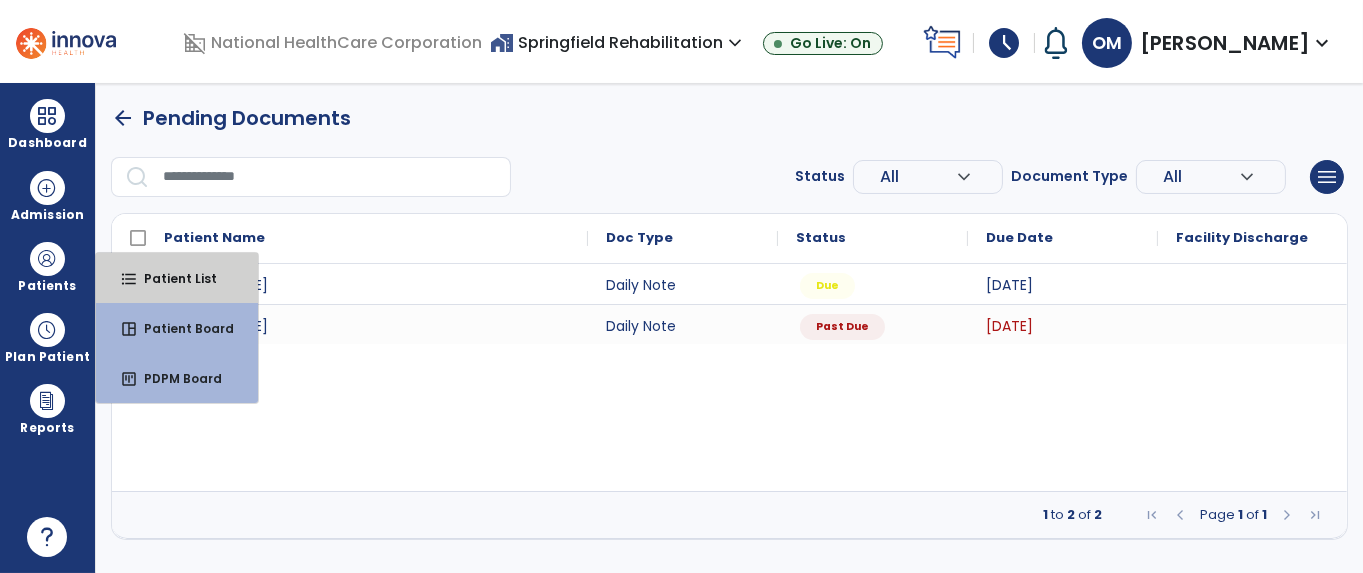 click on "Patient List" at bounding box center [172, 278] 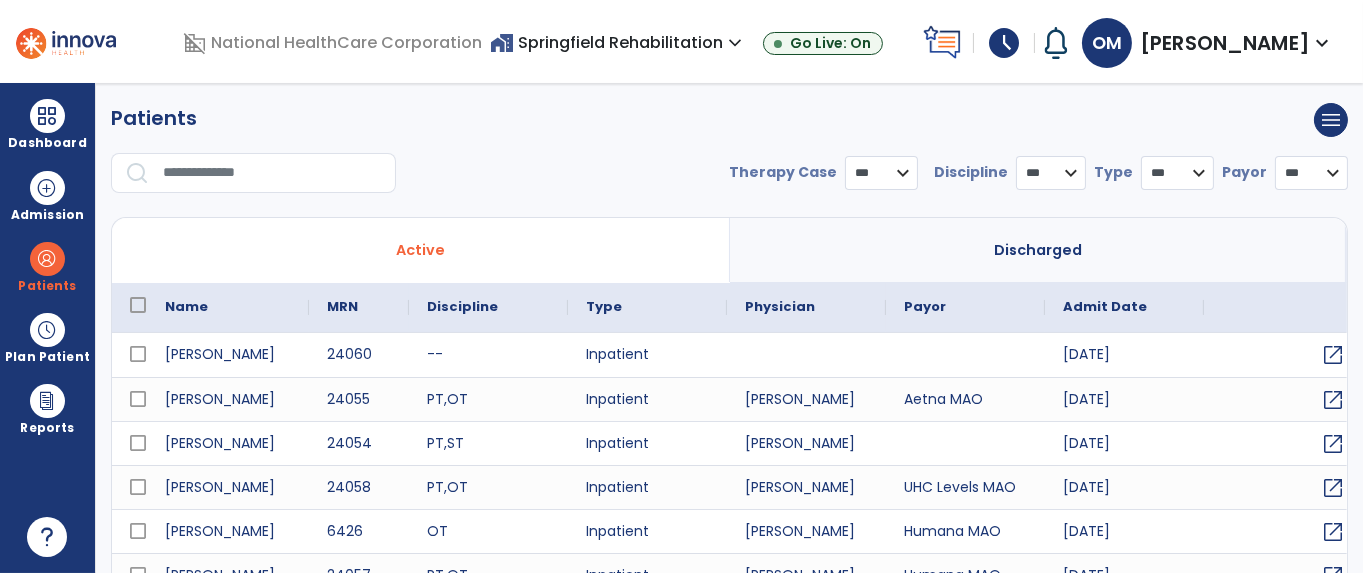 select on "***" 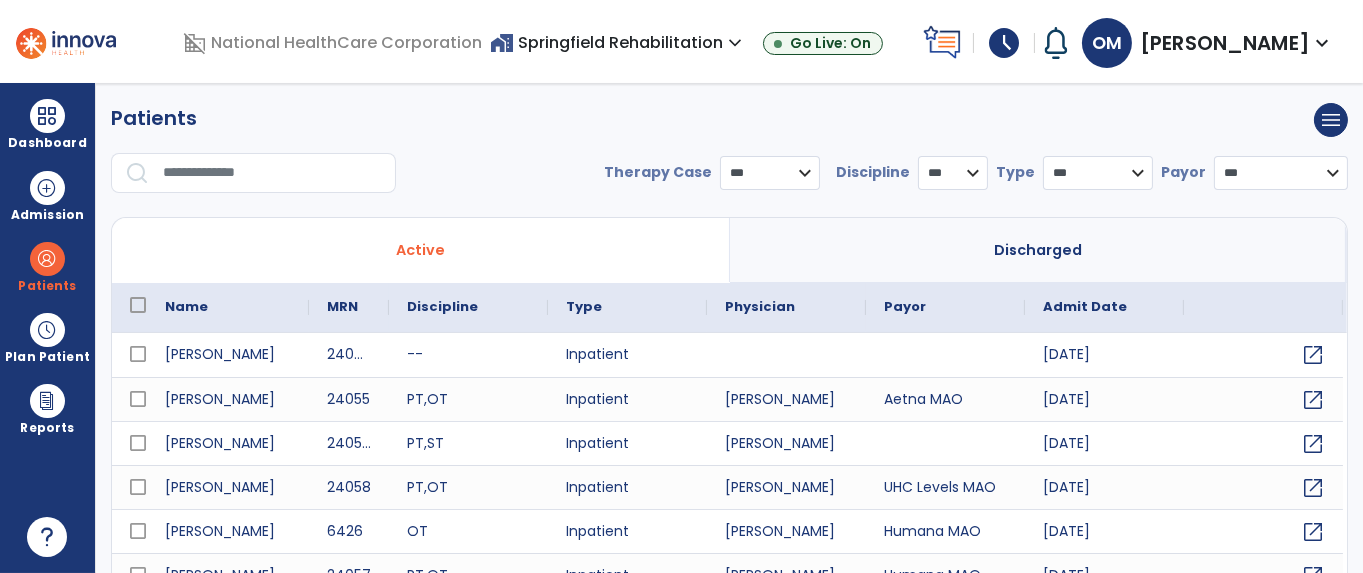 click at bounding box center [272, 173] 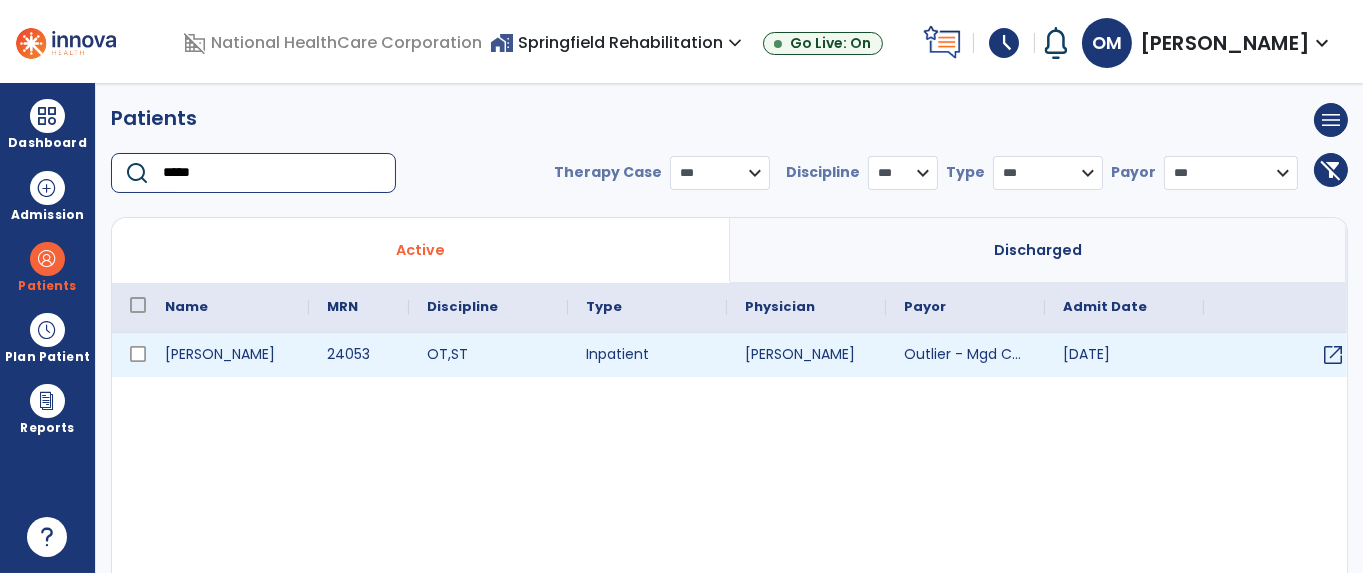 type on "*****" 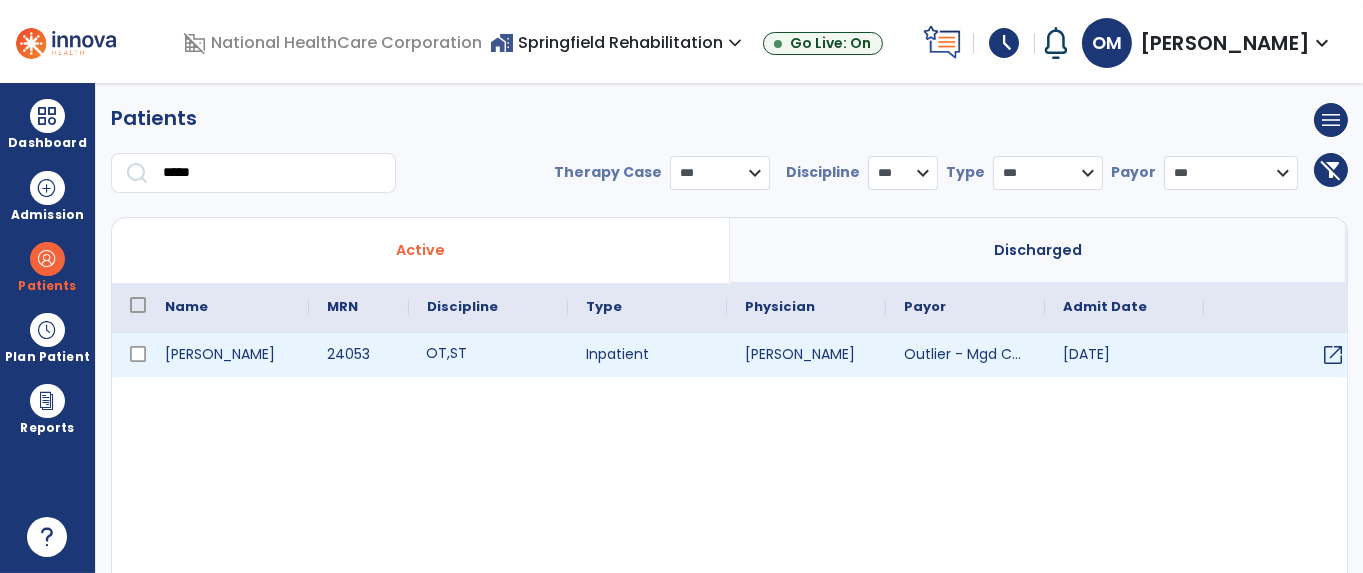 click on "OT , ST" at bounding box center [488, 355] 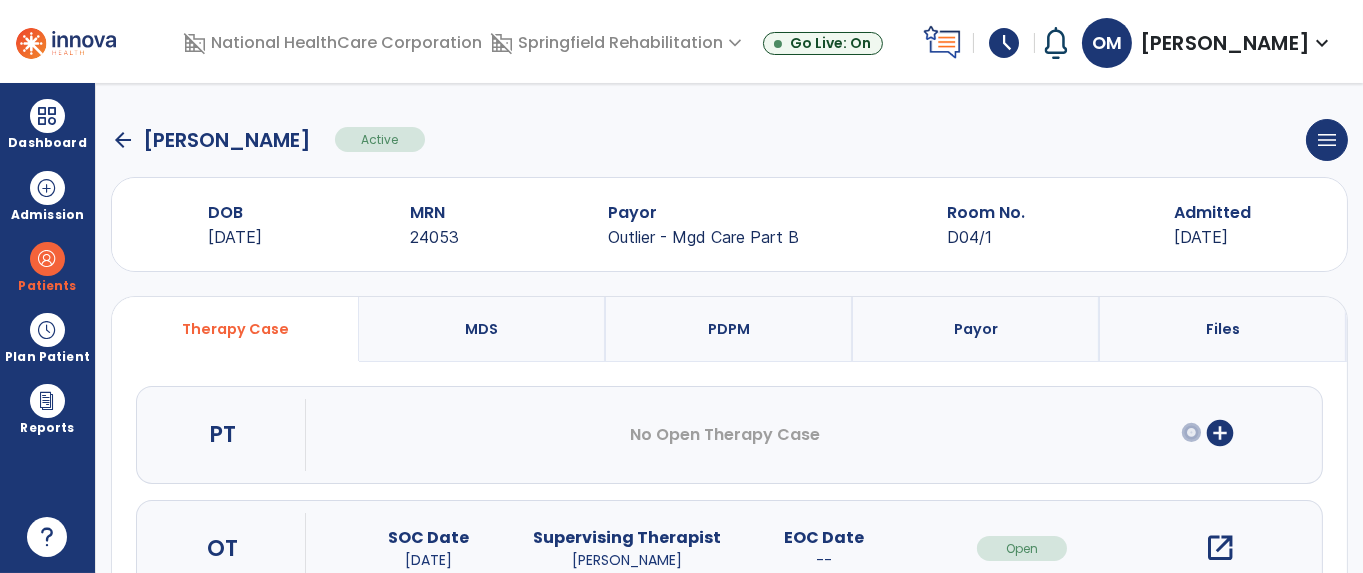 scroll, scrollTop: 183, scrollLeft: 0, axis: vertical 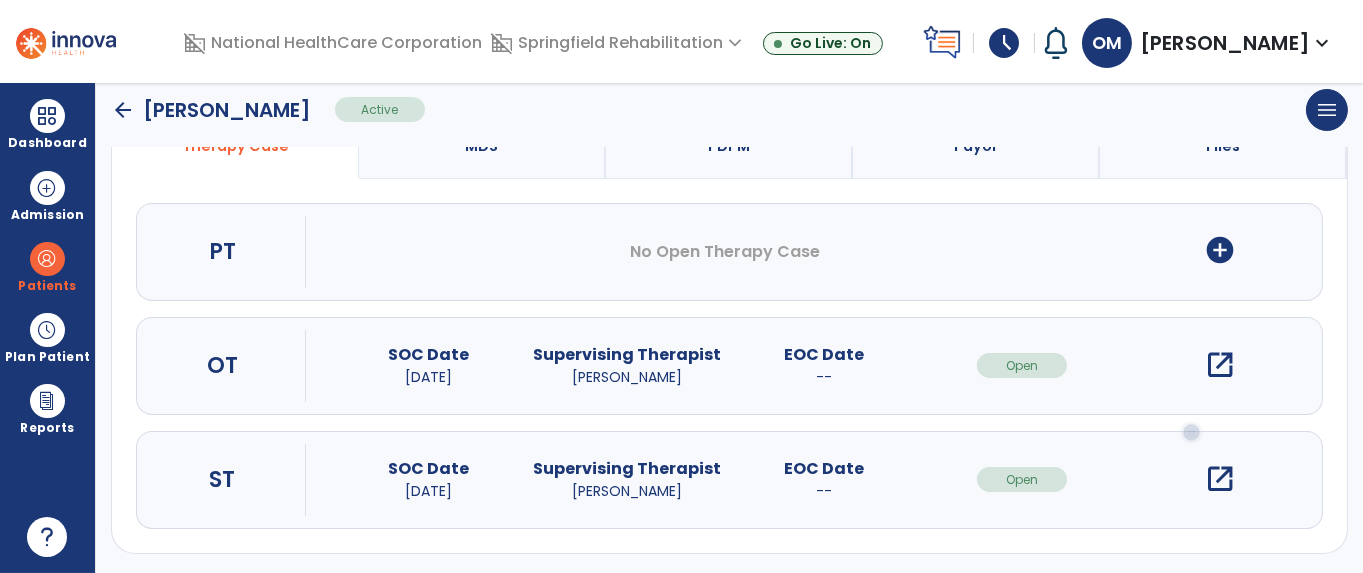click on "open_in_new" at bounding box center (1220, 365) 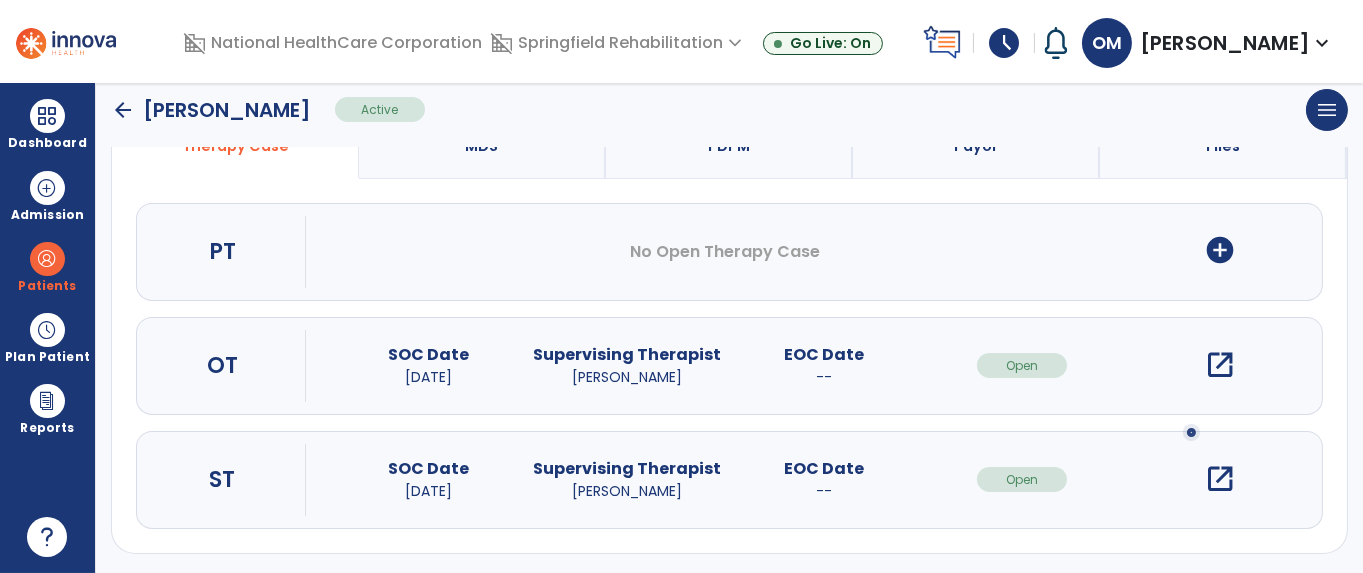 scroll, scrollTop: 0, scrollLeft: 0, axis: both 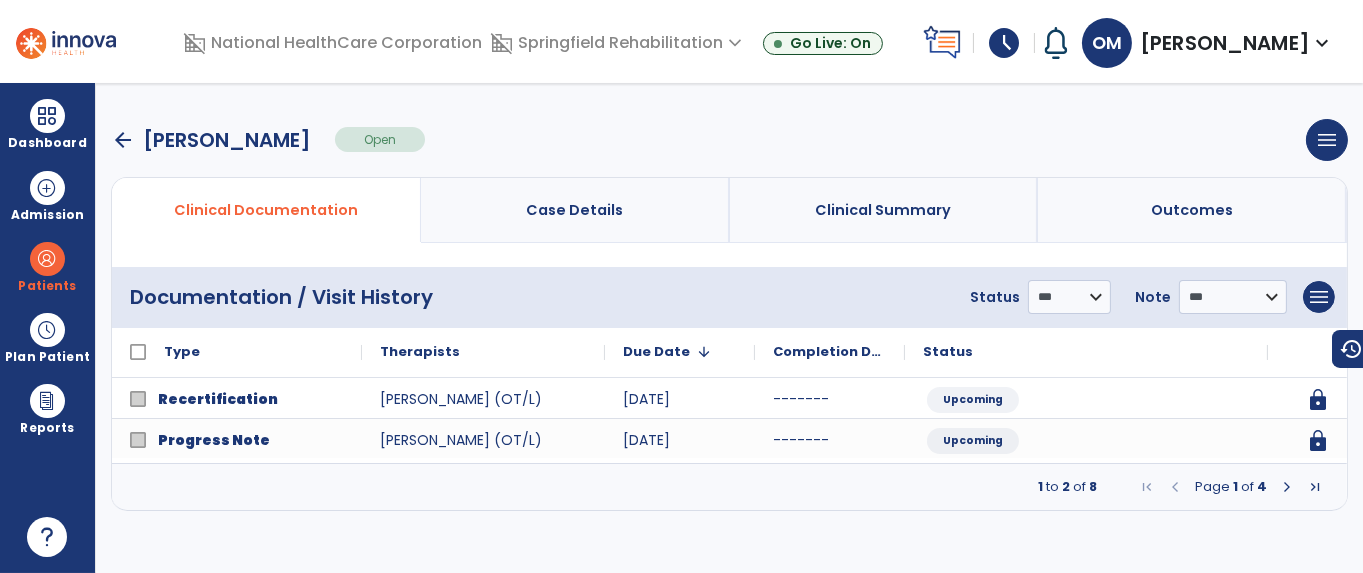 click at bounding box center (1287, 487) 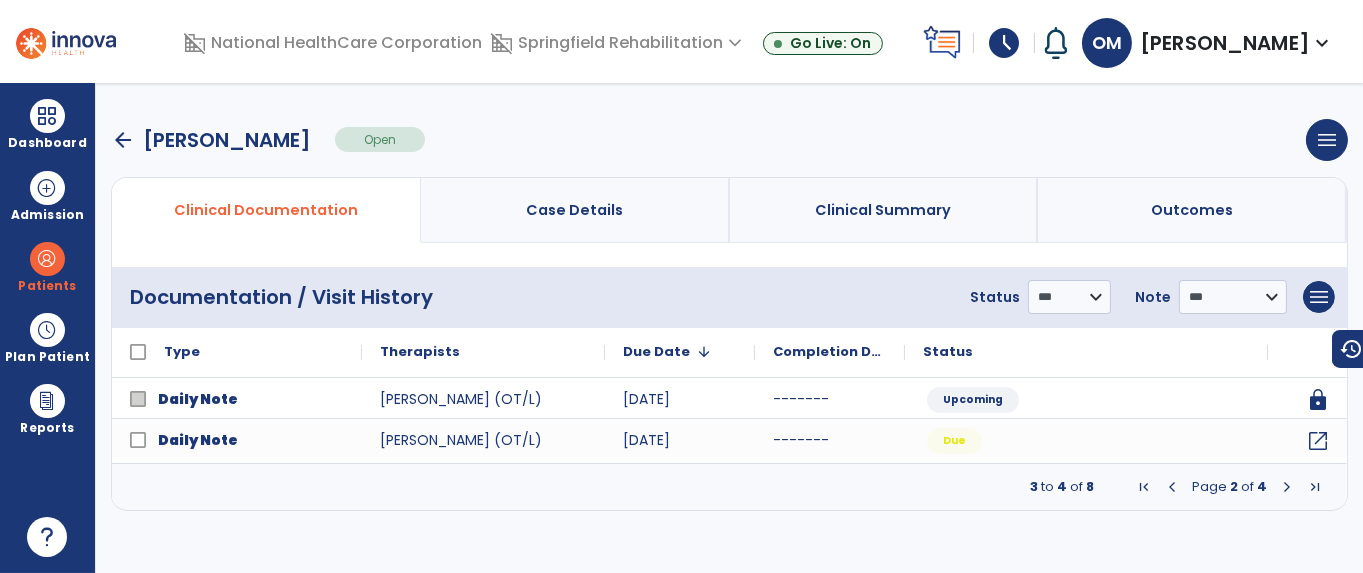 click at bounding box center [1287, 487] 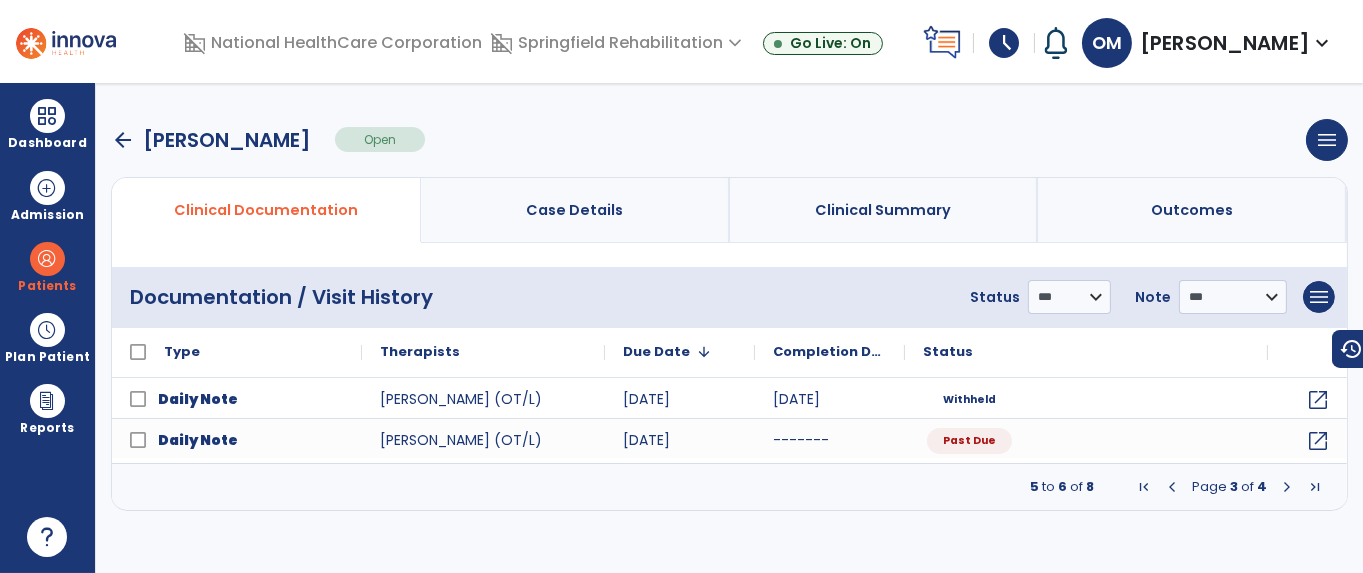 click at bounding box center (1287, 487) 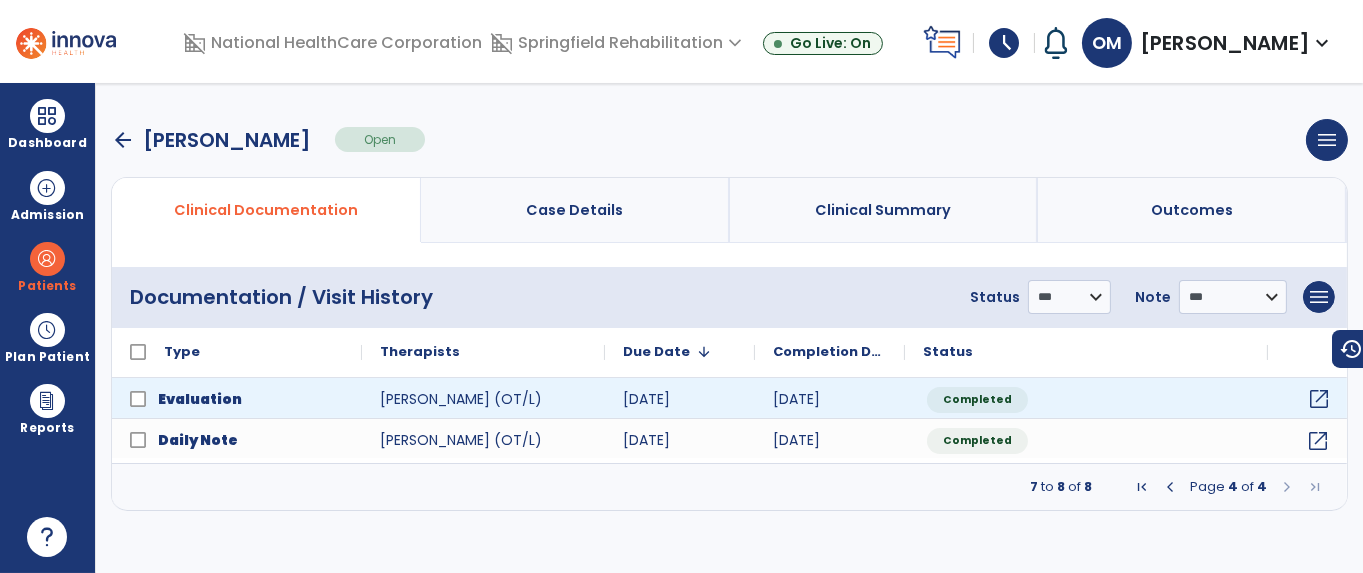 click on "open_in_new" 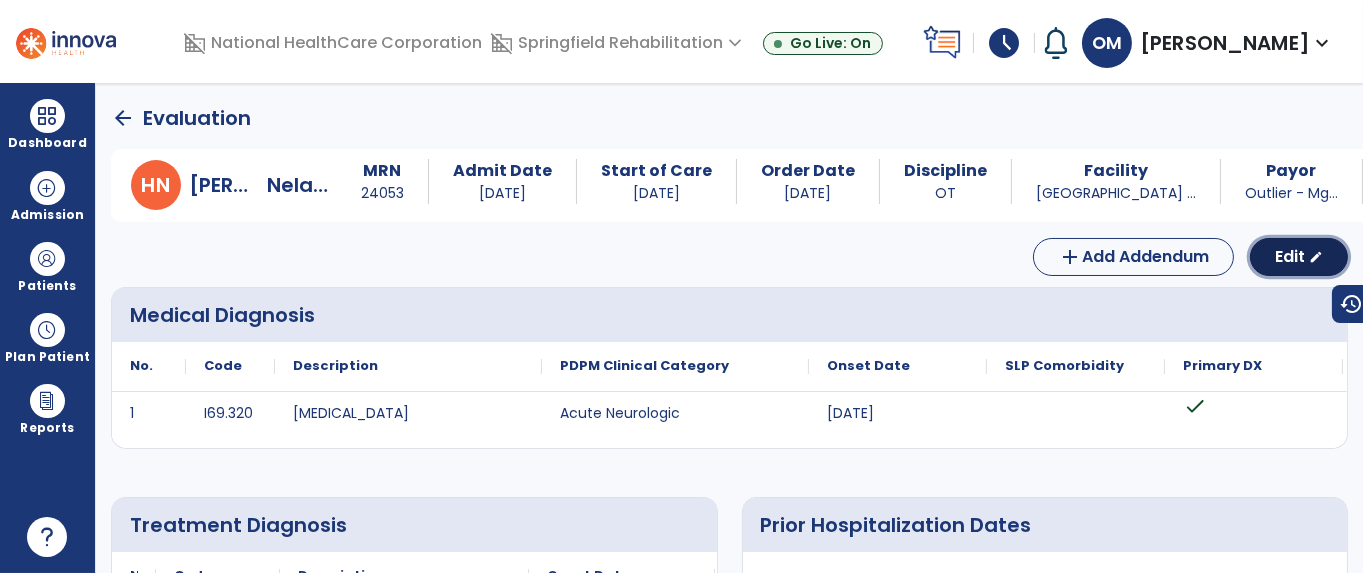 click on "Edit" 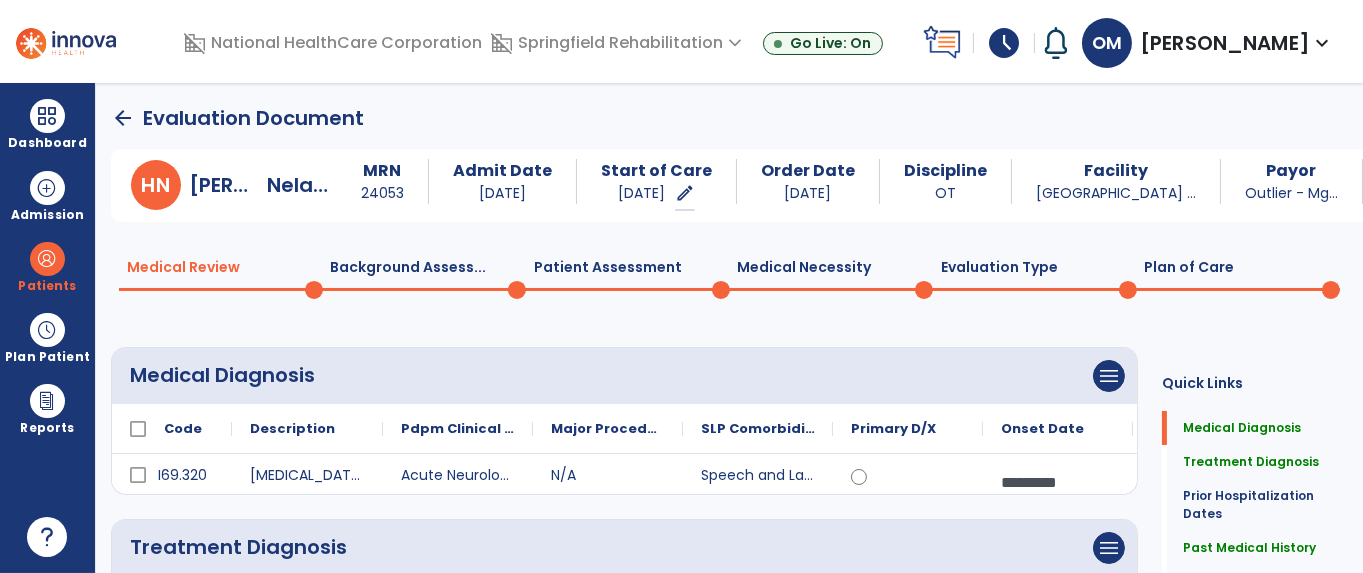 click on "Plan of Care  0" 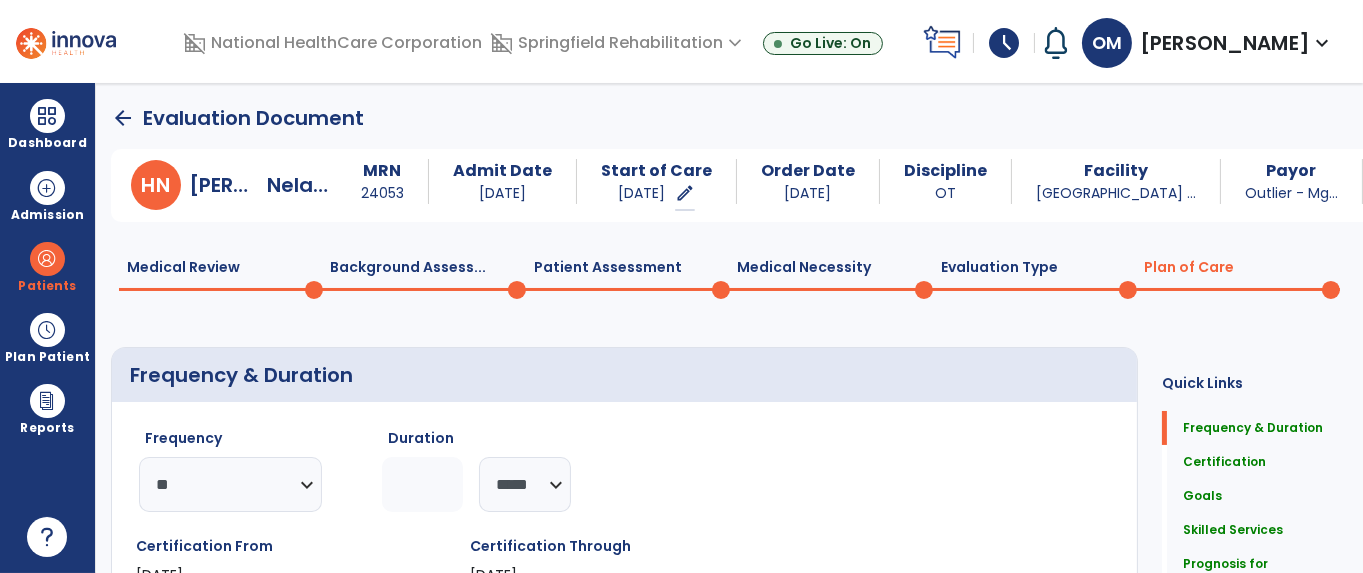 click on "arrow_back" 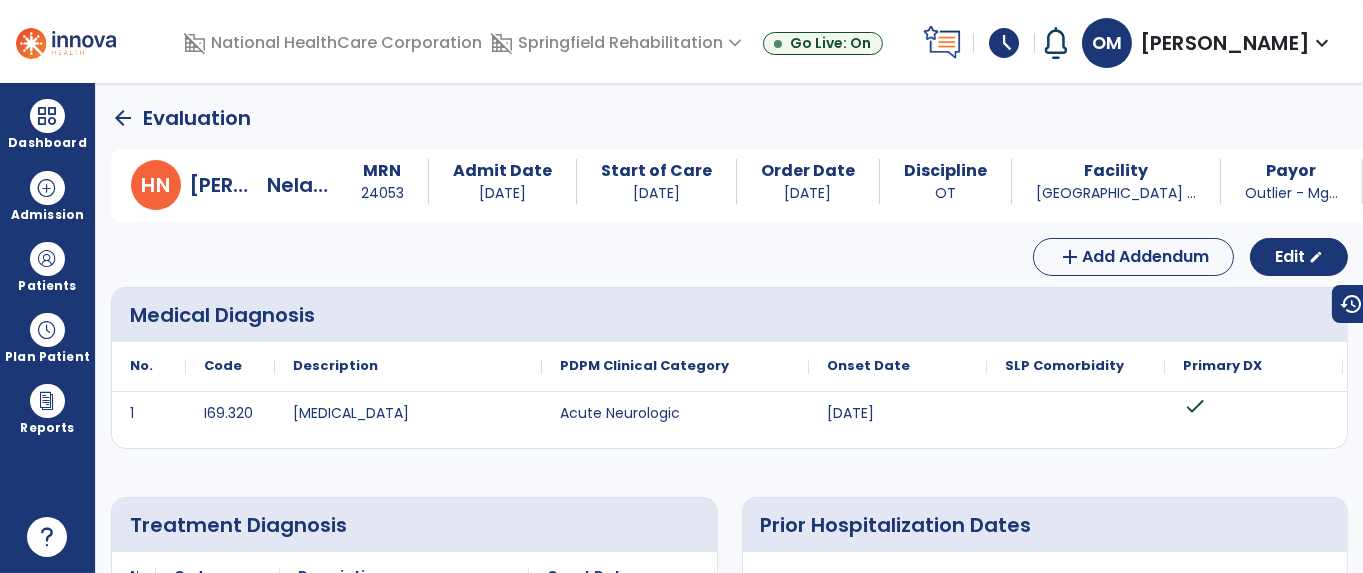 click on "arrow_back" 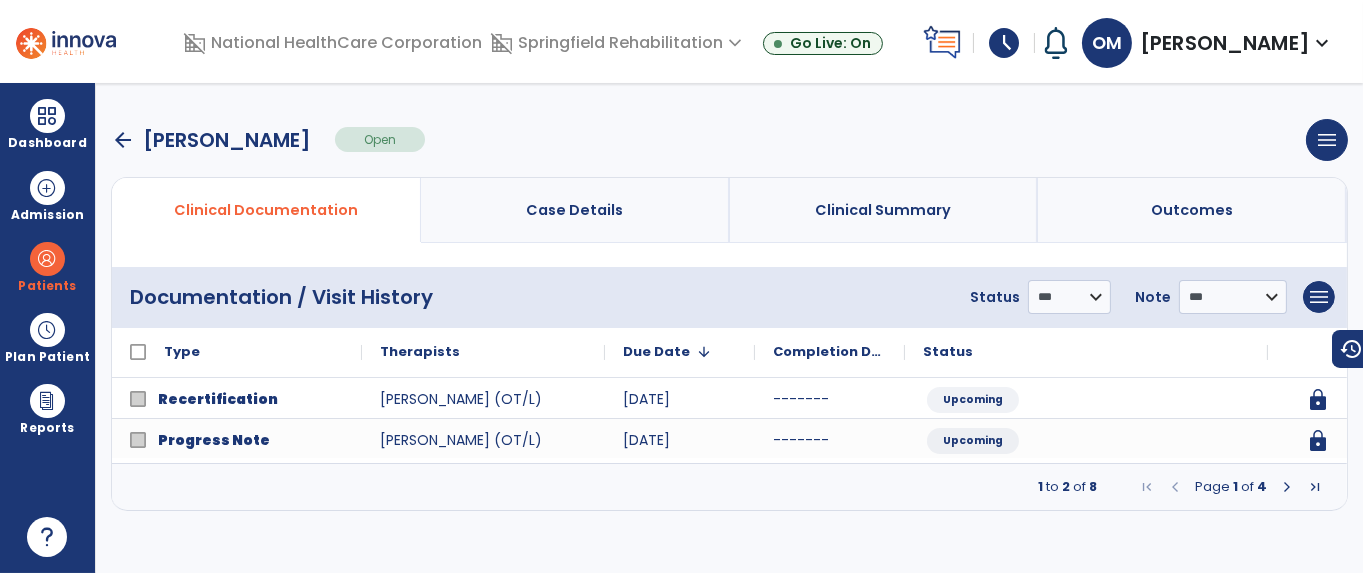 click at bounding box center (47, 330) 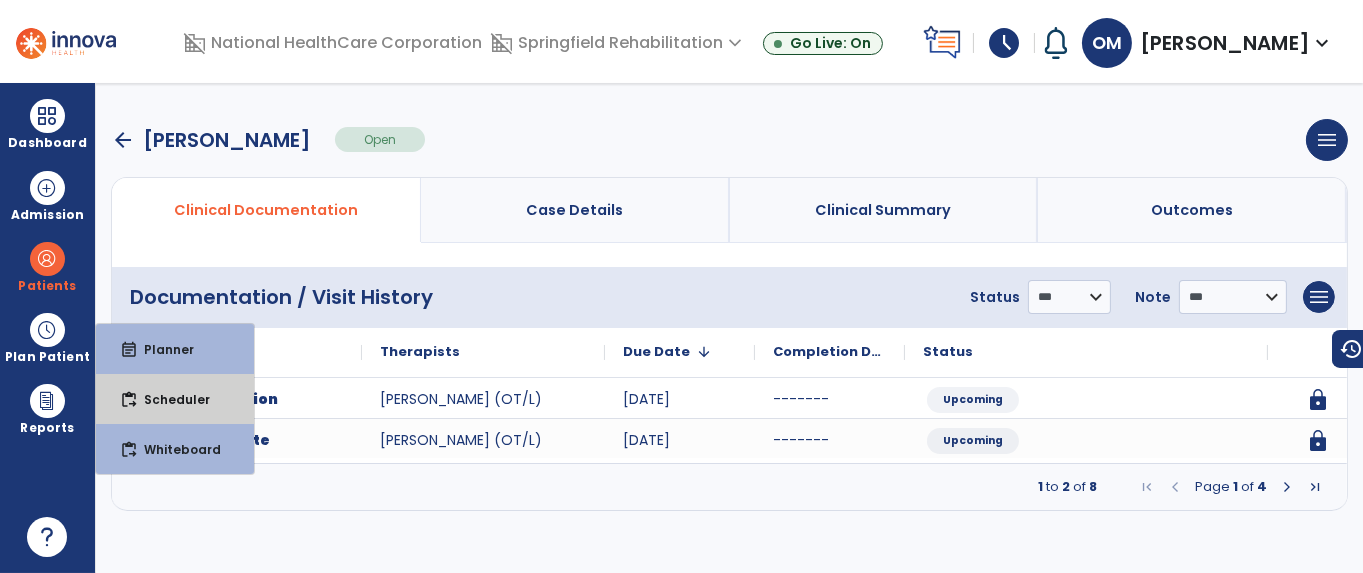 click on "Scheduler" at bounding box center [169, 399] 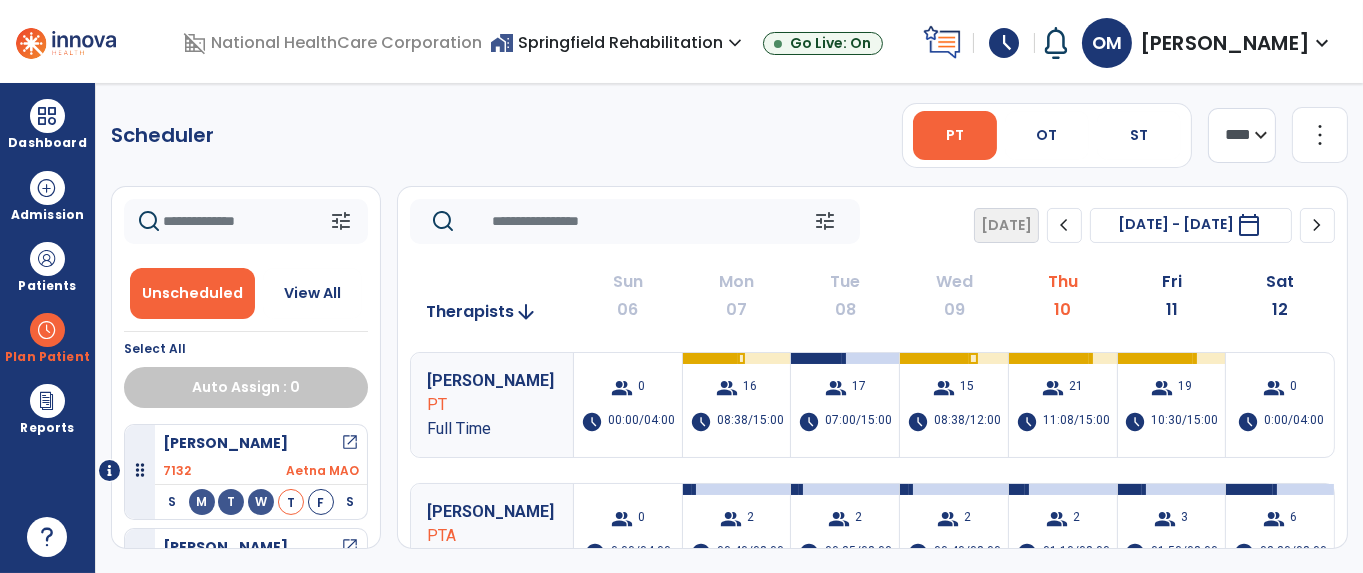 click on "OT" at bounding box center (1047, 135) 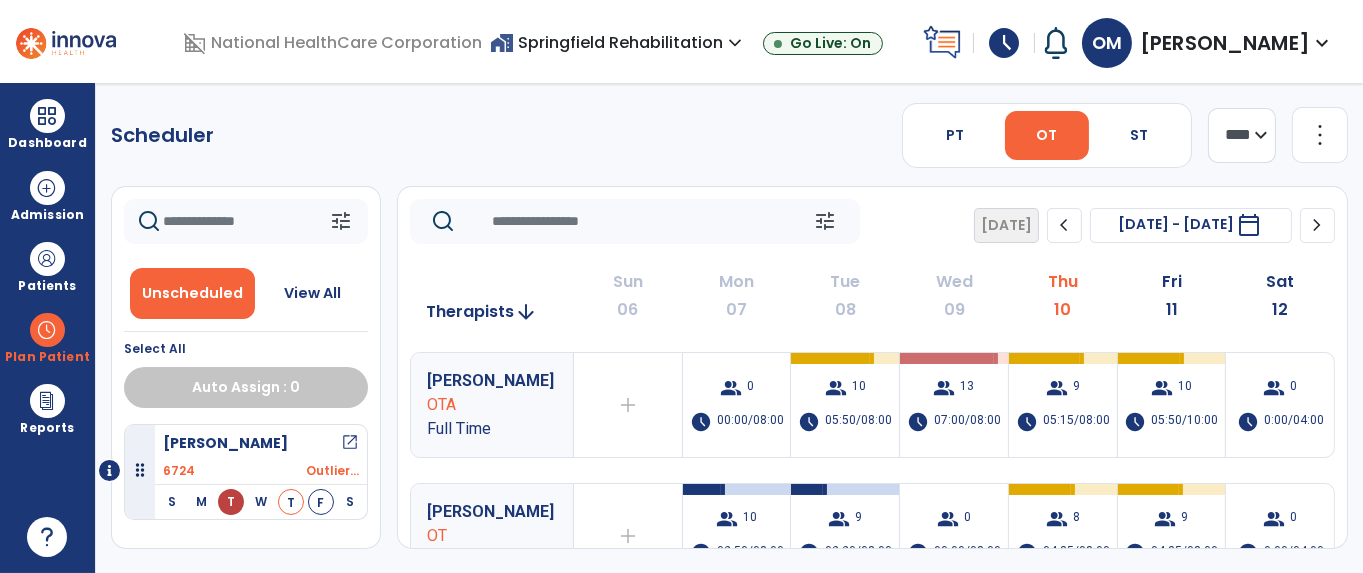 click at bounding box center [47, 259] 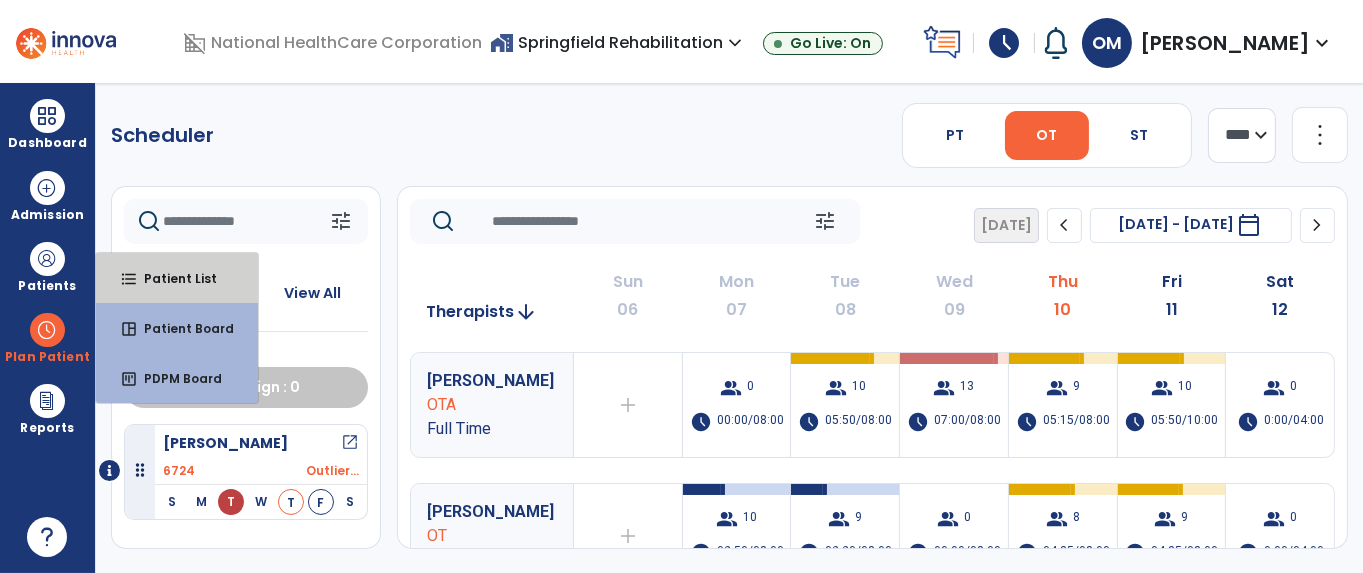 click on "Patient List" at bounding box center [172, 278] 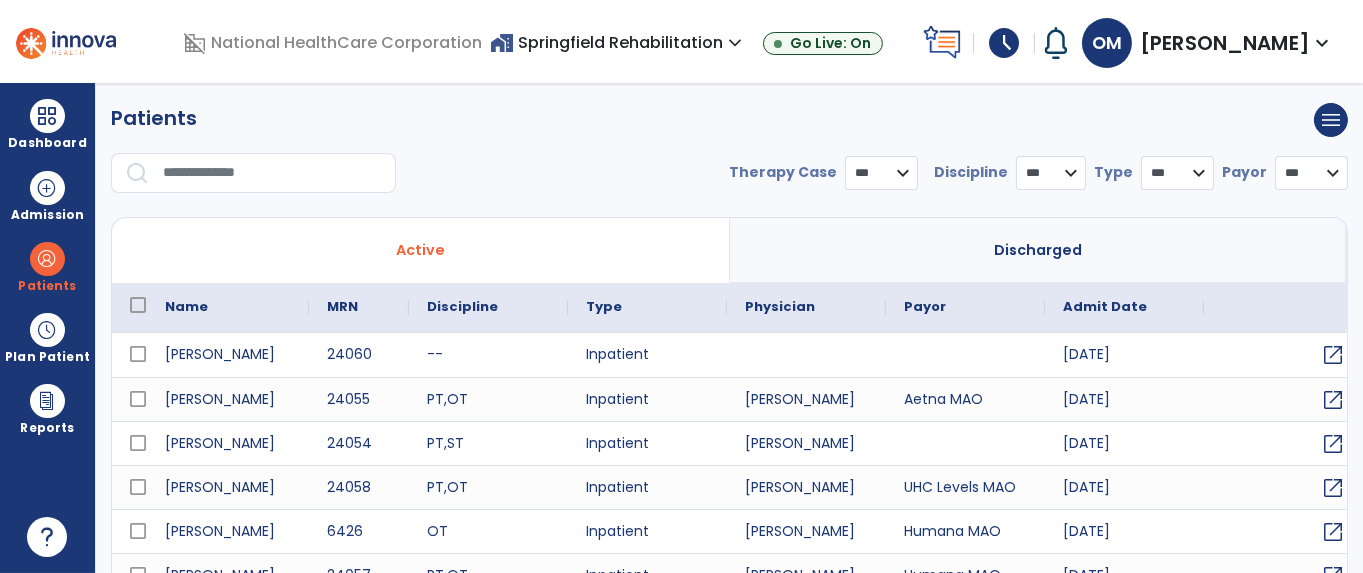 select on "***" 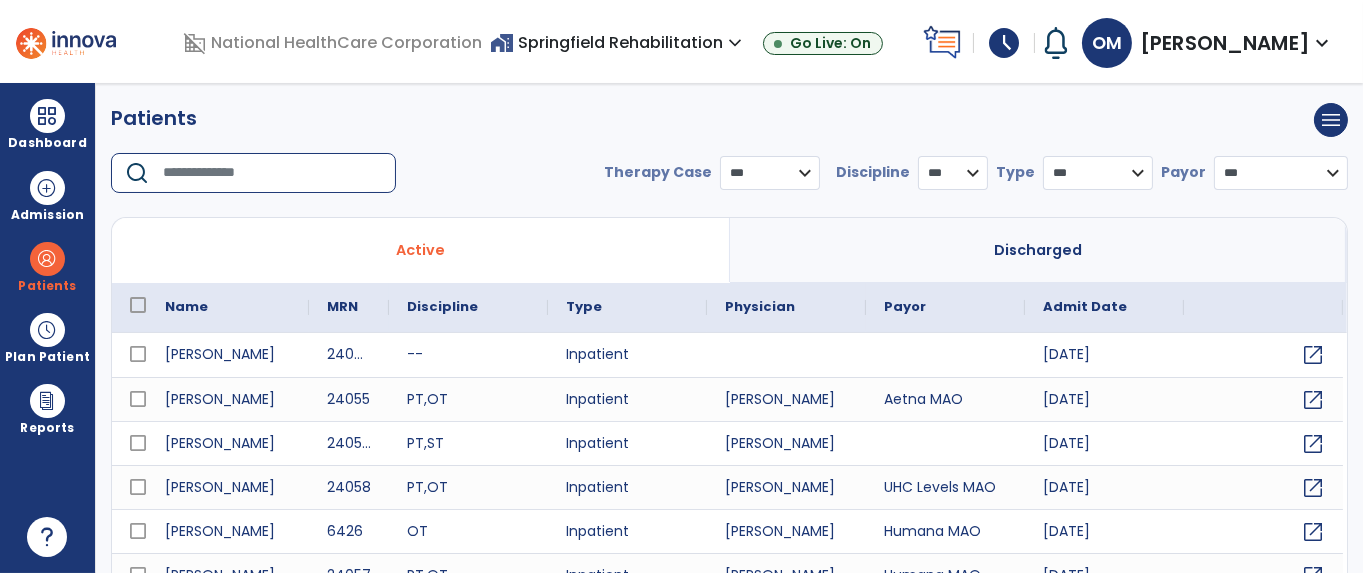 click at bounding box center [272, 173] 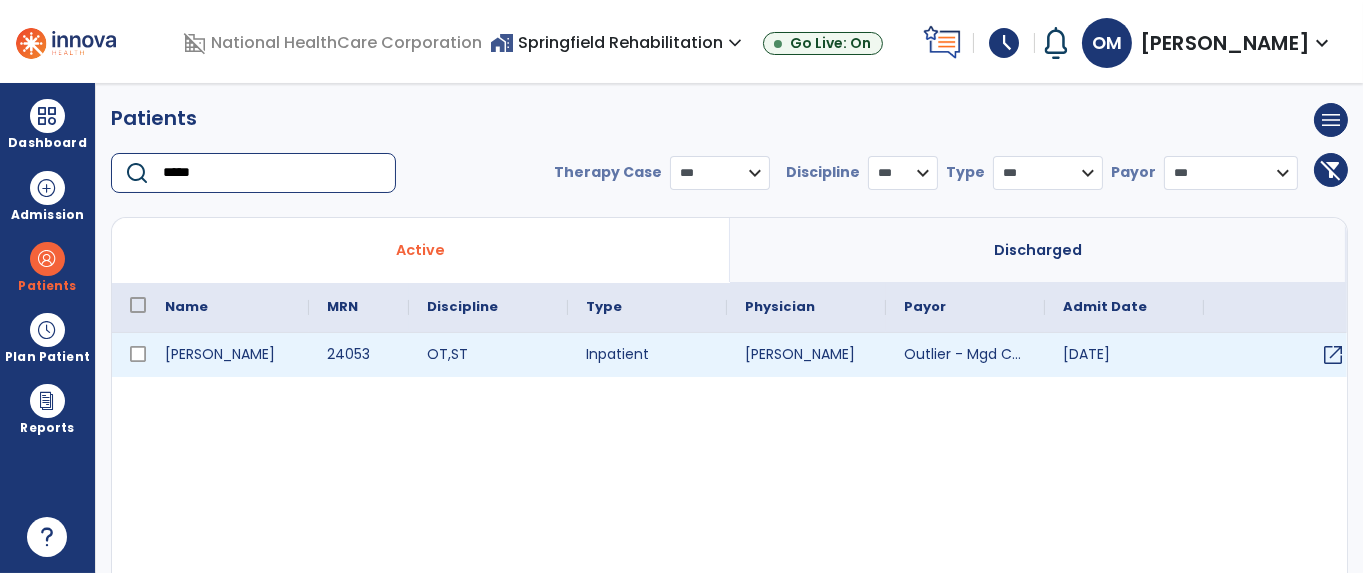 type on "*****" 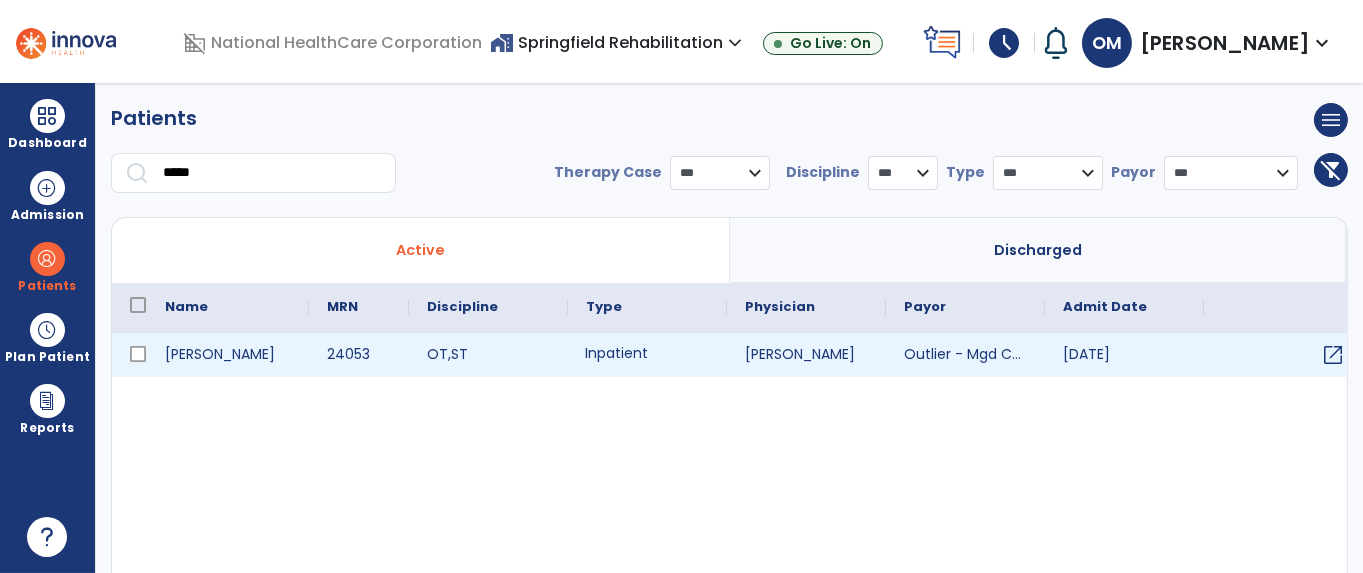 click on "Inpatient" at bounding box center [647, 355] 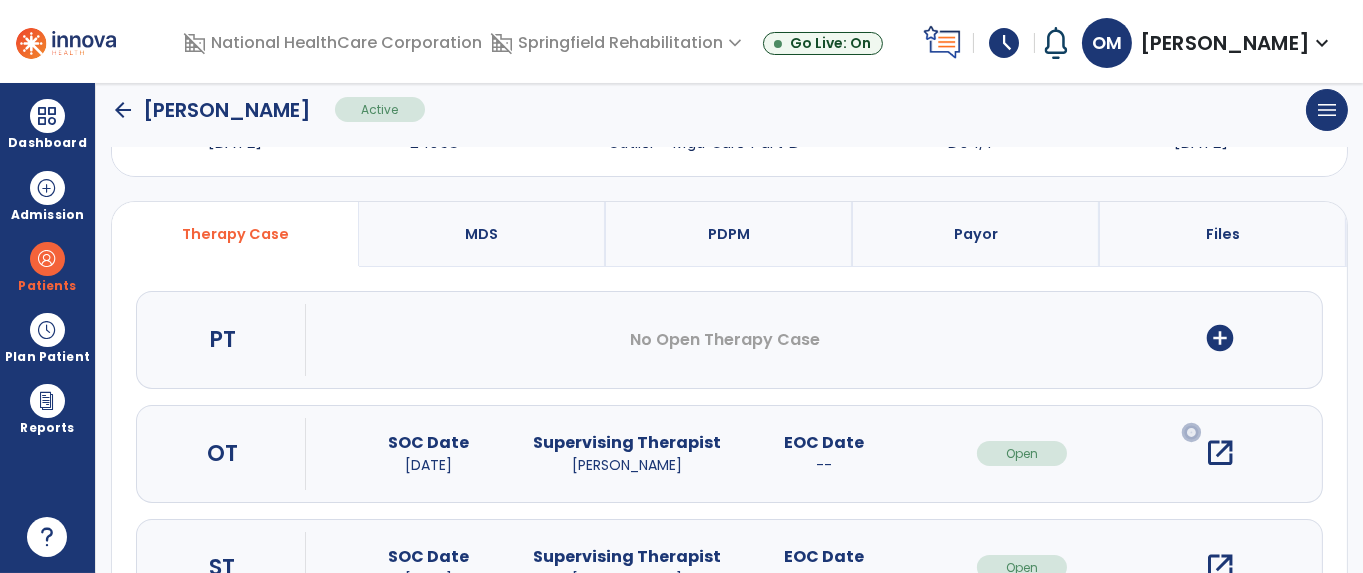 scroll, scrollTop: 183, scrollLeft: 0, axis: vertical 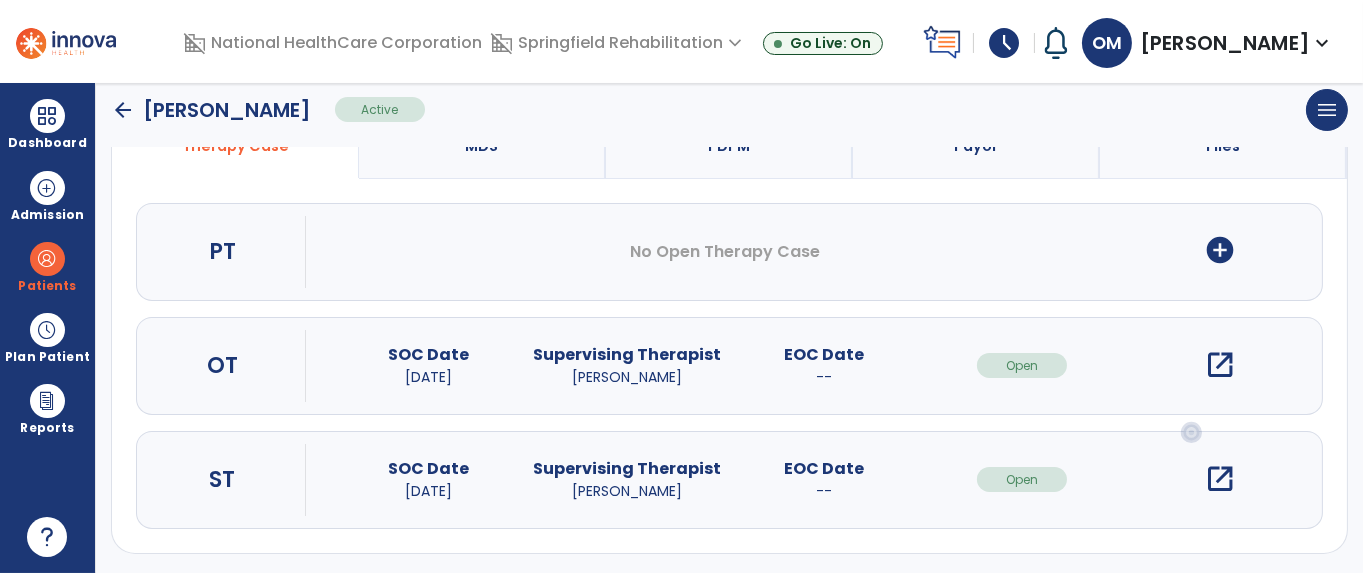 click on "open_in_new" at bounding box center (1220, 365) 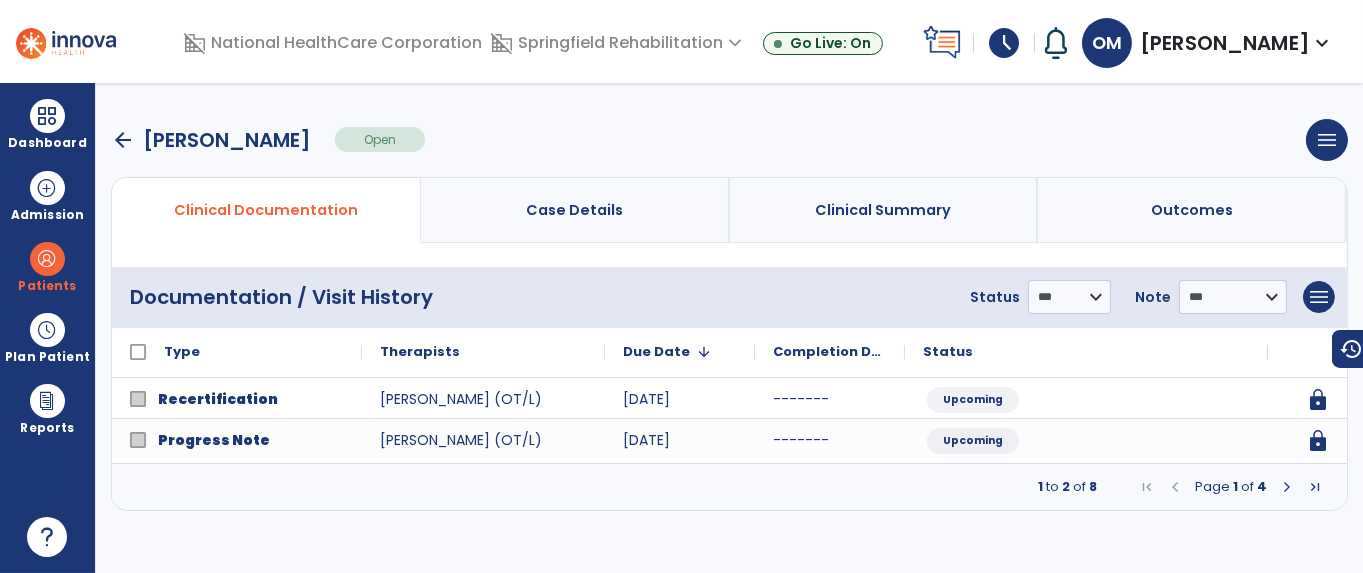 scroll, scrollTop: 0, scrollLeft: 0, axis: both 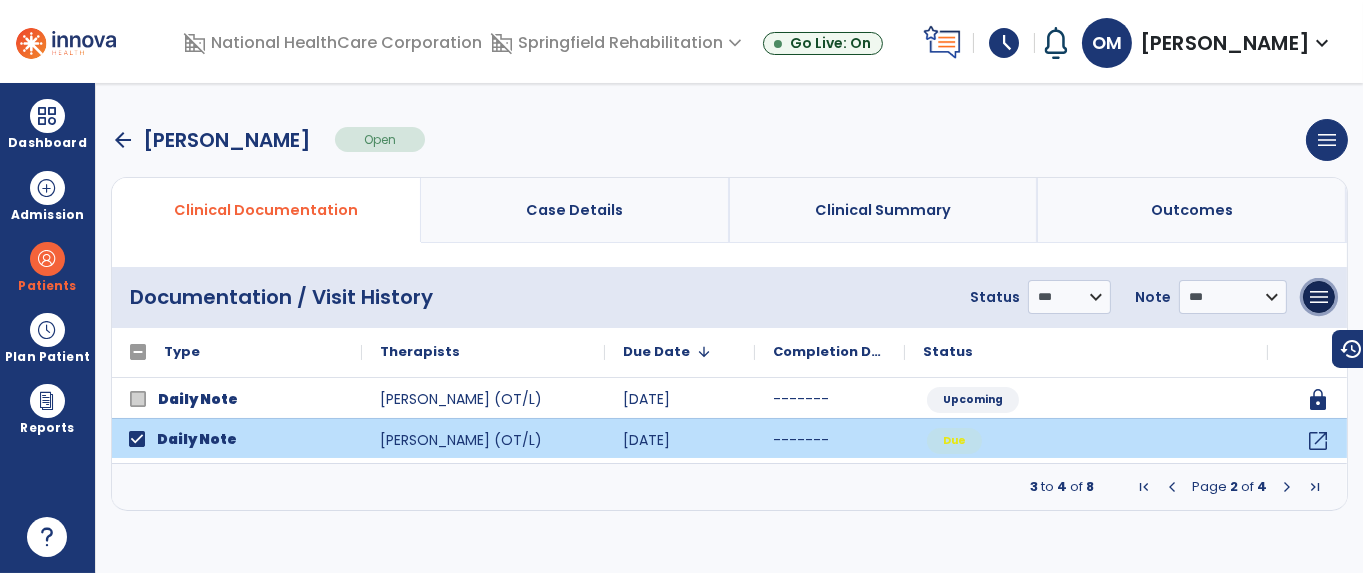 drag, startPoint x: 1326, startPoint y: 295, endPoint x: 1324, endPoint y: 306, distance: 11.18034 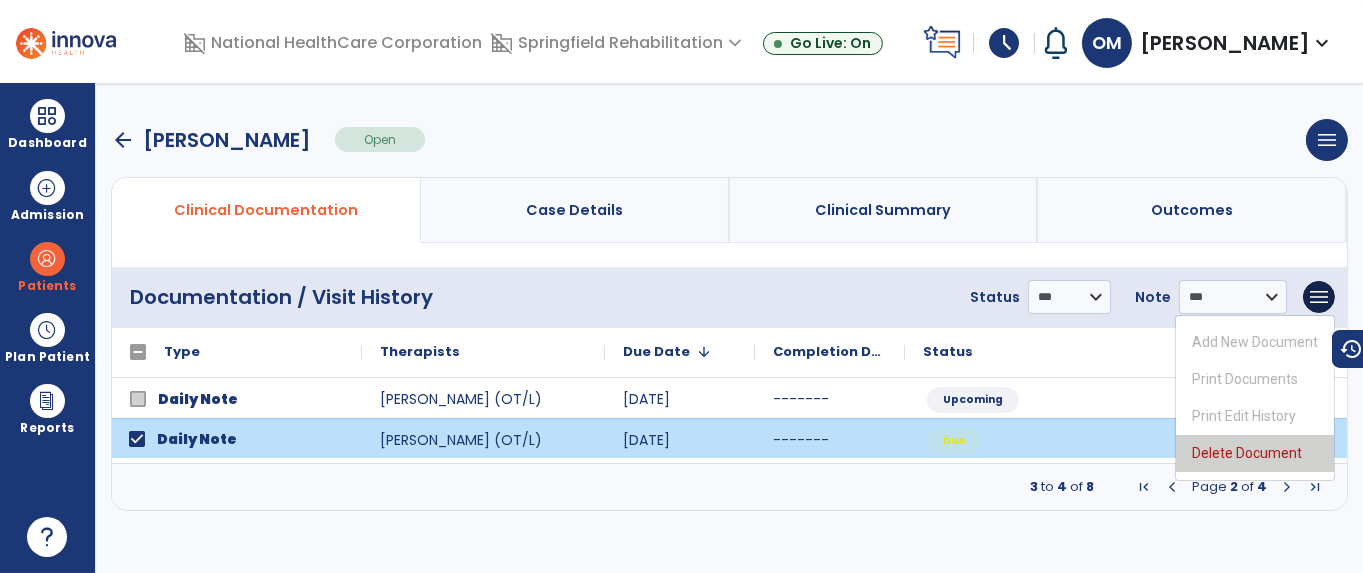 click on "Delete Document" at bounding box center (1255, 453) 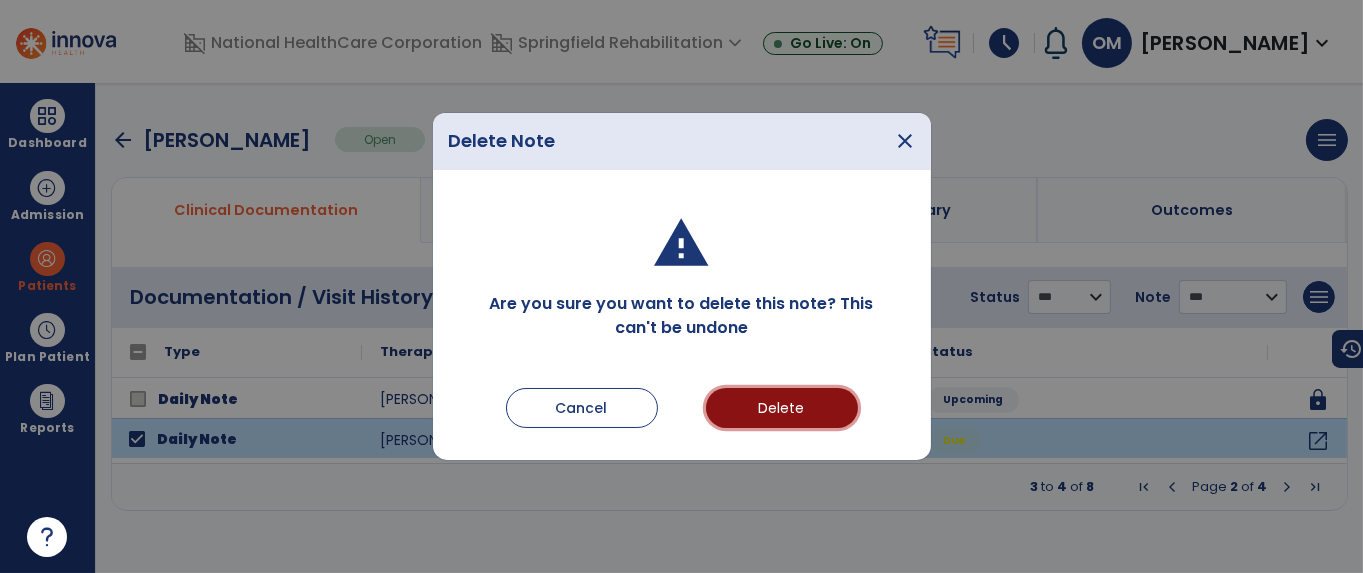 click on "Delete" at bounding box center [782, 408] 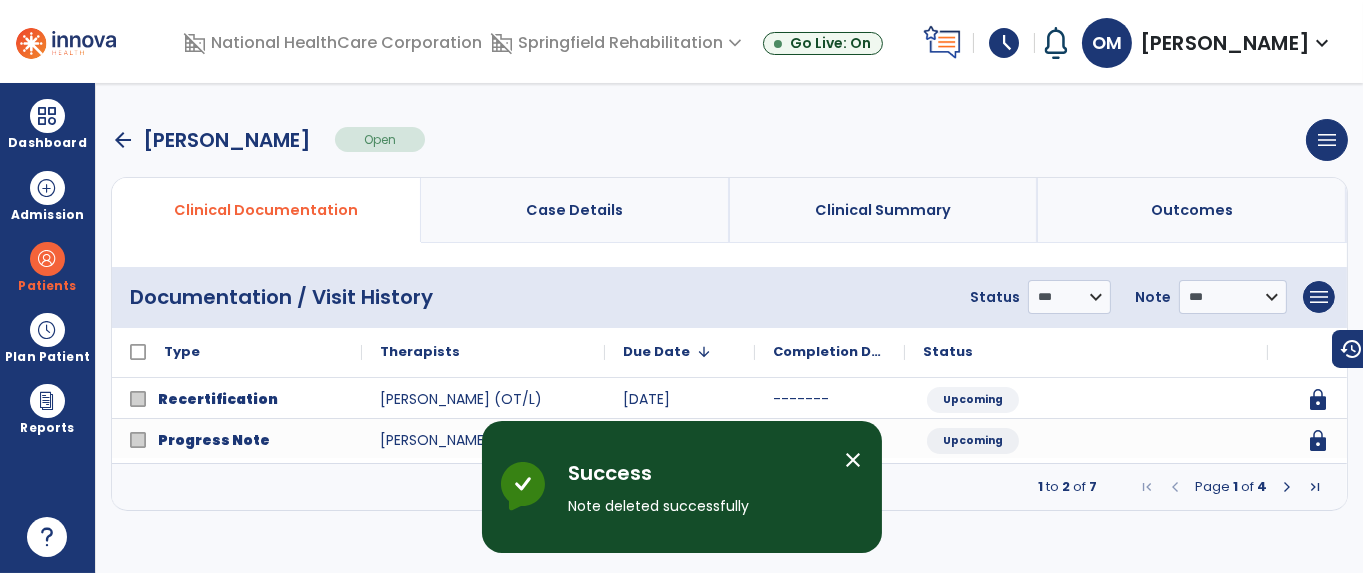 click at bounding box center [1287, 487] 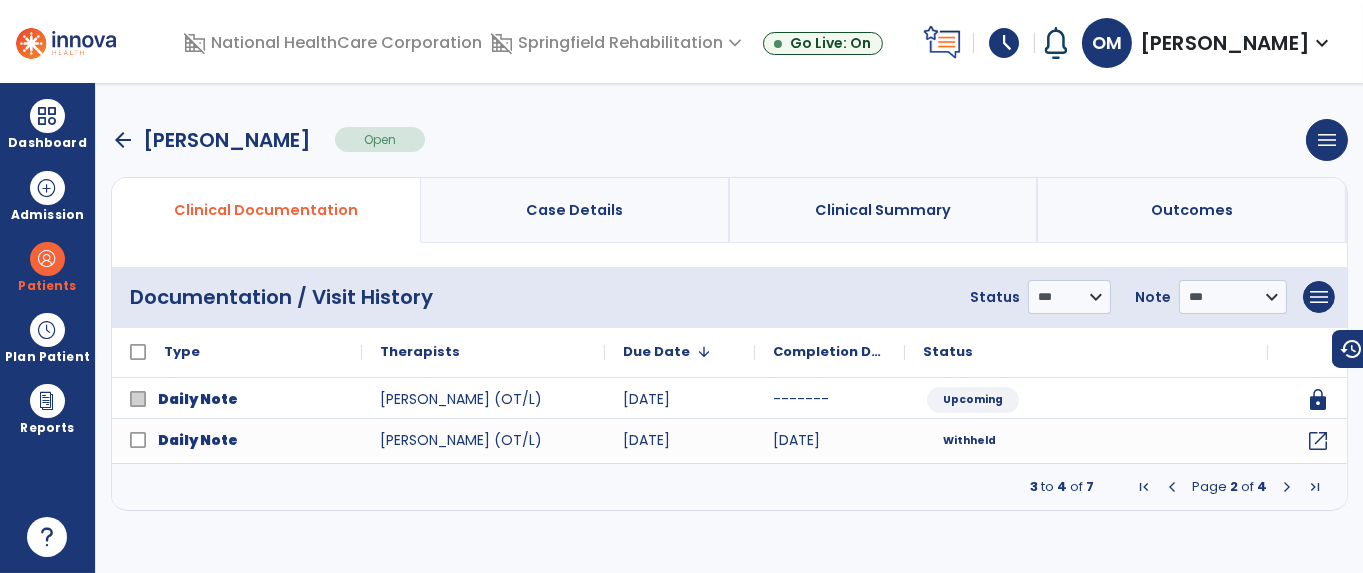 click at bounding box center [1287, 487] 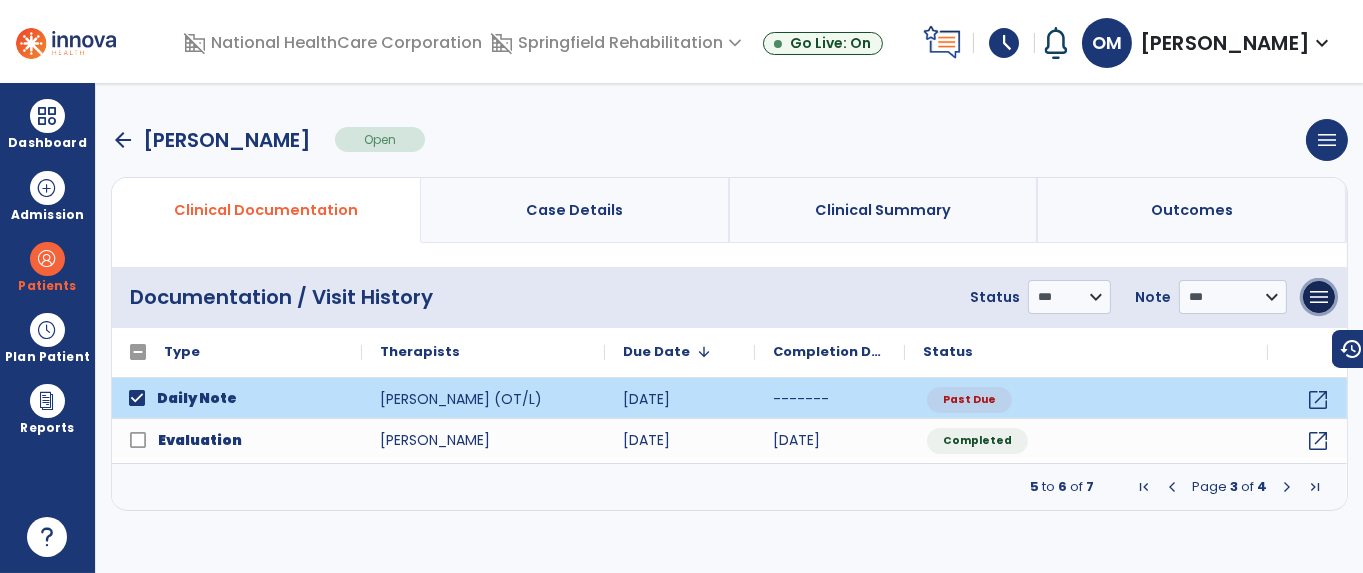 click on "menu" at bounding box center (1319, 297) 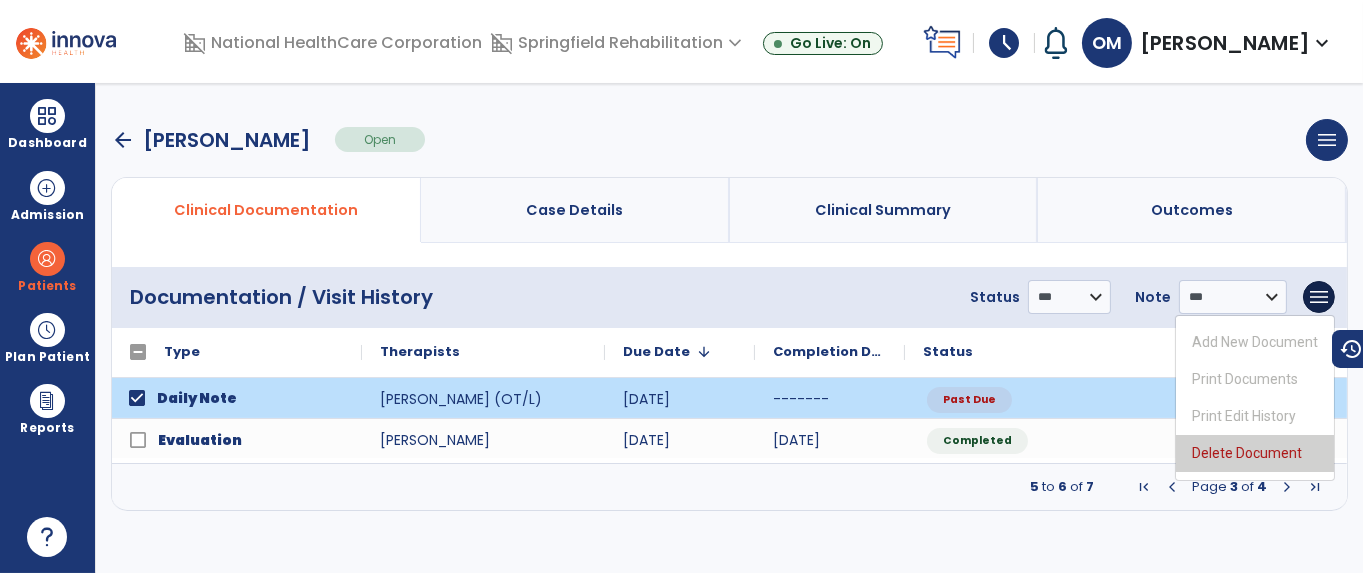 click on "Delete Document" at bounding box center [1255, 453] 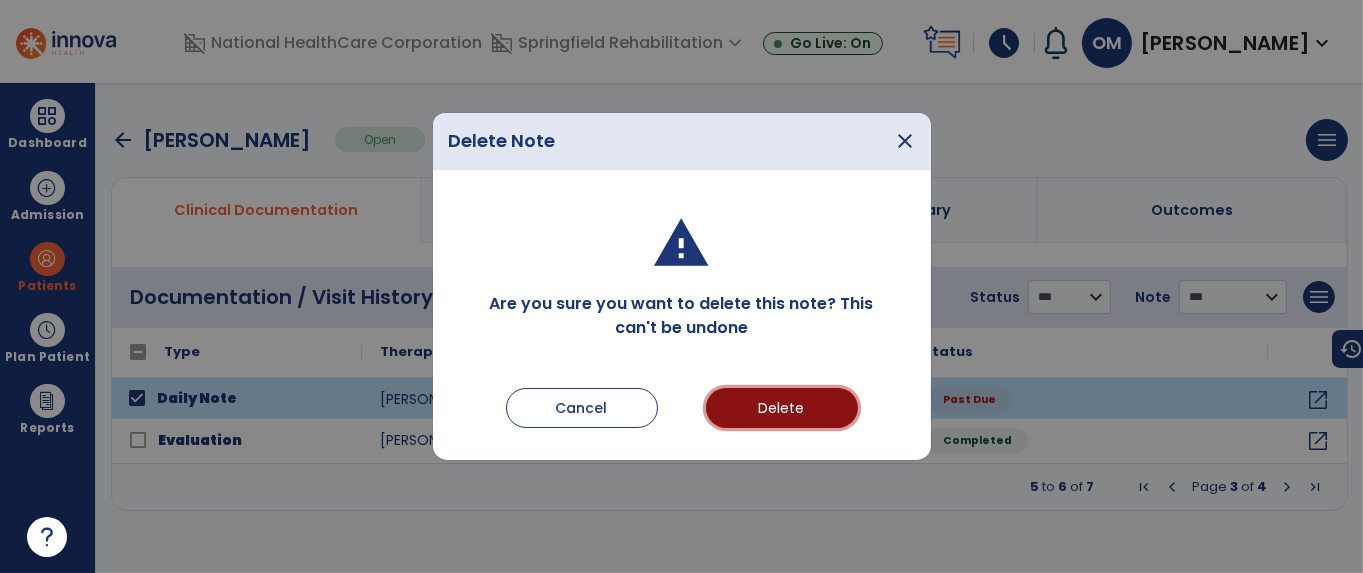 click on "Delete" at bounding box center (782, 408) 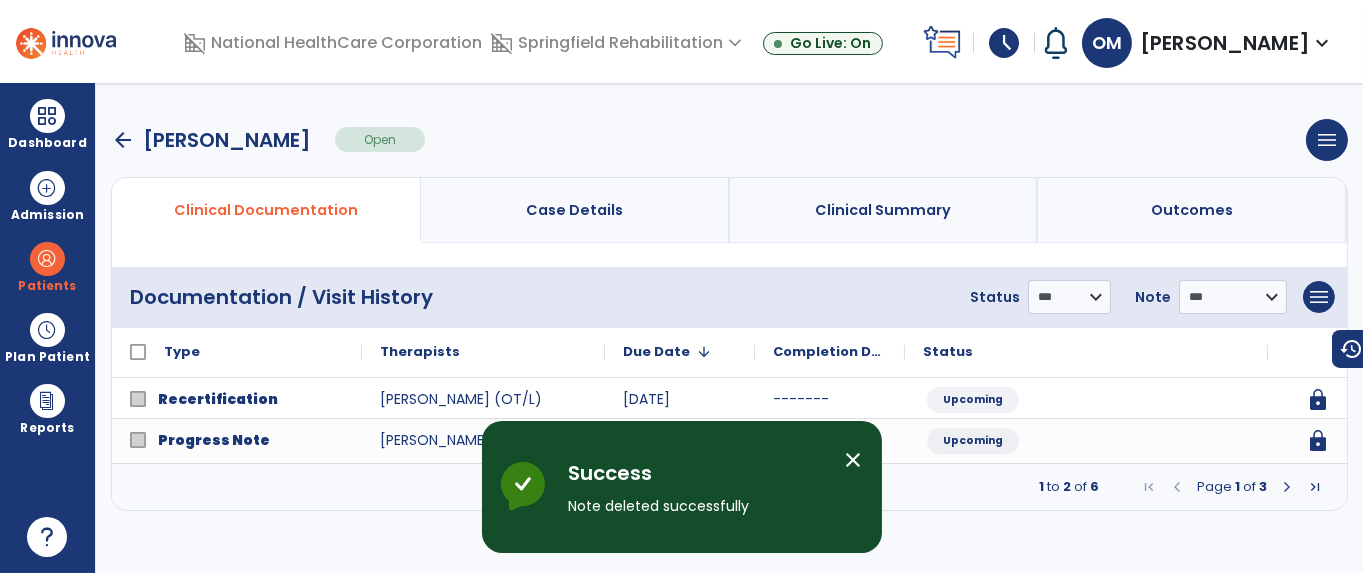 click on "arrow_back" at bounding box center [123, 140] 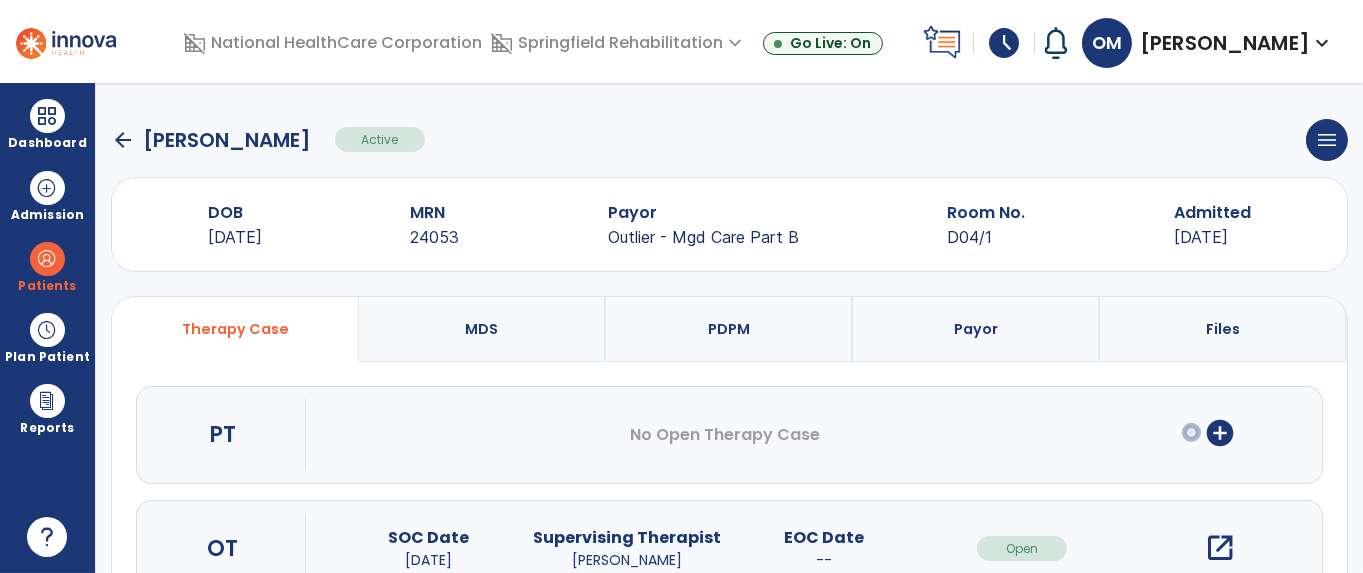 click at bounding box center (47, 116) 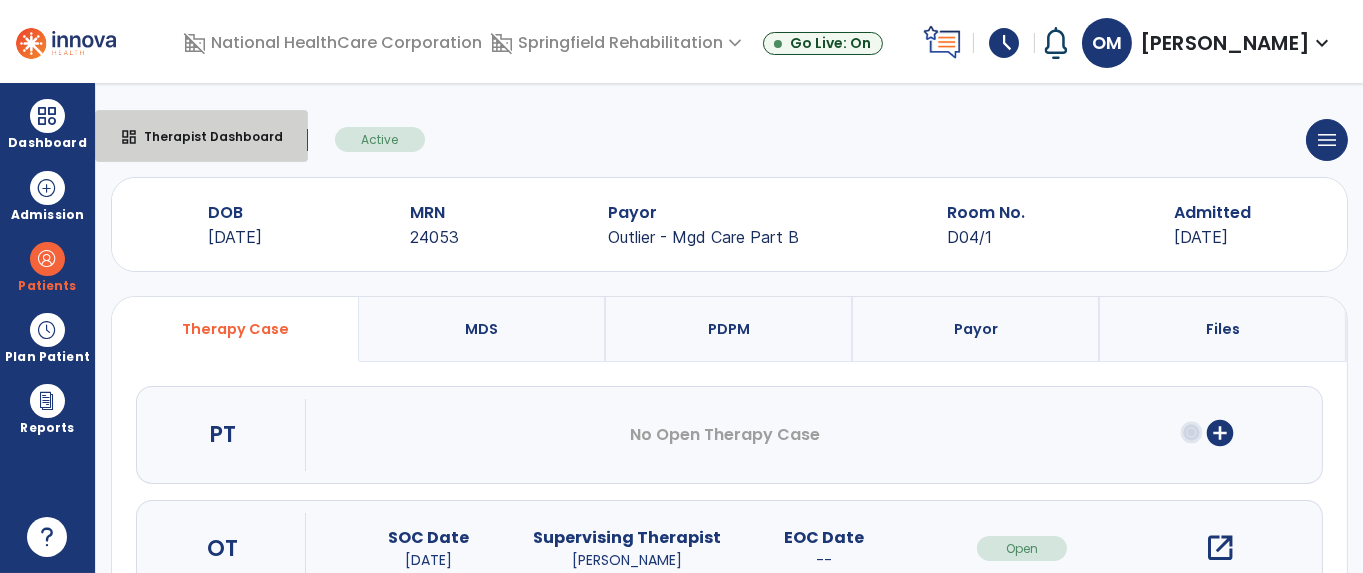 click on "dashboard  Therapist Dashboard" at bounding box center [201, 136] 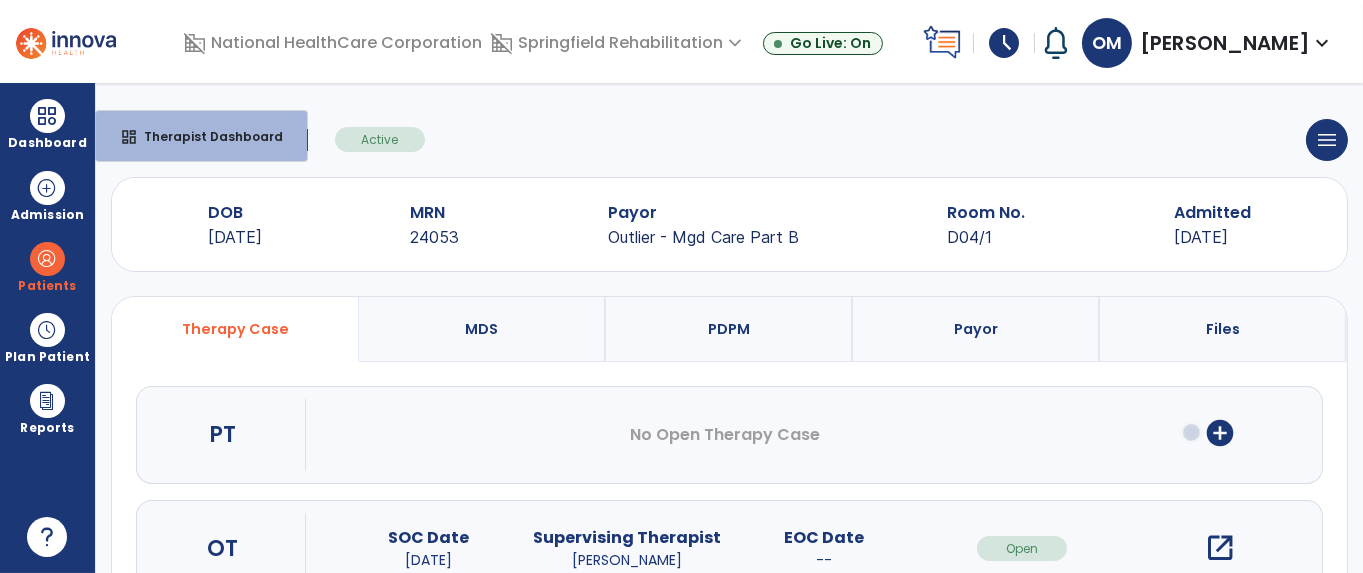 select on "****" 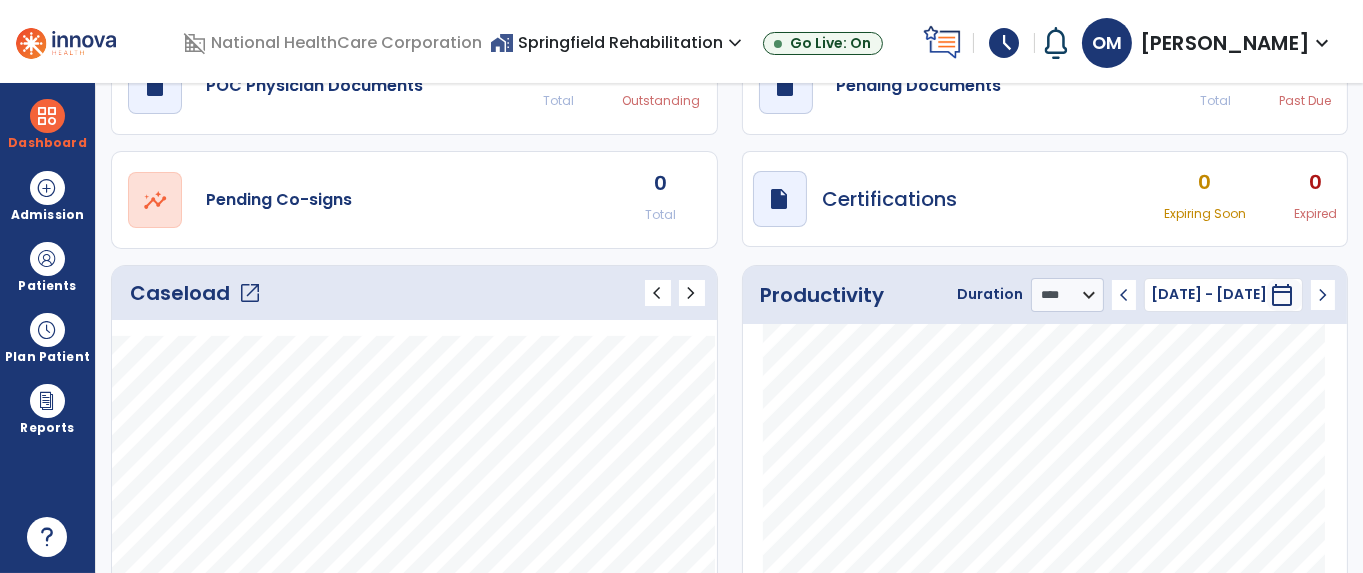 scroll, scrollTop: 0, scrollLeft: 0, axis: both 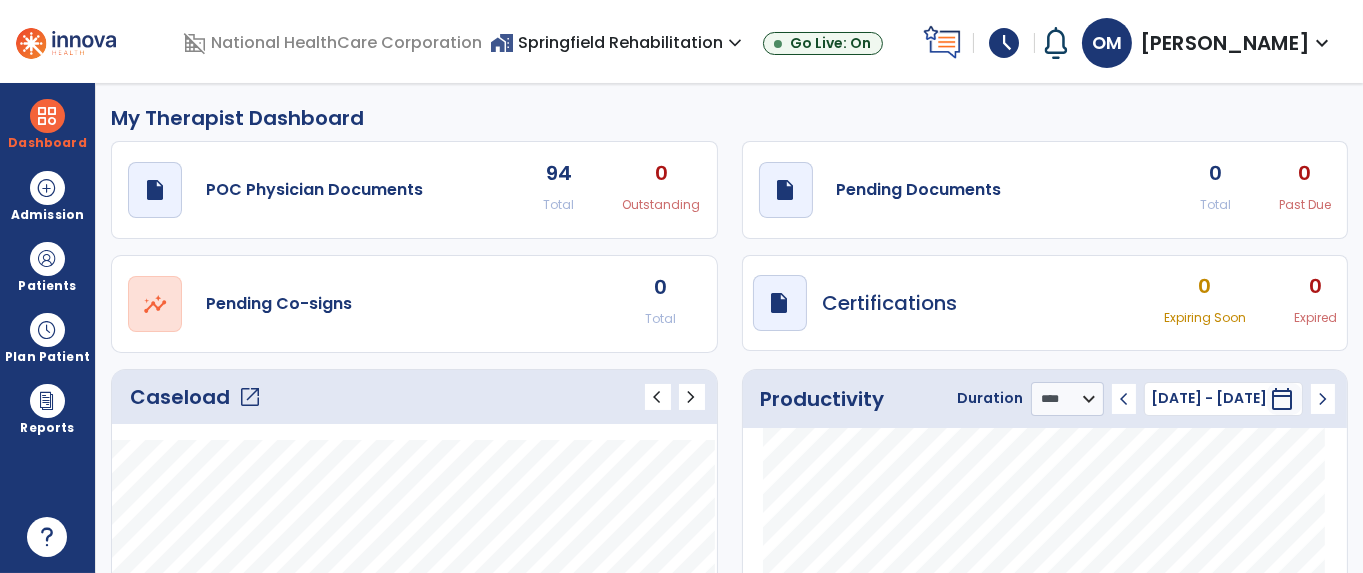 click on "schedule" at bounding box center (1004, 43) 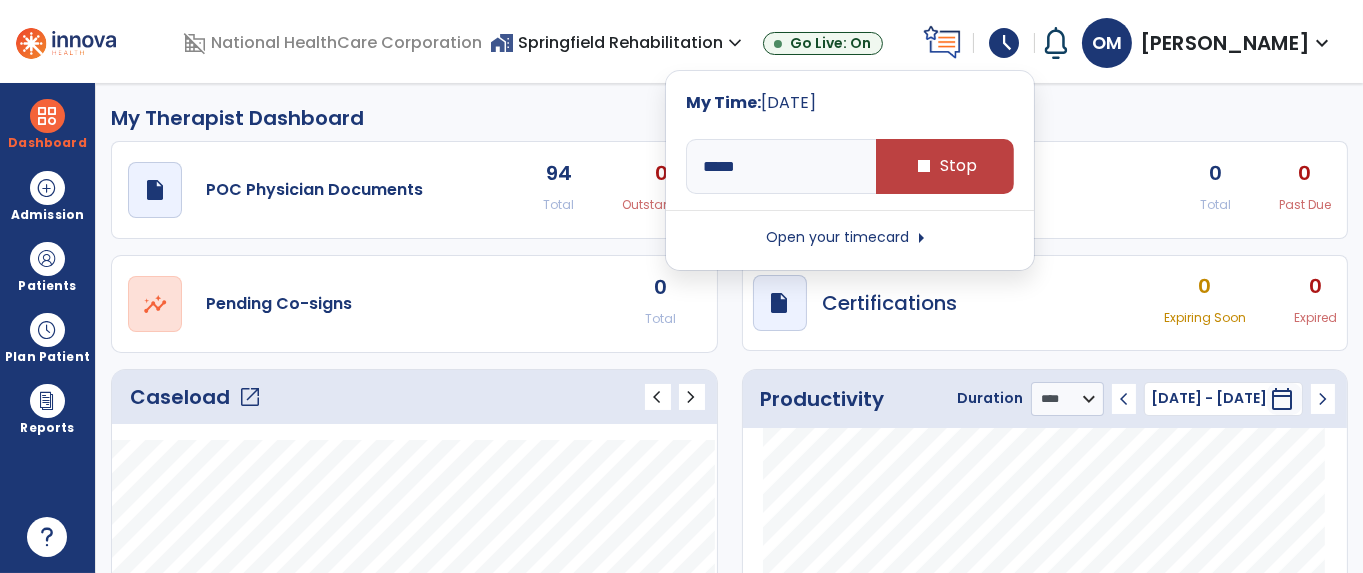 click on "Open your timecard  arrow_right" at bounding box center [850, 238] 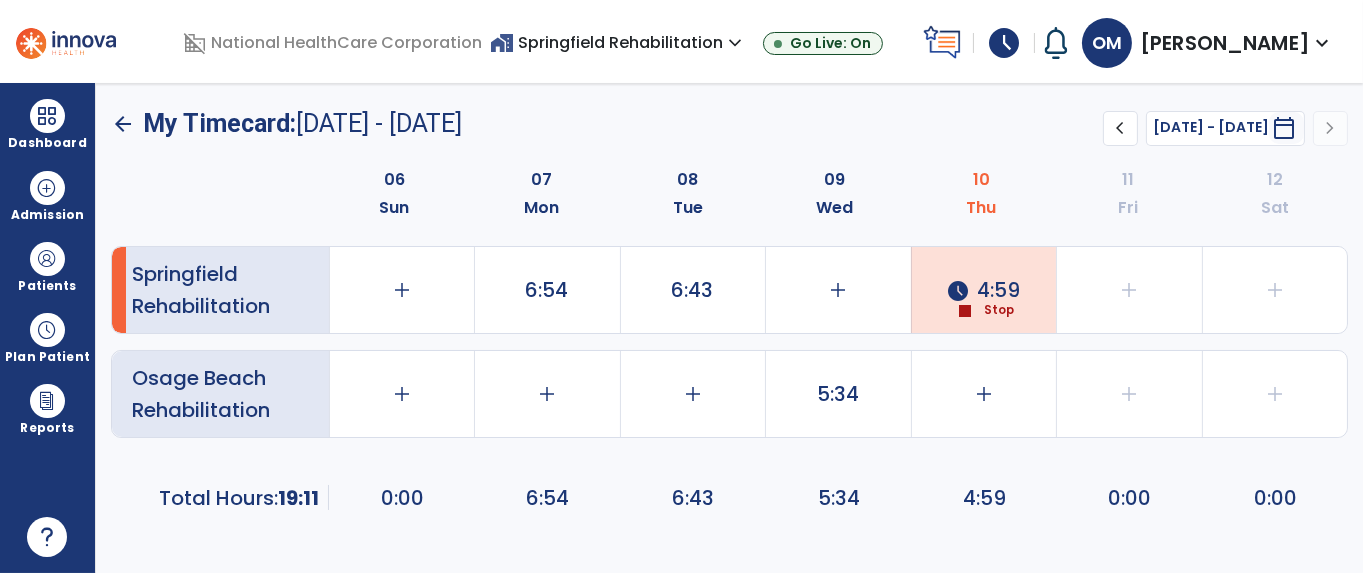 click on "expand_more" at bounding box center (1322, 43) 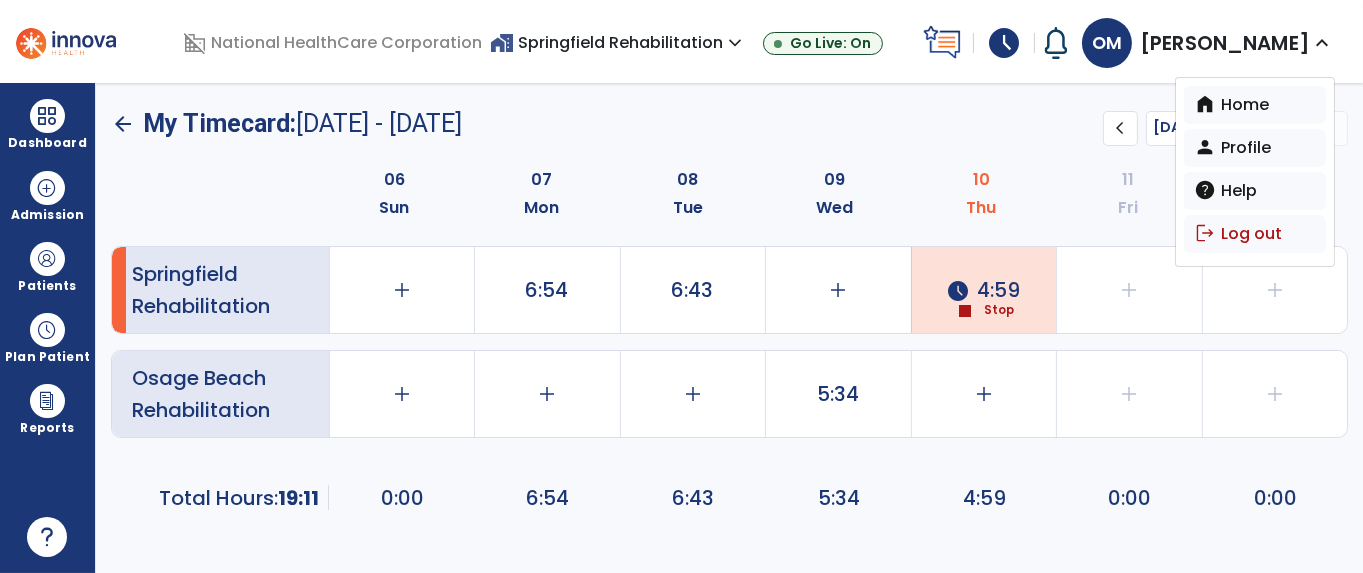 click on "logout   Log out" at bounding box center (1255, 234) 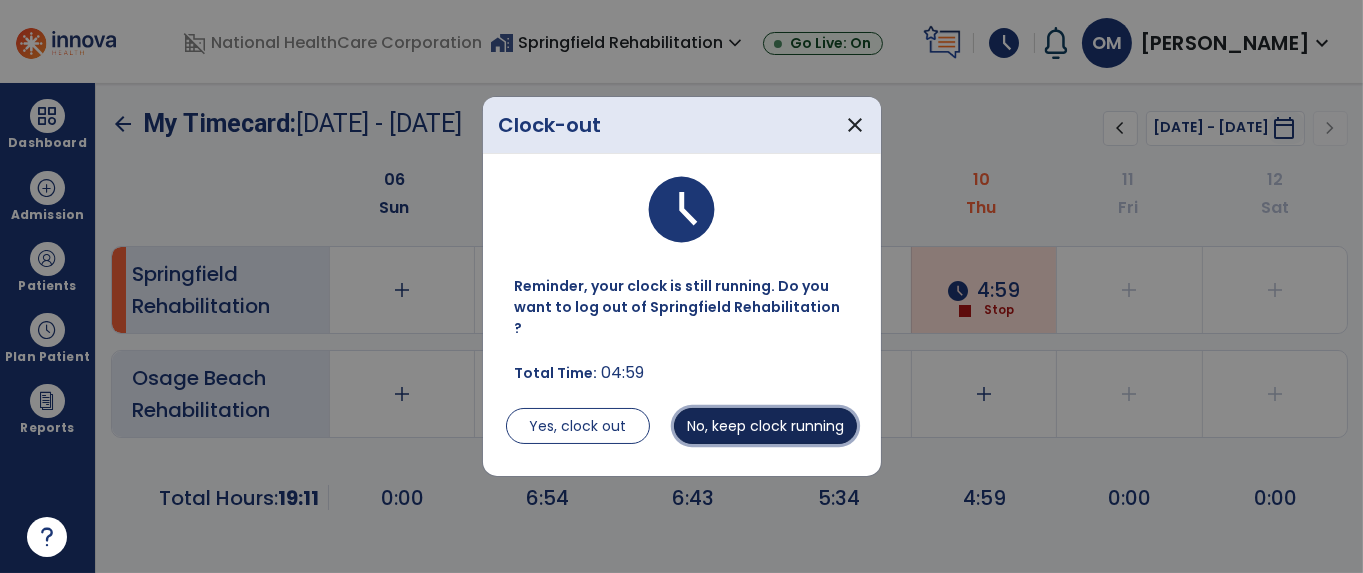click on "No, keep clock running" at bounding box center (765, 426) 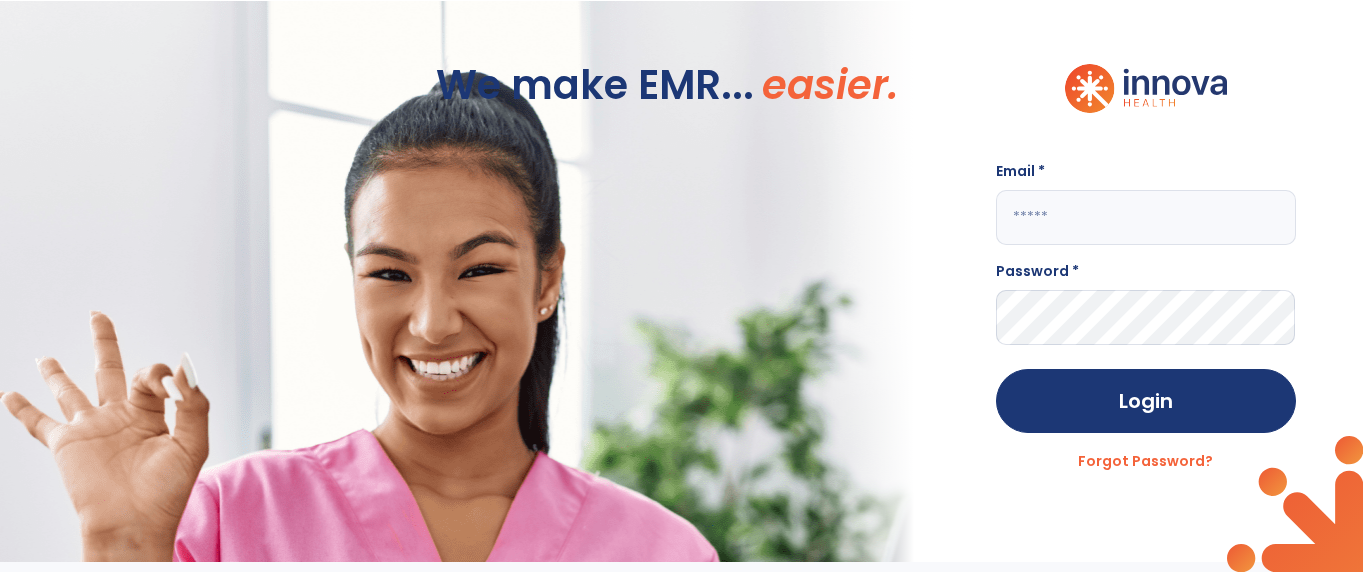 scroll, scrollTop: 0, scrollLeft: 0, axis: both 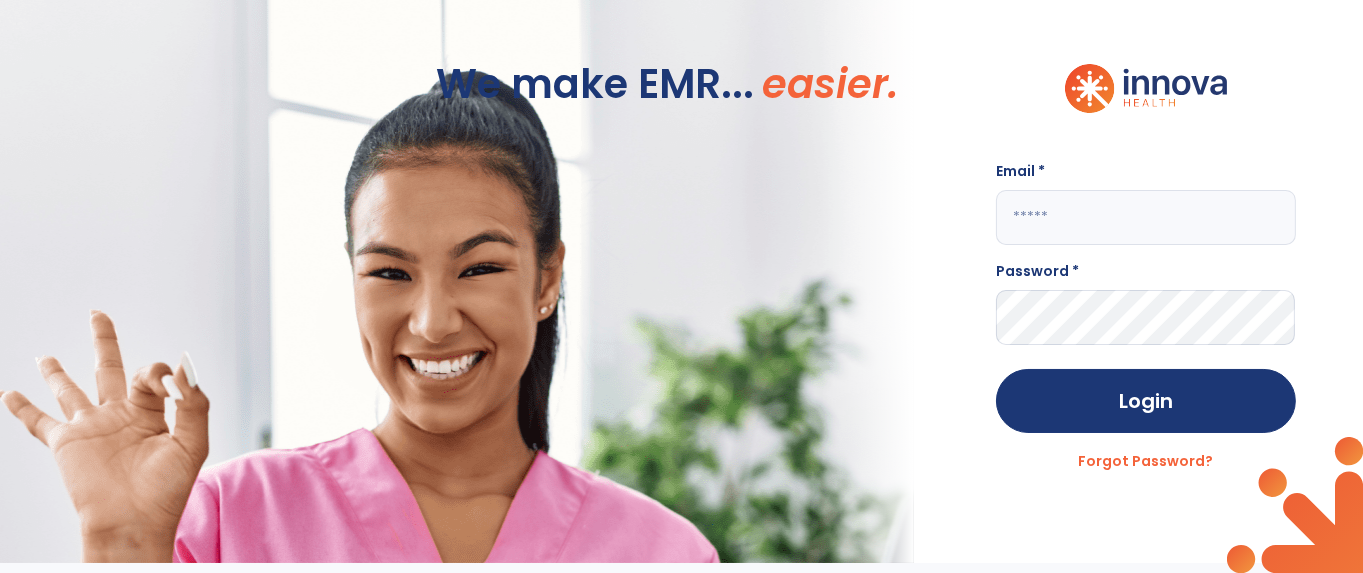 type on "**********" 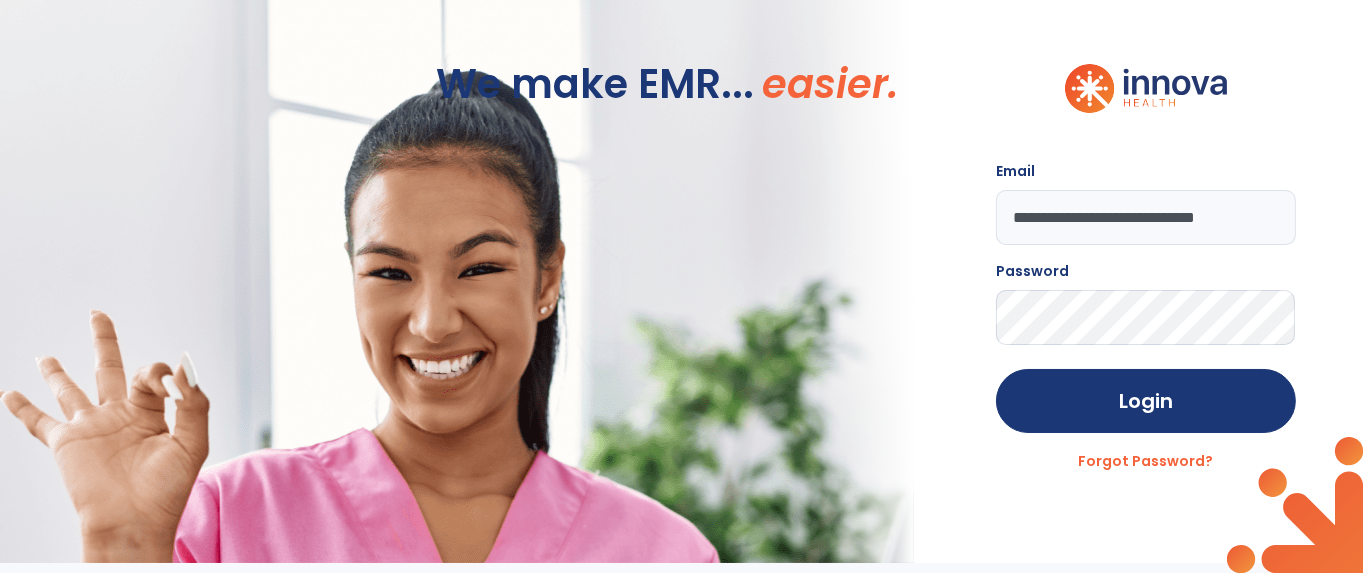 click on "**********" 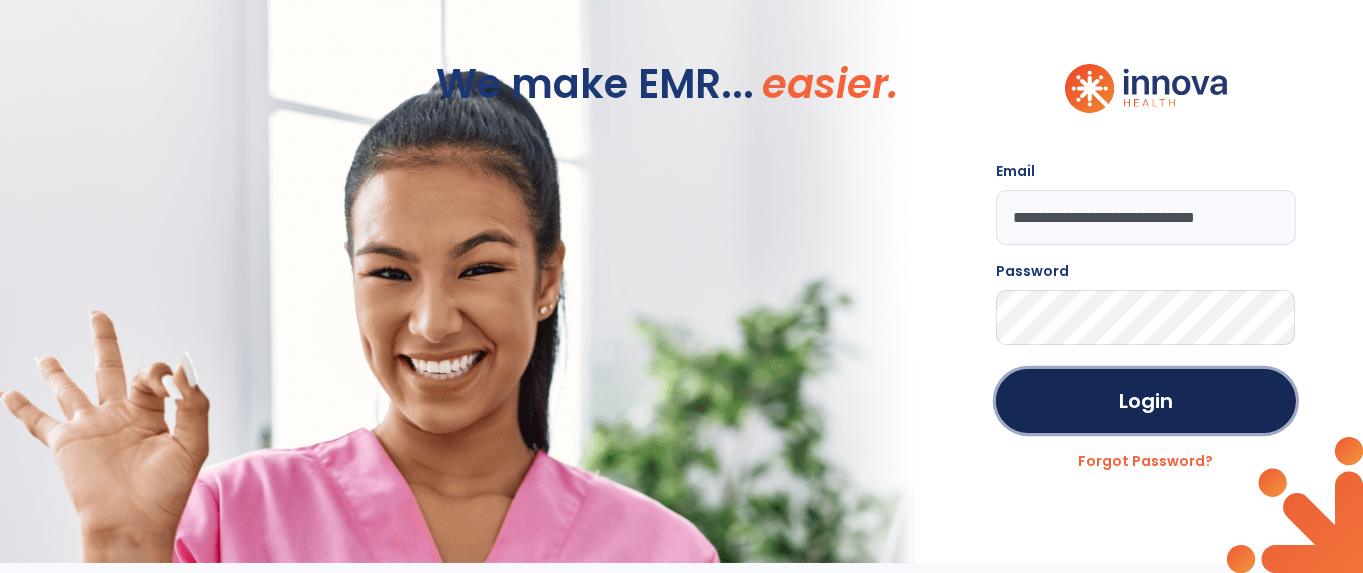 click on "Login" 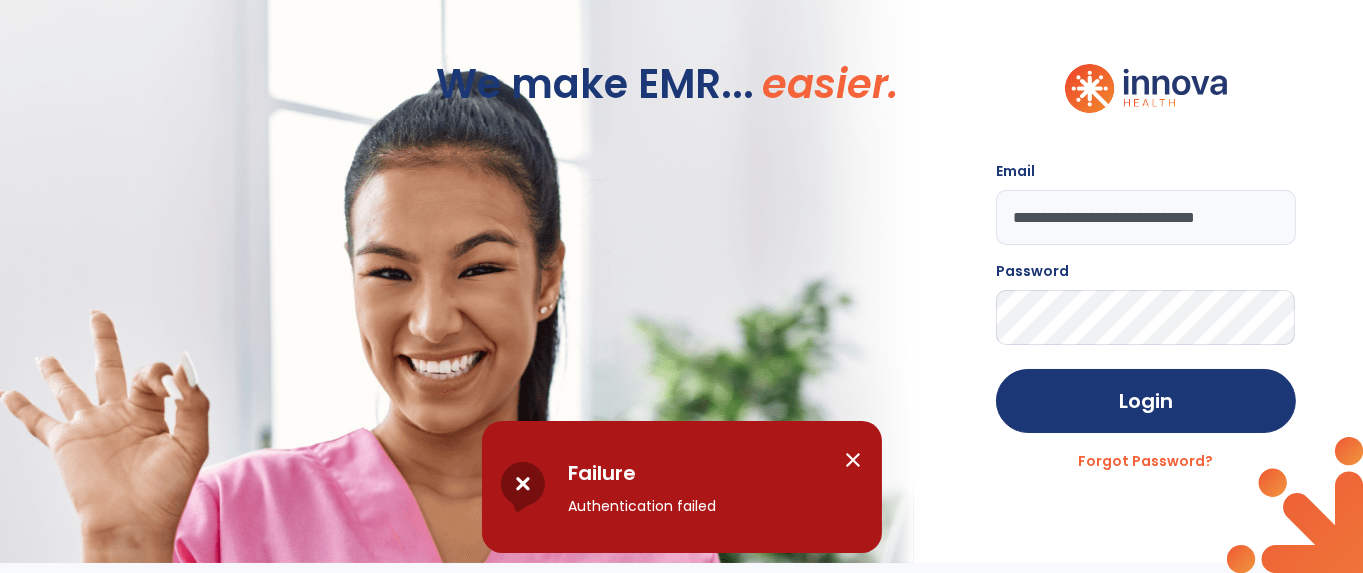 click on "**********" 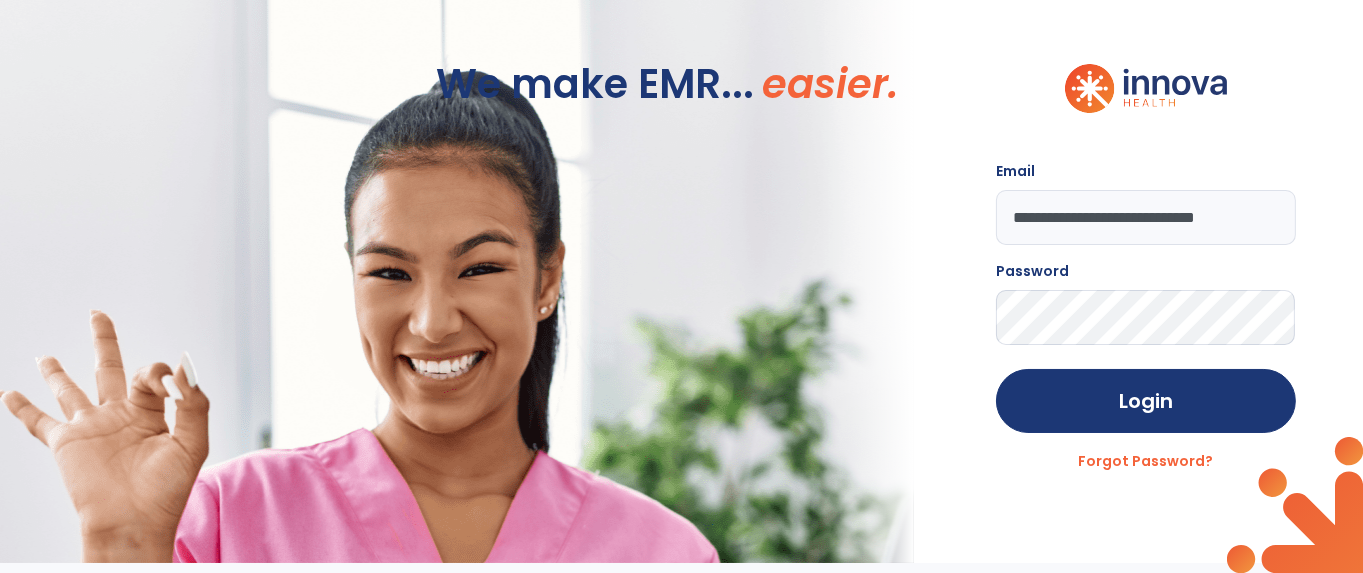 click on "Login" 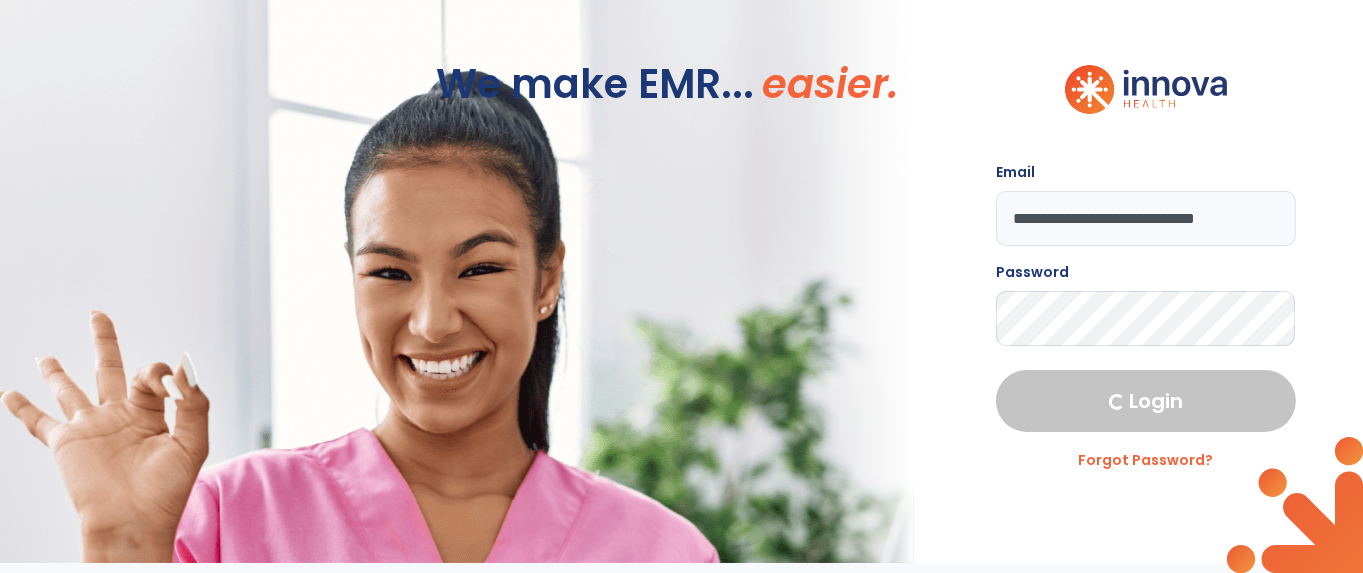 select on "****" 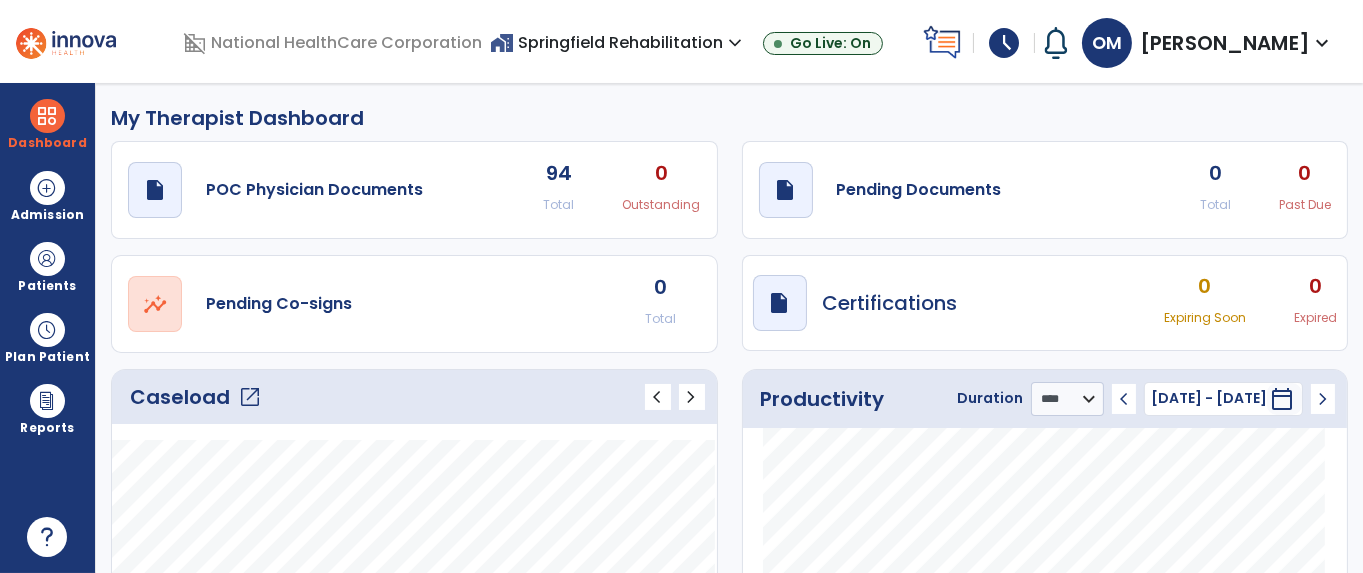 type on "*****" 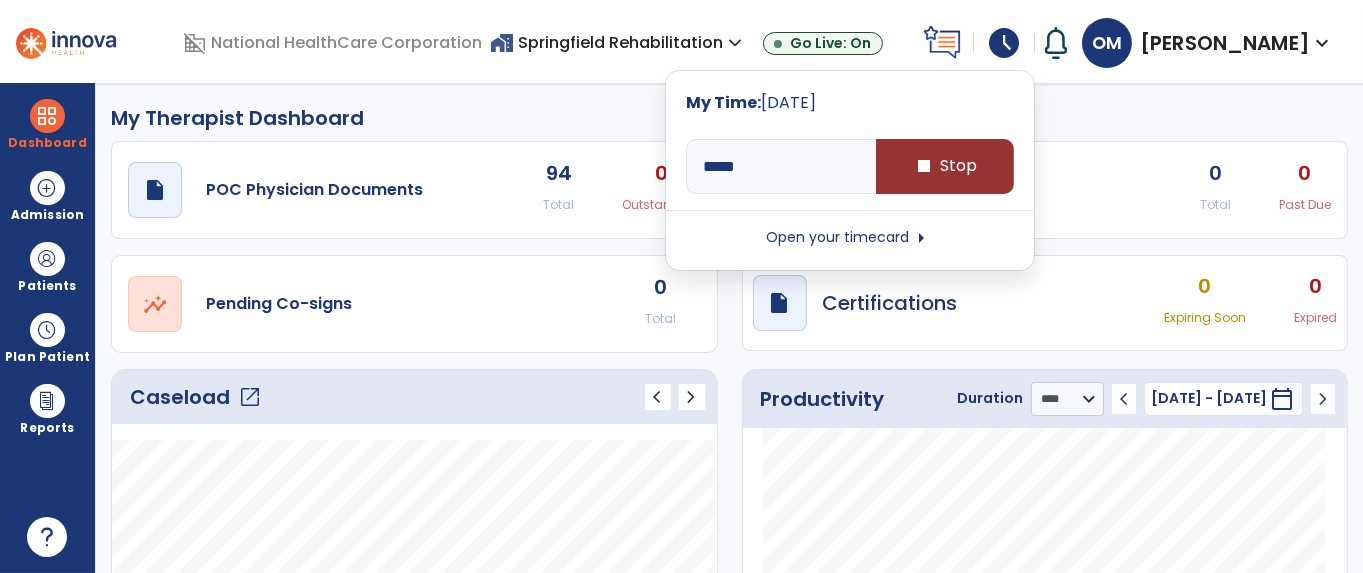click on "stop  Stop" at bounding box center (945, 166) 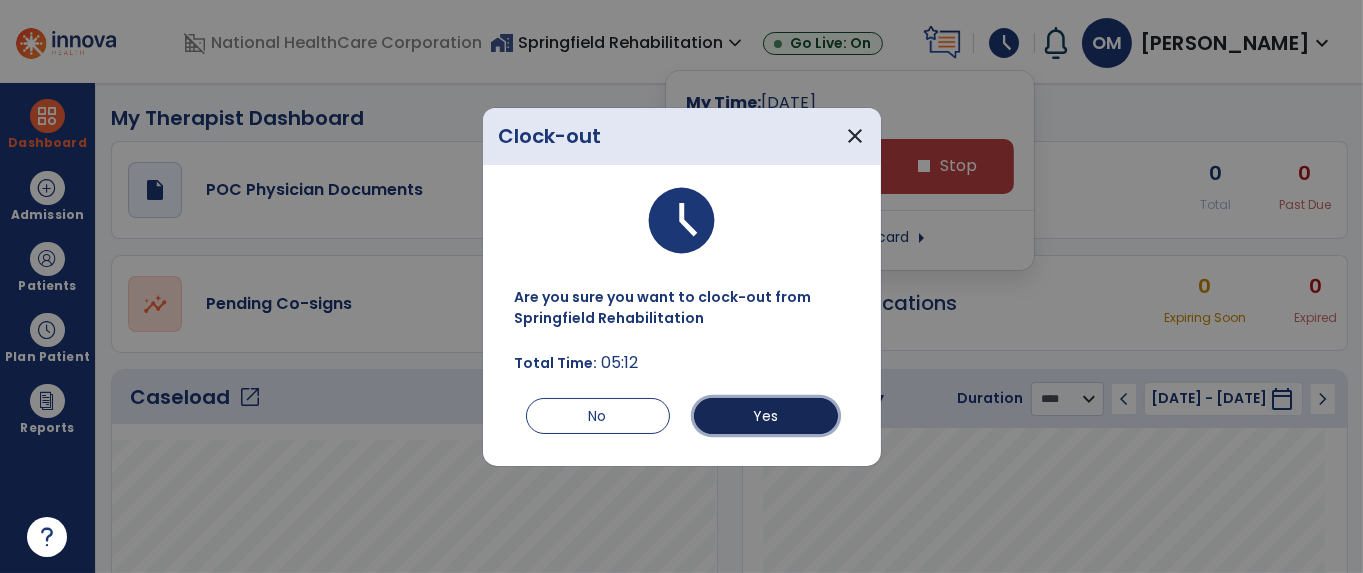click on "Yes" at bounding box center (766, 416) 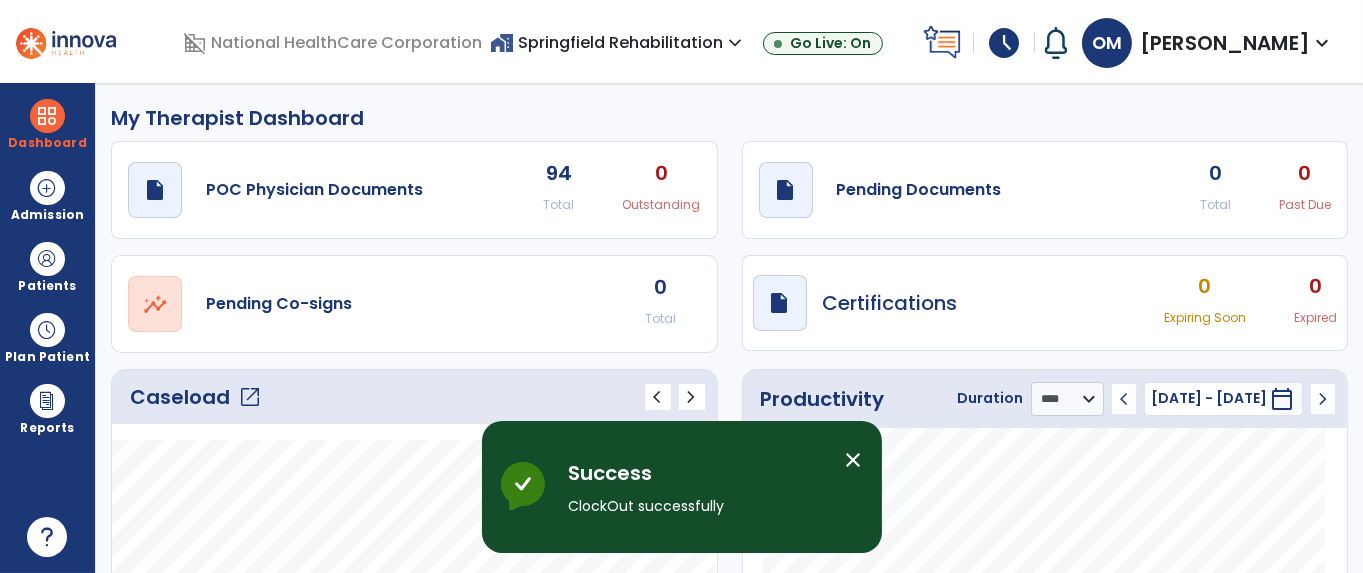 click on "schedule" at bounding box center (1004, 43) 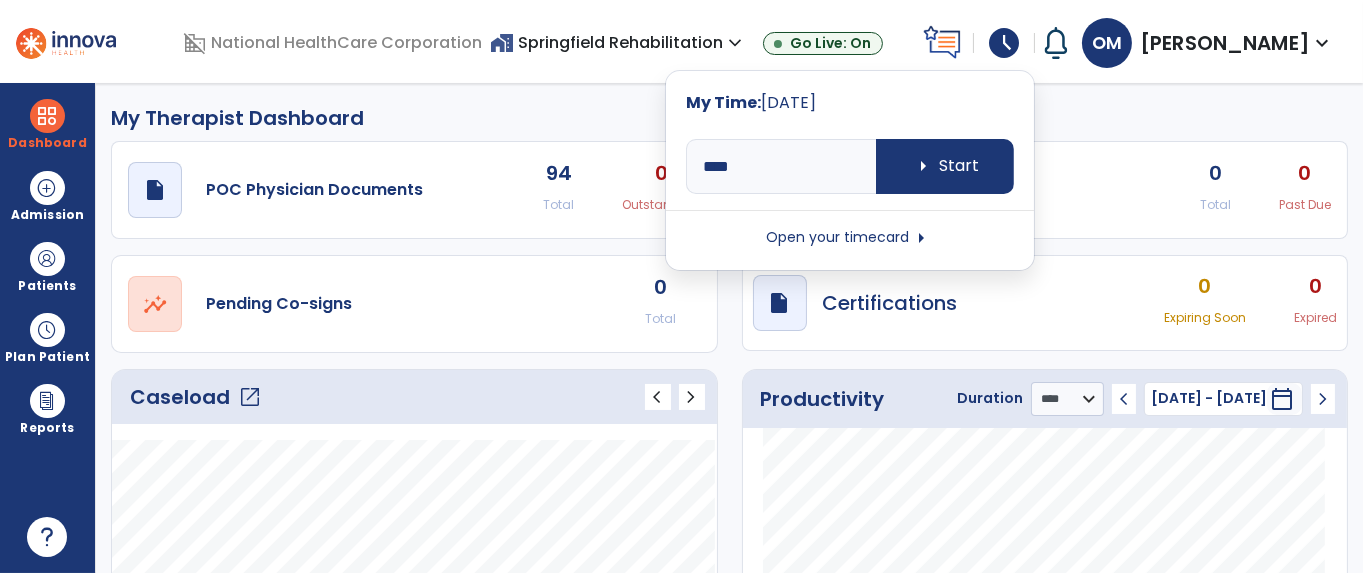 click on "Open your timecard  arrow_right" at bounding box center (850, 238) 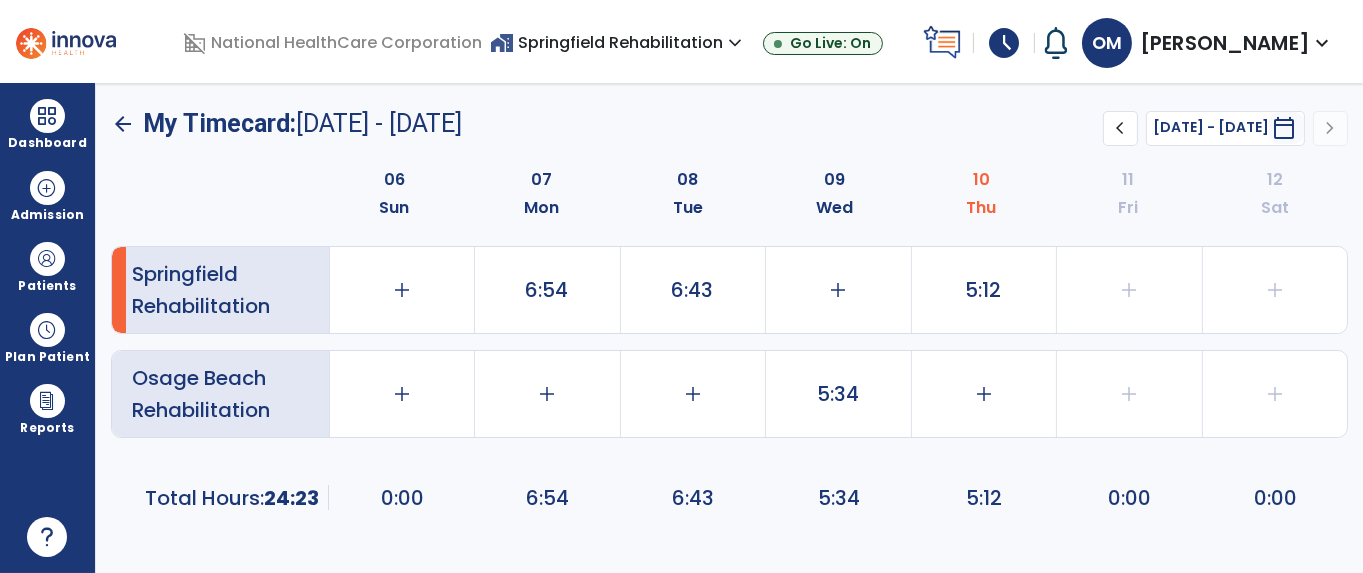 click on "5:12" 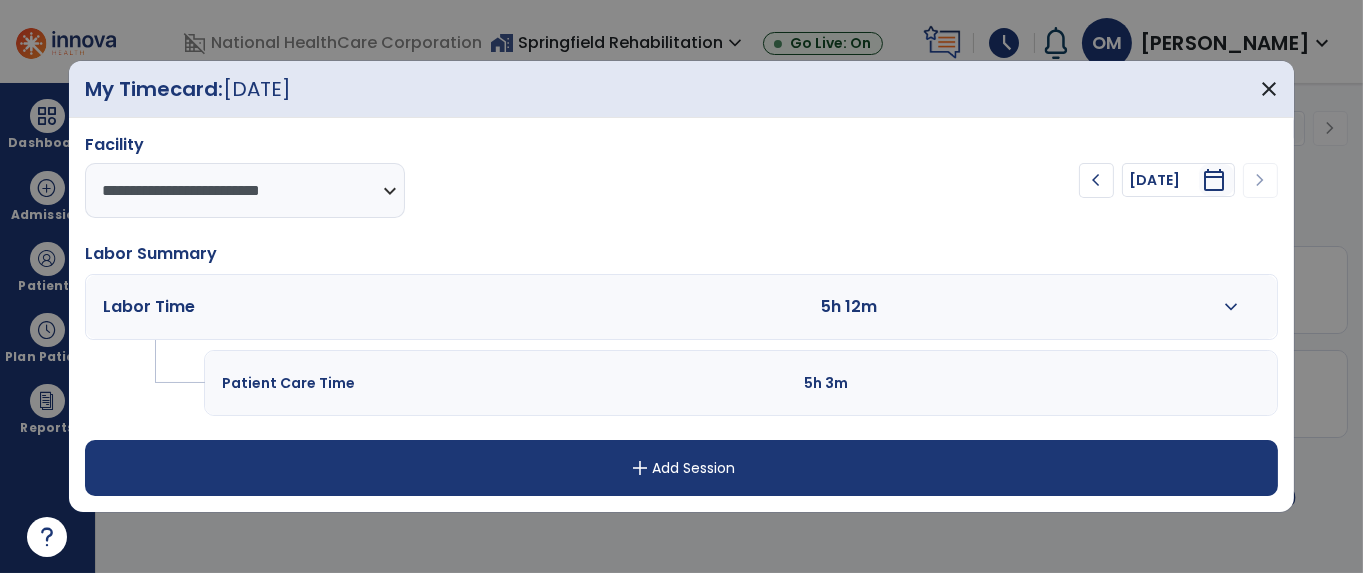 click on "expand_more" at bounding box center (1231, 307) 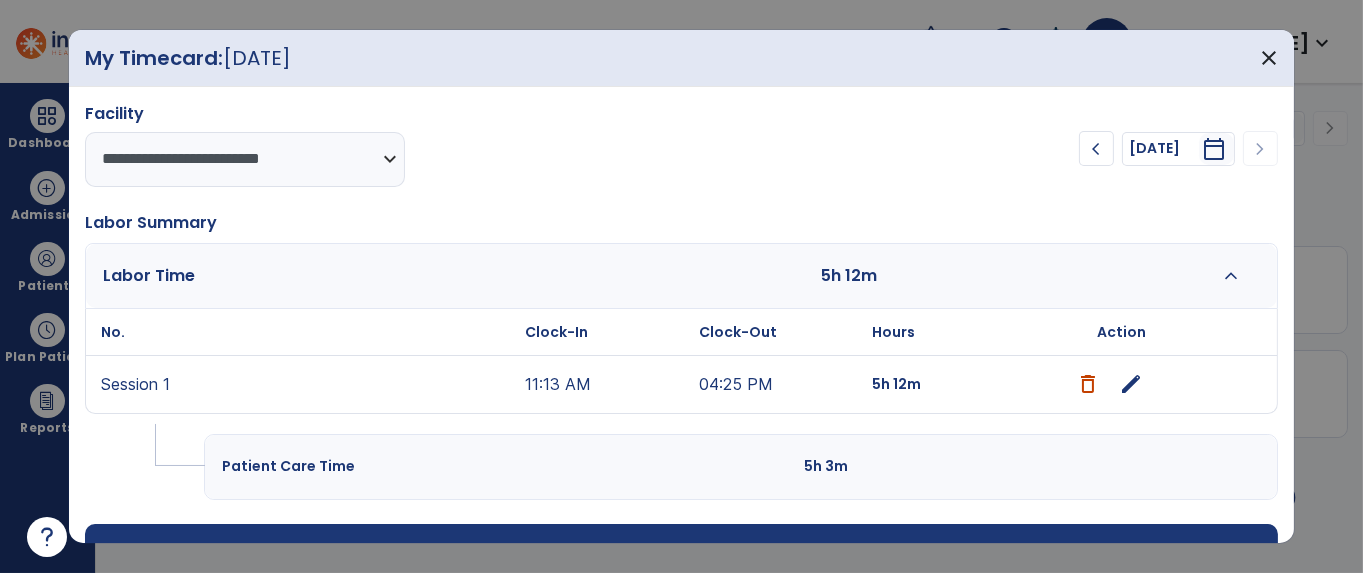 click on "edit" at bounding box center [1131, 384] 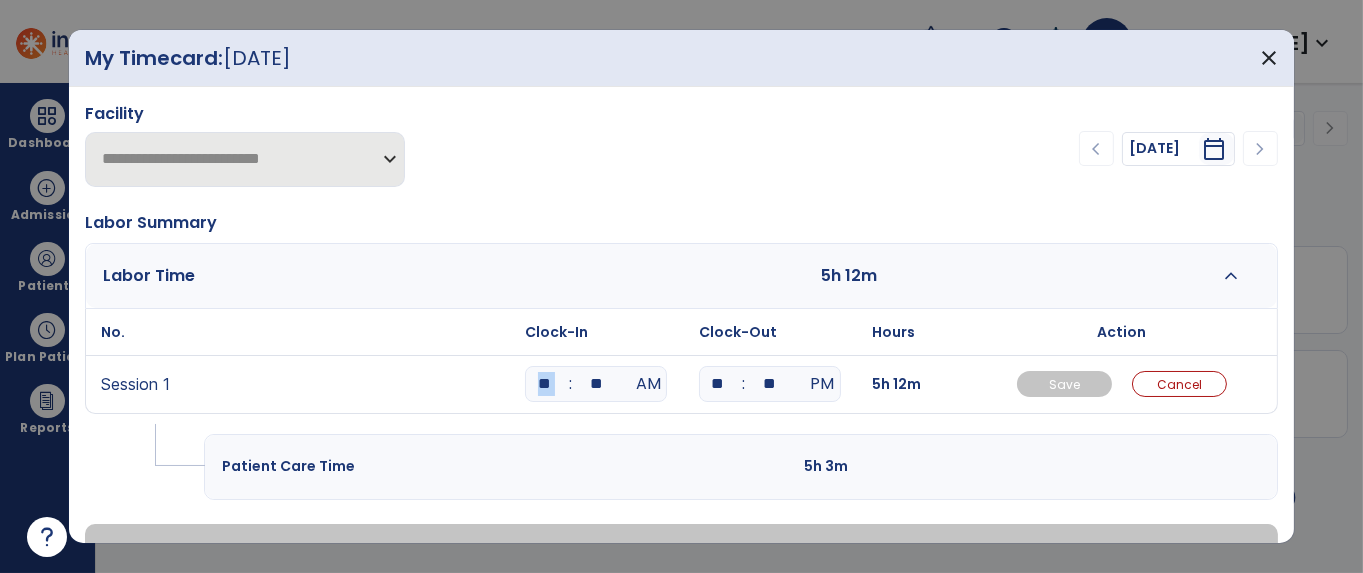 drag, startPoint x: 560, startPoint y: 387, endPoint x: 502, endPoint y: 379, distance: 58.549126 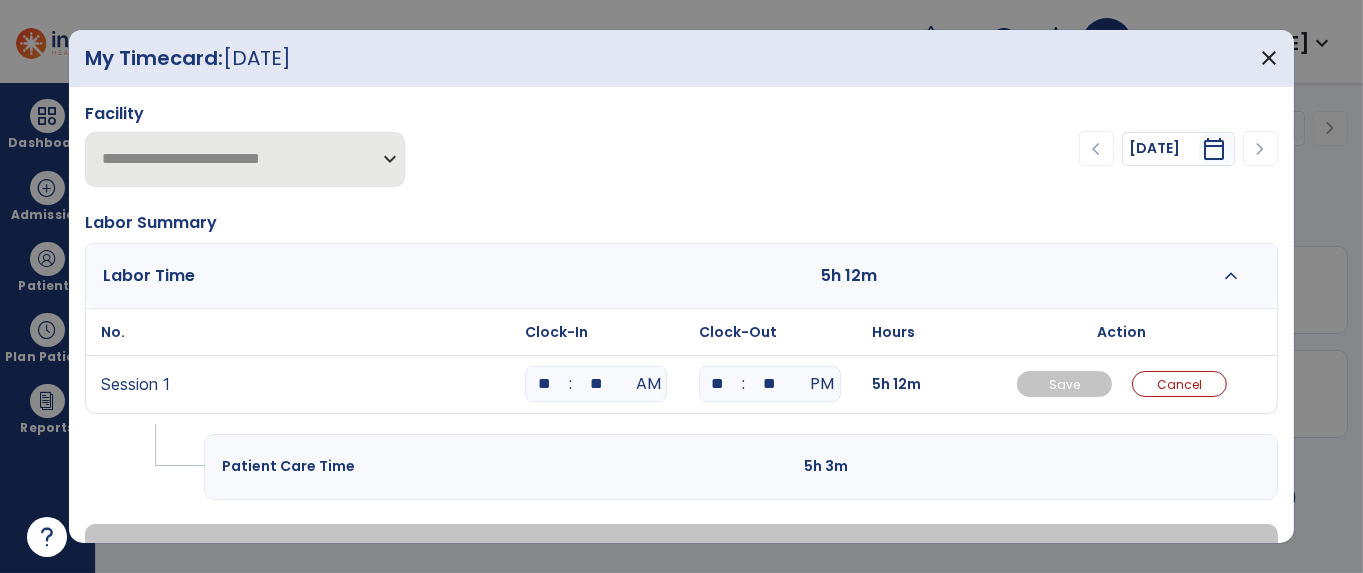 drag, startPoint x: 554, startPoint y: 387, endPoint x: 532, endPoint y: 389, distance: 22.090721 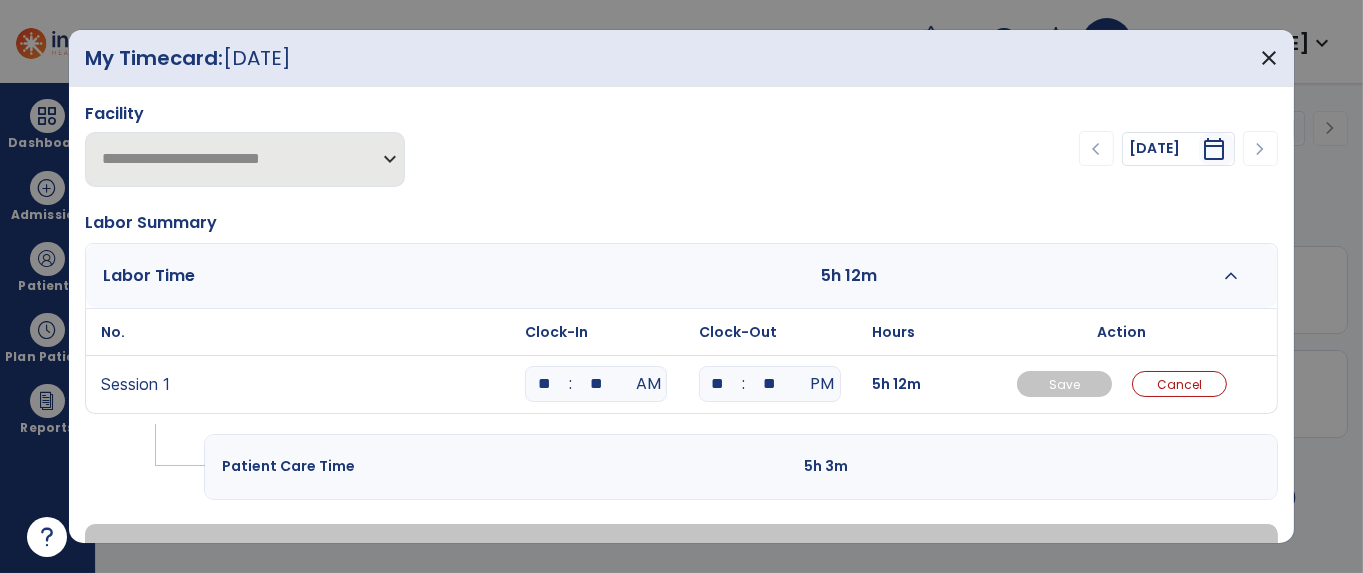 type on "**" 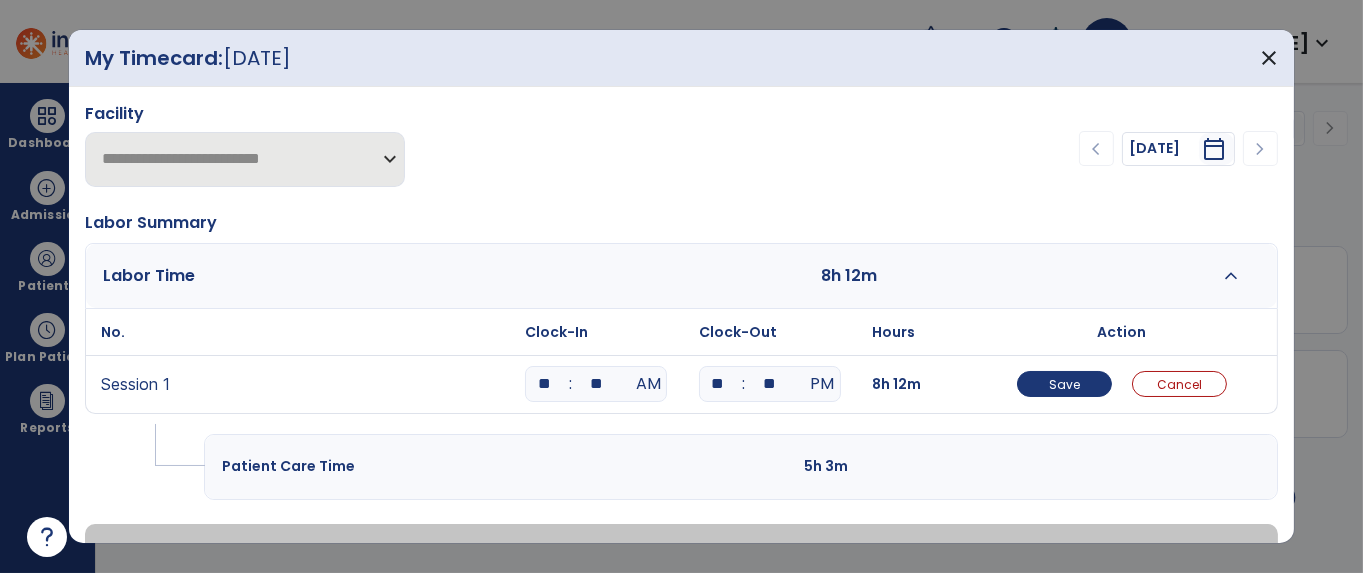 drag, startPoint x: 604, startPoint y: 378, endPoint x: 587, endPoint y: 383, distance: 17.720045 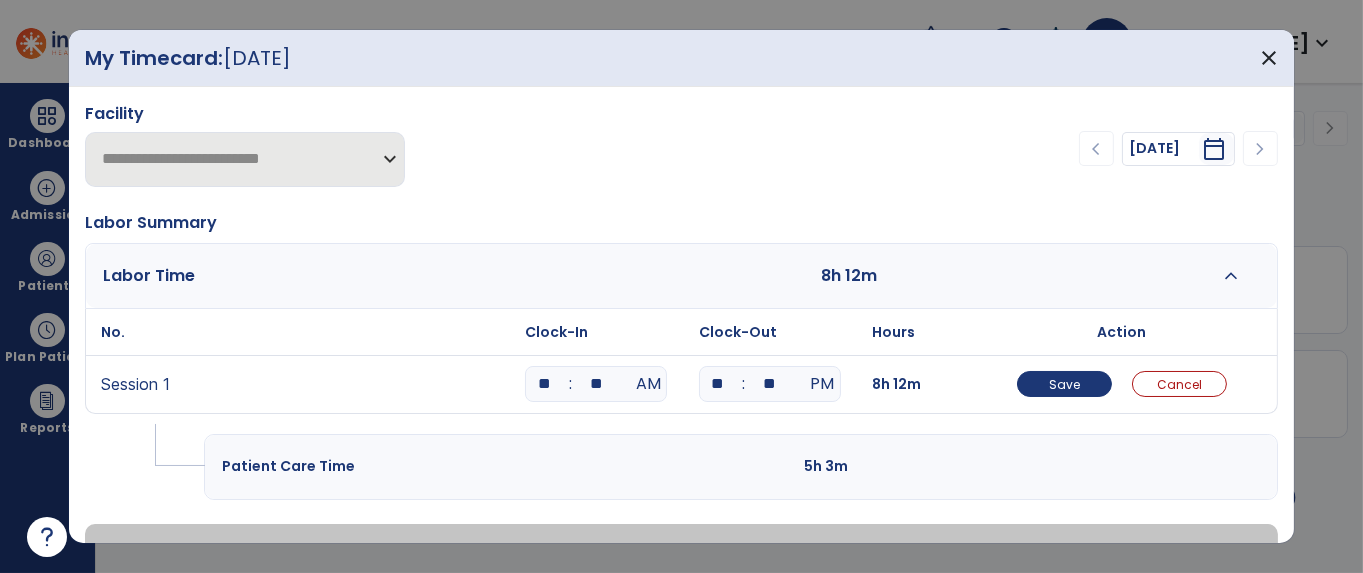 type on "**" 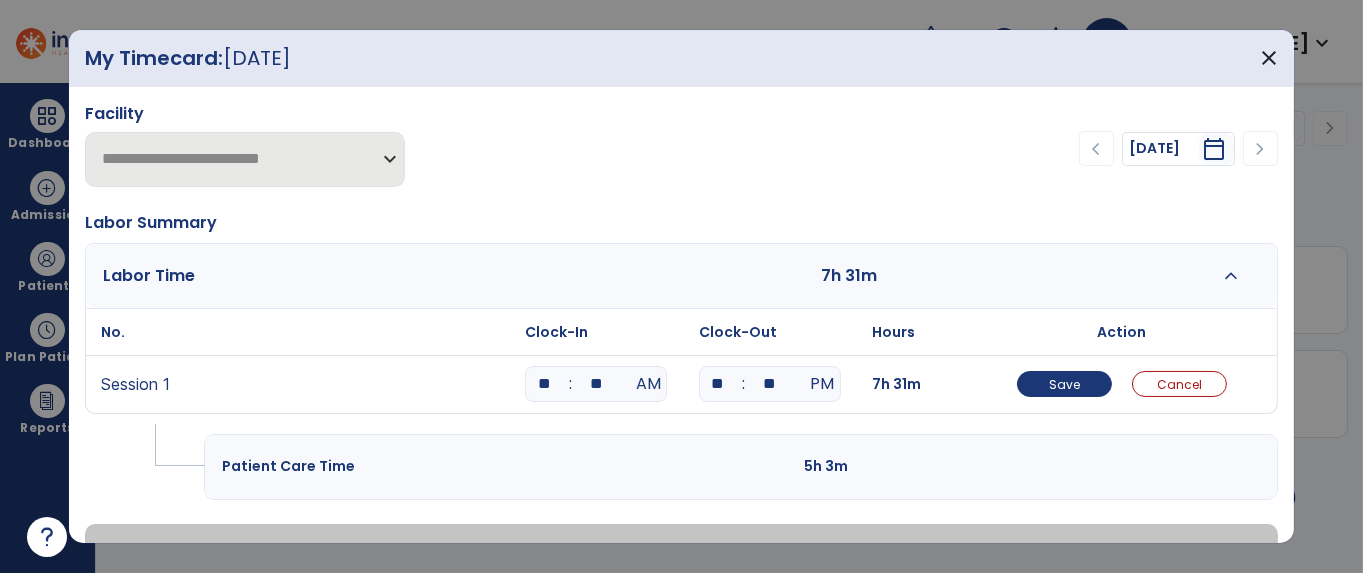 drag, startPoint x: 653, startPoint y: 406, endPoint x: 691, endPoint y: 393, distance: 40.16217 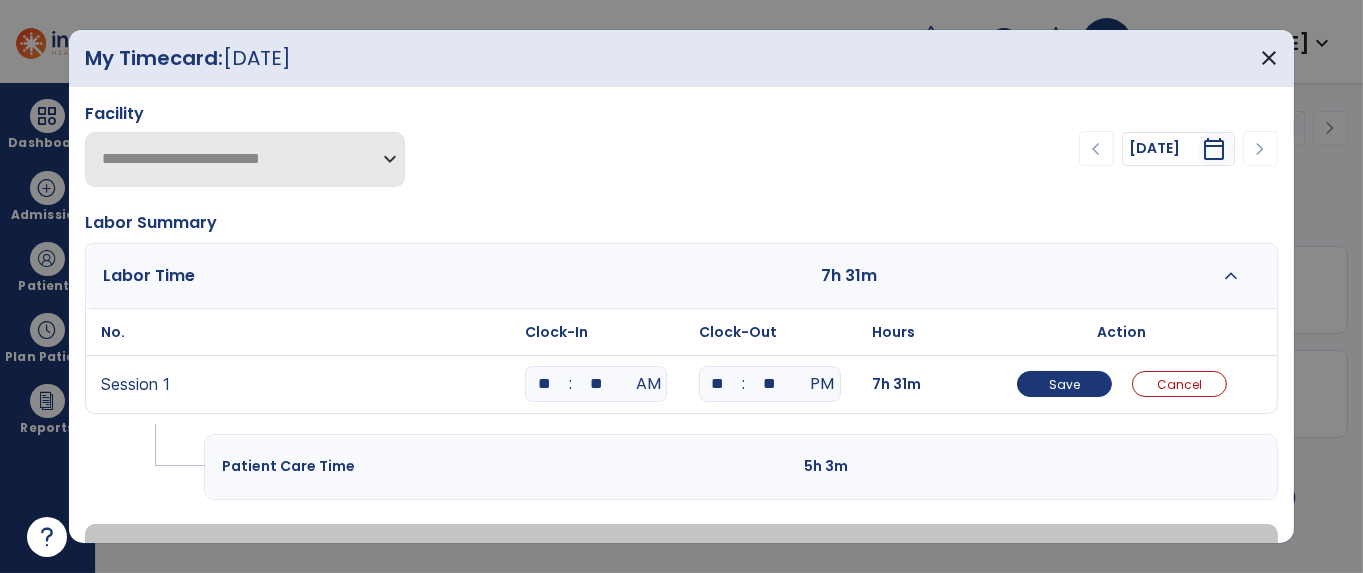 type on "**" 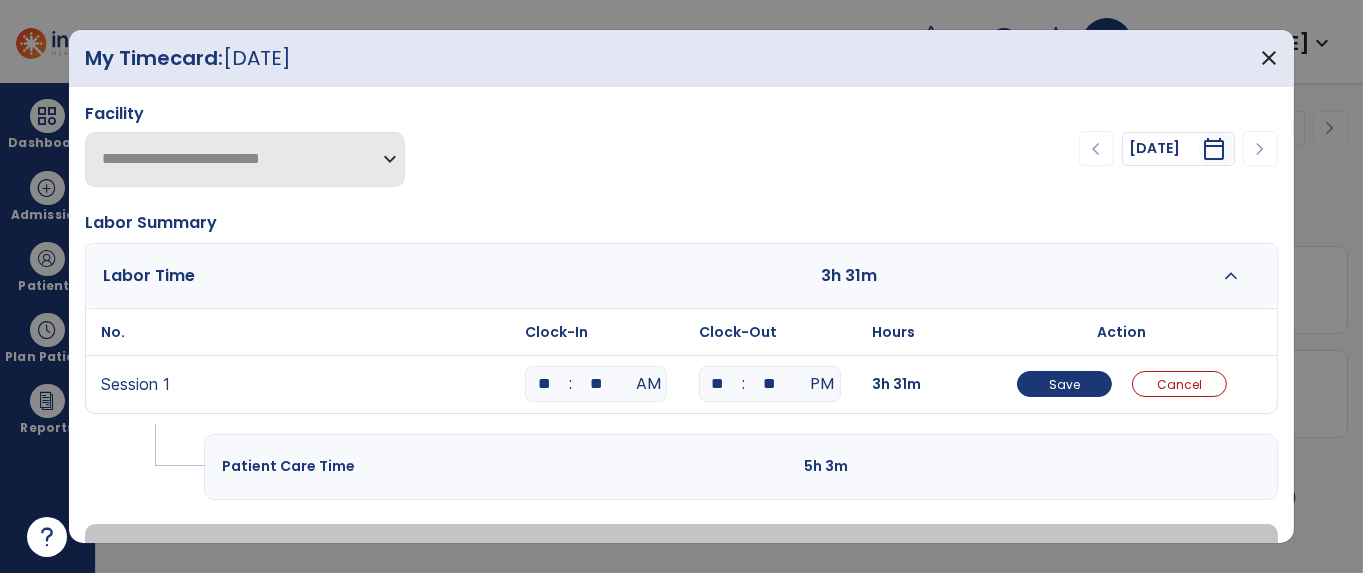 drag, startPoint x: 779, startPoint y: 379, endPoint x: 758, endPoint y: 384, distance: 21.587032 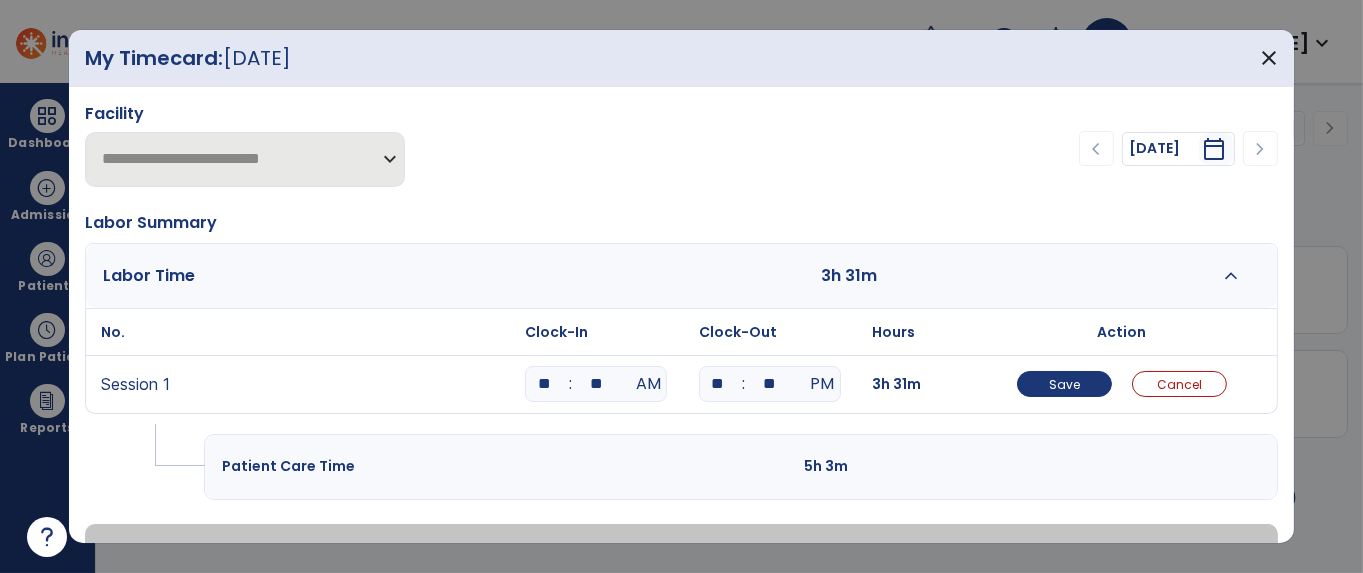 type on "**" 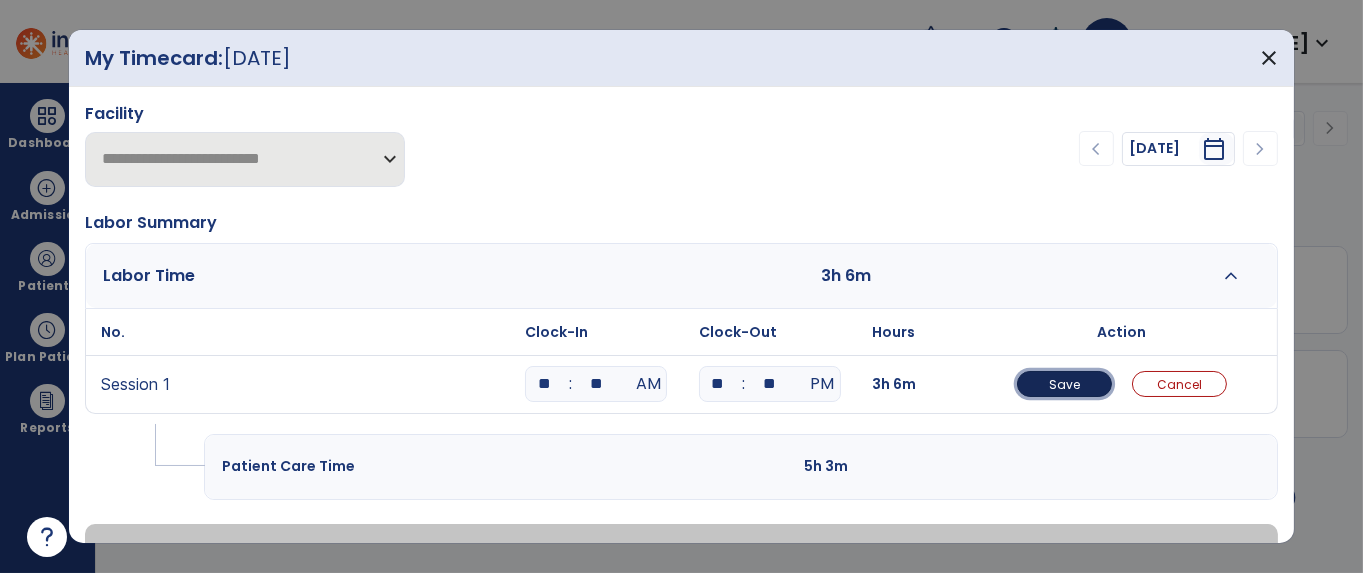 click on "Save" at bounding box center [1064, 384] 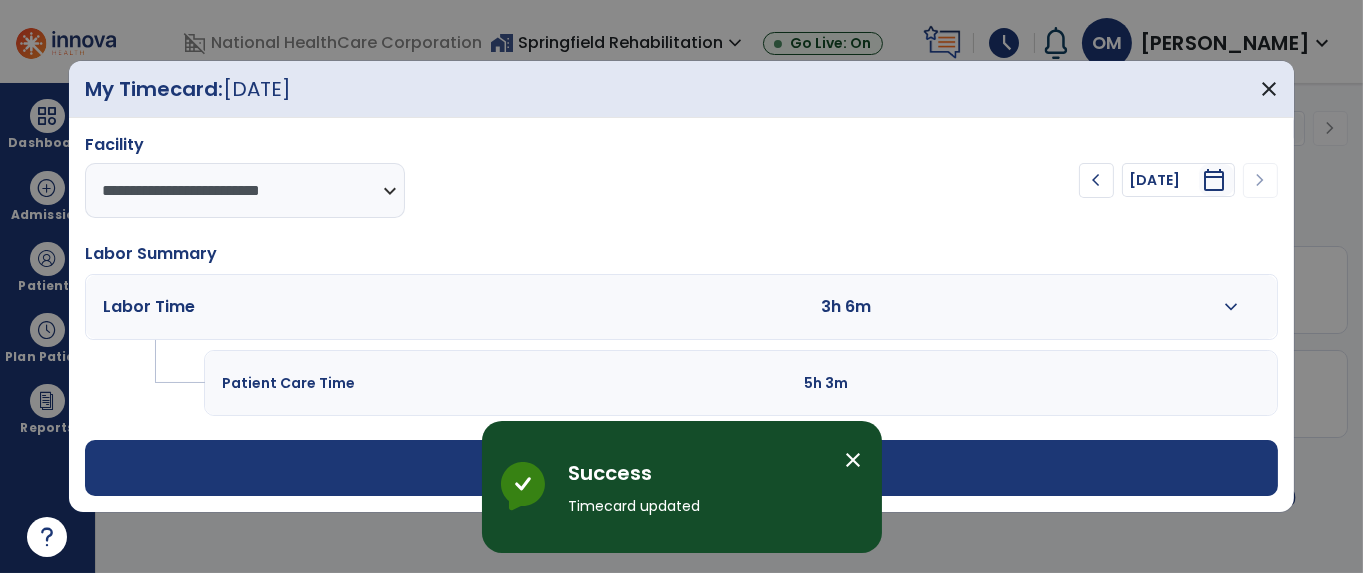 click on "expand_more" at bounding box center [1231, 307] 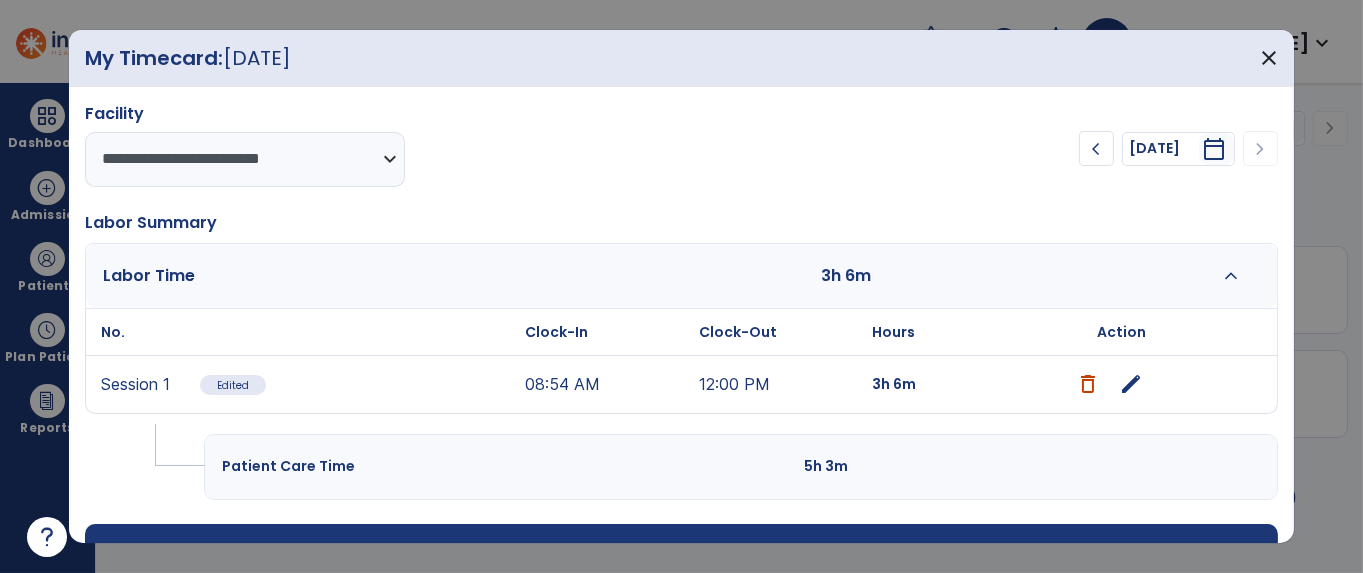 click on "edit" at bounding box center [1131, 384] 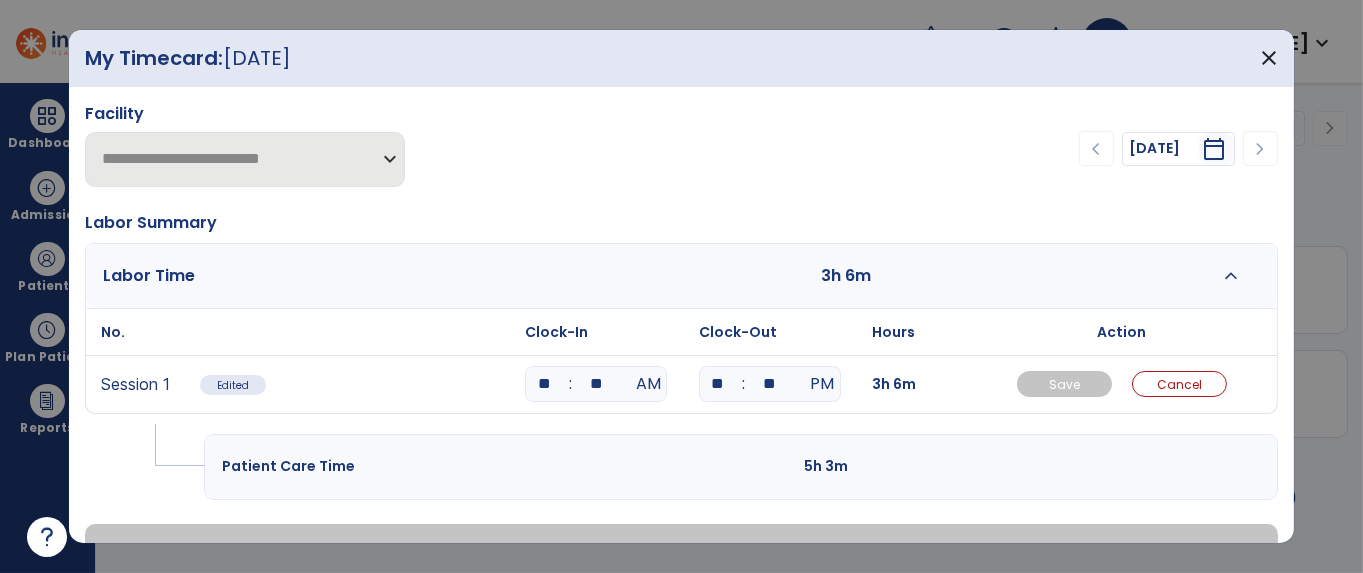 scroll, scrollTop: 48, scrollLeft: 0, axis: vertical 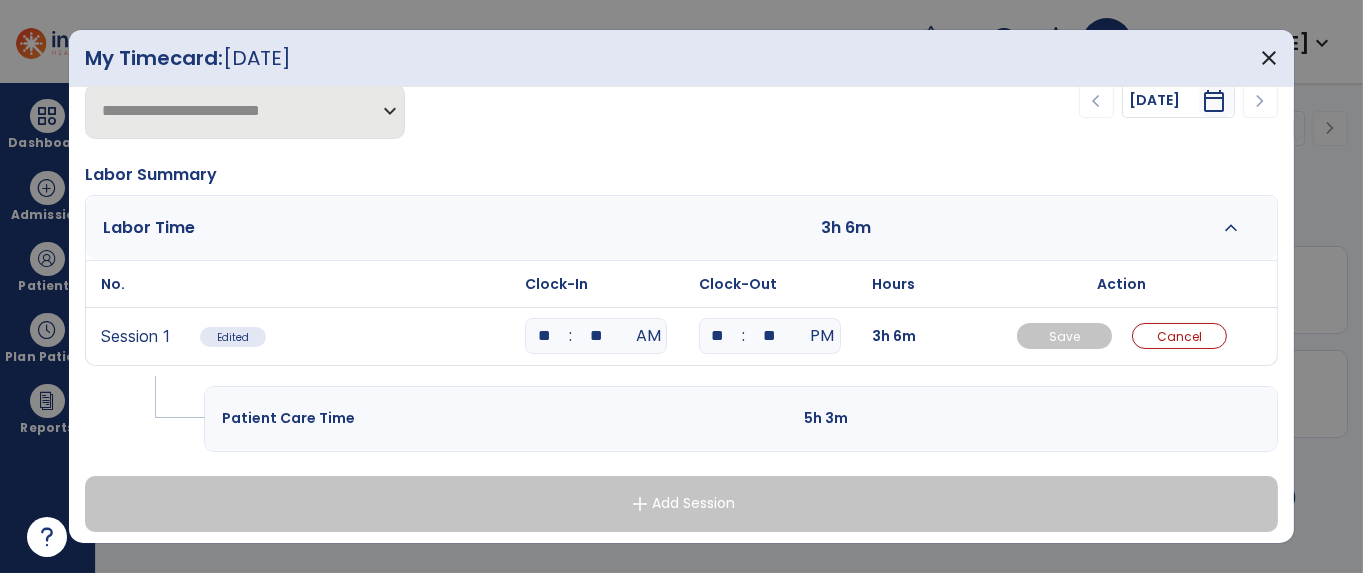 click on "**********" at bounding box center [681, 293] 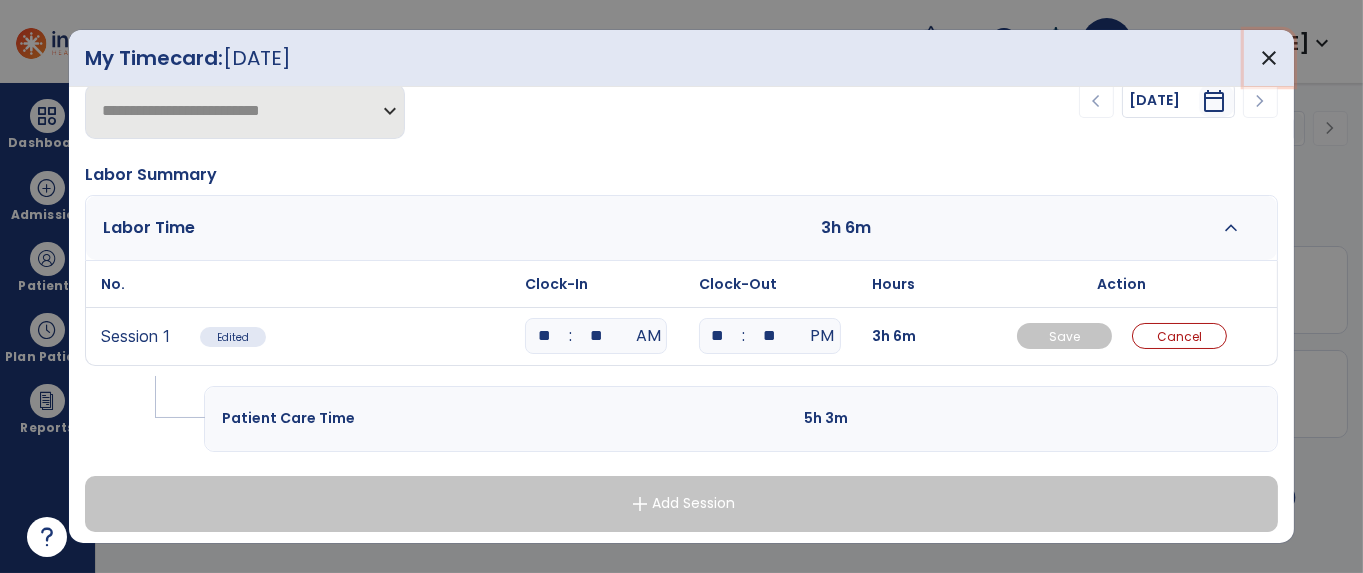 click on "close" at bounding box center (1269, 58) 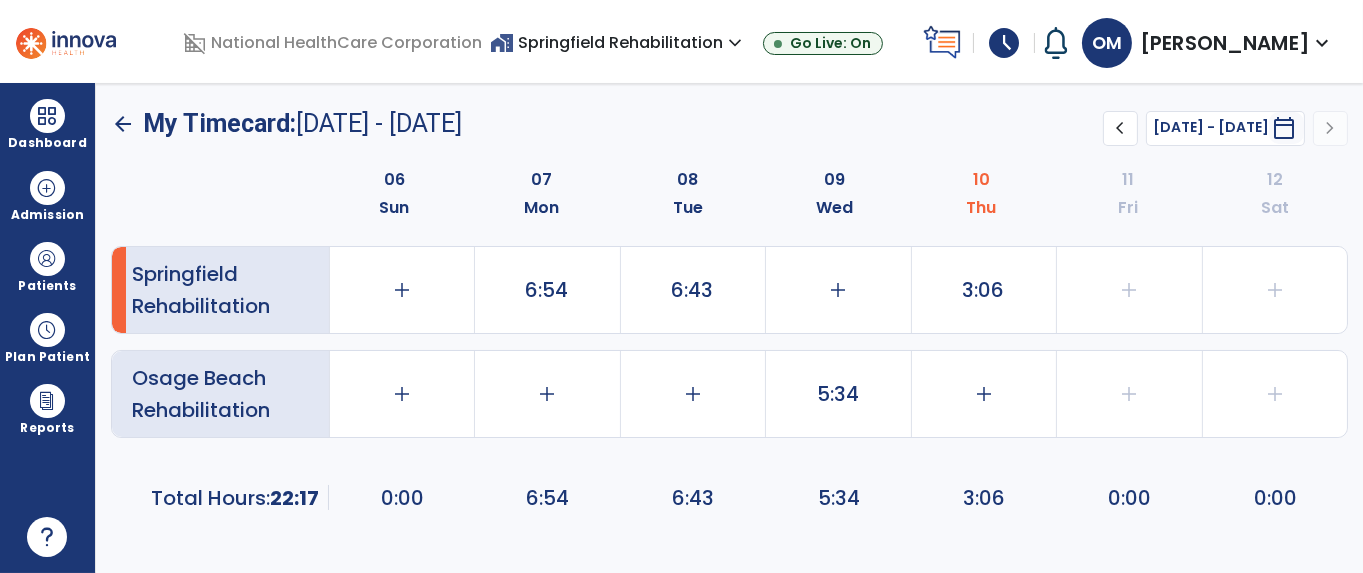 click on "3:06" 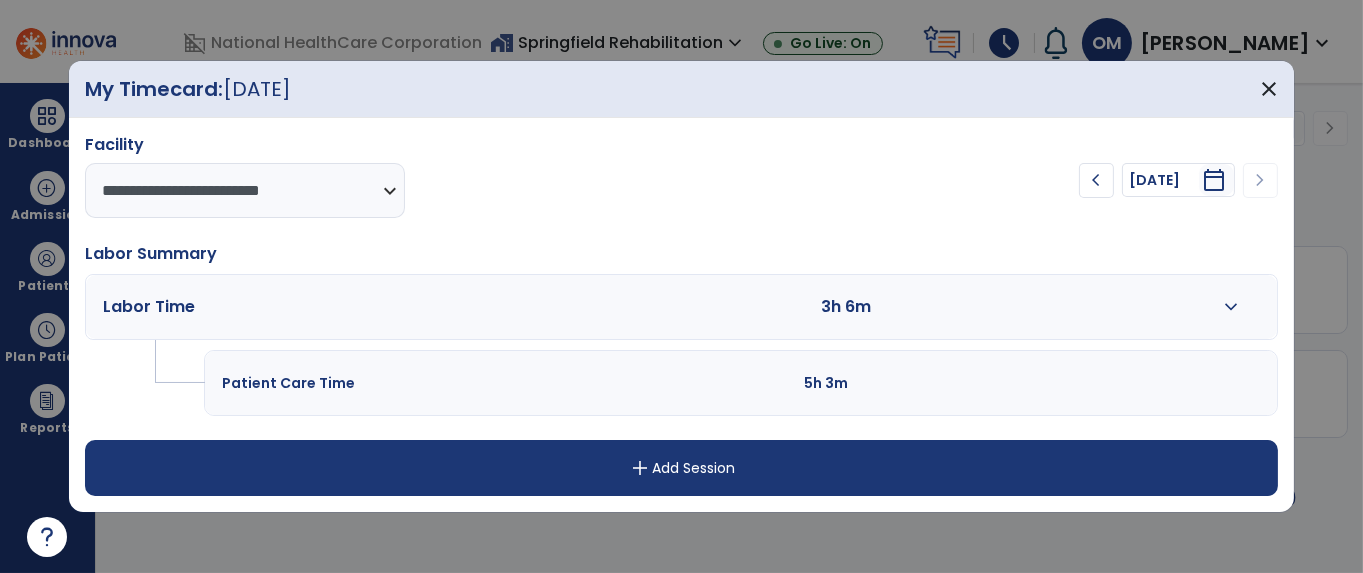 click on "expand_more" at bounding box center (1231, 307) 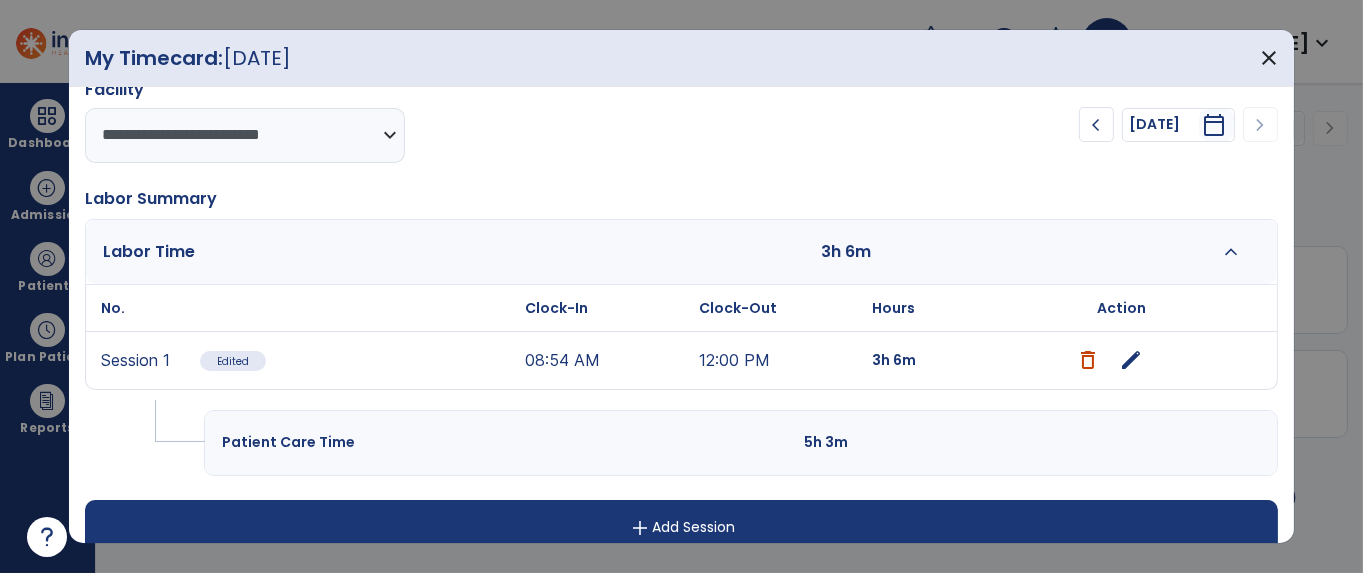 scroll, scrollTop: 48, scrollLeft: 0, axis: vertical 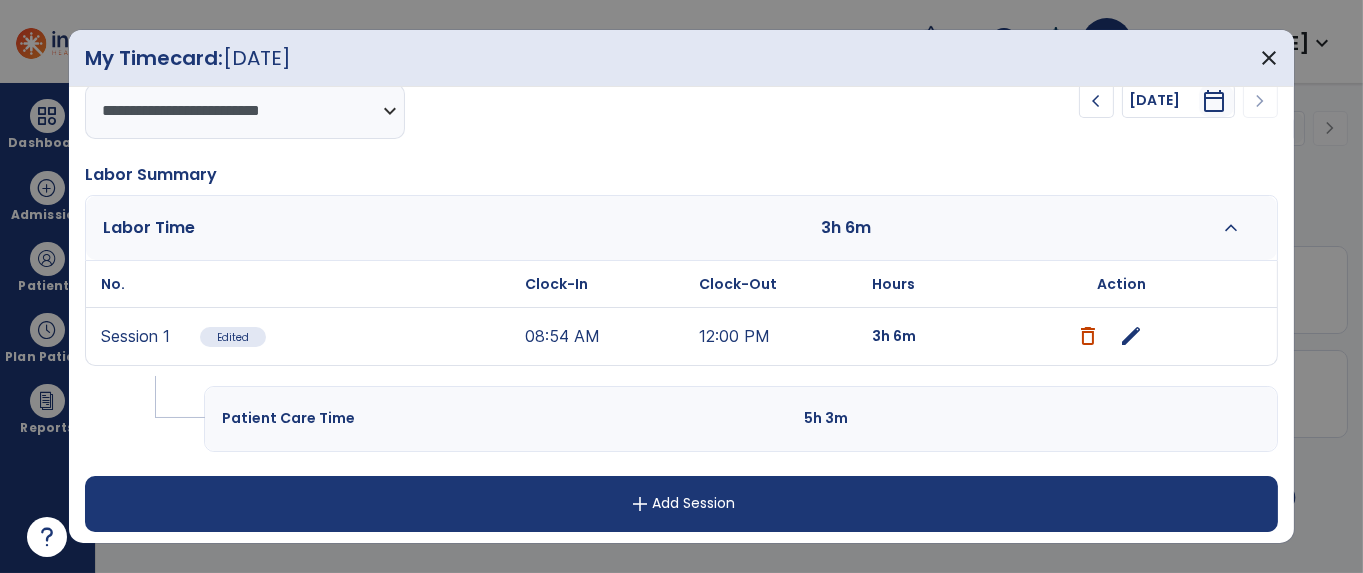click on "add  Add Session" at bounding box center (681, 504) 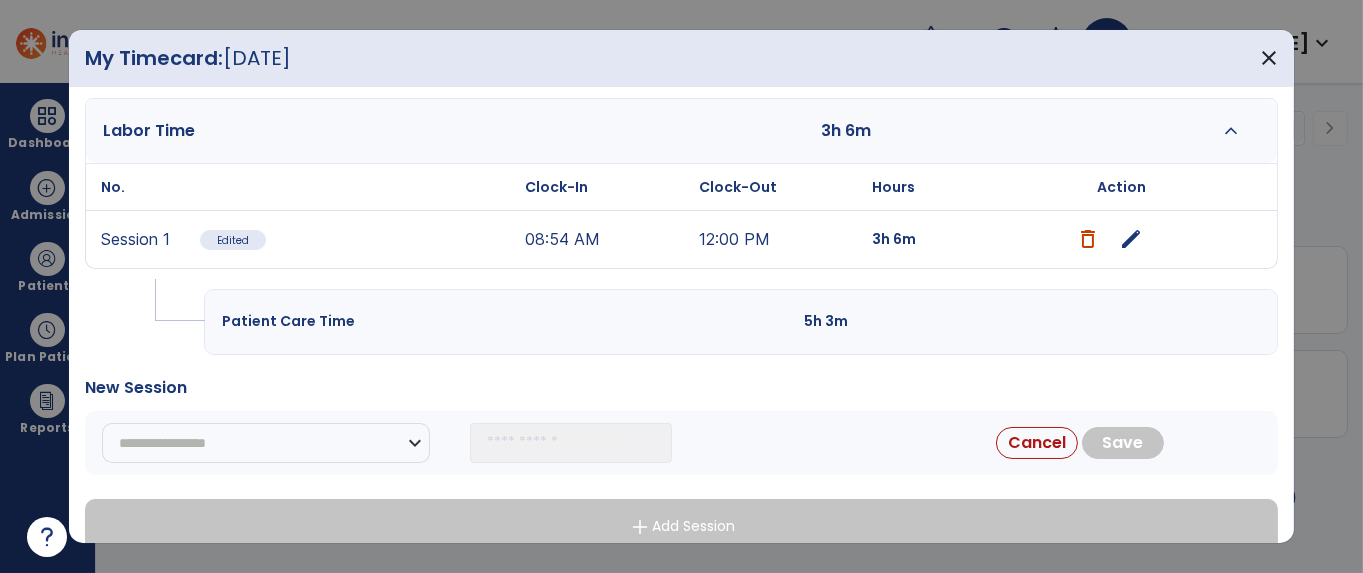 scroll, scrollTop: 169, scrollLeft: 0, axis: vertical 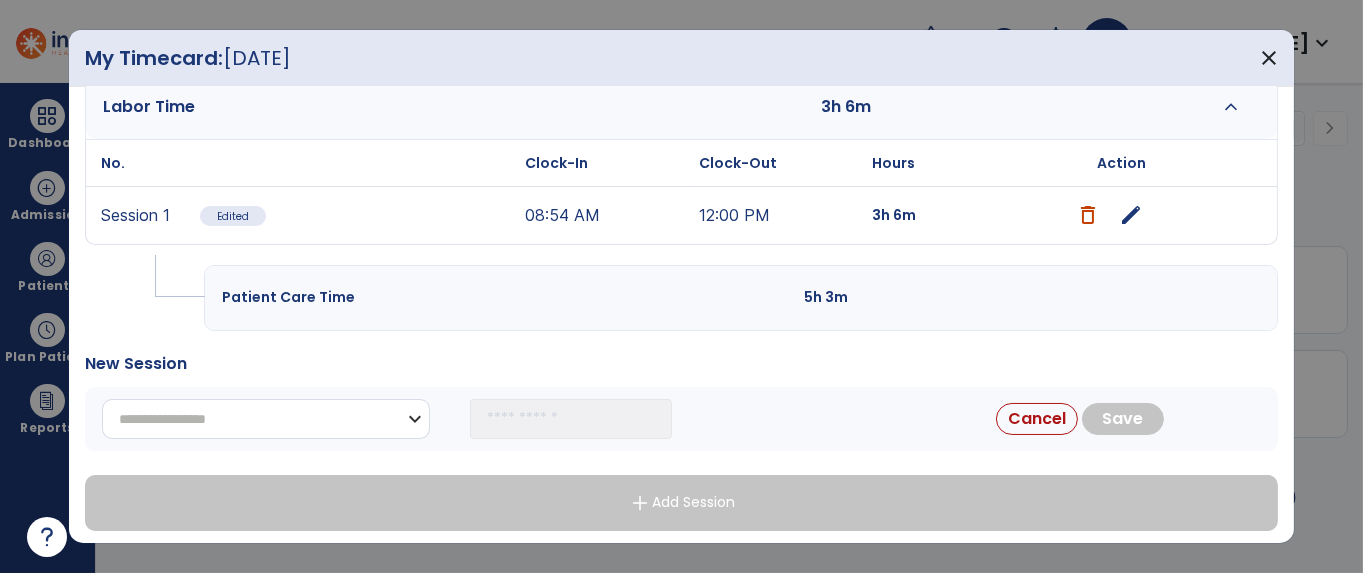 click on "**********" at bounding box center (266, 419) 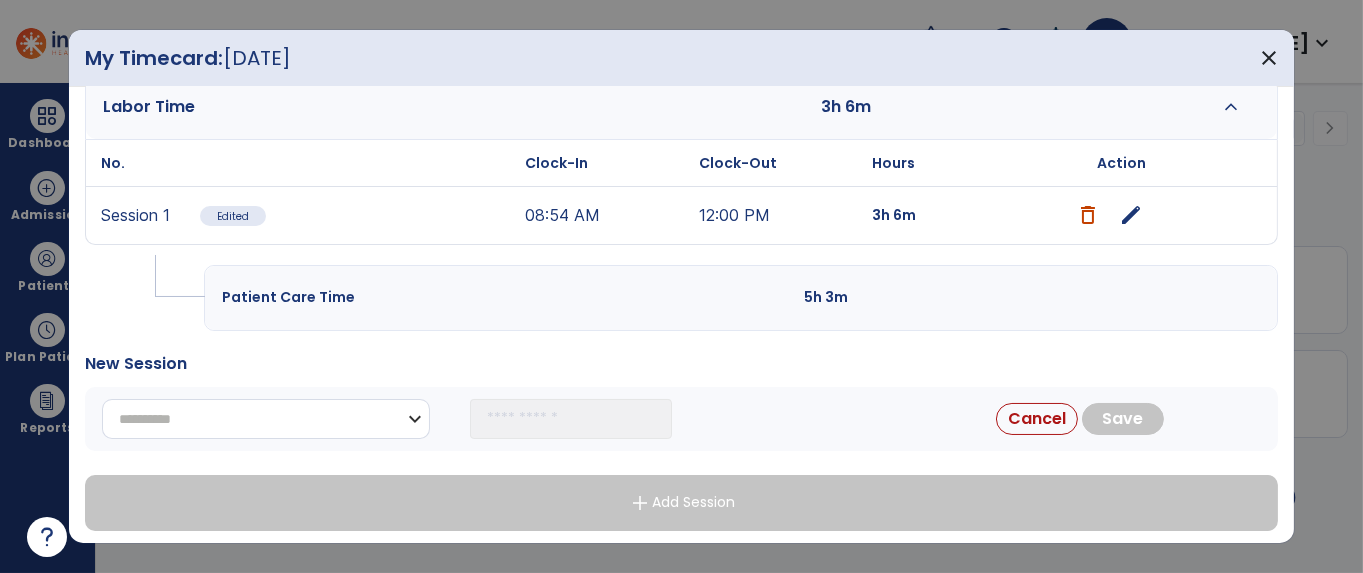click on "**********" at bounding box center [266, 419] 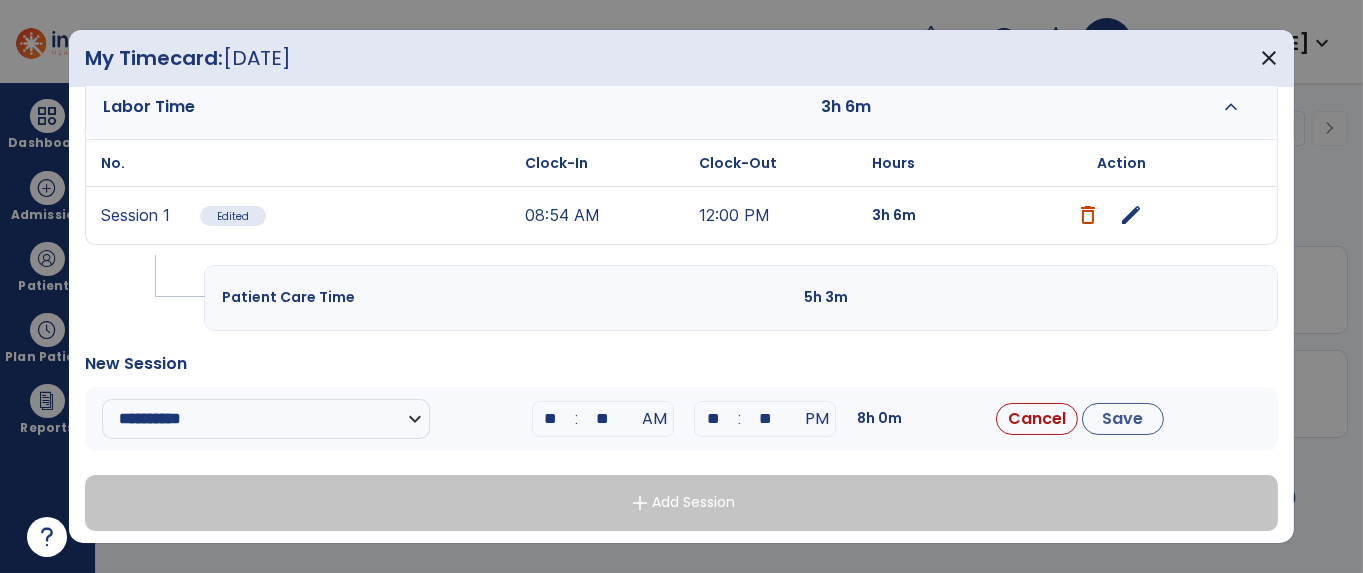 drag, startPoint x: 564, startPoint y: 418, endPoint x: 506, endPoint y: 426, distance: 58.549126 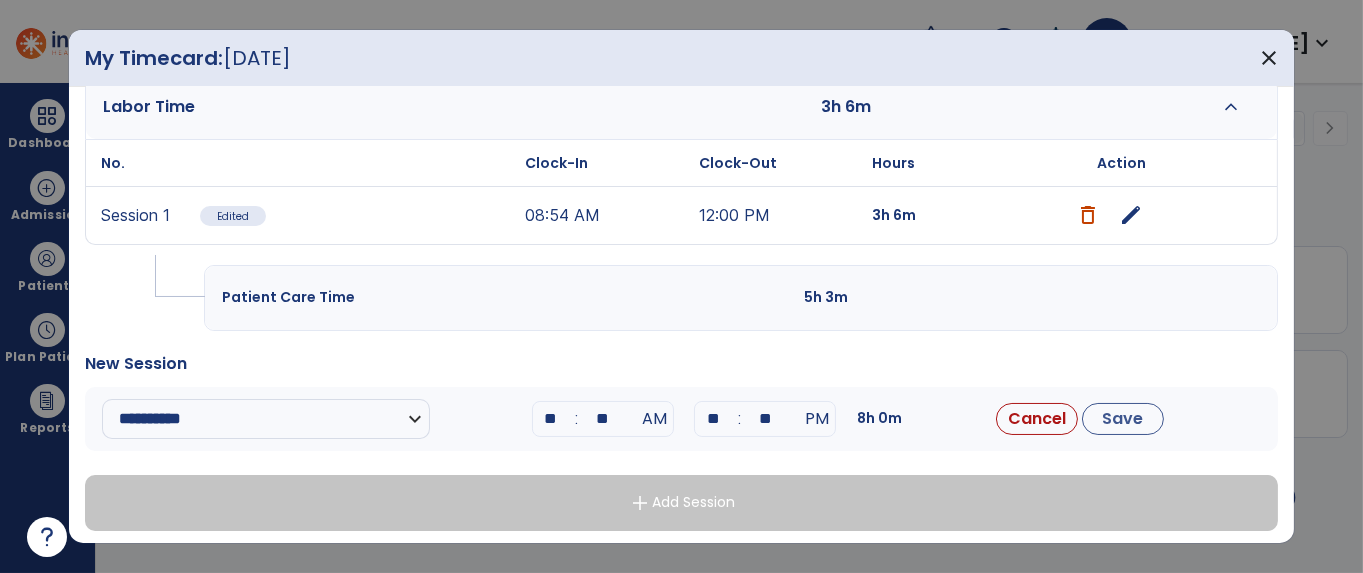type on "**" 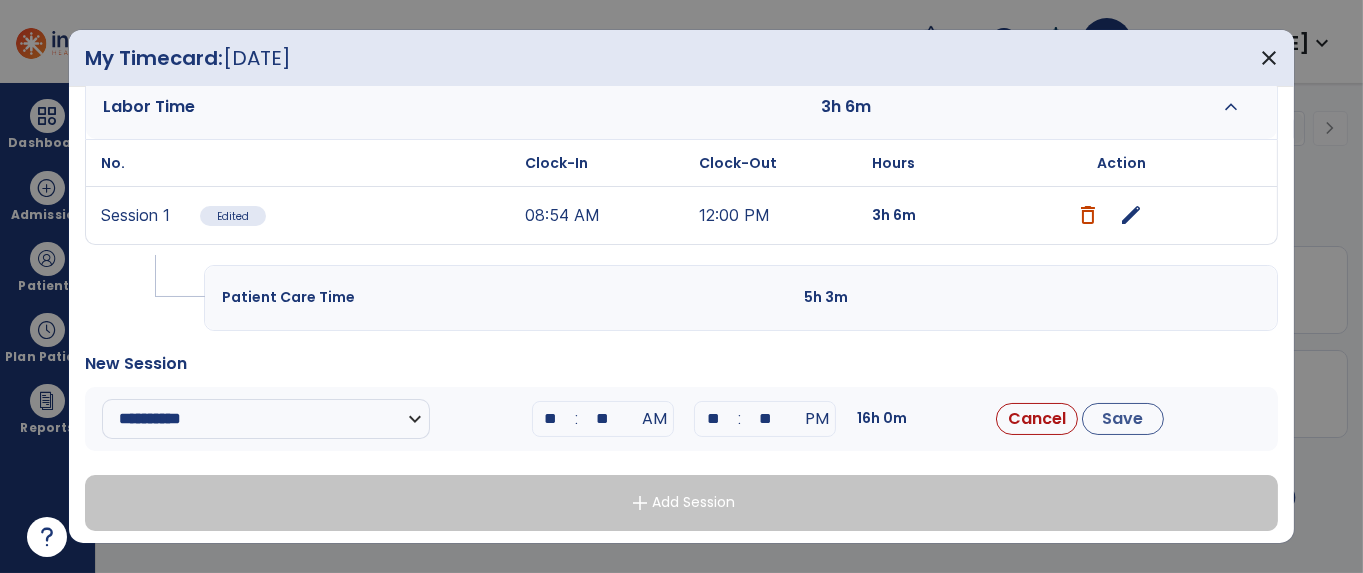 drag, startPoint x: 611, startPoint y: 407, endPoint x: 597, endPoint y: 414, distance: 15.652476 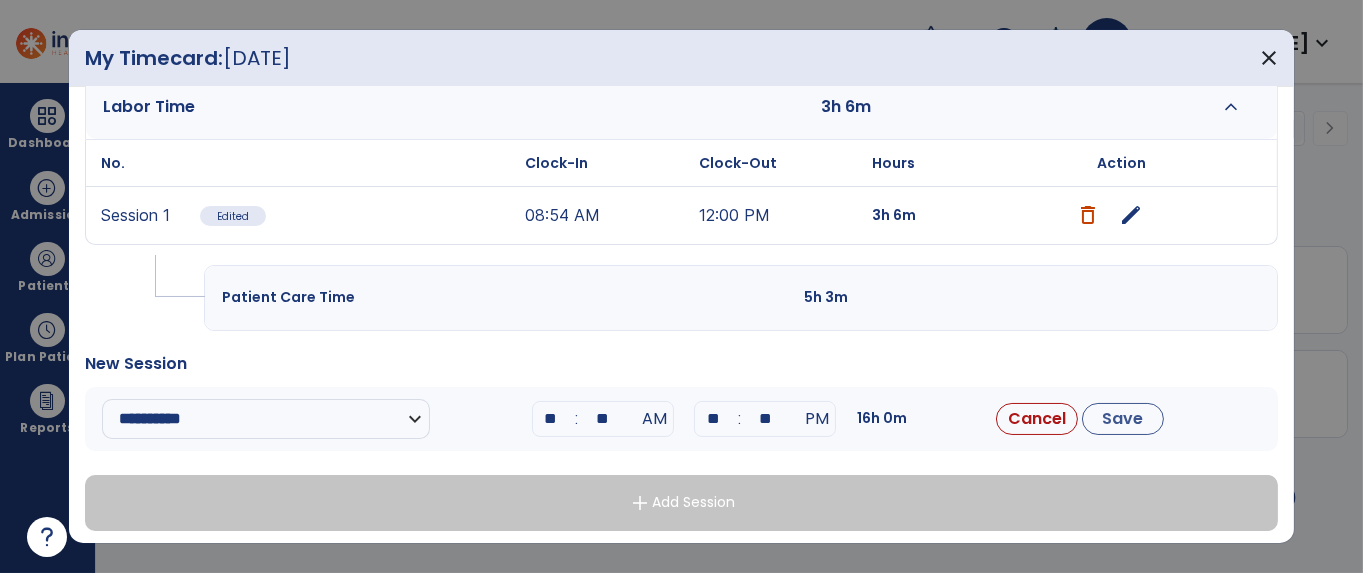 type on "**" 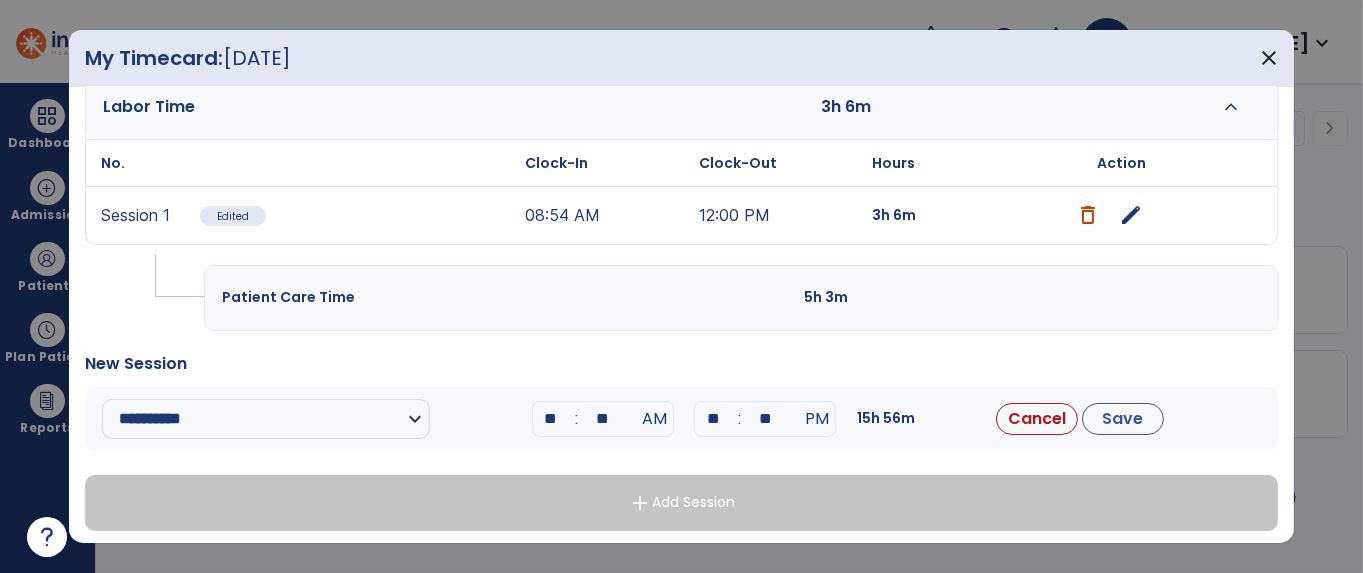drag, startPoint x: 720, startPoint y: 407, endPoint x: 684, endPoint y: 416, distance: 37.107952 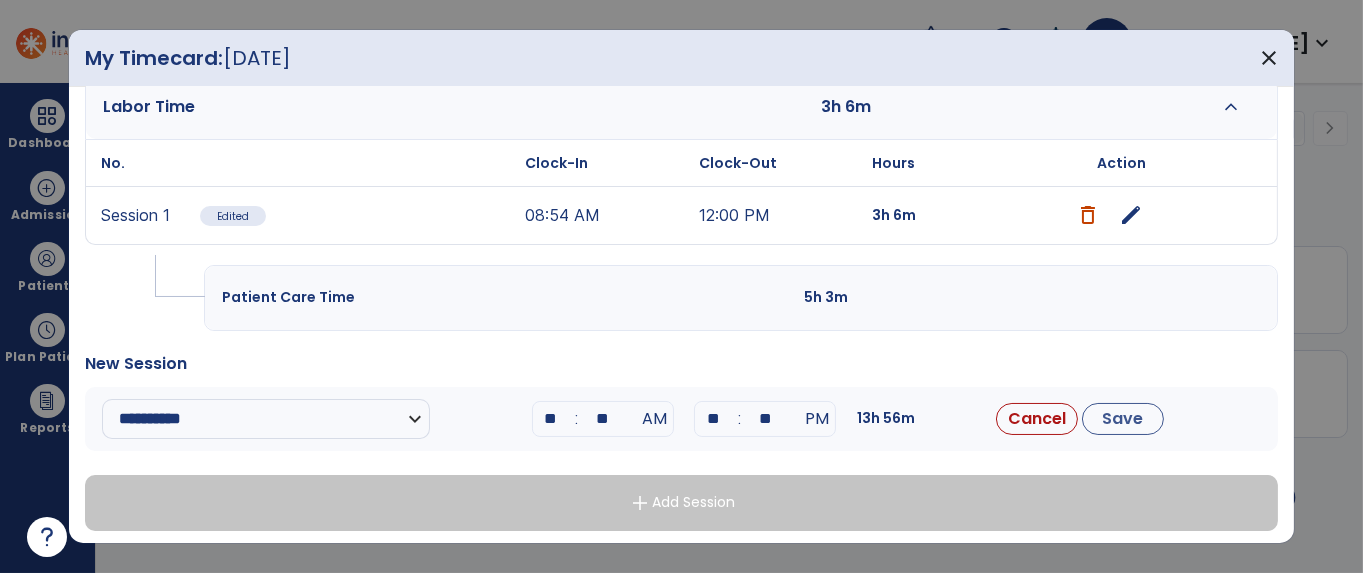 drag, startPoint x: 778, startPoint y: 413, endPoint x: 746, endPoint y: 413, distance: 32 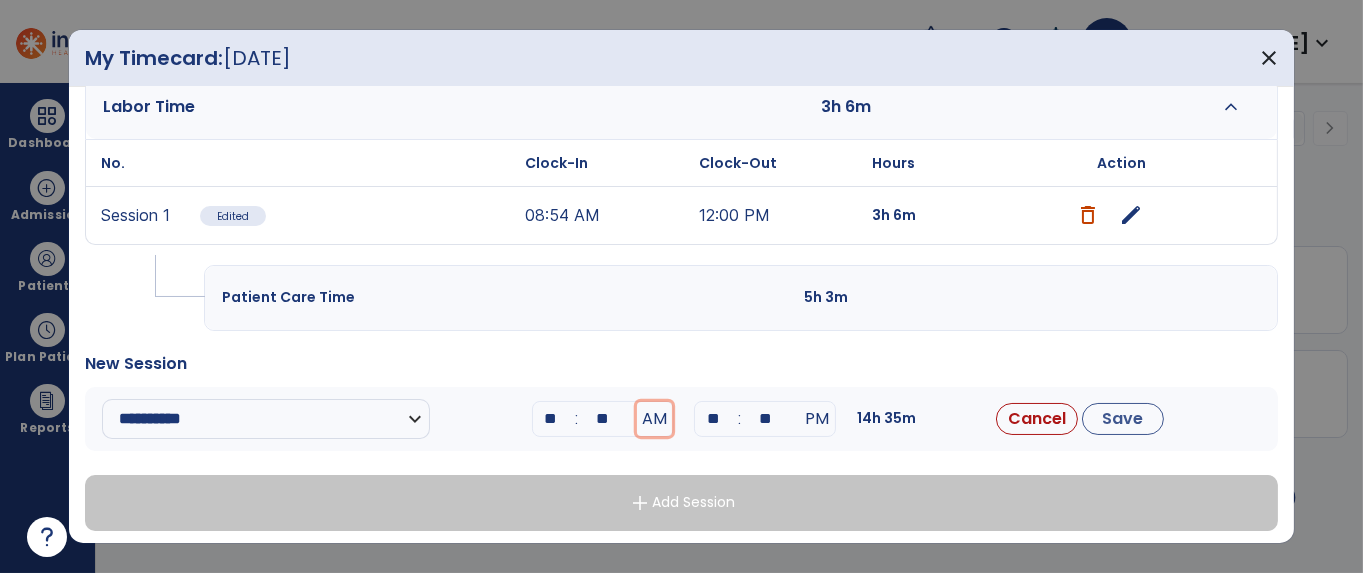 click on "AM" at bounding box center [654, 419] 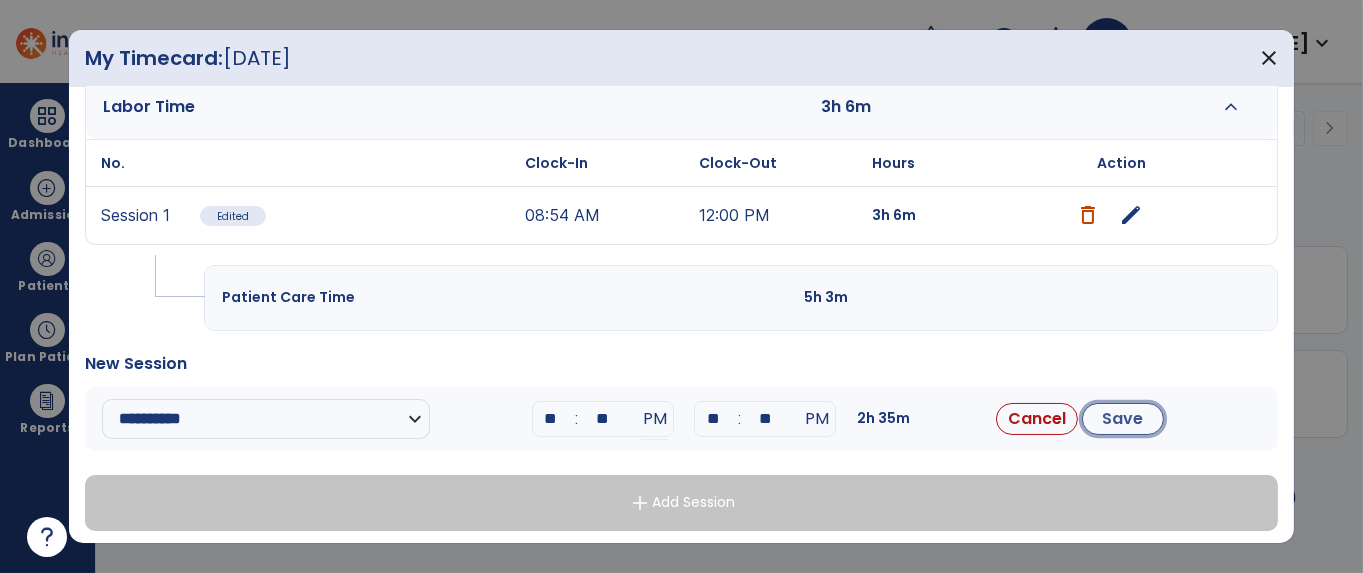 click on "Save" at bounding box center [1123, 419] 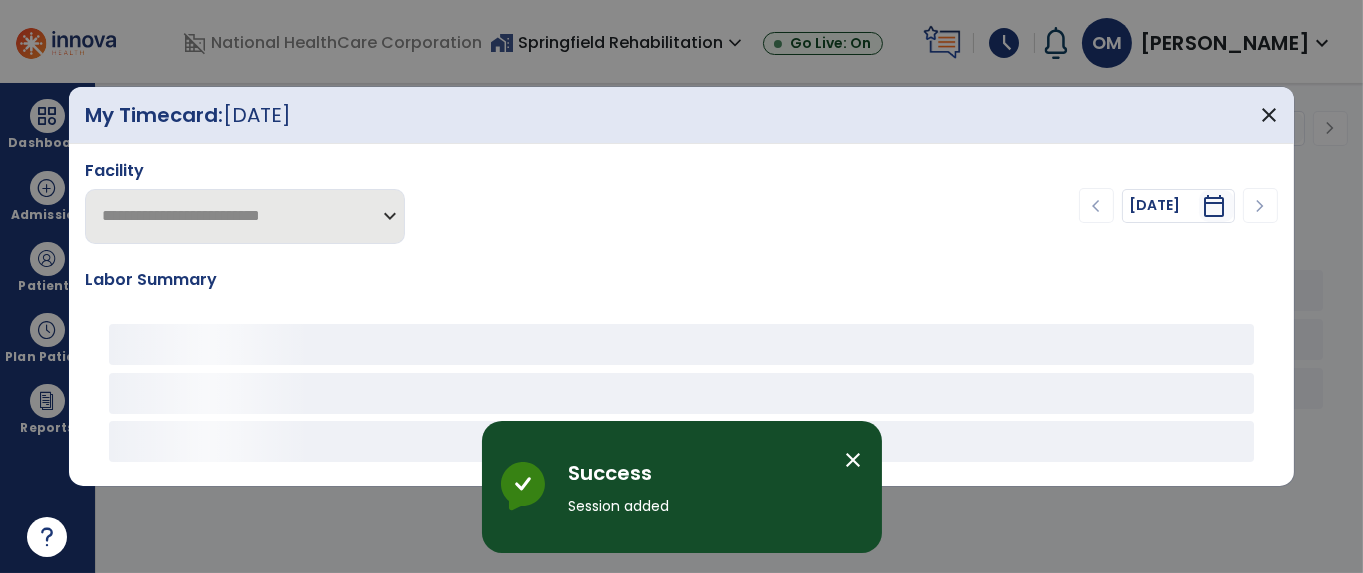 scroll, scrollTop: 0, scrollLeft: 0, axis: both 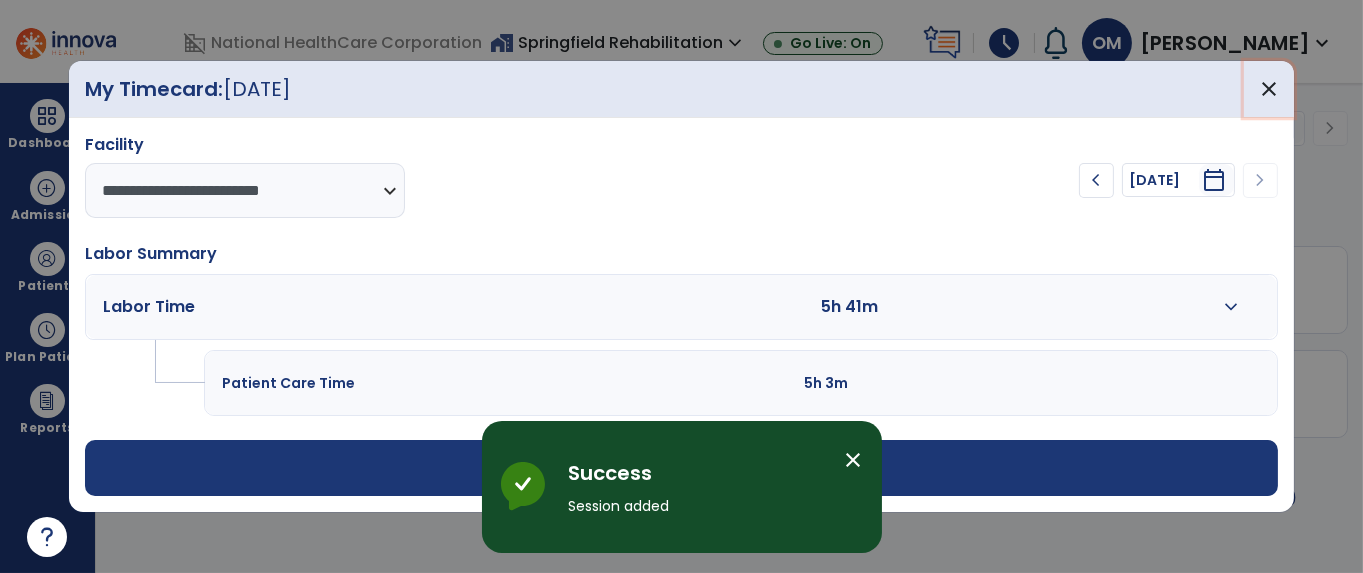 click on "close" at bounding box center [1269, 89] 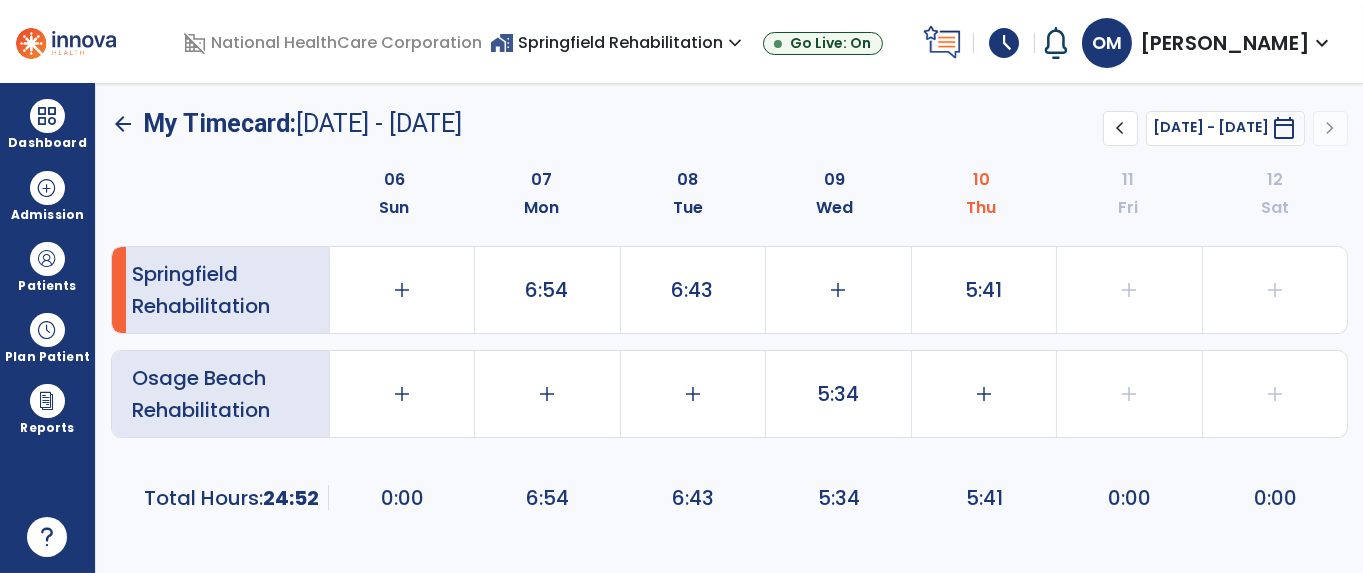 drag, startPoint x: 53, startPoint y: 140, endPoint x: 150, endPoint y: 143, distance: 97.04638 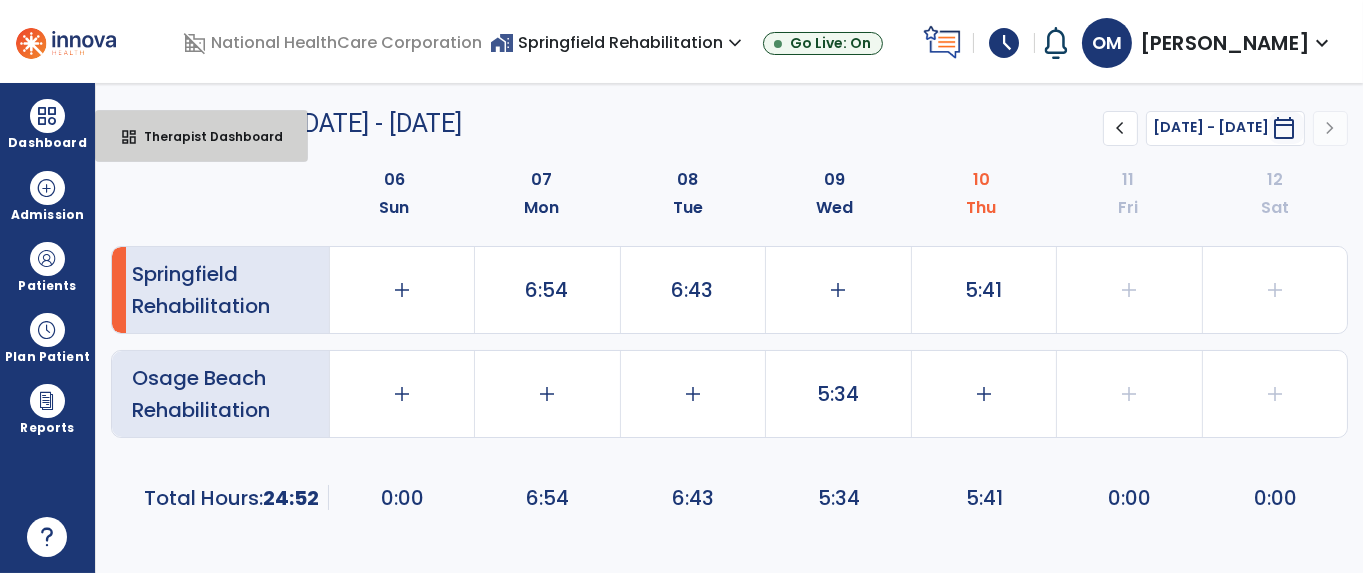click on "dashboard  Therapist Dashboard" at bounding box center [201, 136] 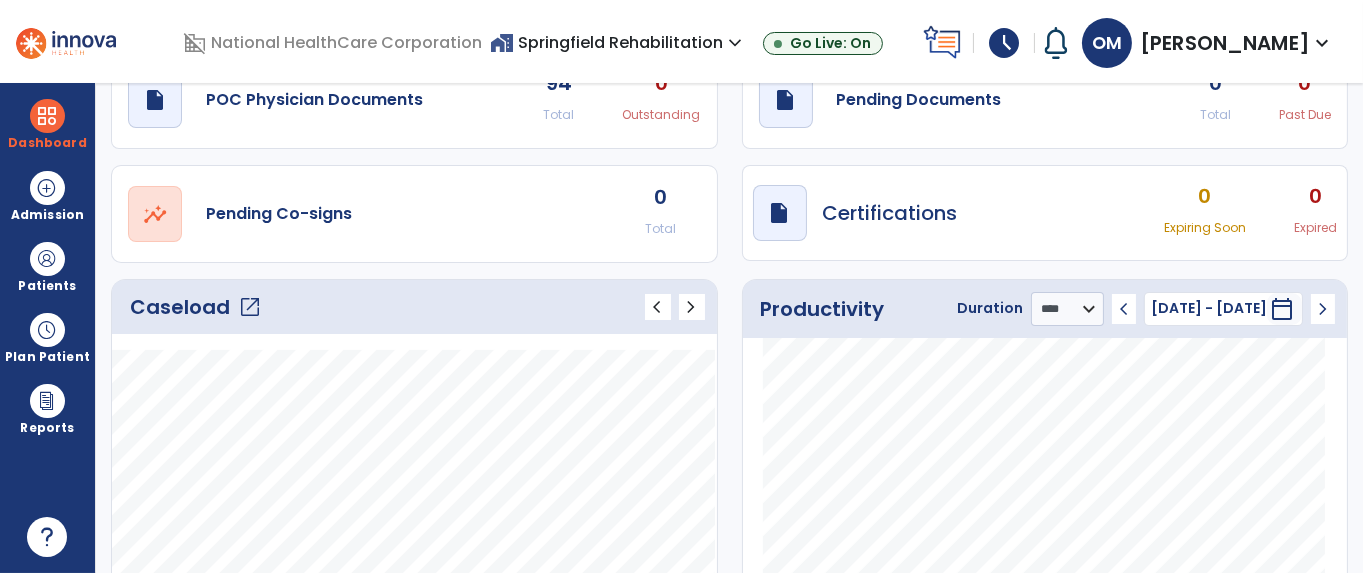 scroll, scrollTop: 124, scrollLeft: 0, axis: vertical 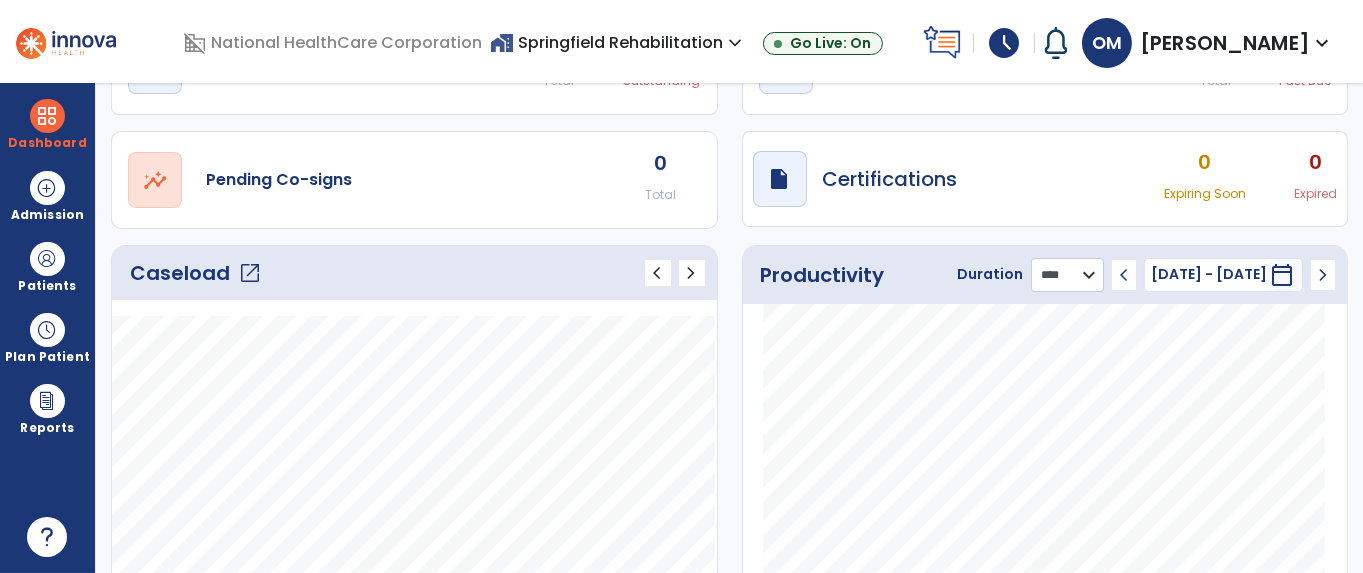 click on "******** **** ***" 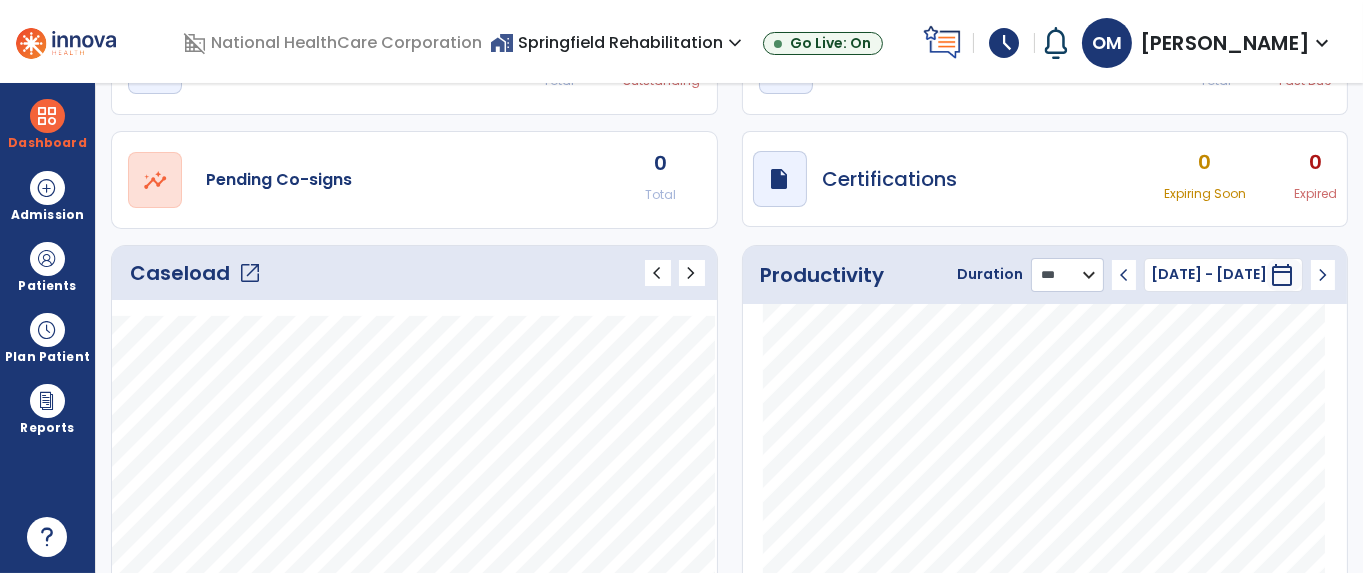 click on "******** **** ***" 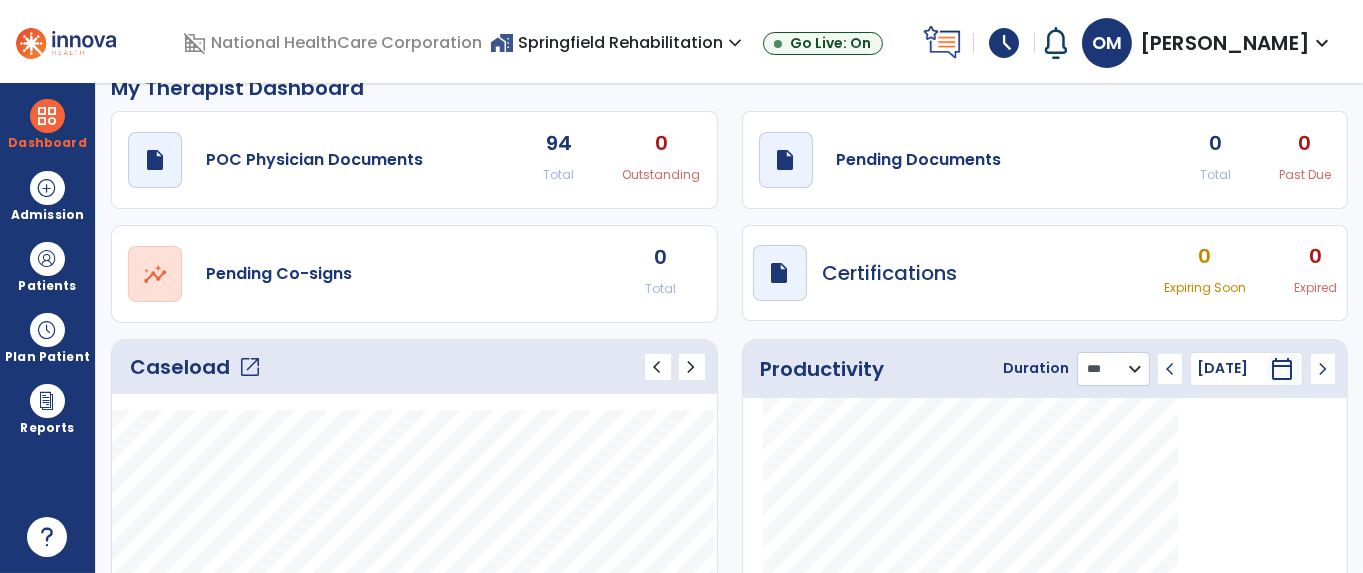 scroll, scrollTop: 0, scrollLeft: 0, axis: both 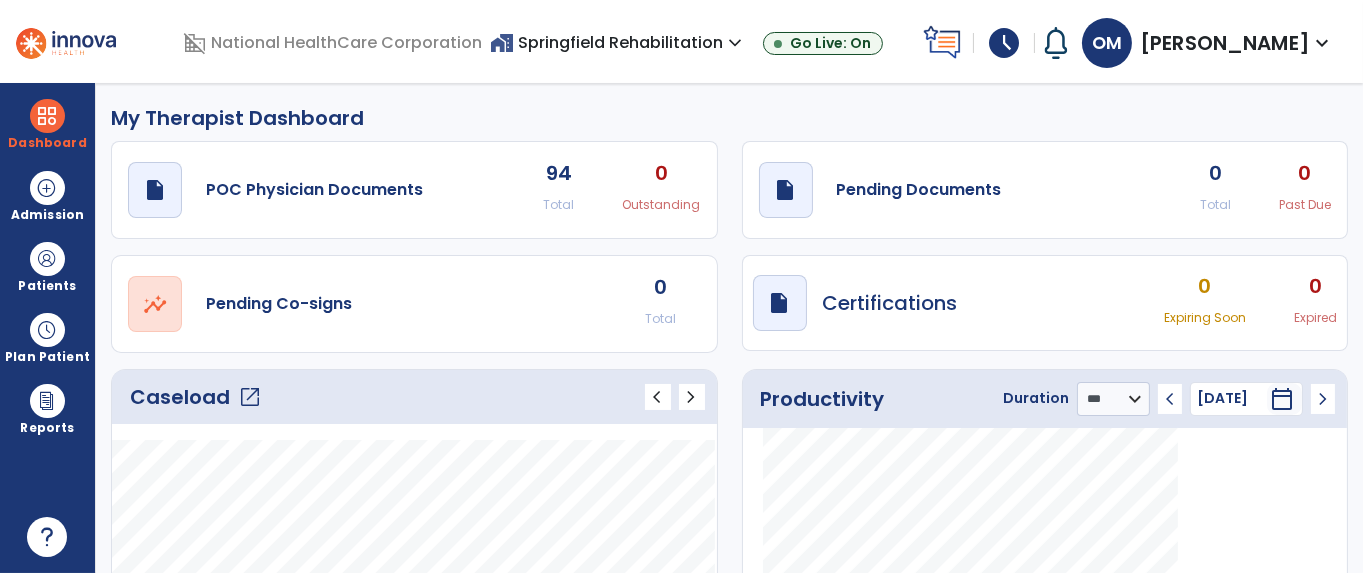 click on "expand_more" at bounding box center (1322, 43) 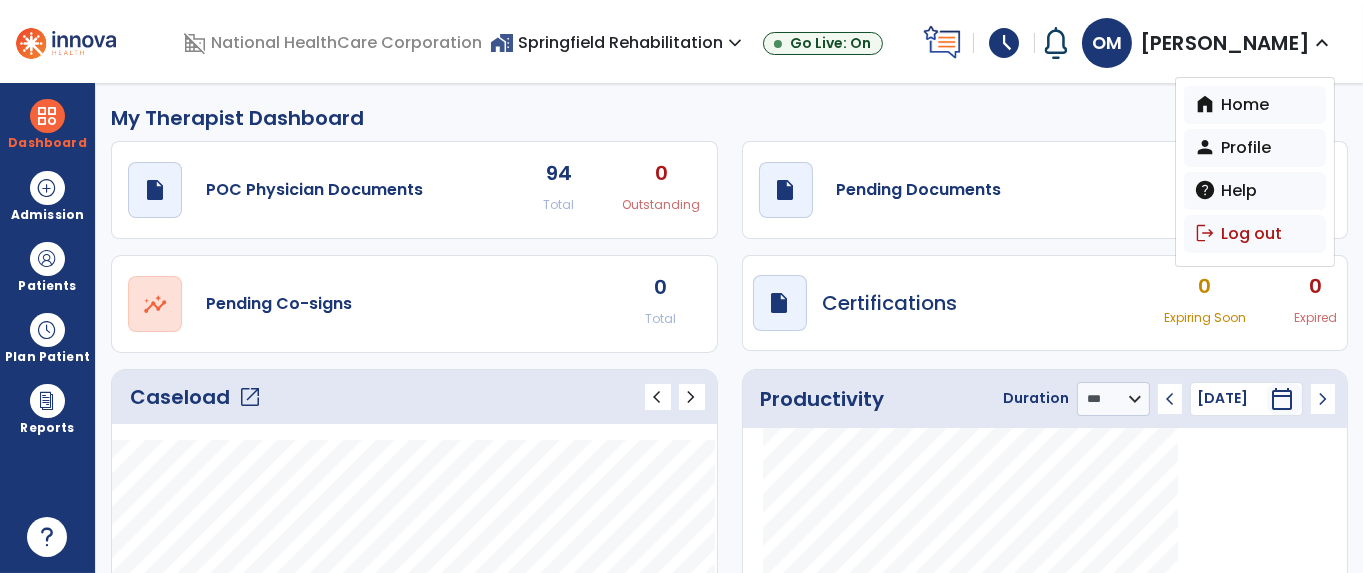 click on "logout   Log out" at bounding box center (1255, 234) 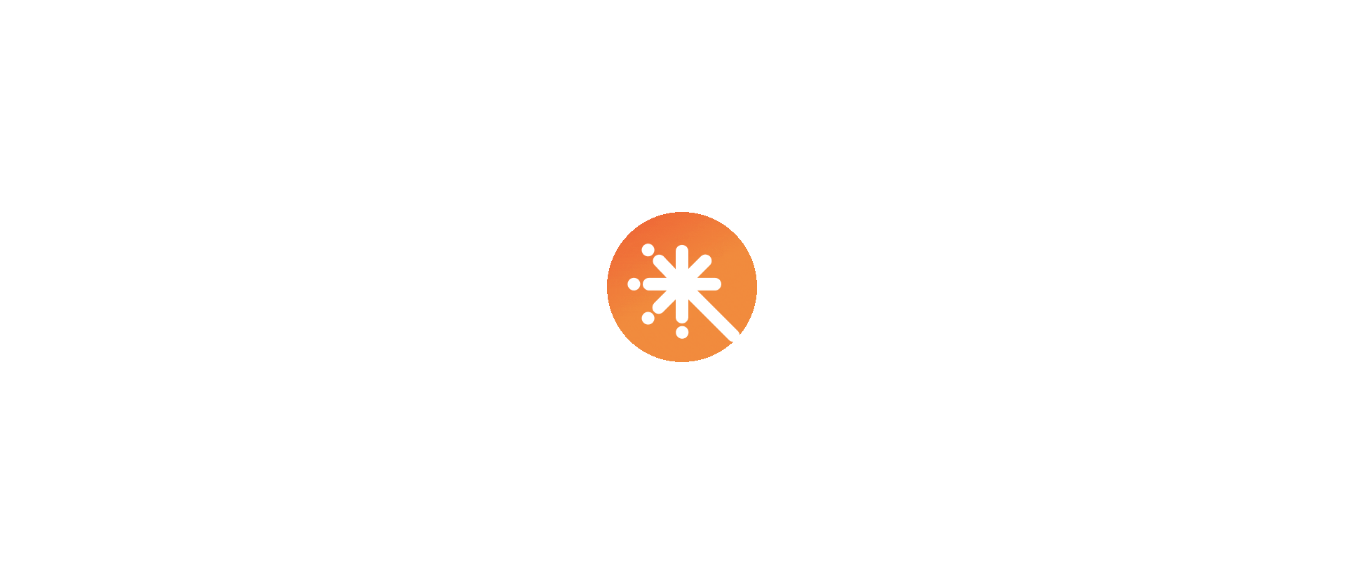scroll, scrollTop: 0, scrollLeft: 0, axis: both 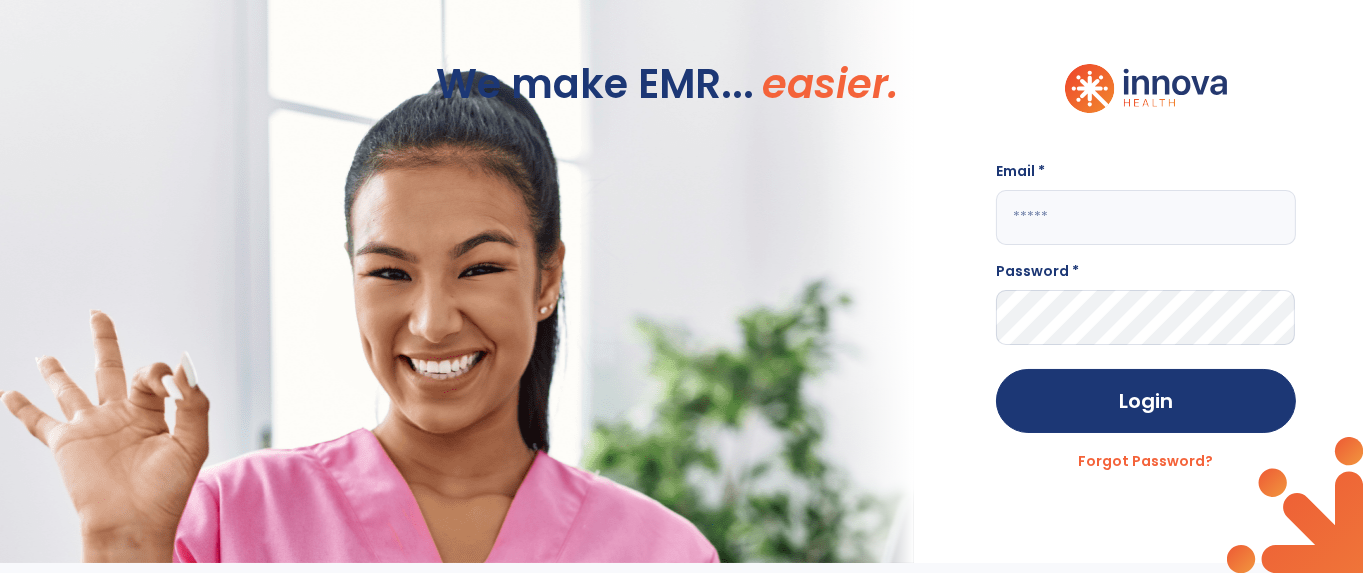 type on "**********" 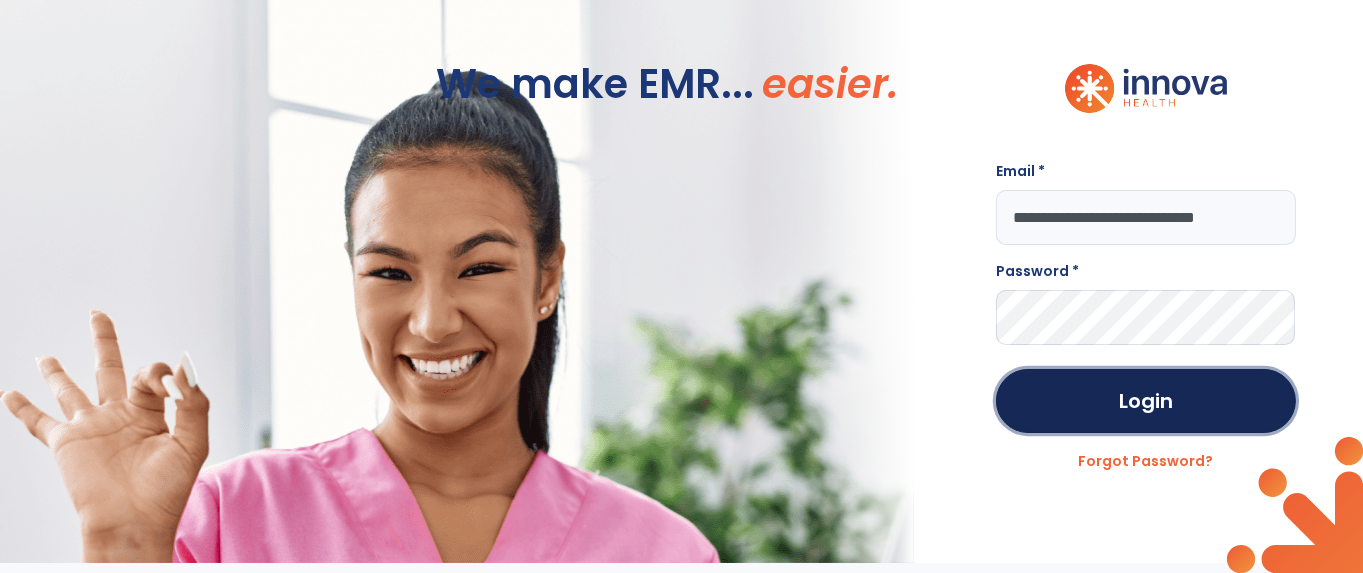 click on "Login" 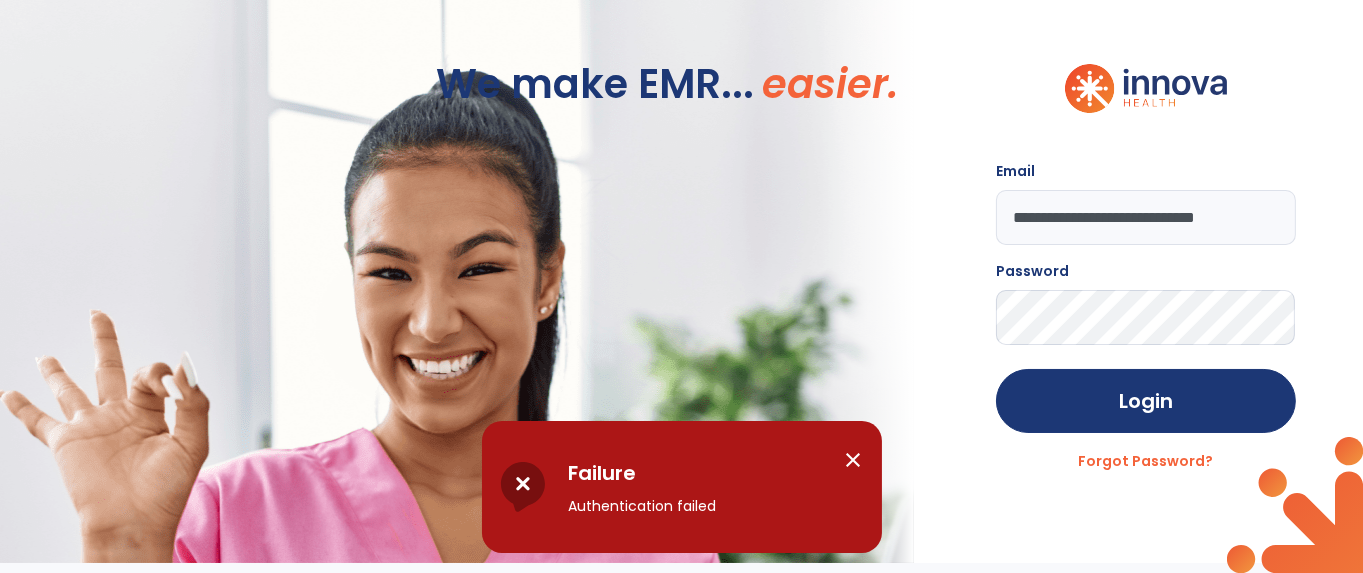 click on "close" at bounding box center [854, 460] 